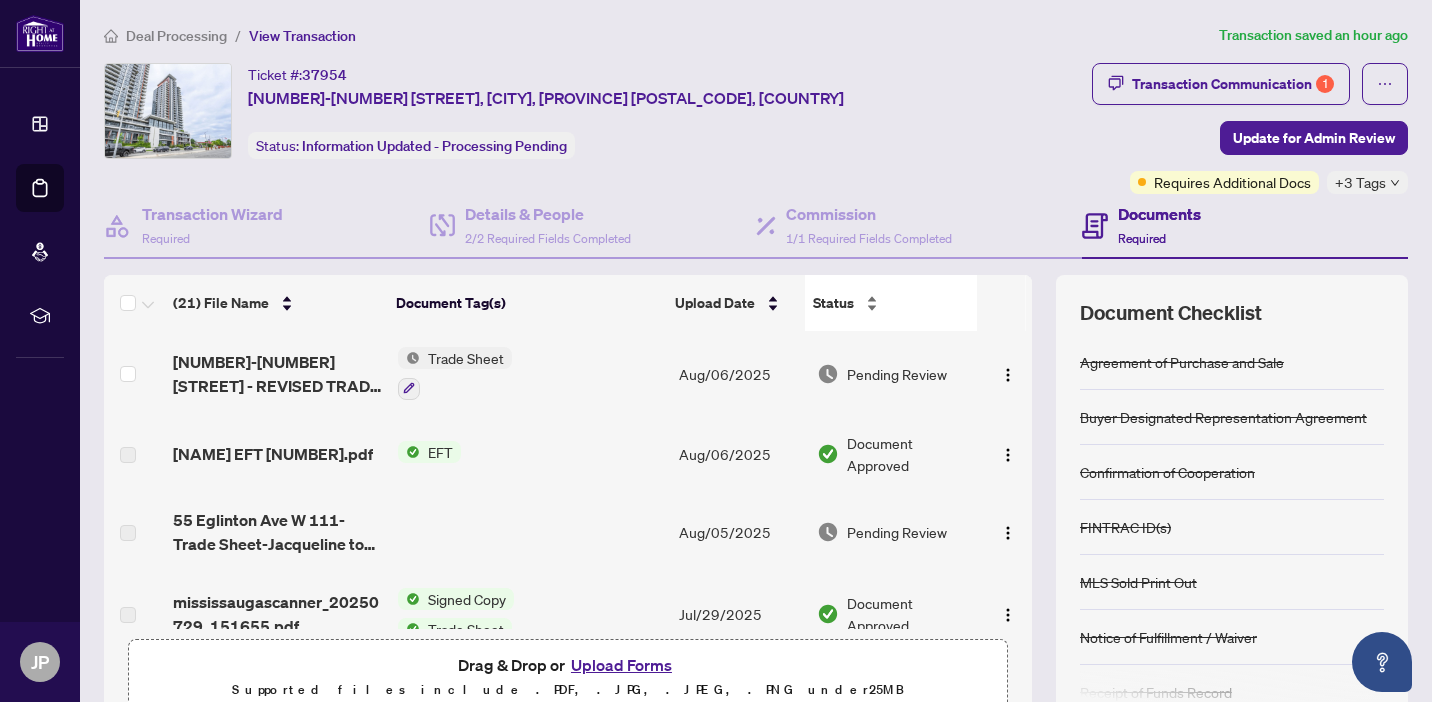 scroll, scrollTop: 0, scrollLeft: 0, axis: both 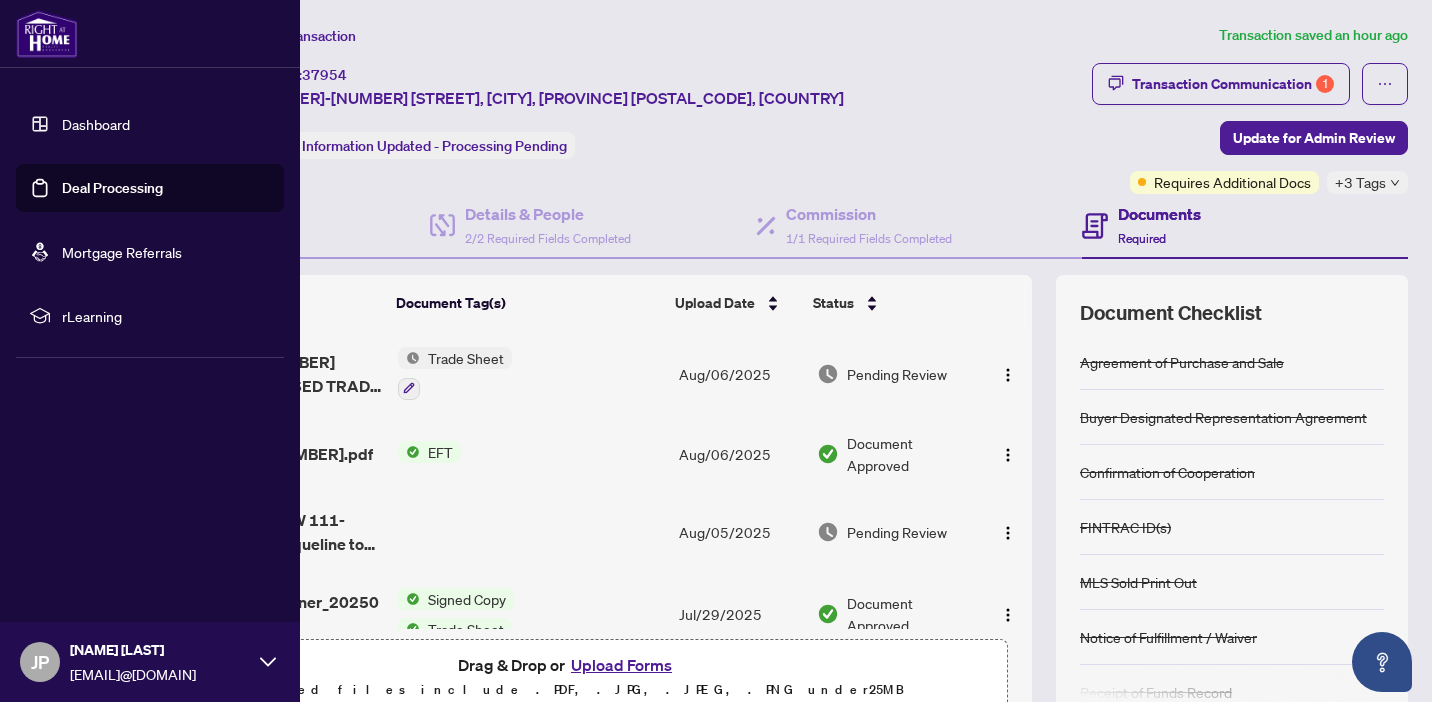 click on "Deal Processing" at bounding box center (112, 188) 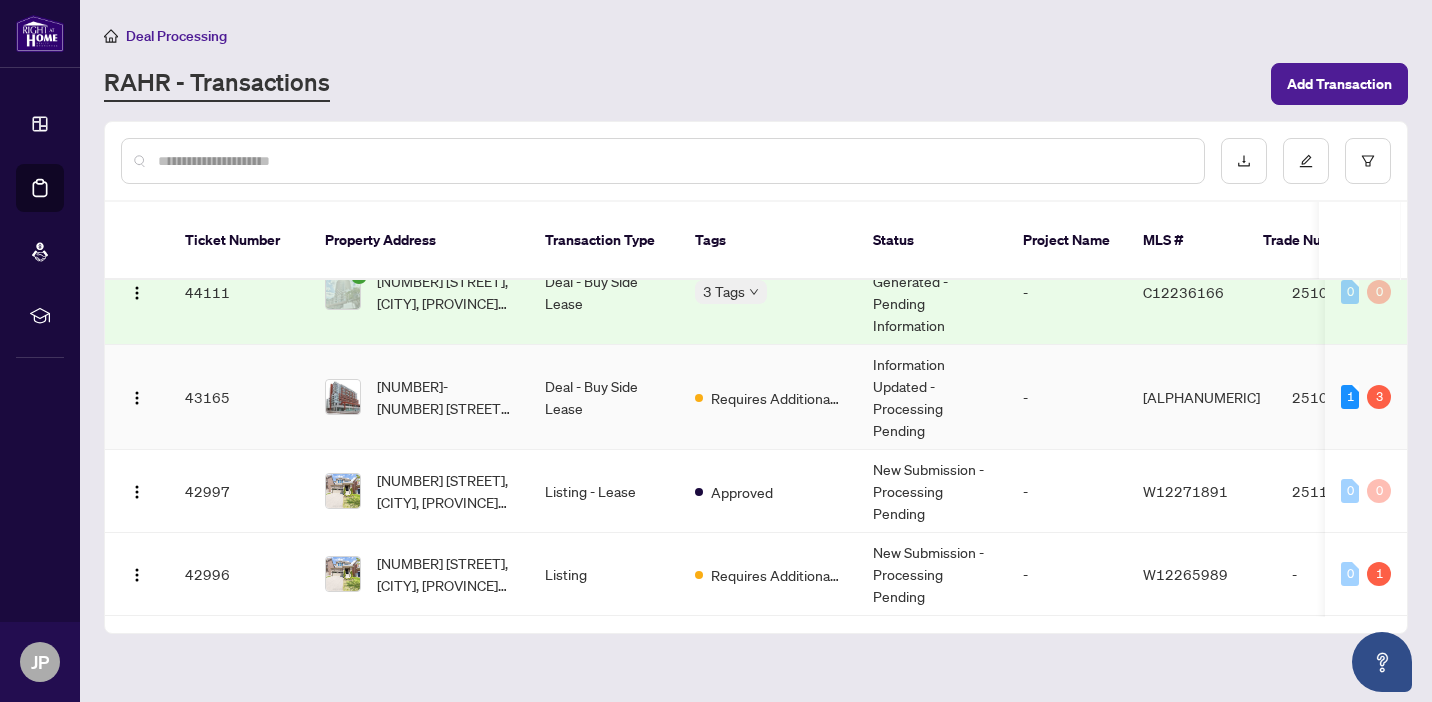 scroll, scrollTop: 231, scrollLeft: 0, axis: vertical 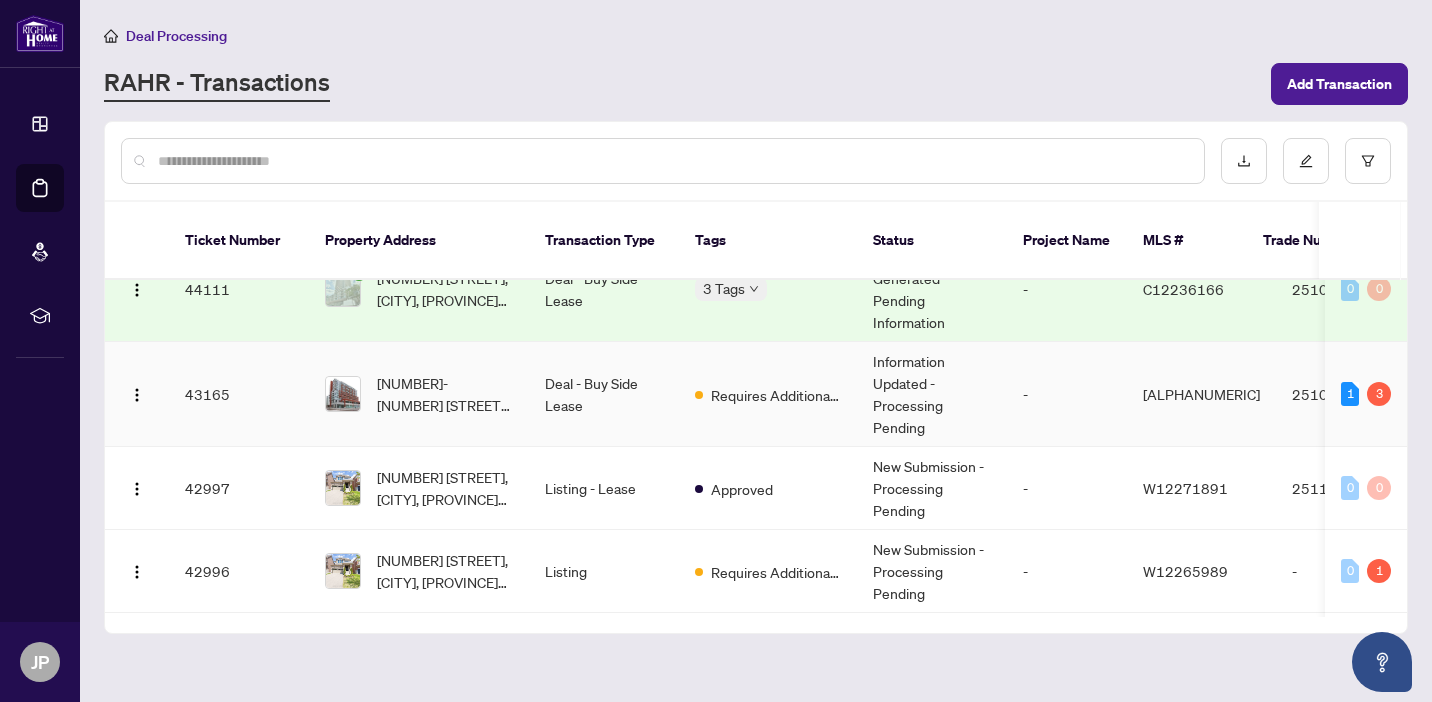 click on "3" at bounding box center [1379, 394] 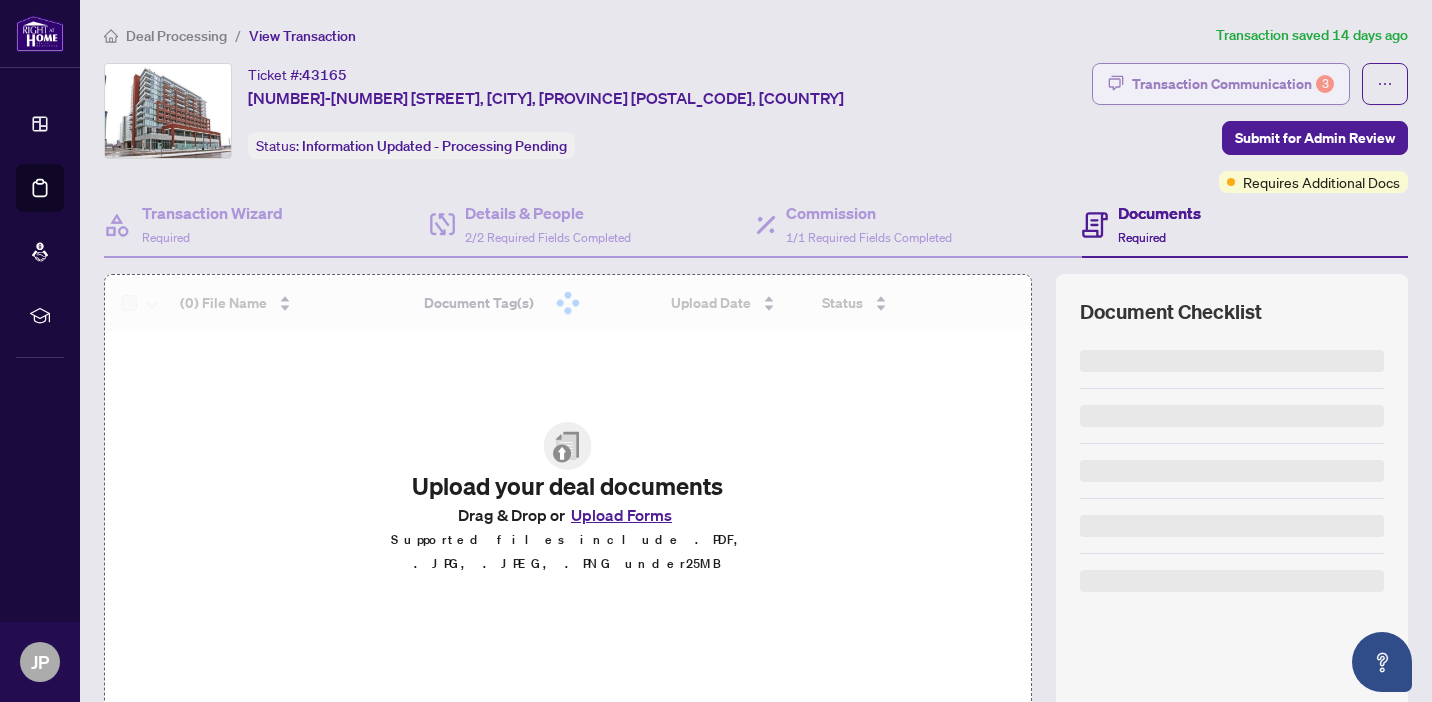 click on "3" at bounding box center (1325, 84) 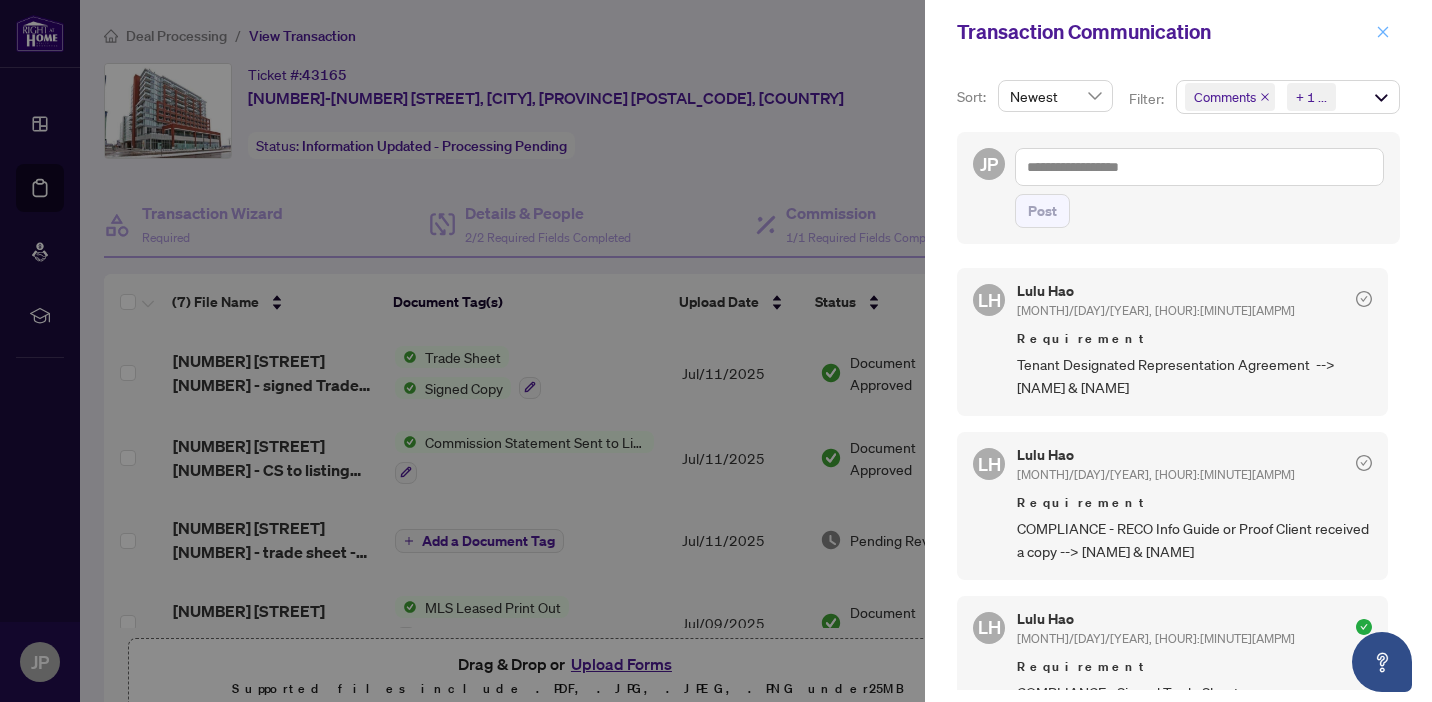 click 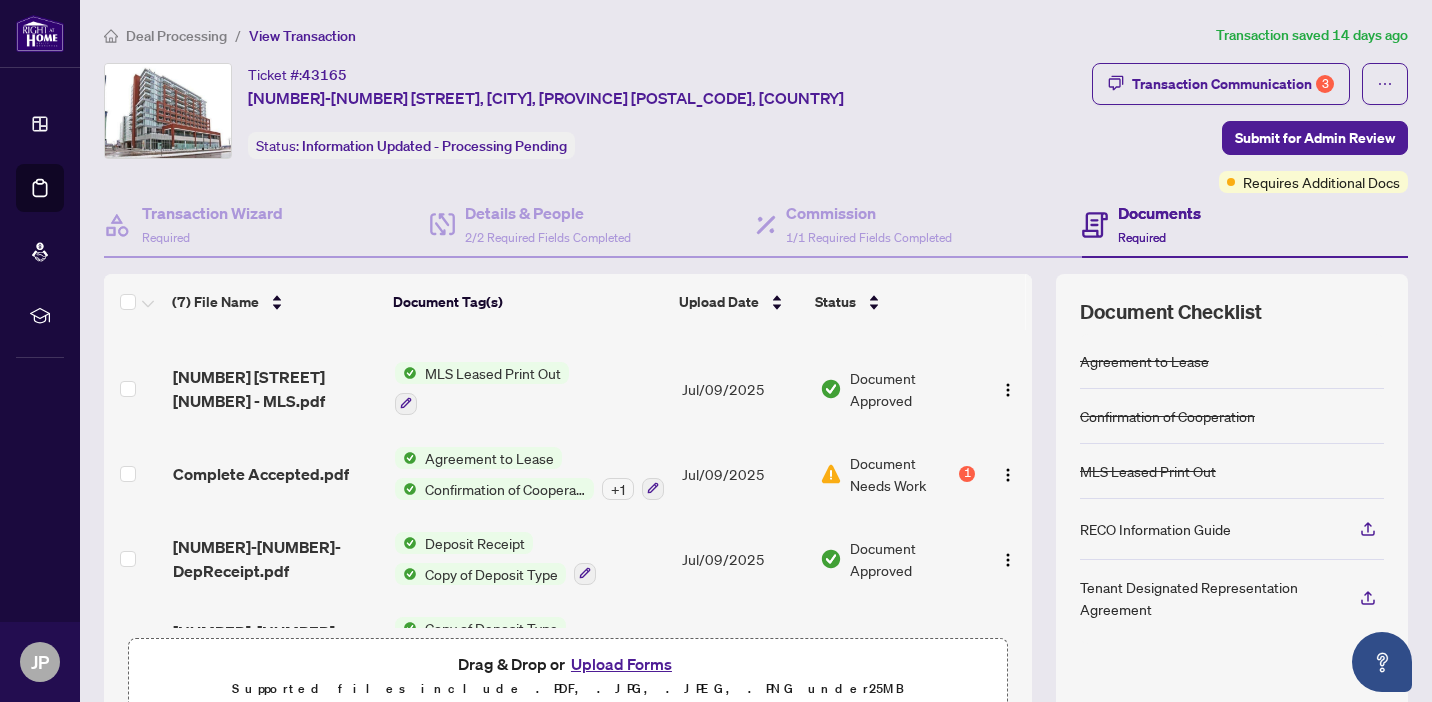 scroll, scrollTop: 236, scrollLeft: 0, axis: vertical 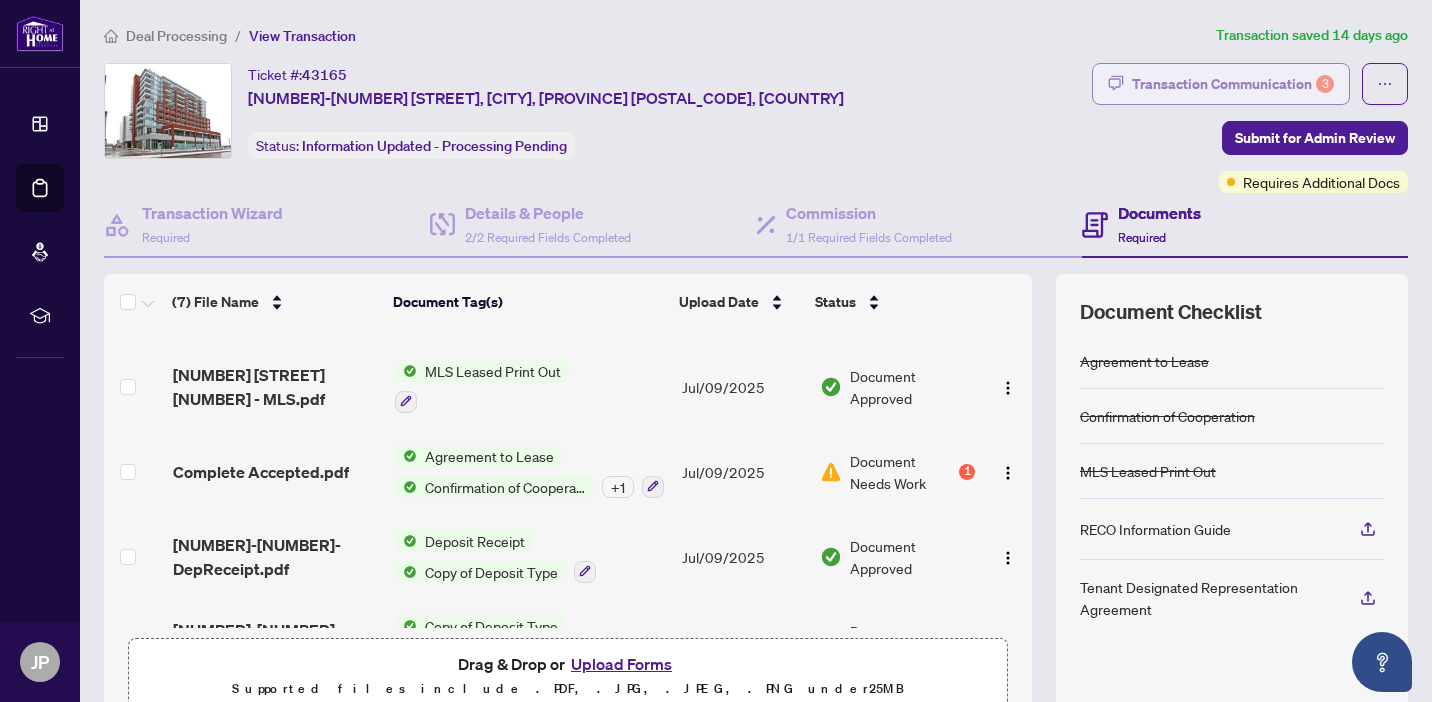 click on "Transaction Communication 3" at bounding box center [1233, 84] 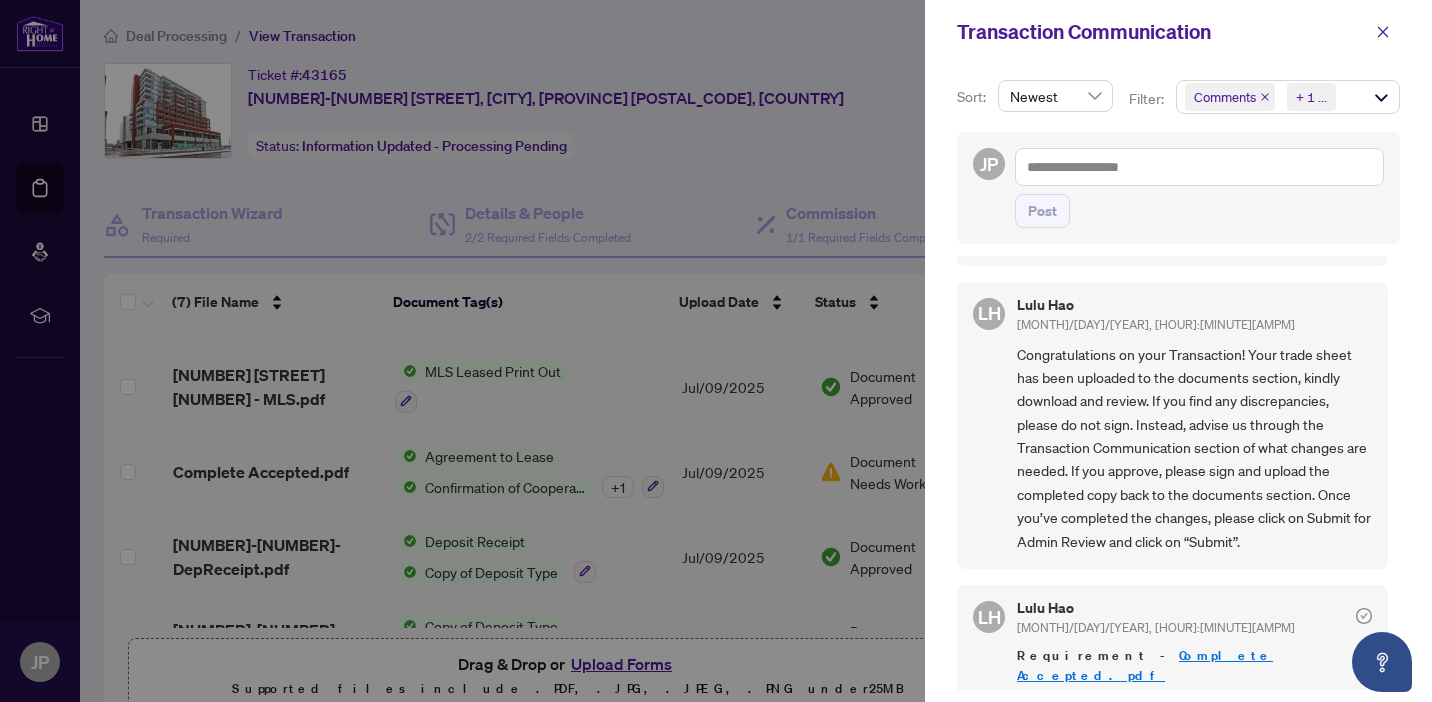 scroll, scrollTop: 538, scrollLeft: 0, axis: vertical 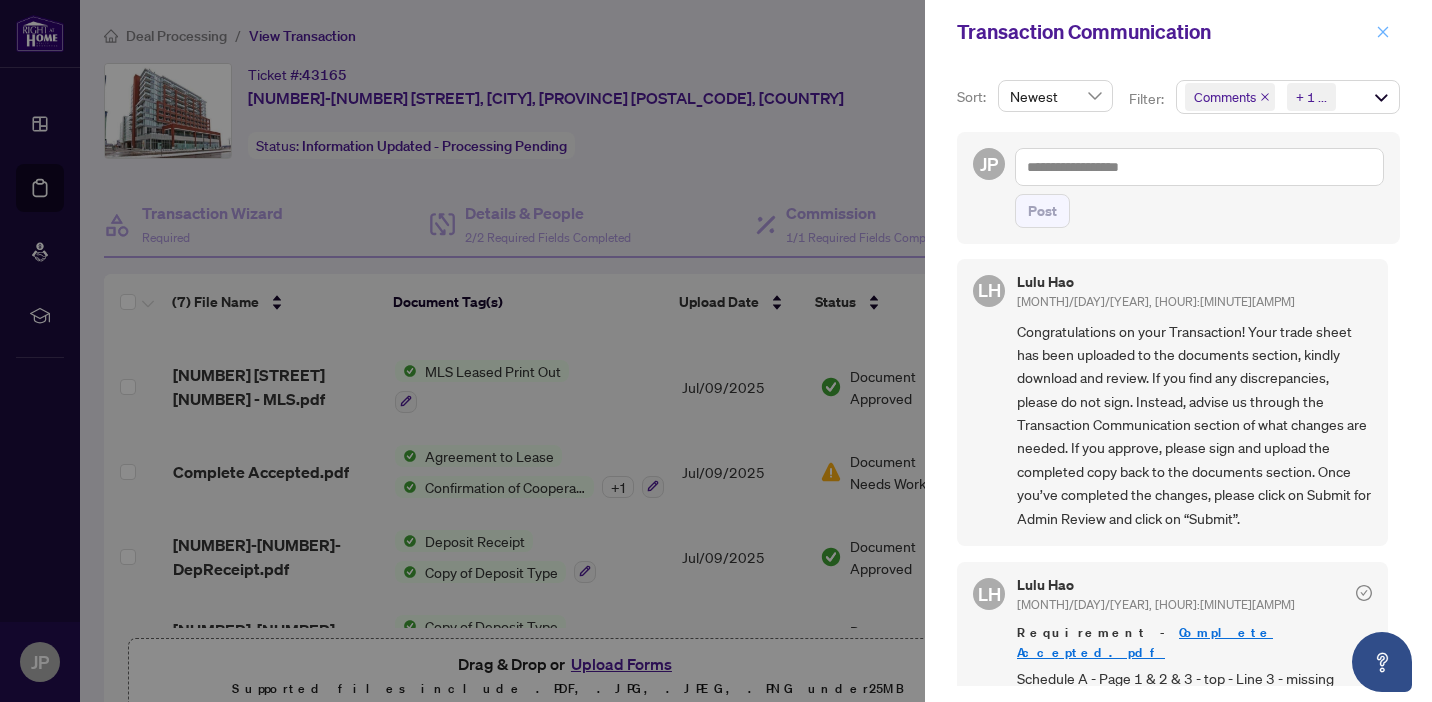 click at bounding box center [1383, 32] 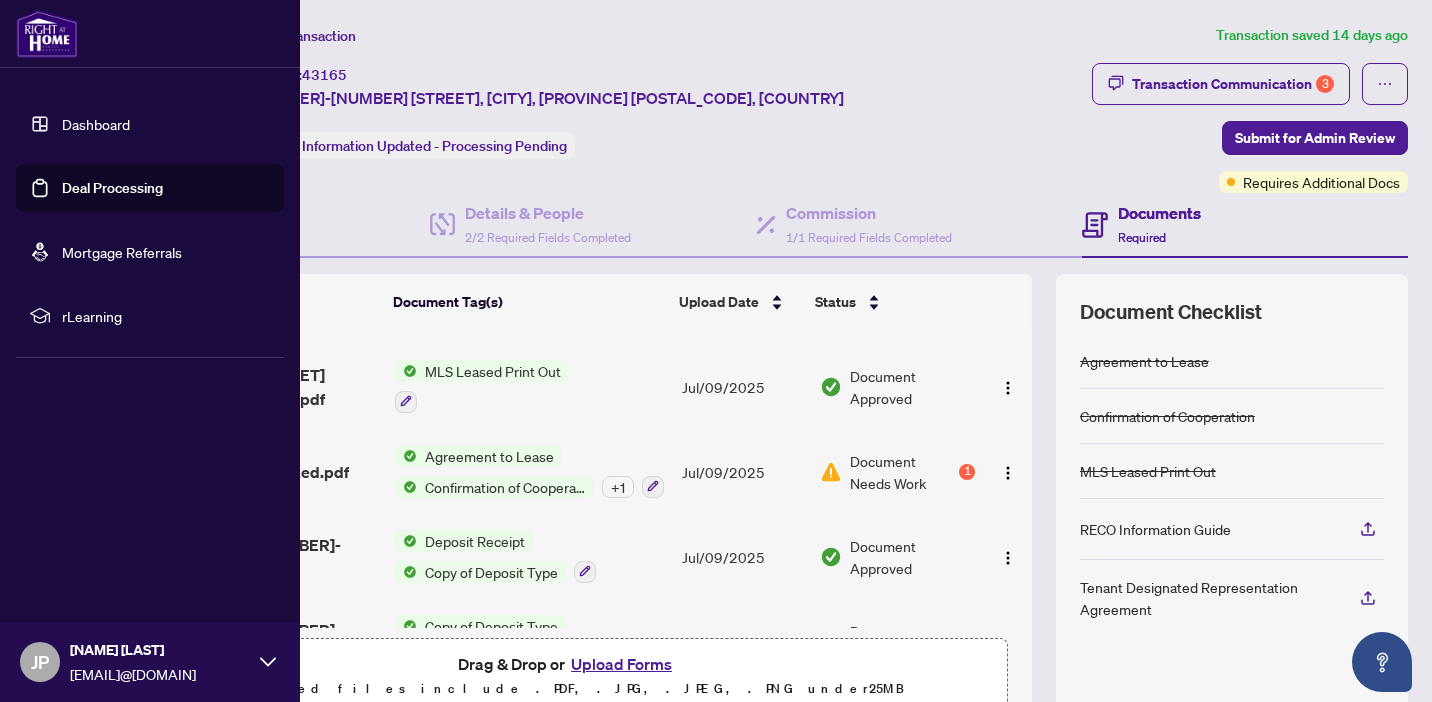 click on "Deal Processing" at bounding box center (112, 188) 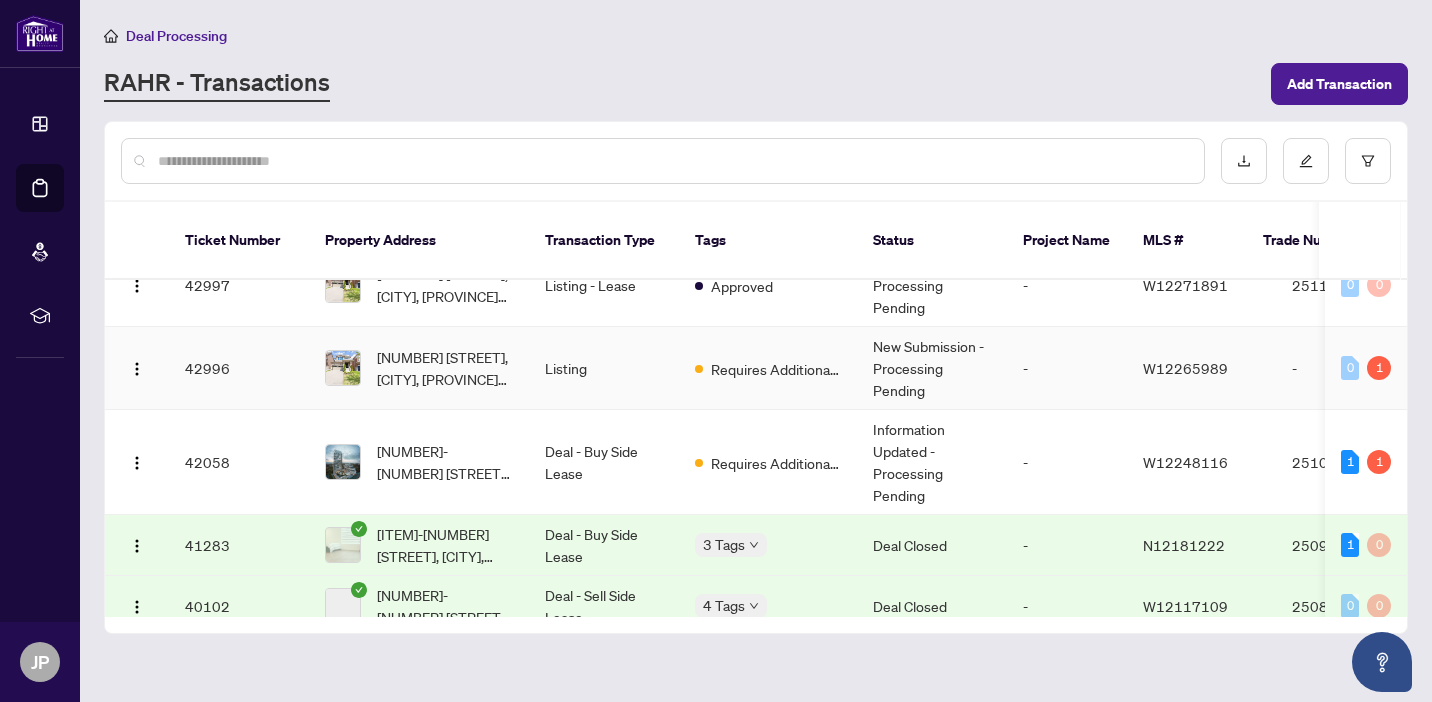 scroll, scrollTop: 450, scrollLeft: 0, axis: vertical 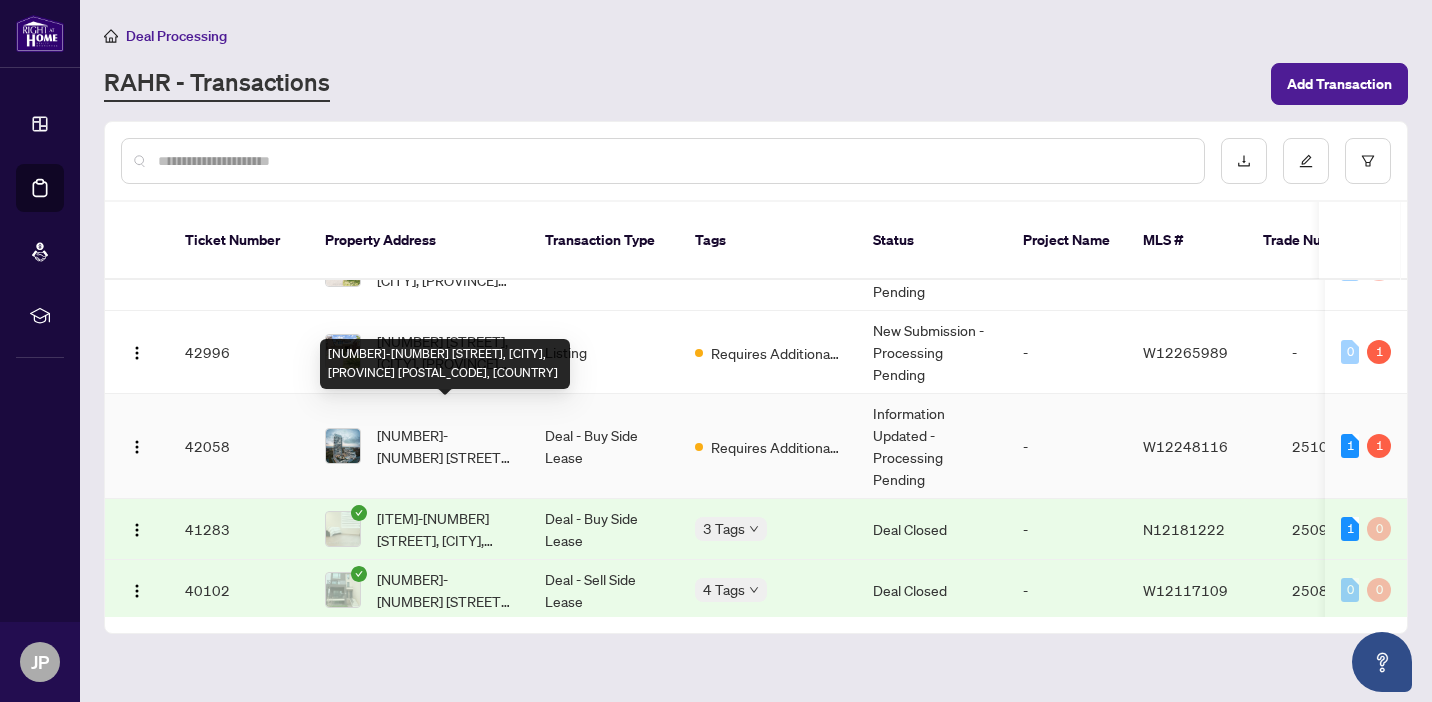 click on "[NUMBER]-[NUMBER] [STREET], [CITY], [PROVINCE] [POSTAL_CODE], [COUNTRY]" at bounding box center (445, 446) 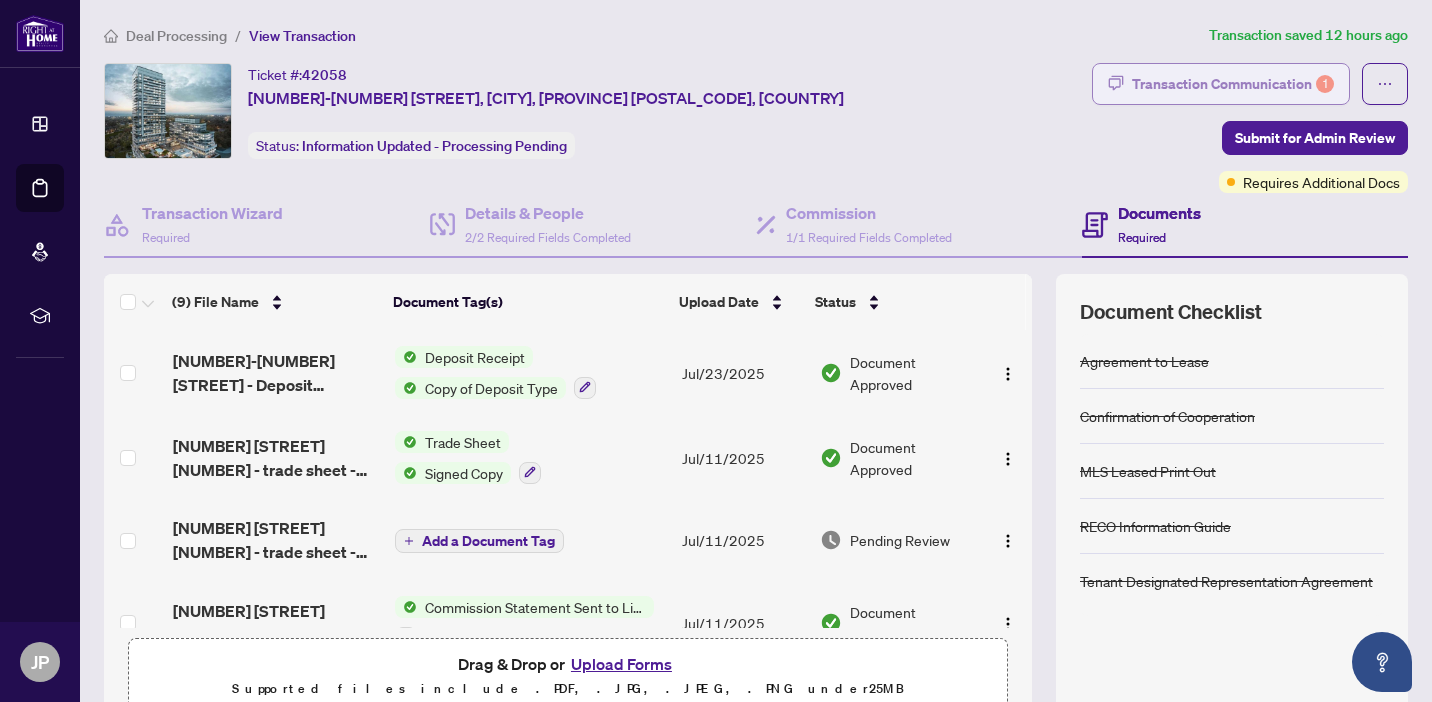 click on "Transaction Communication 1" at bounding box center (1233, 84) 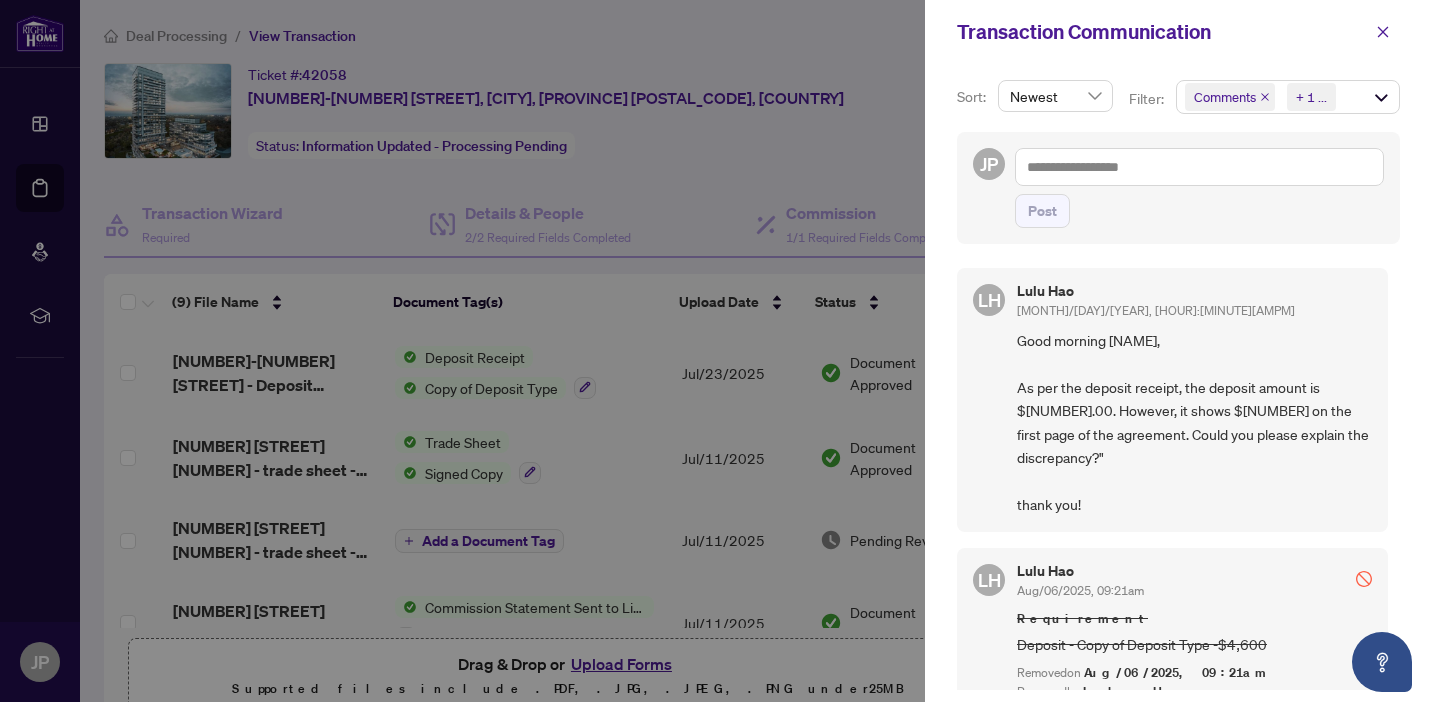 click at bounding box center [716, 351] 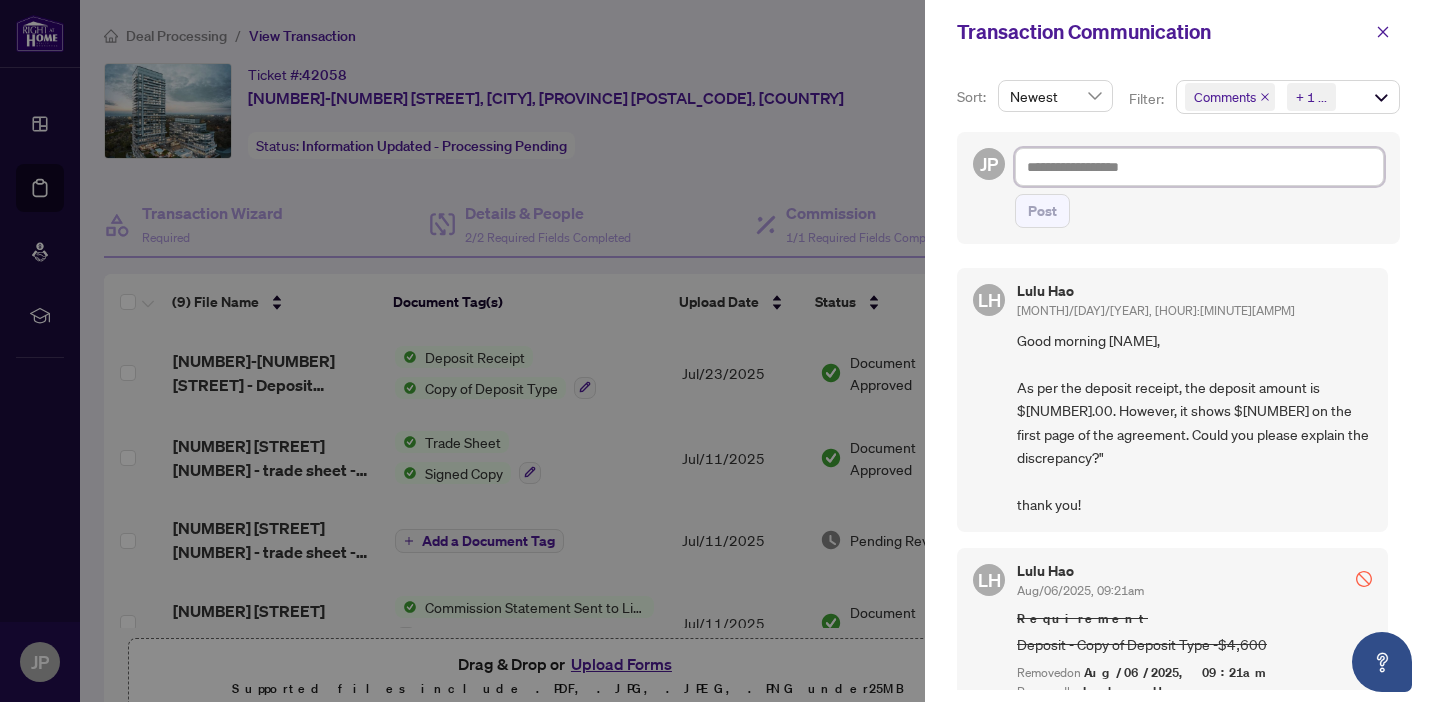 click at bounding box center [1199, 167] 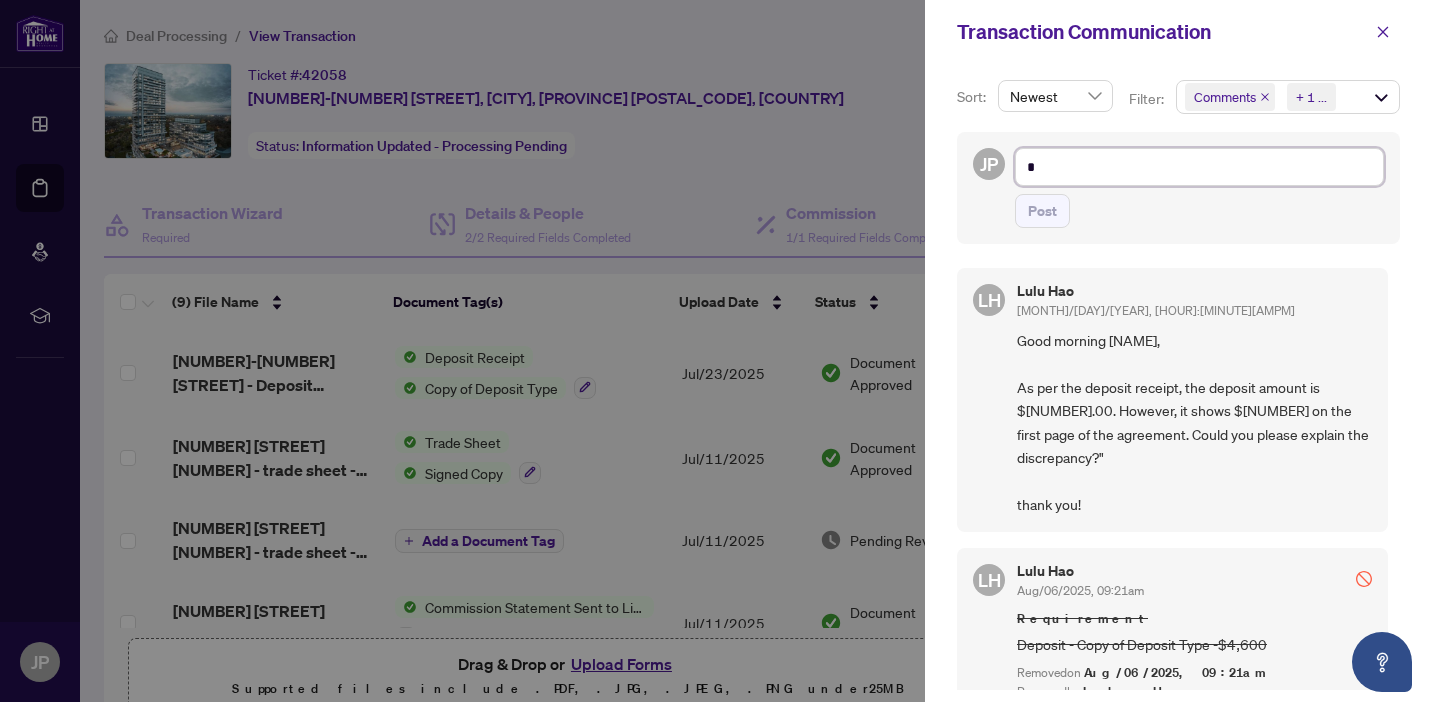 type on "**" 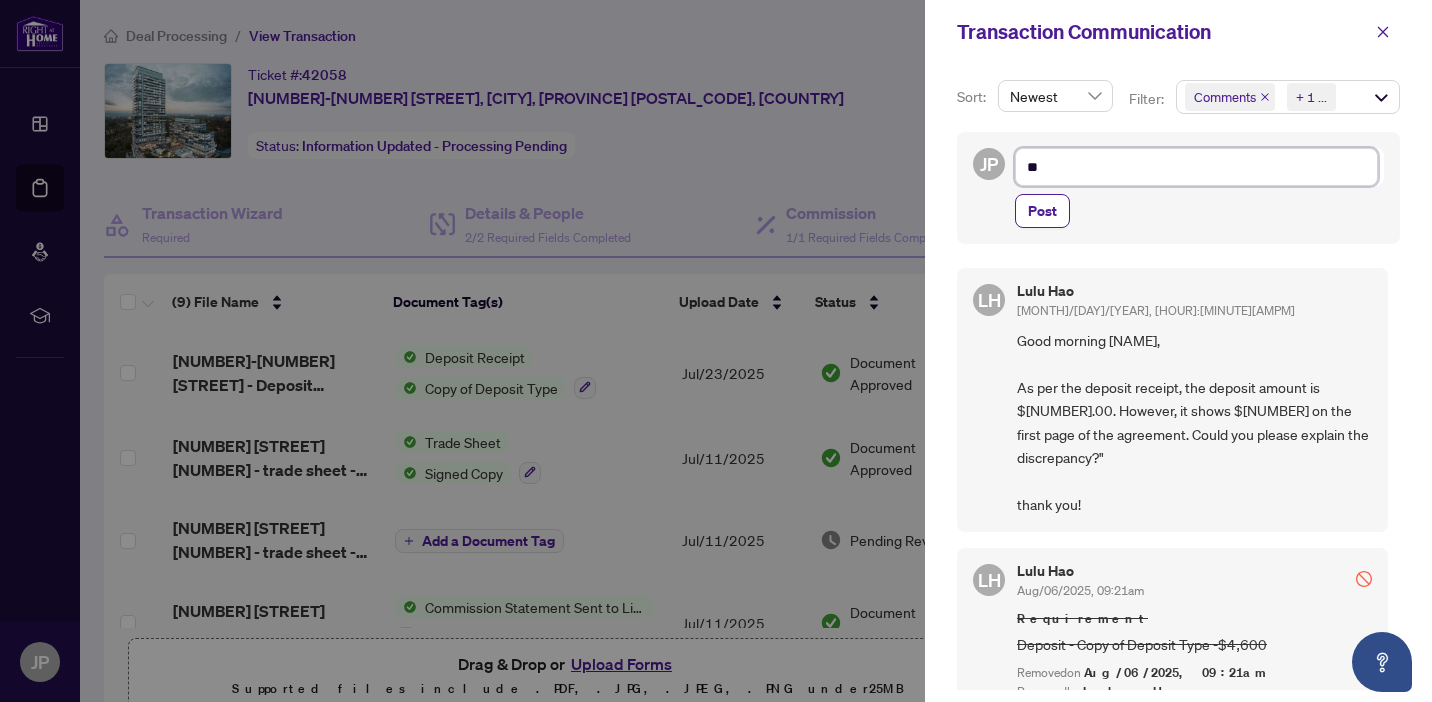 type on "***" 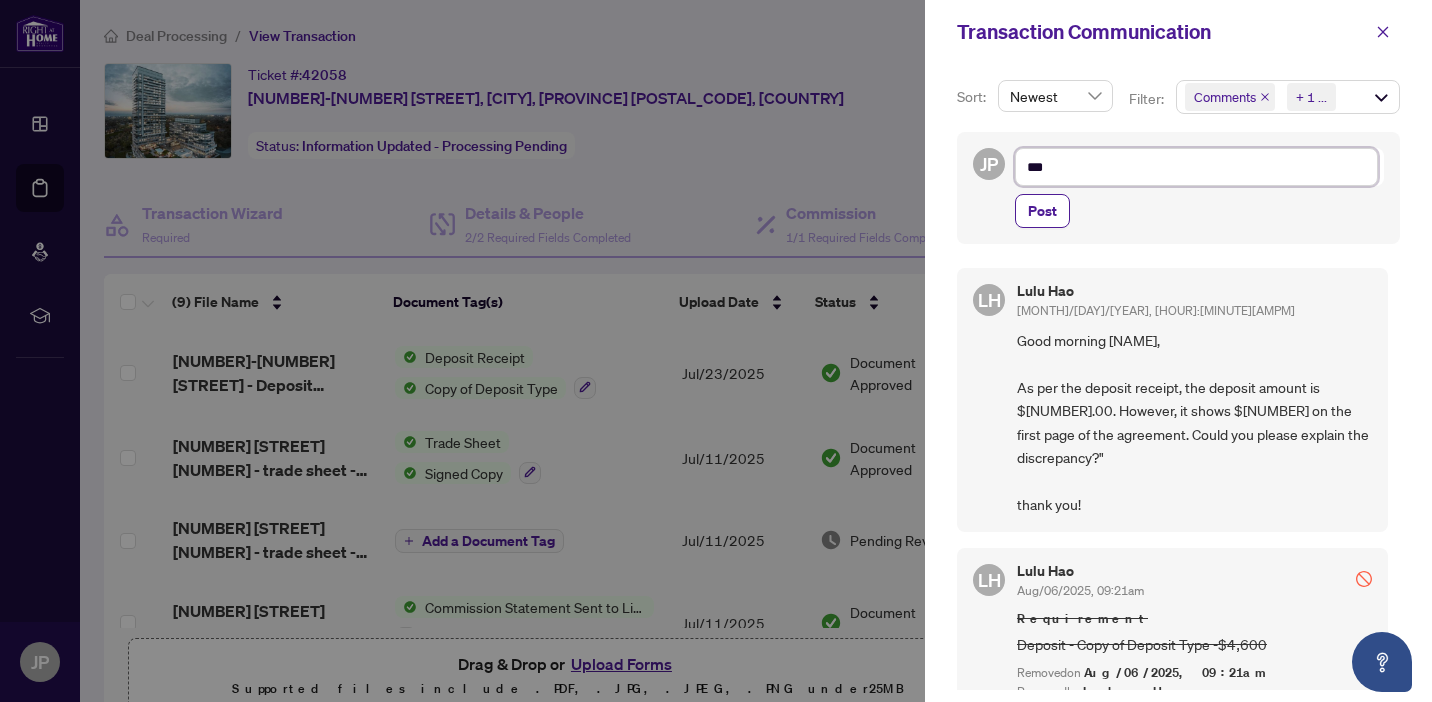 type on "***" 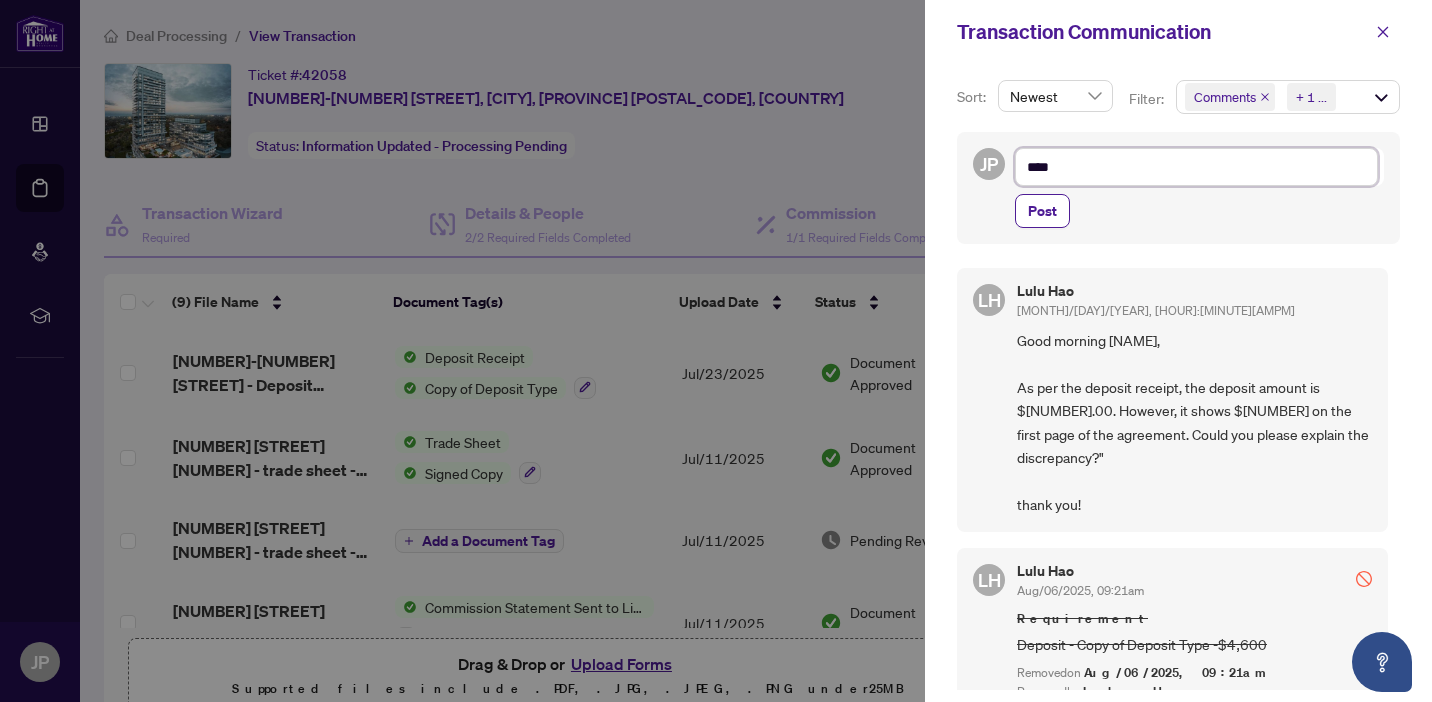 type on "*****" 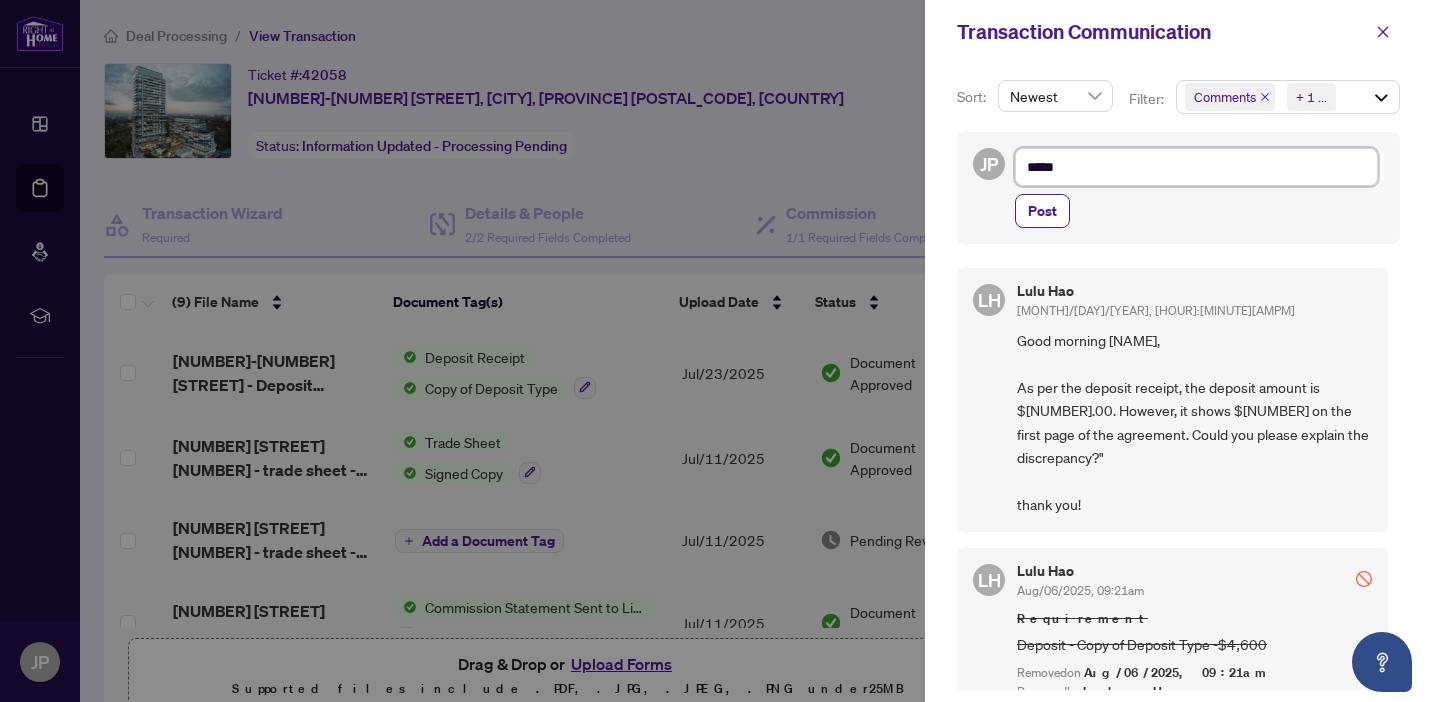 type on "******" 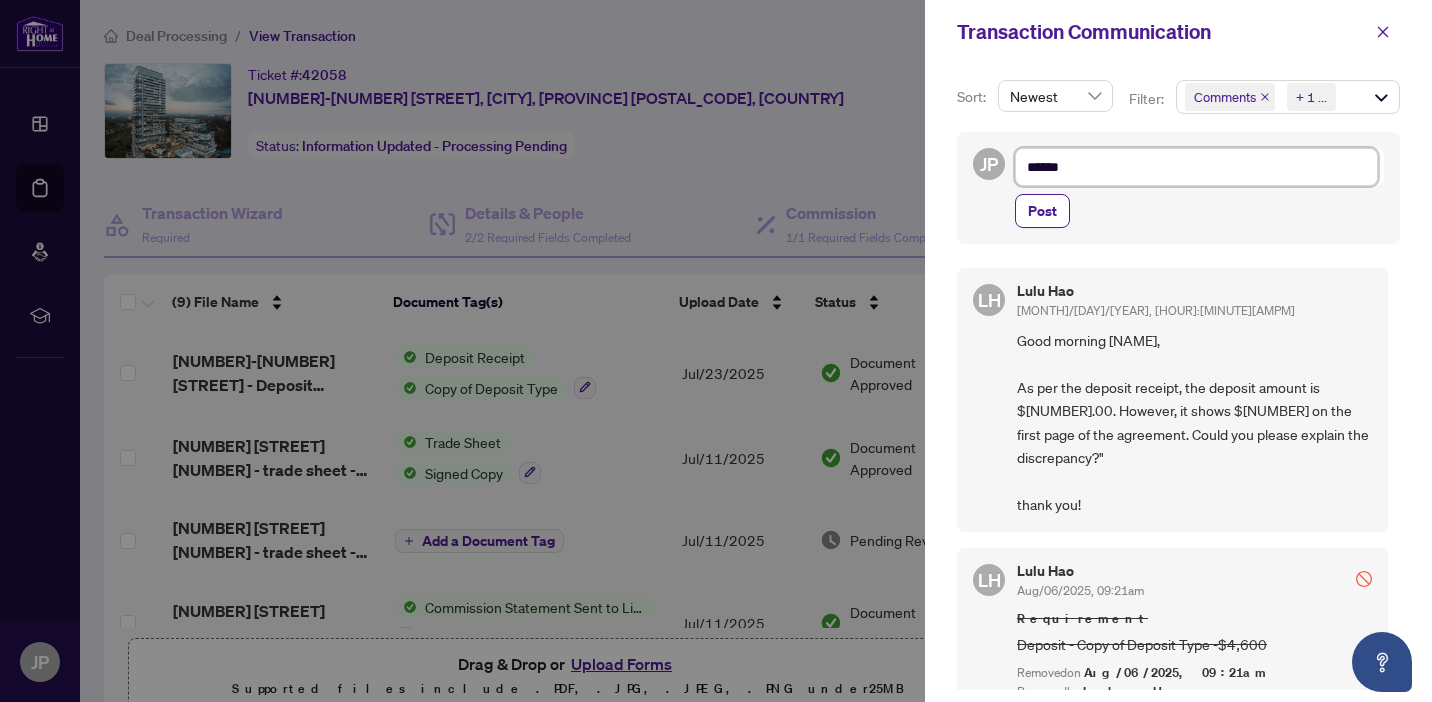 type on "*******" 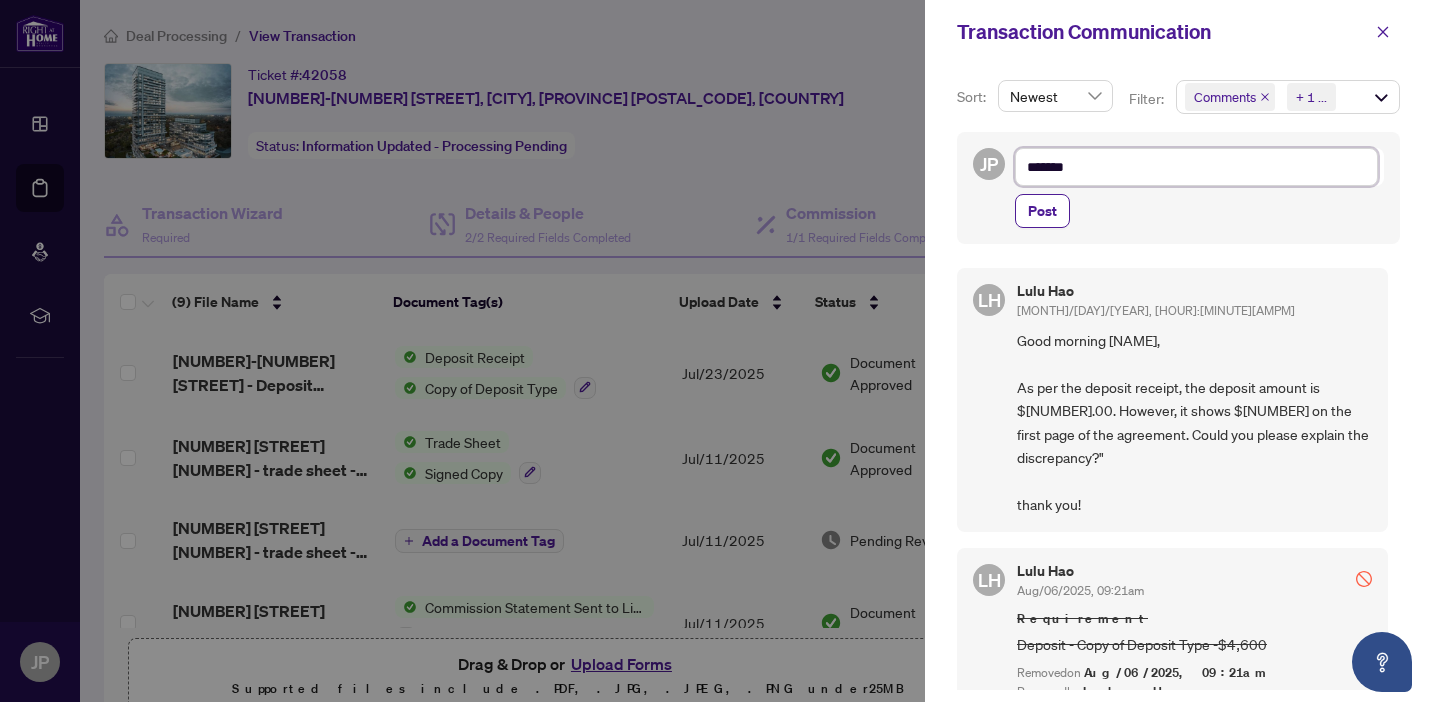 type on "********" 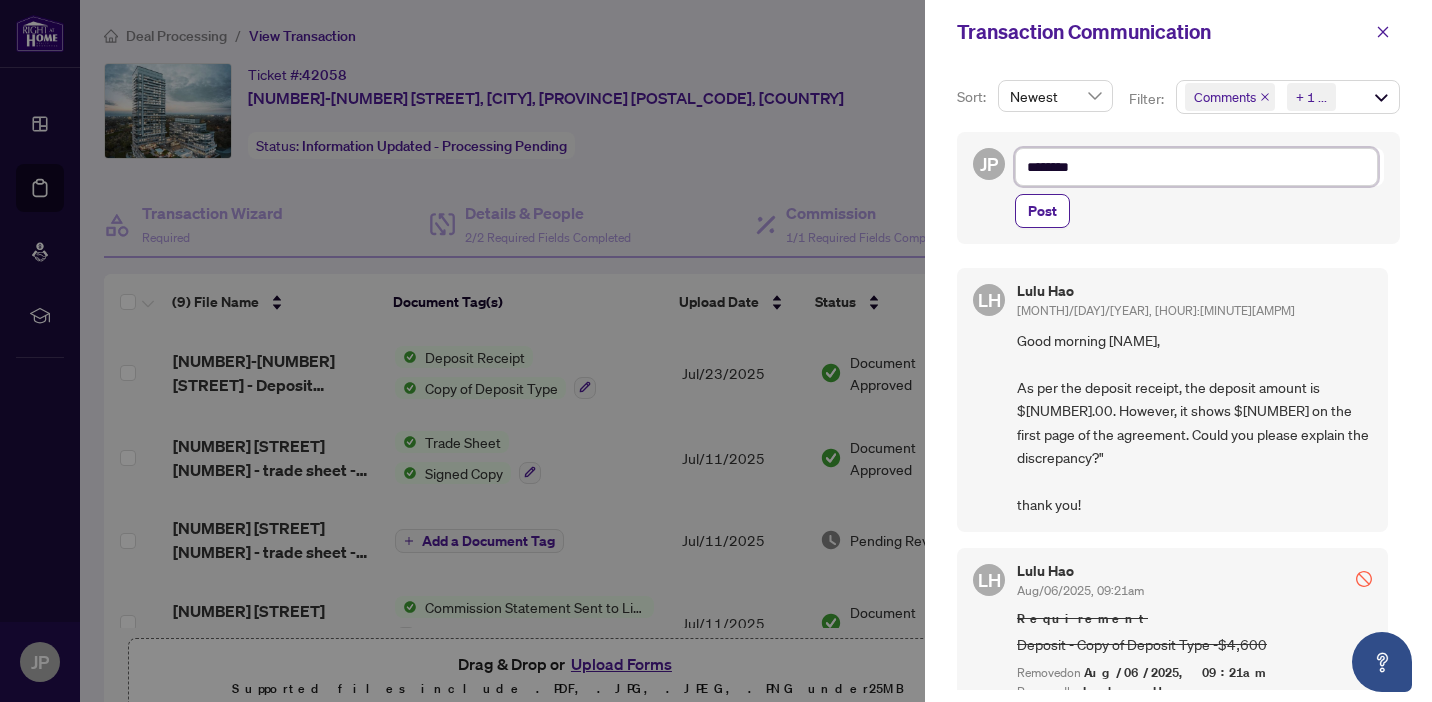 type on "*********" 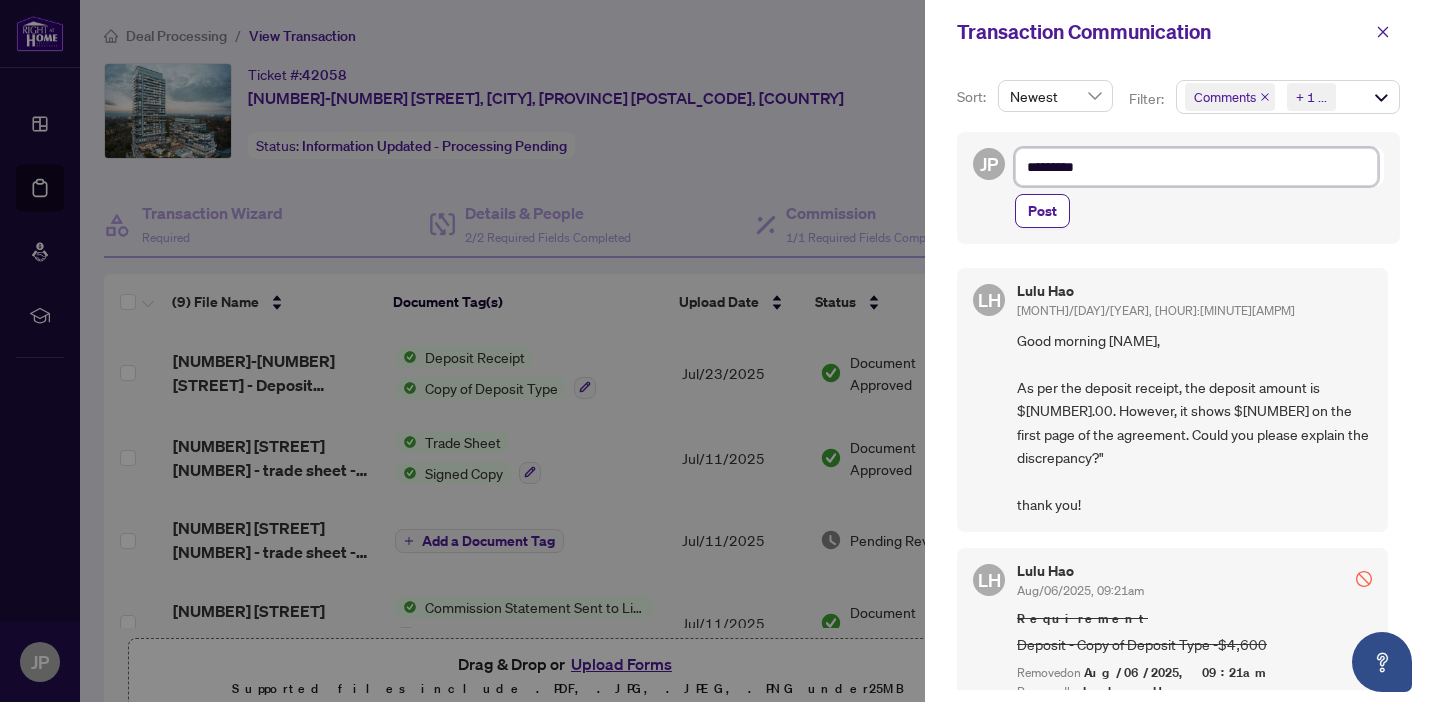 type on "*********" 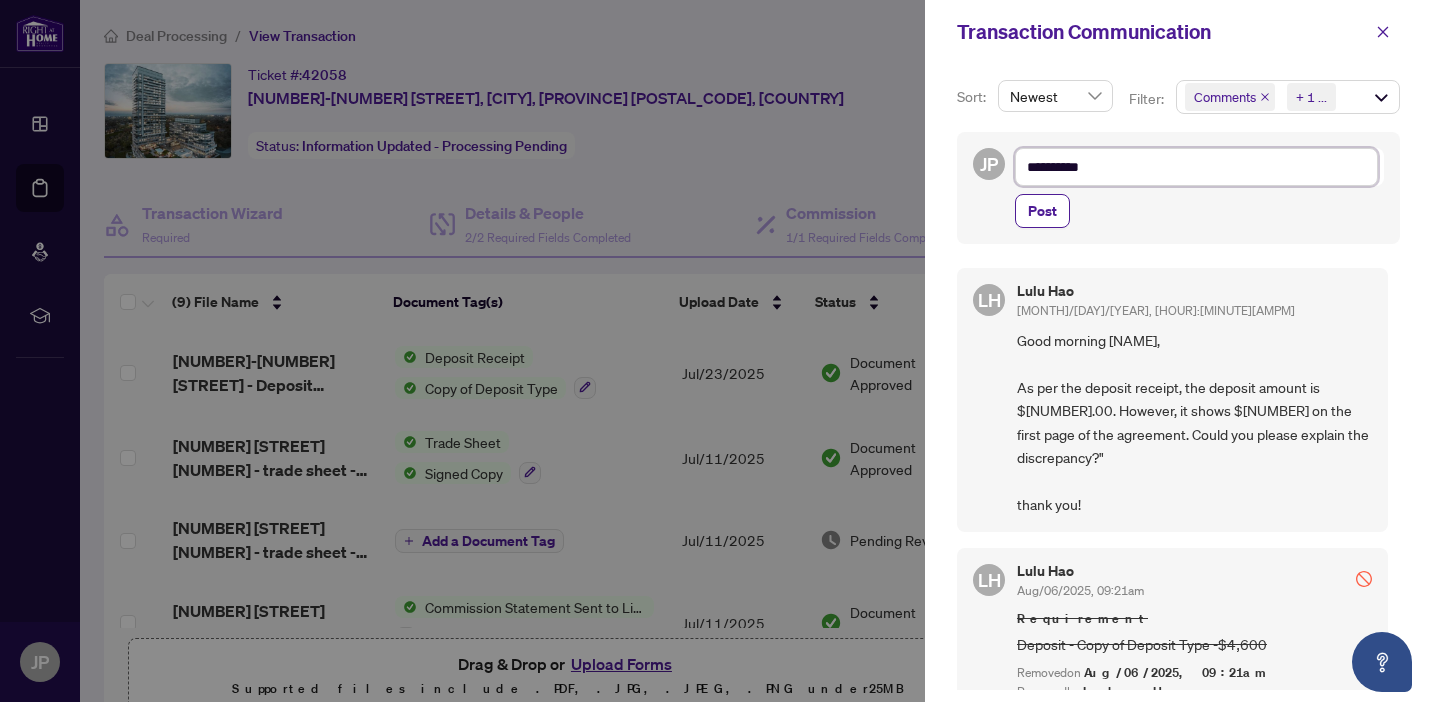 type on "**********" 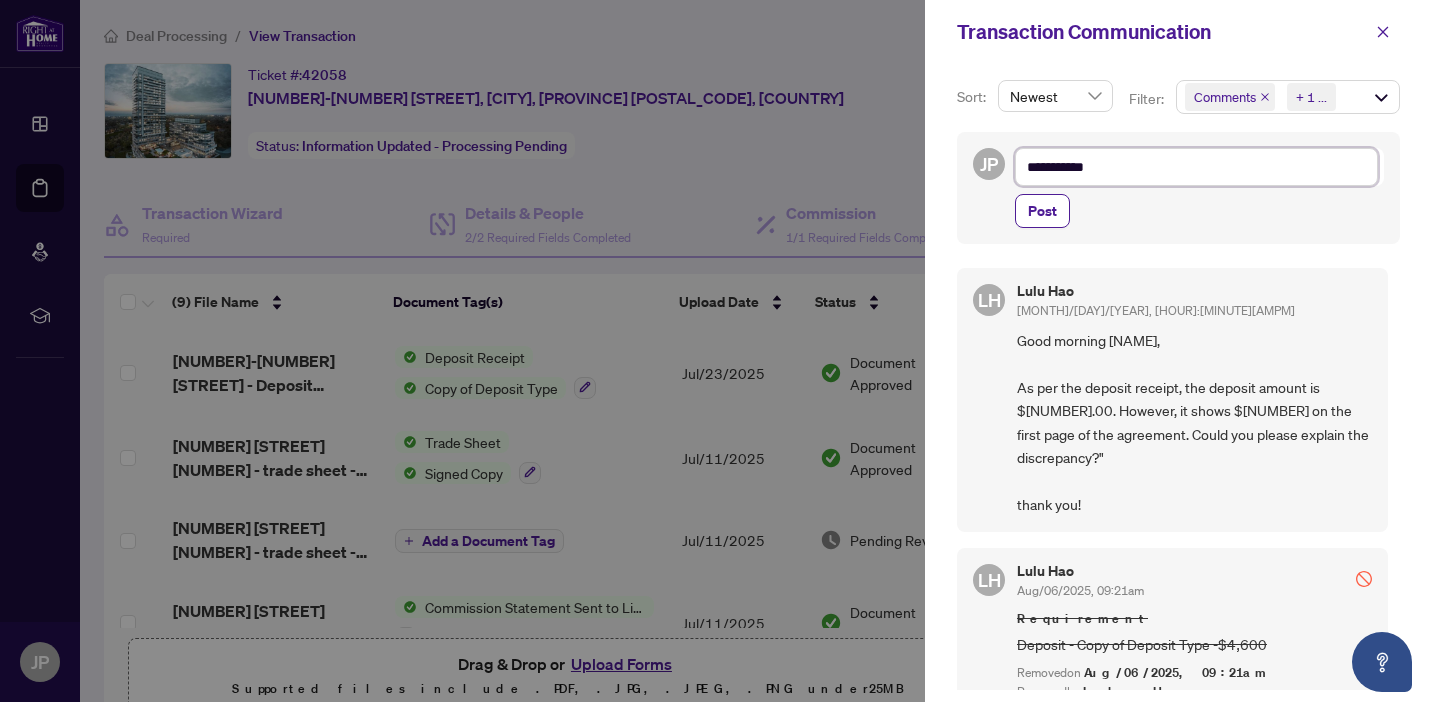 type on "**********" 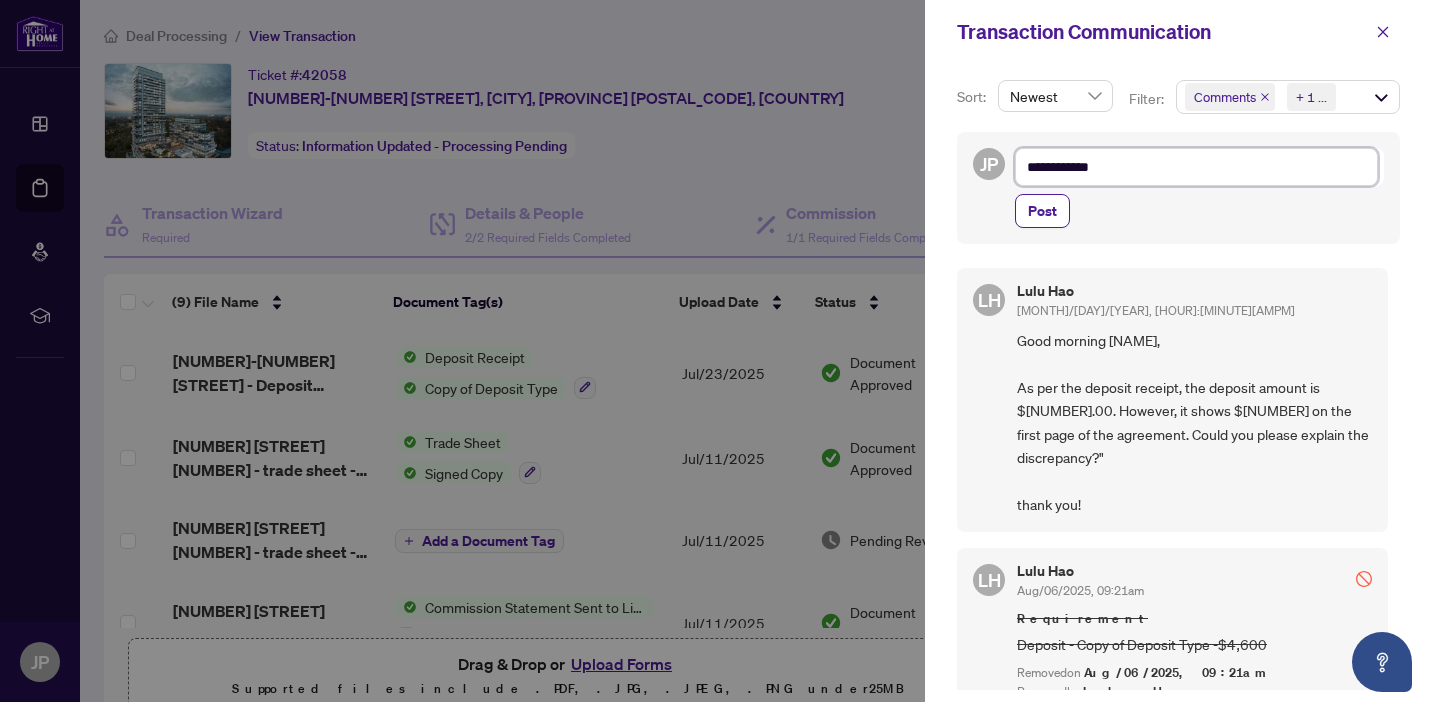 type on "**********" 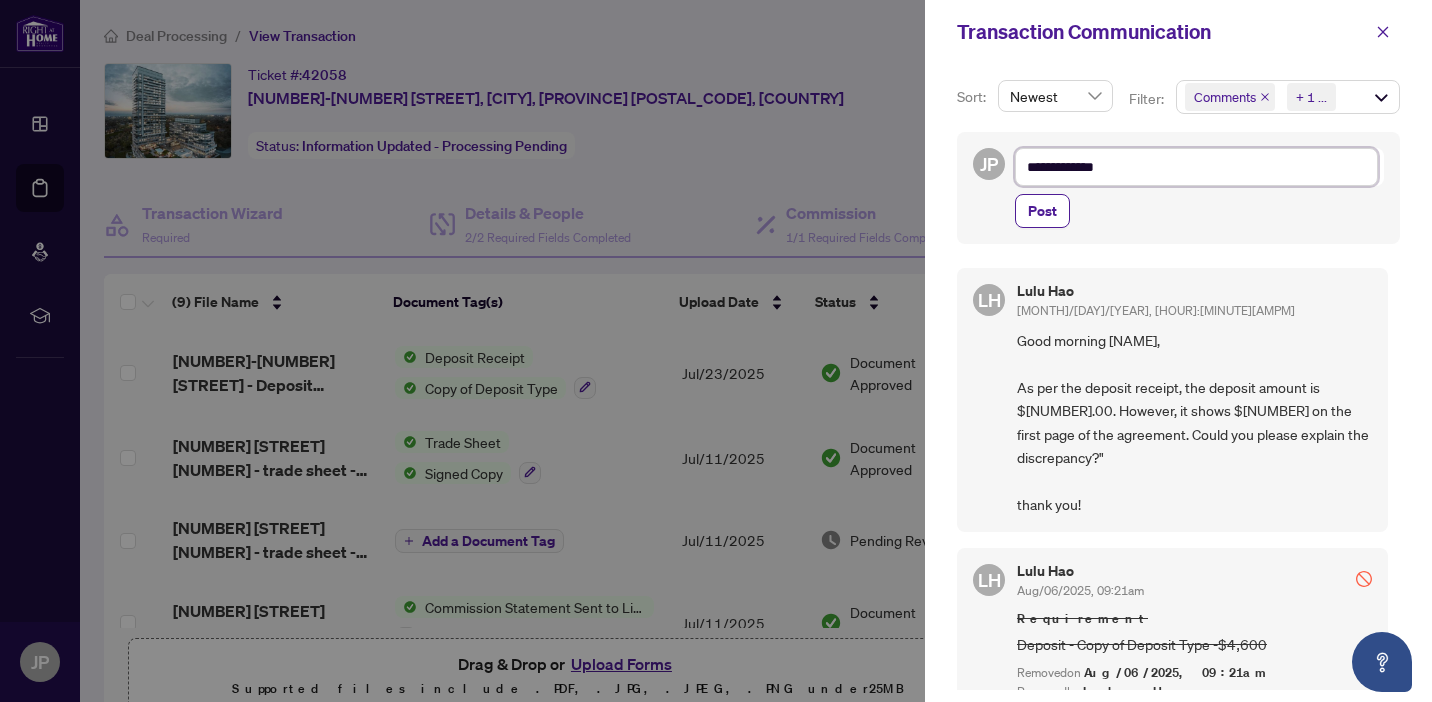 type on "**********" 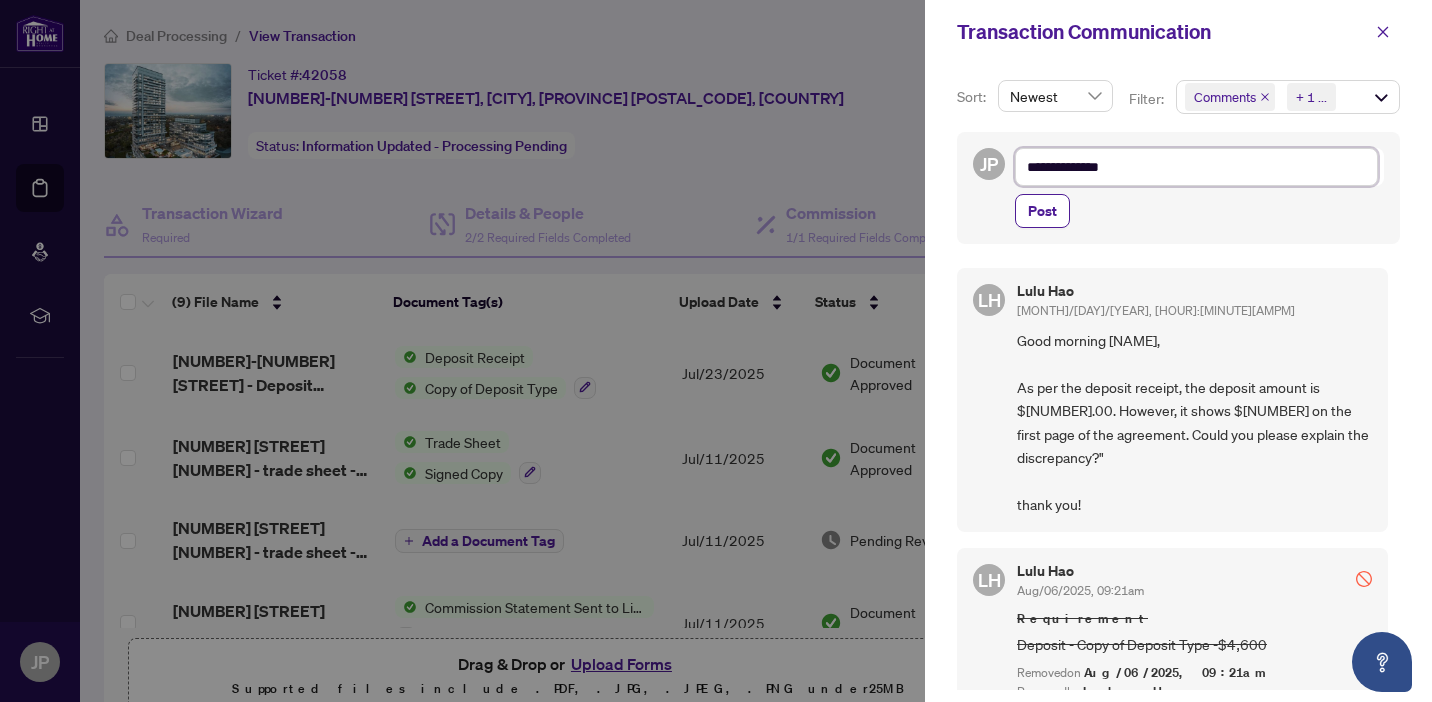 type on "**********" 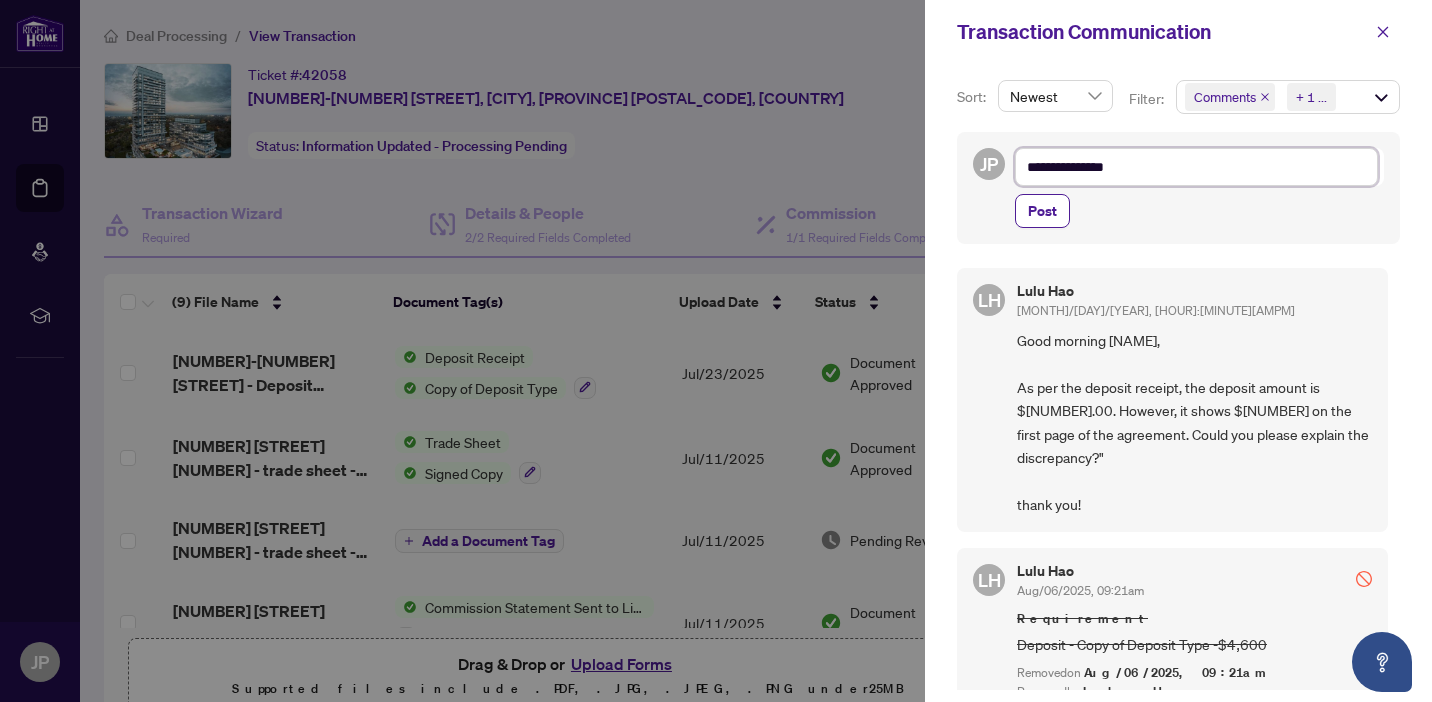 type on "**********" 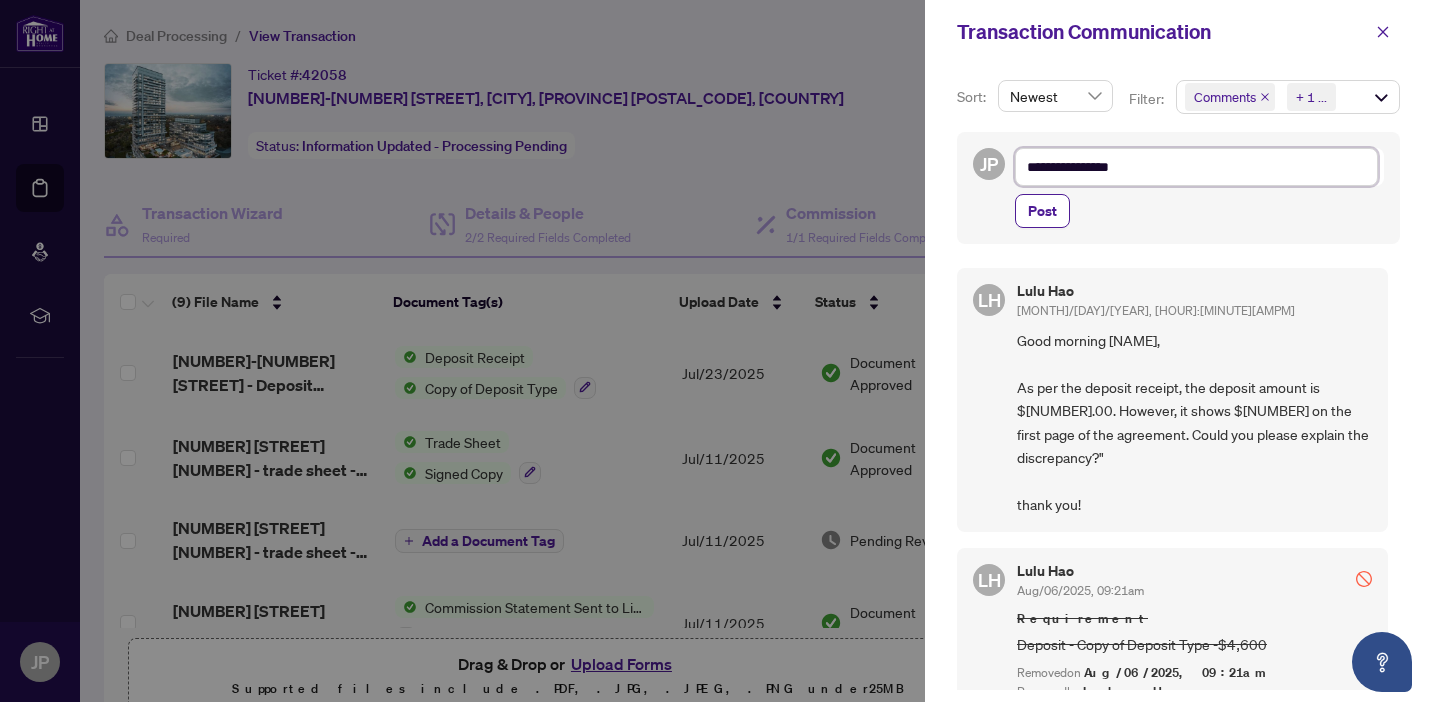 type on "**********" 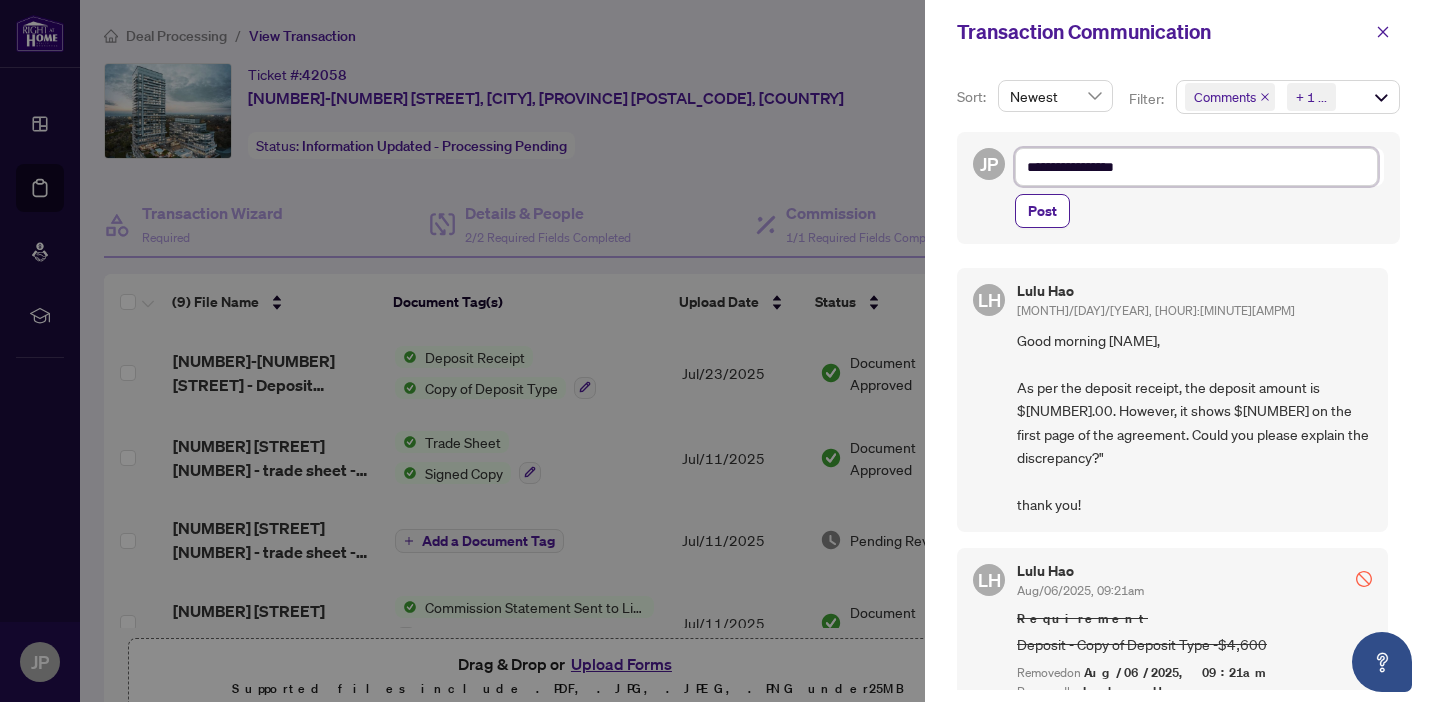 type on "**********" 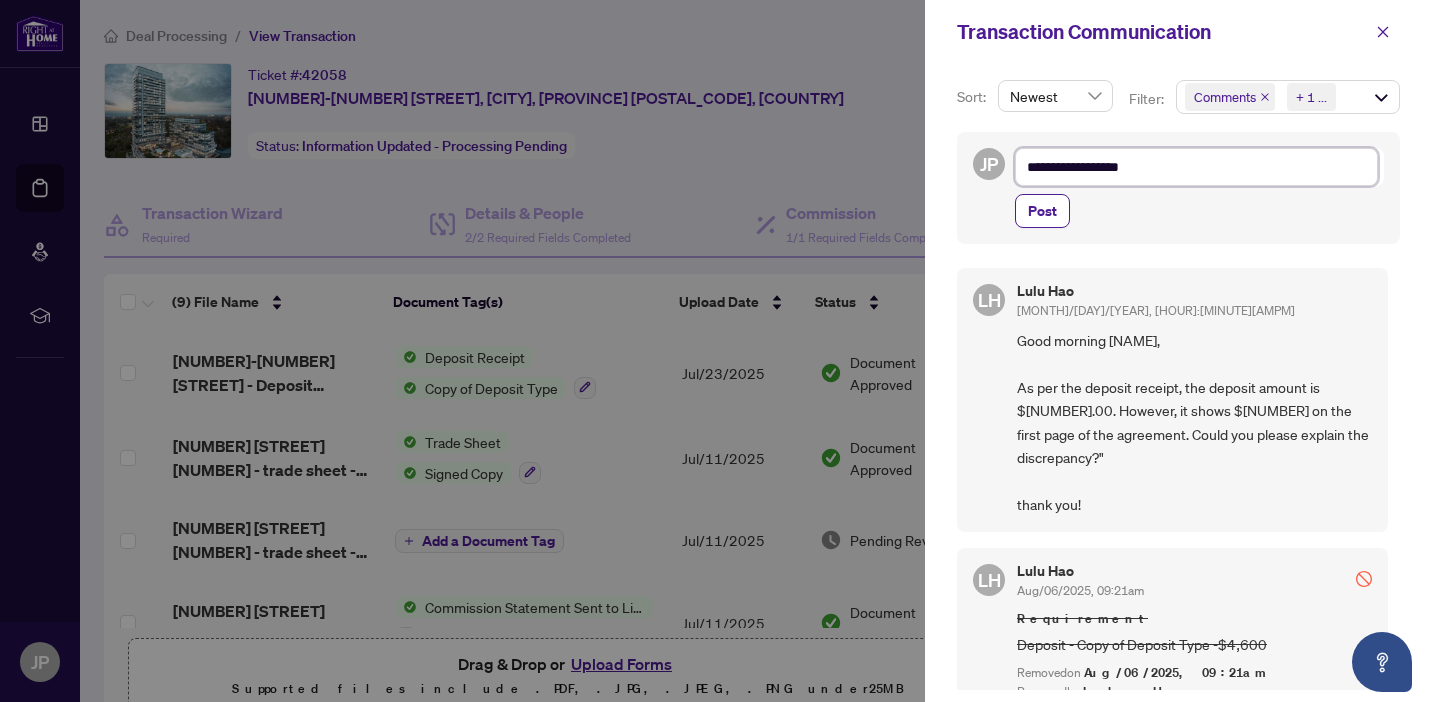 type on "**********" 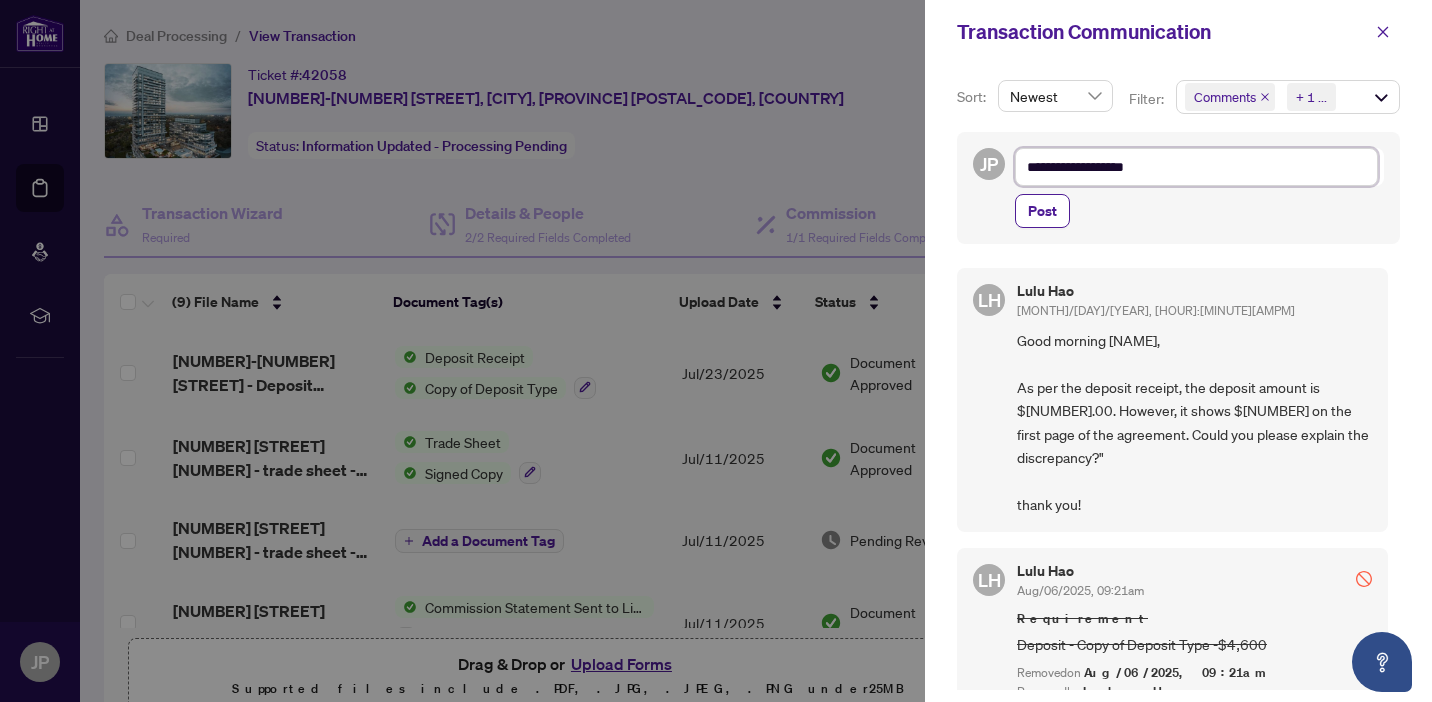 type on "**********" 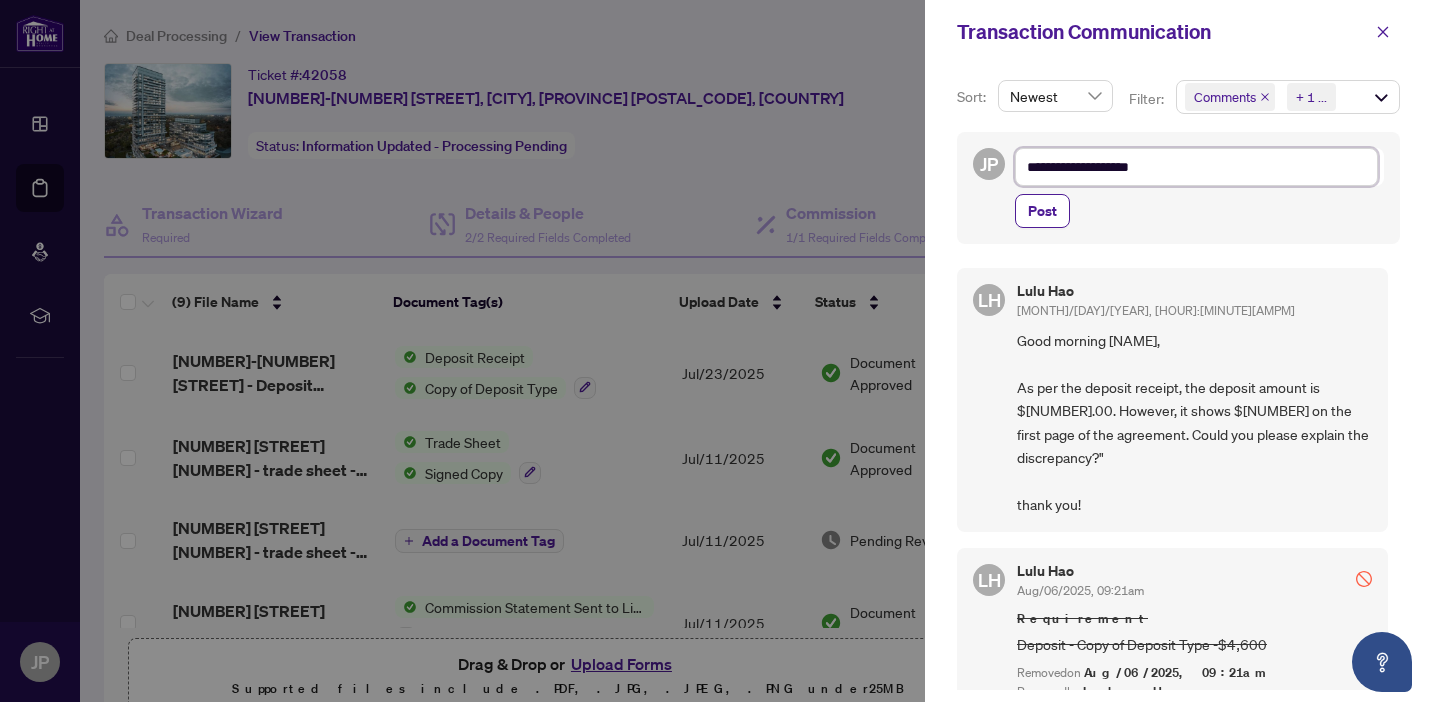 type on "**********" 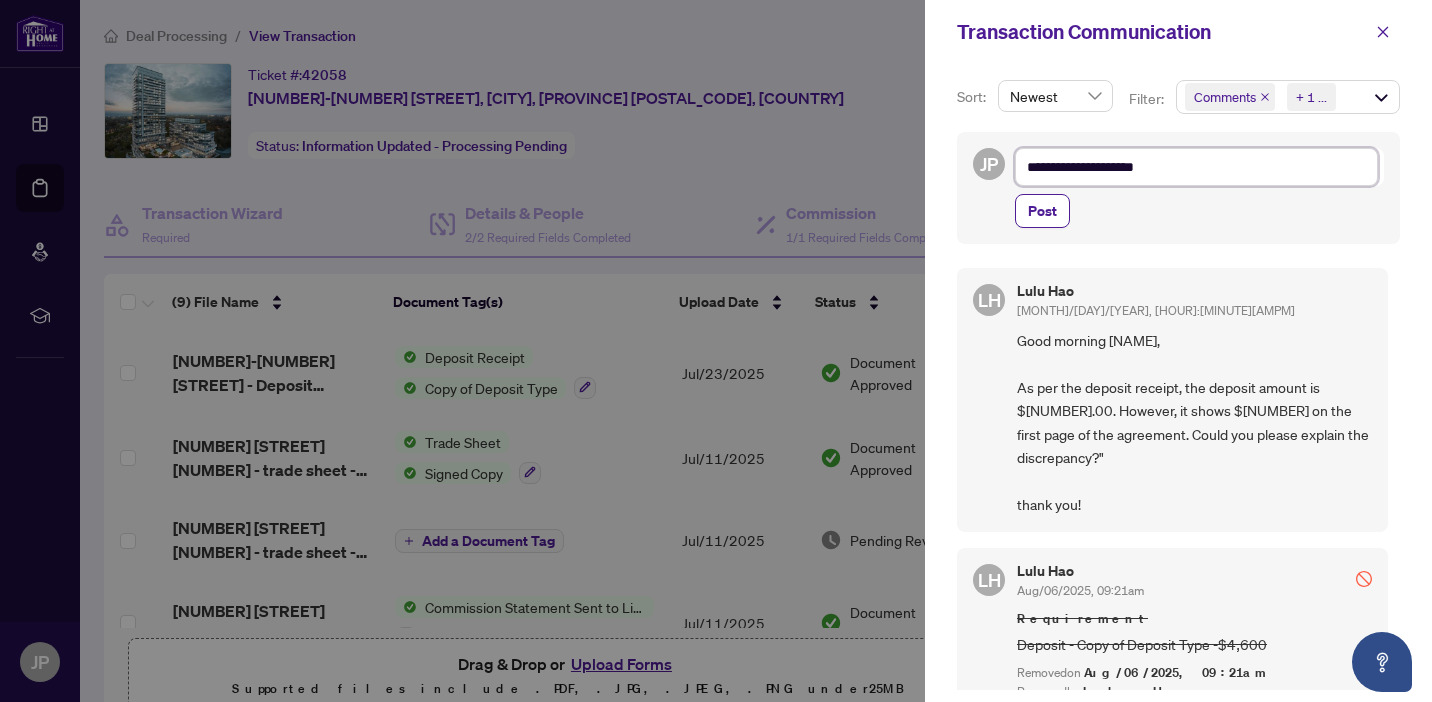 type on "**********" 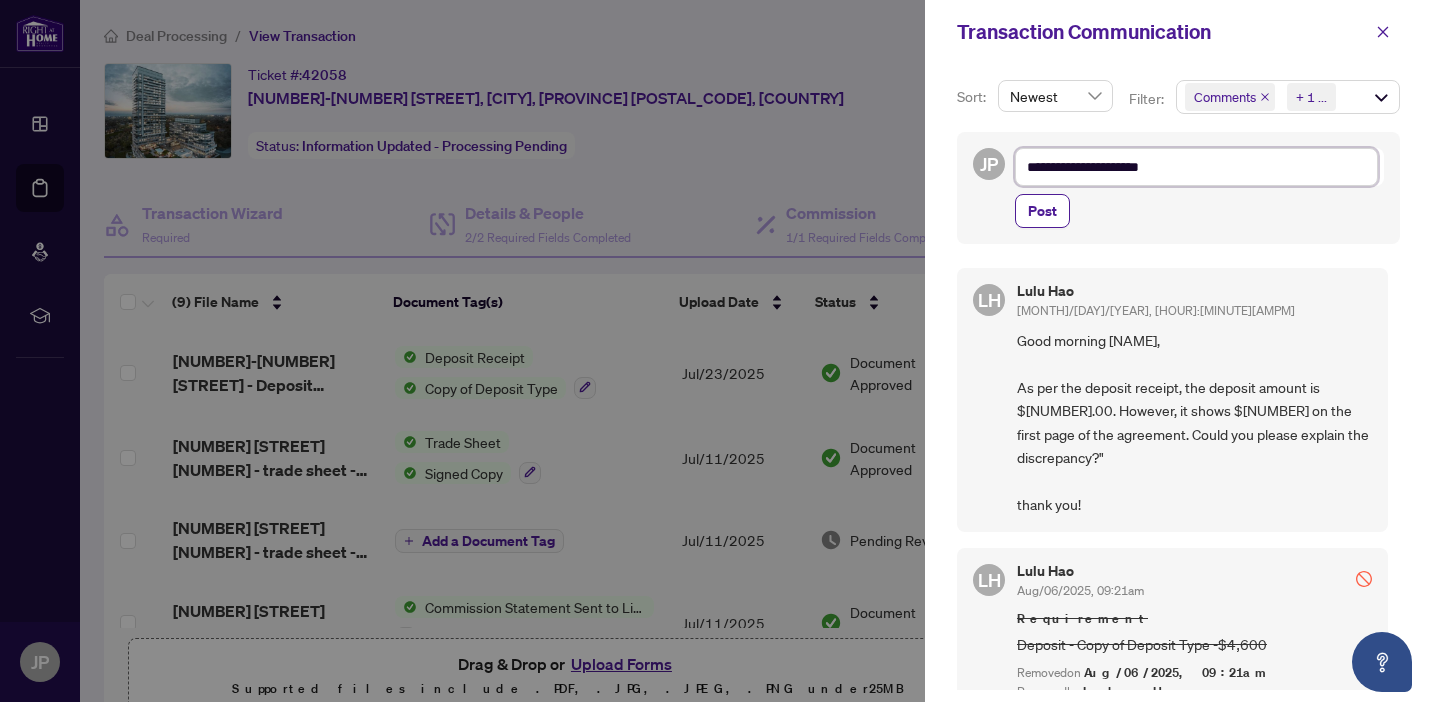 type on "**********" 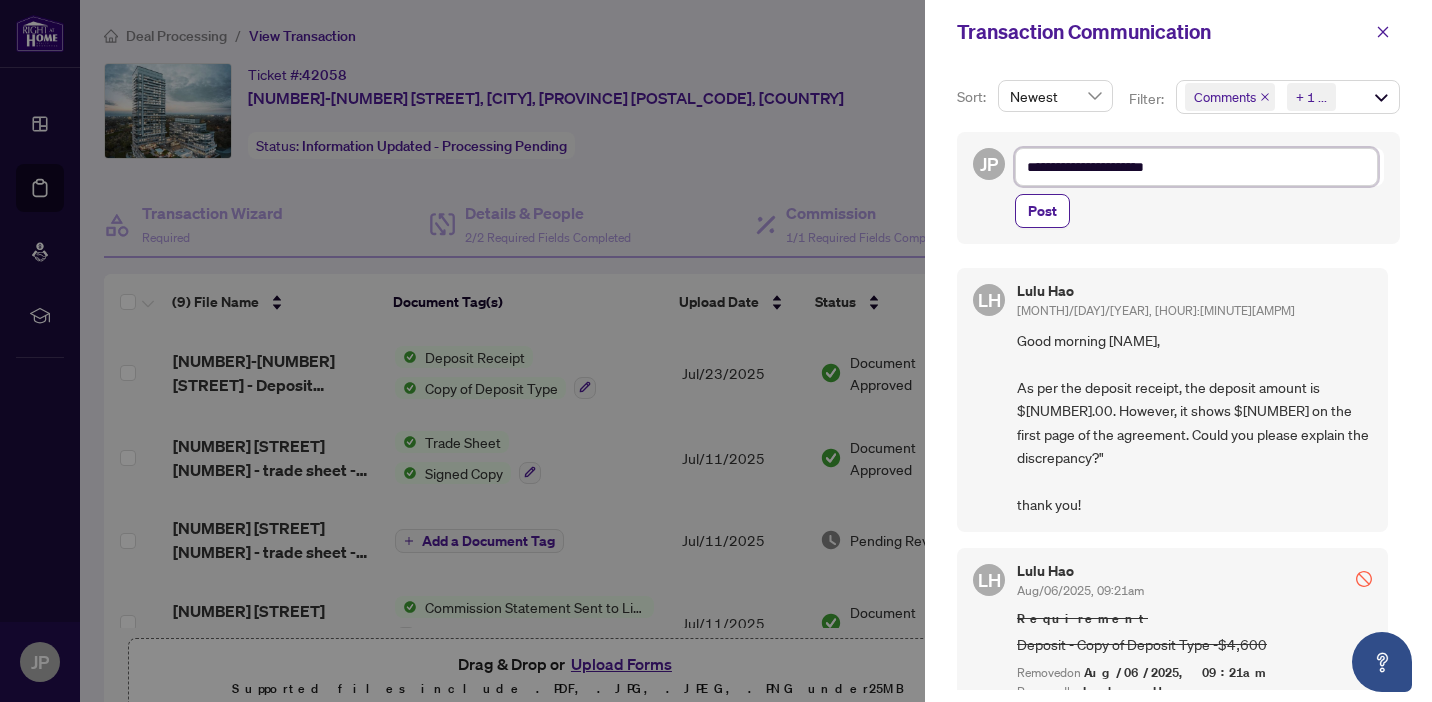 type on "**********" 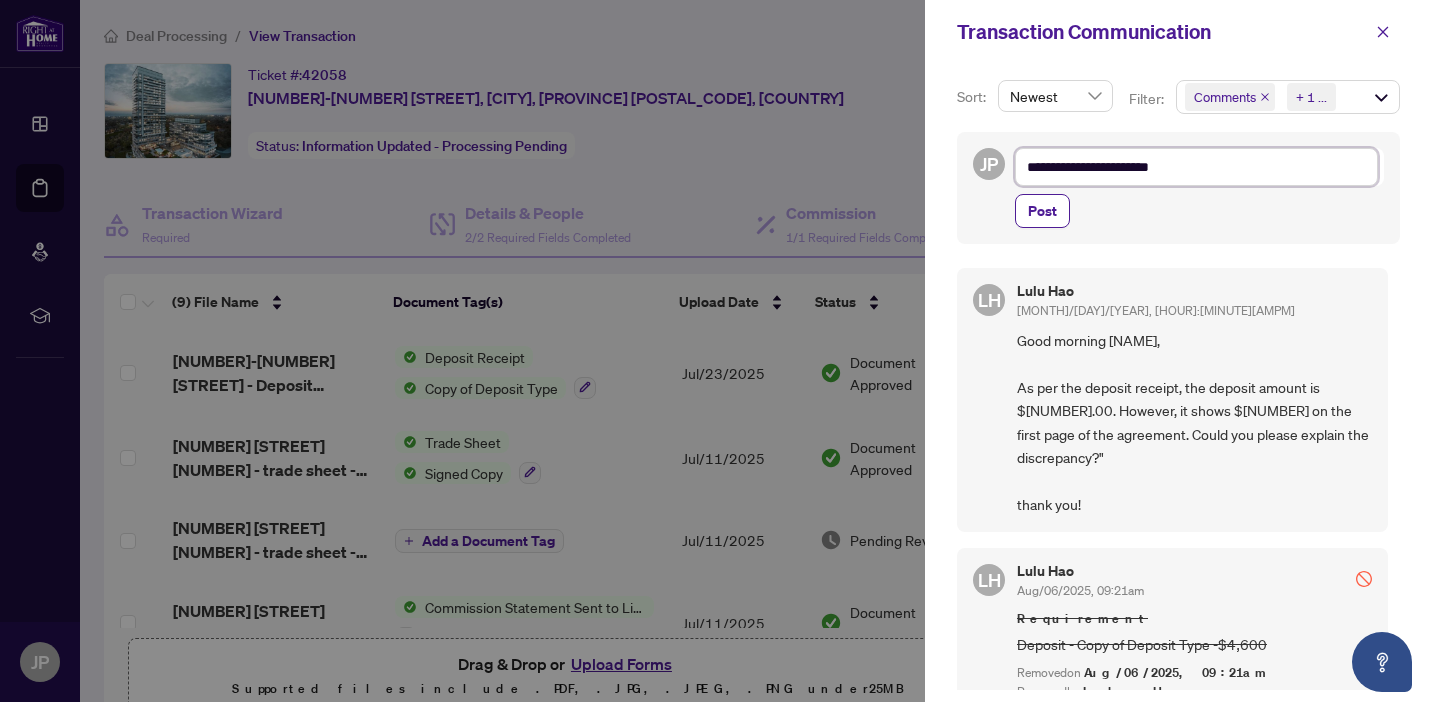 type on "**********" 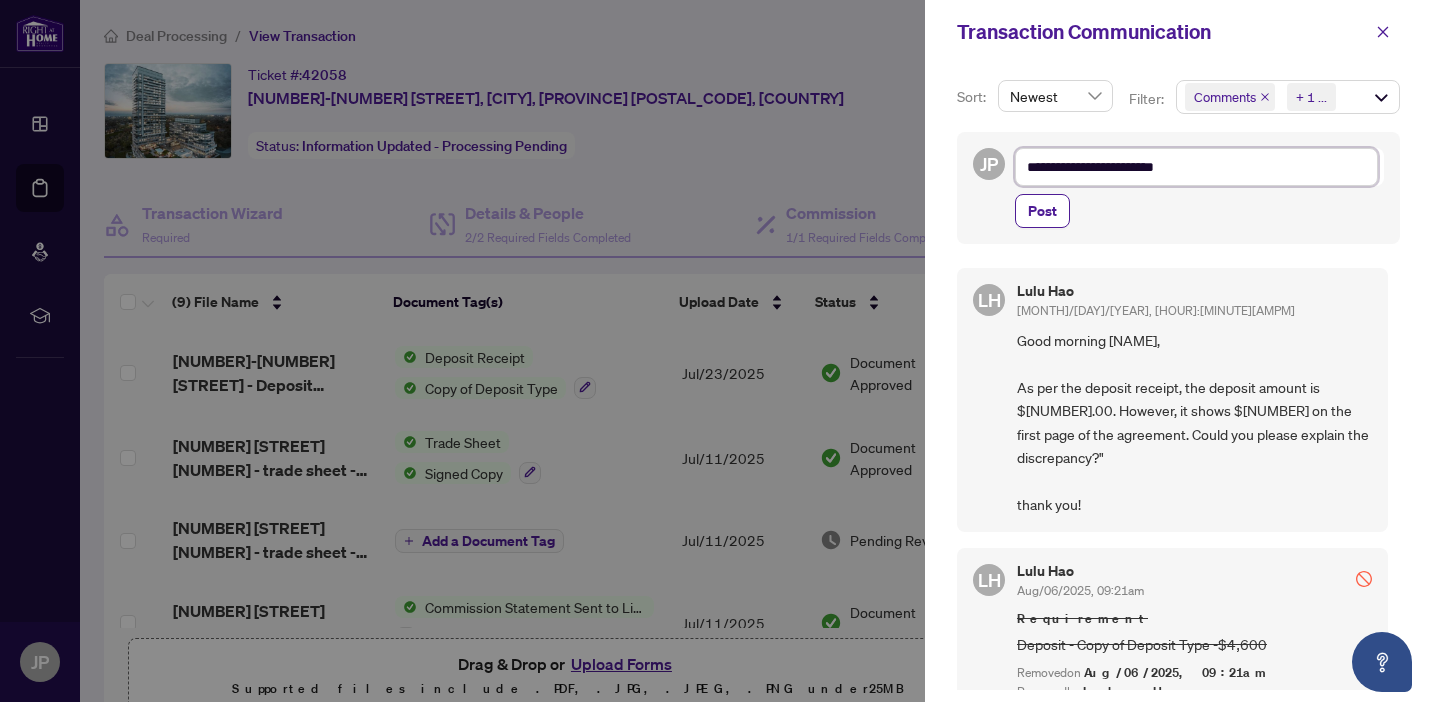 type on "**********" 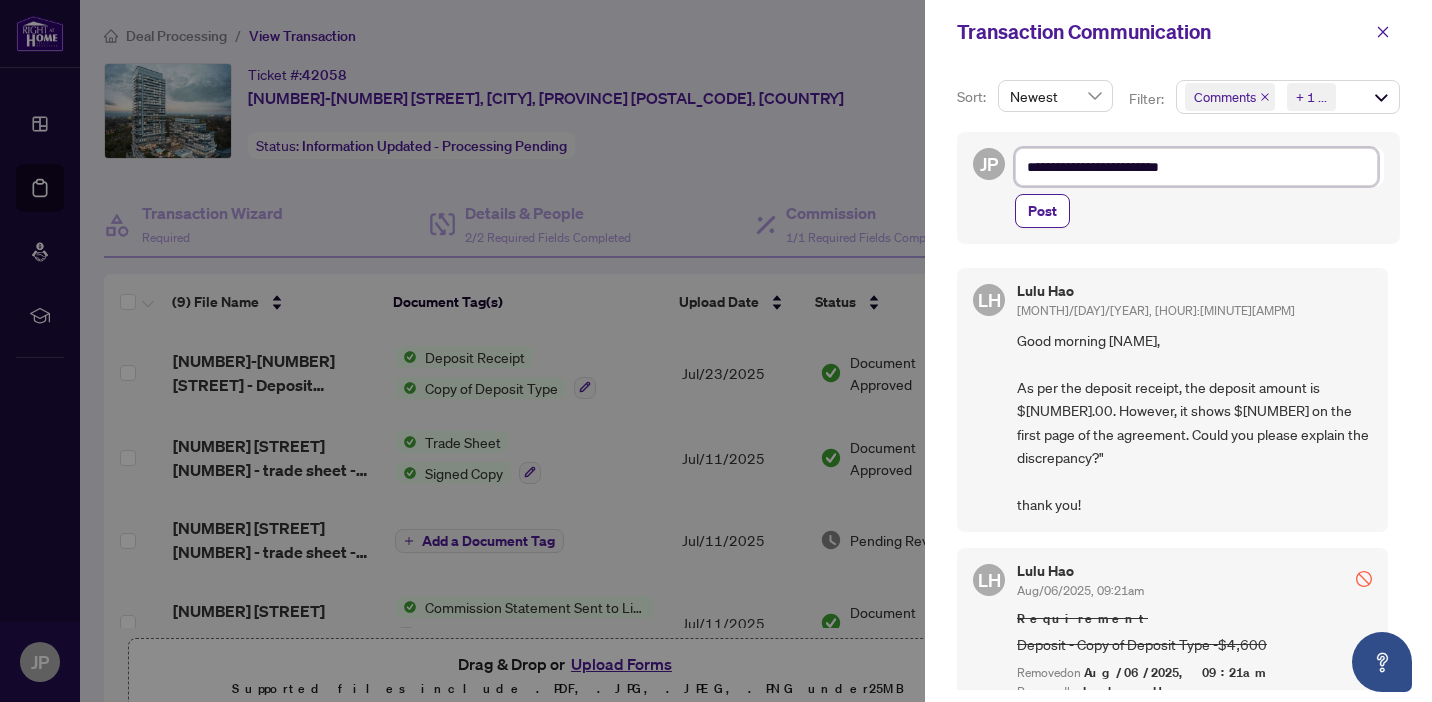 type on "**********" 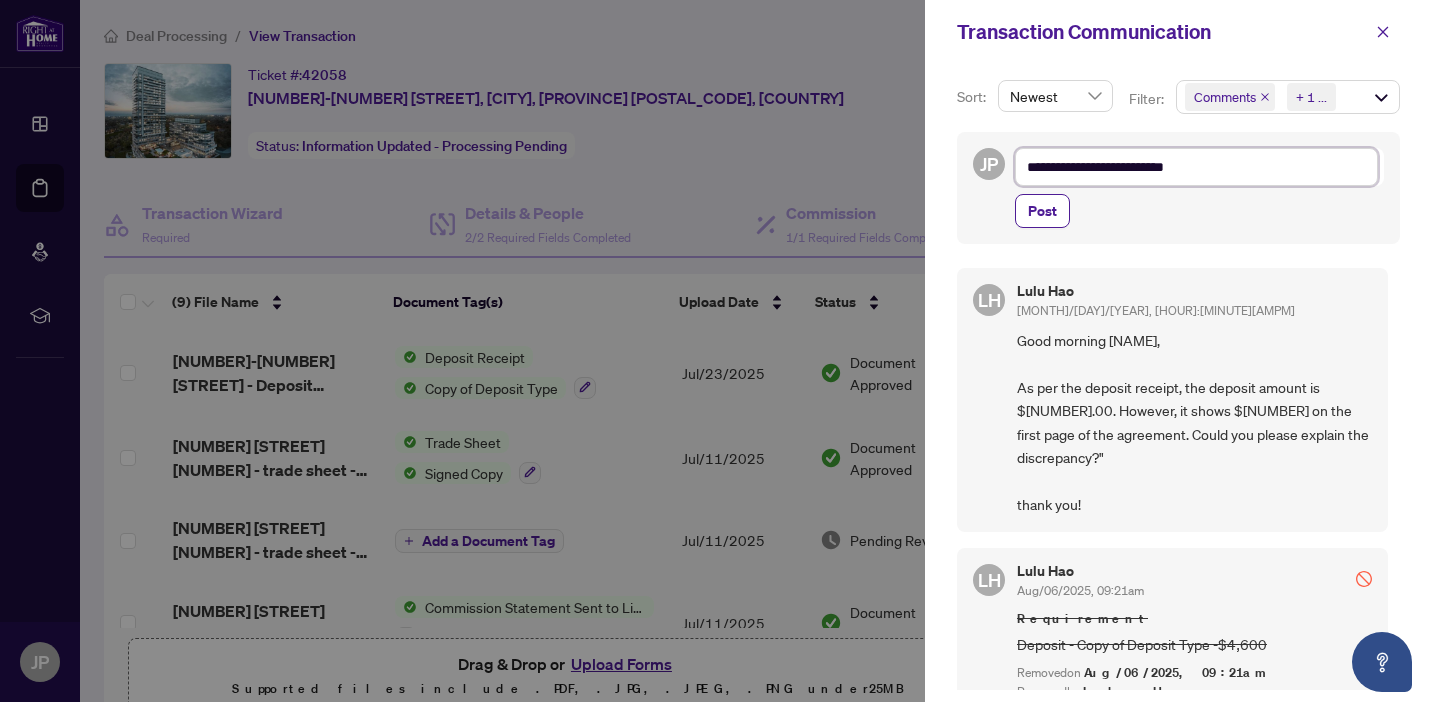 type on "**********" 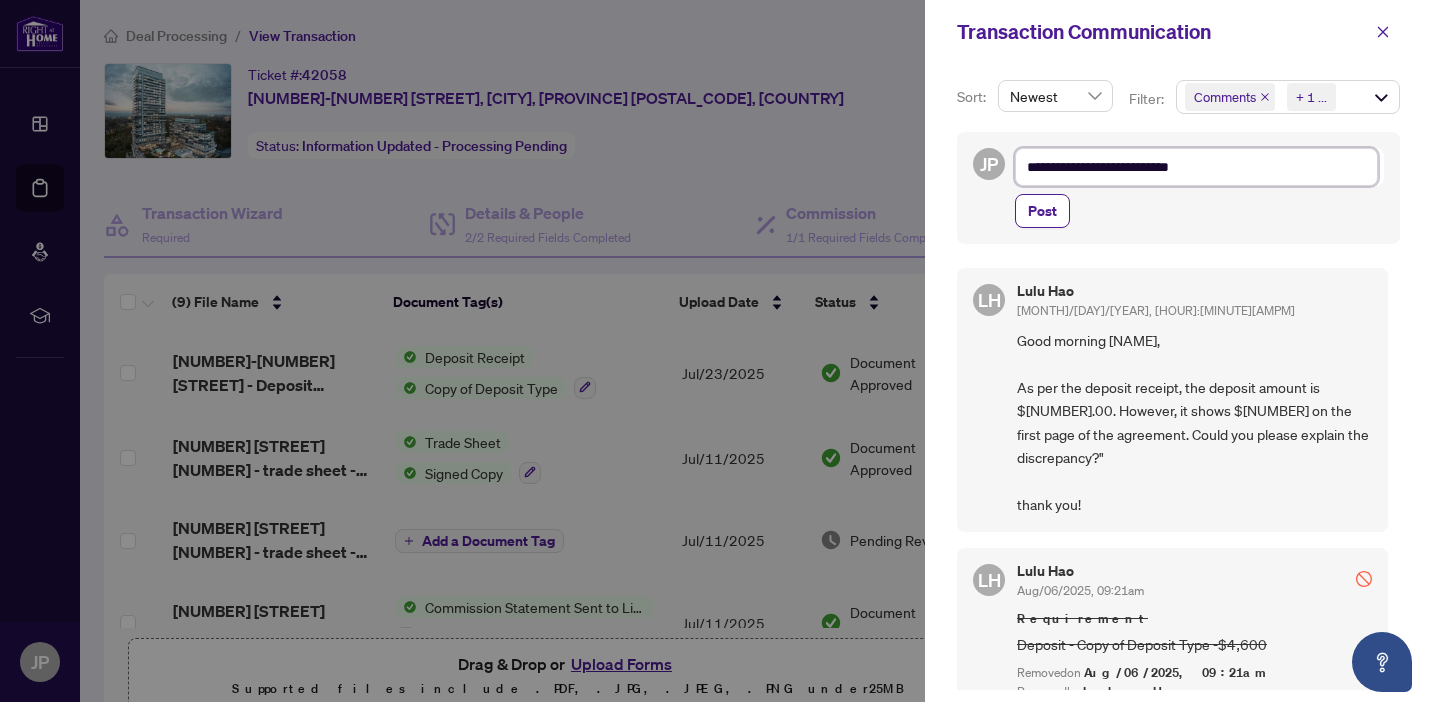 type on "**********" 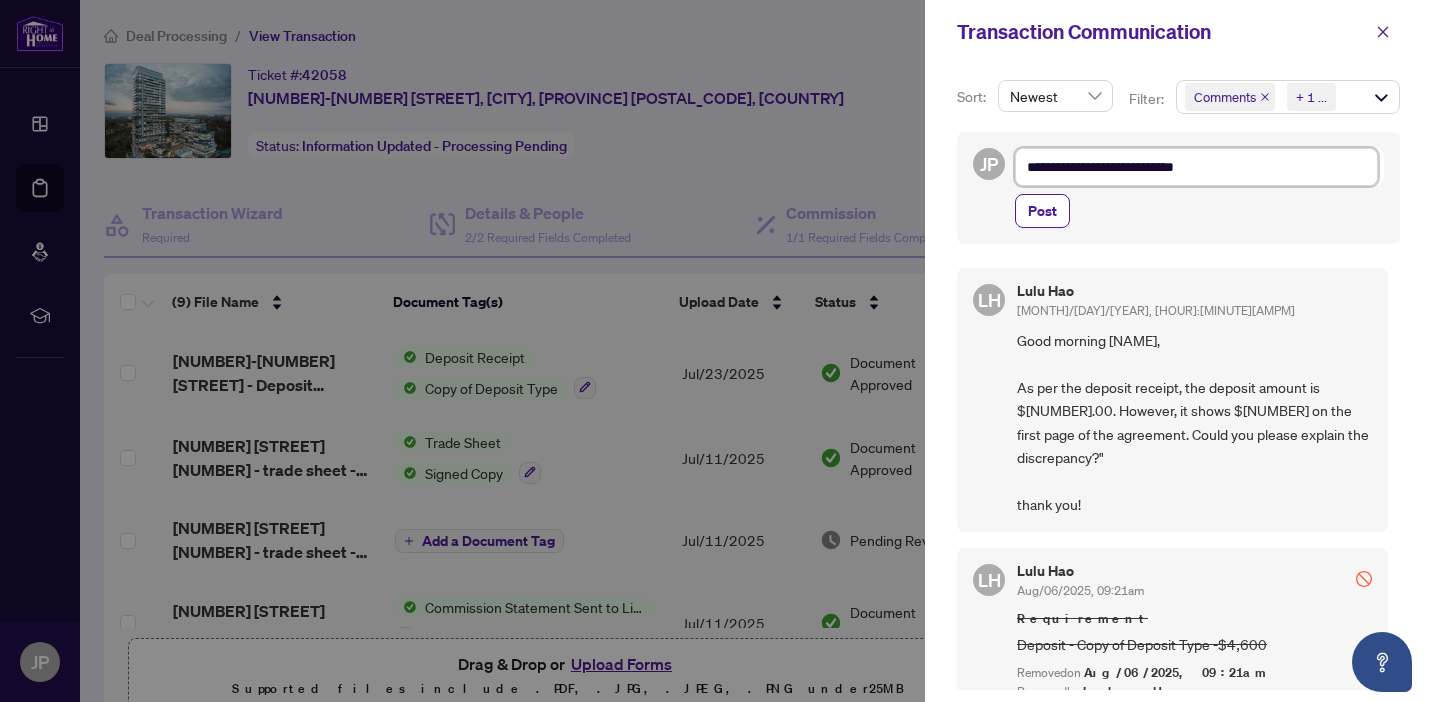 type on "**********" 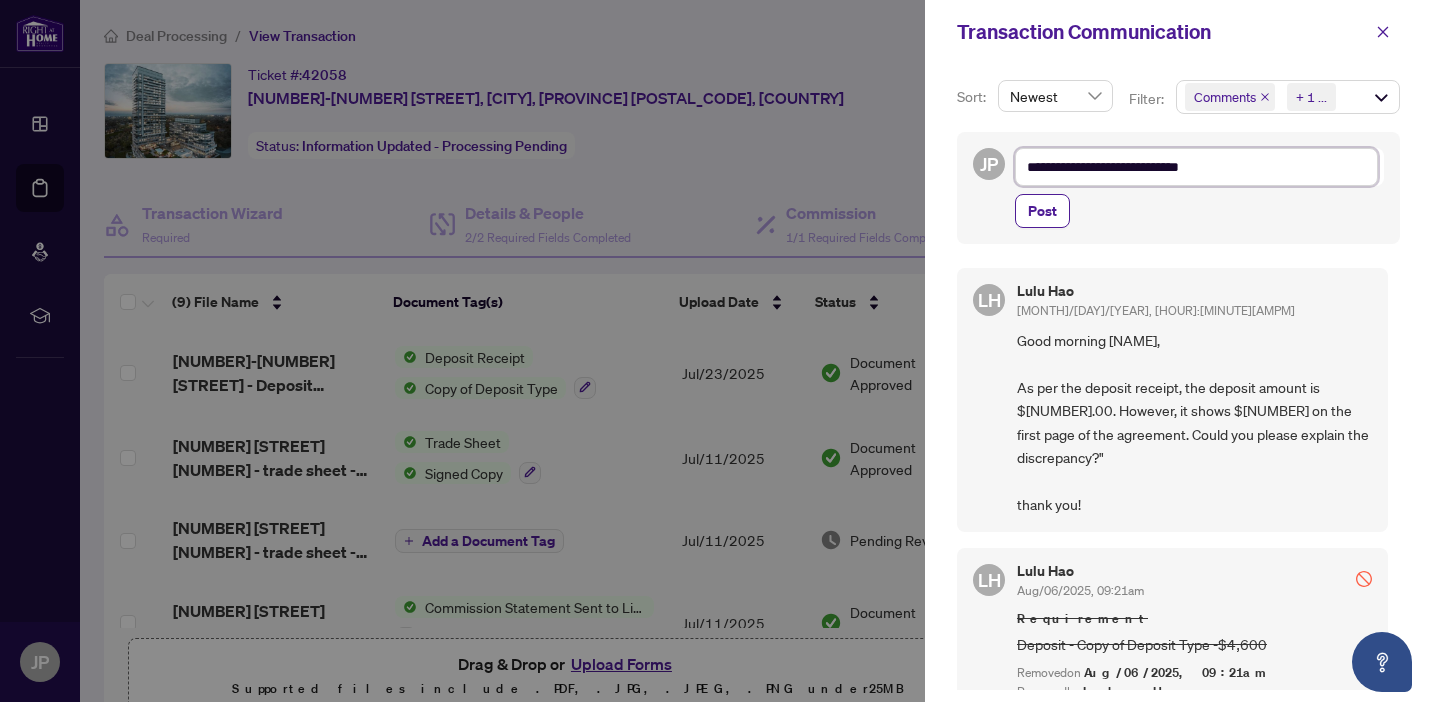 type on "**********" 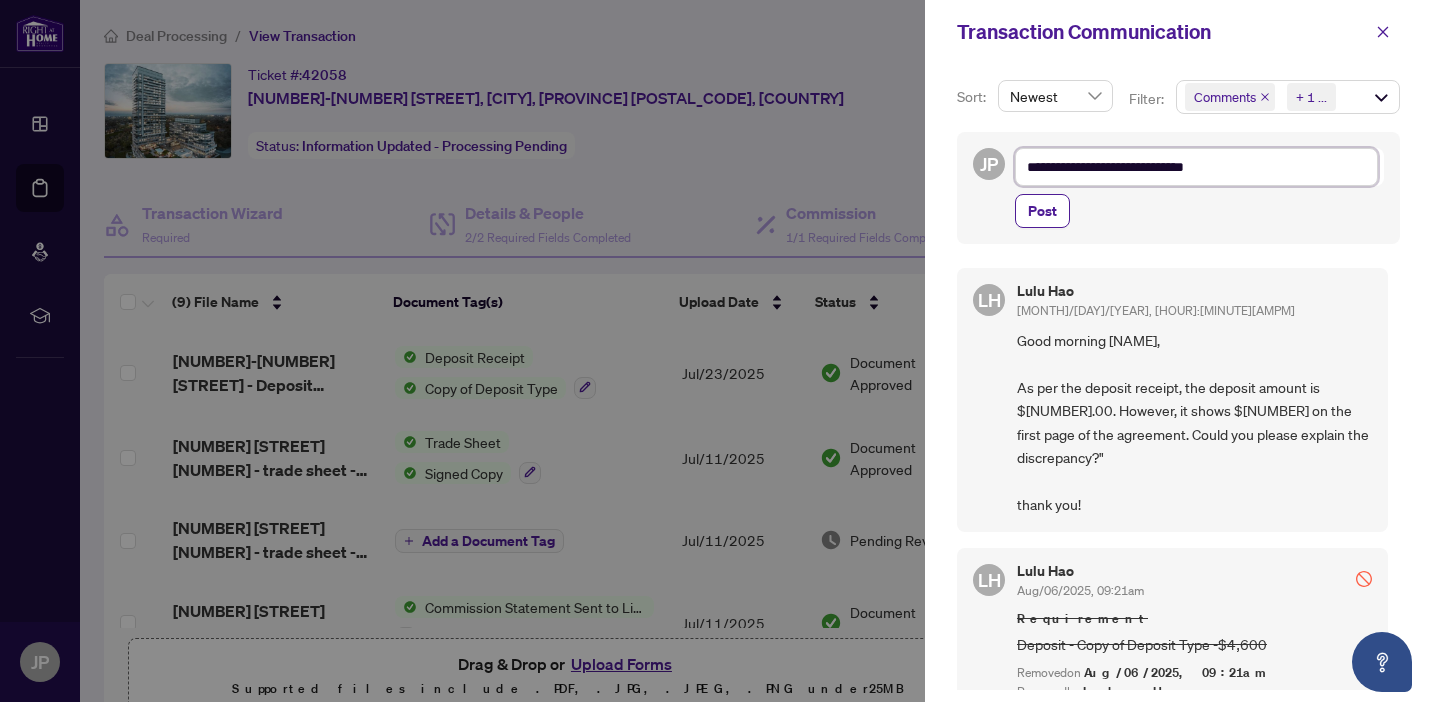 type on "**********" 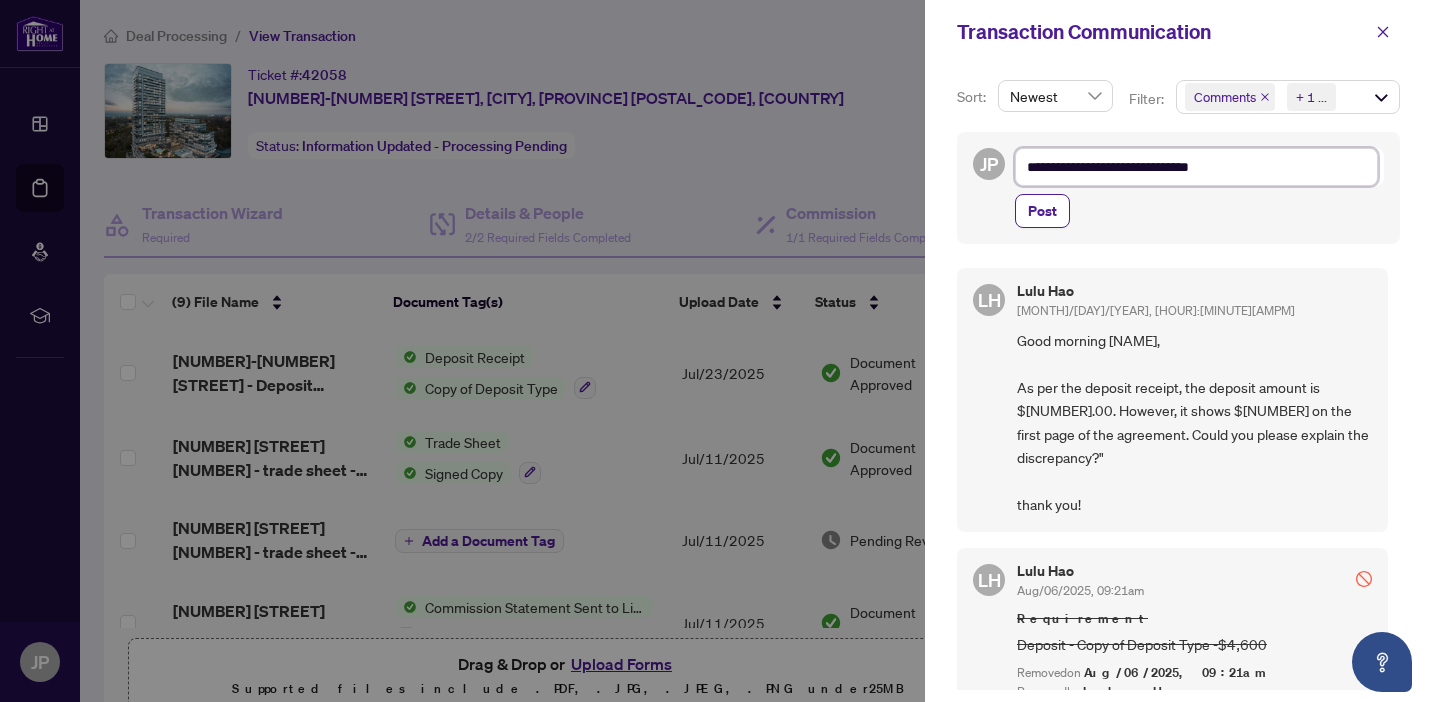 type on "**********" 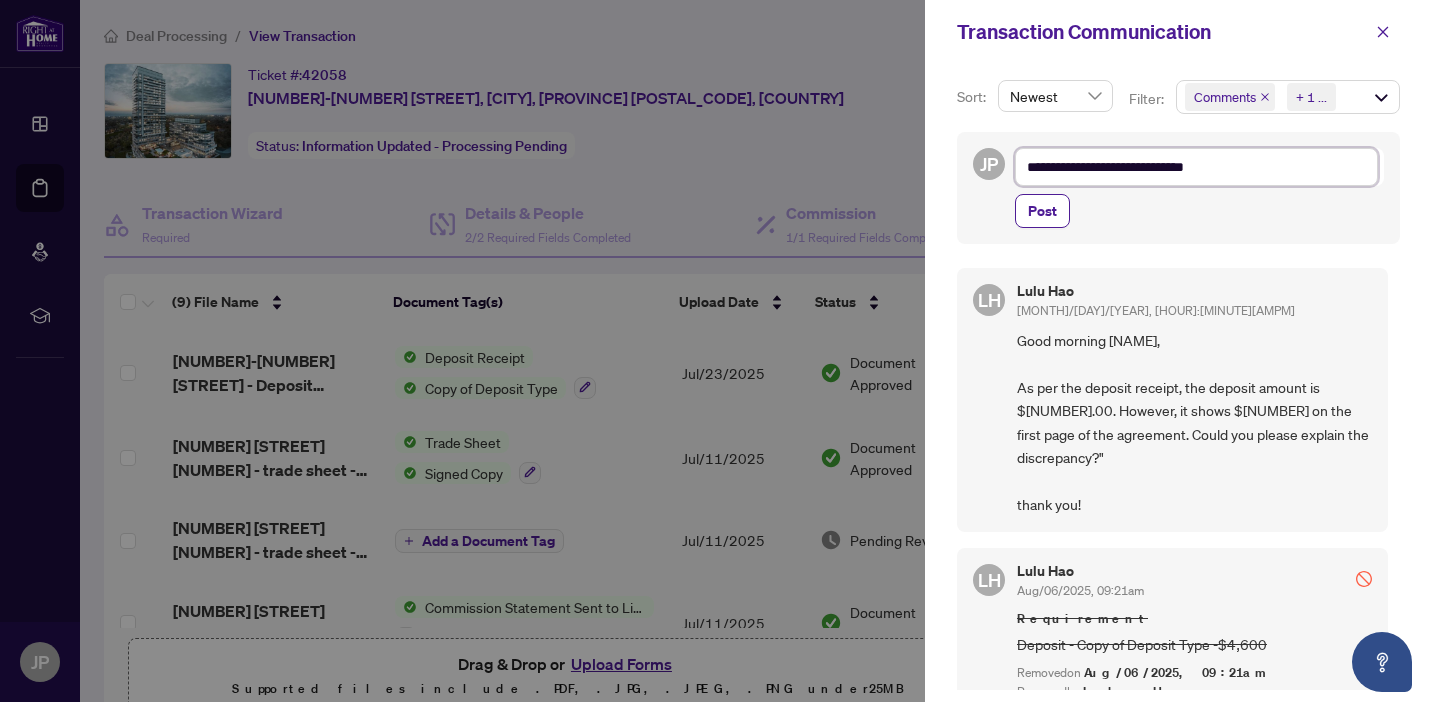 type on "**********" 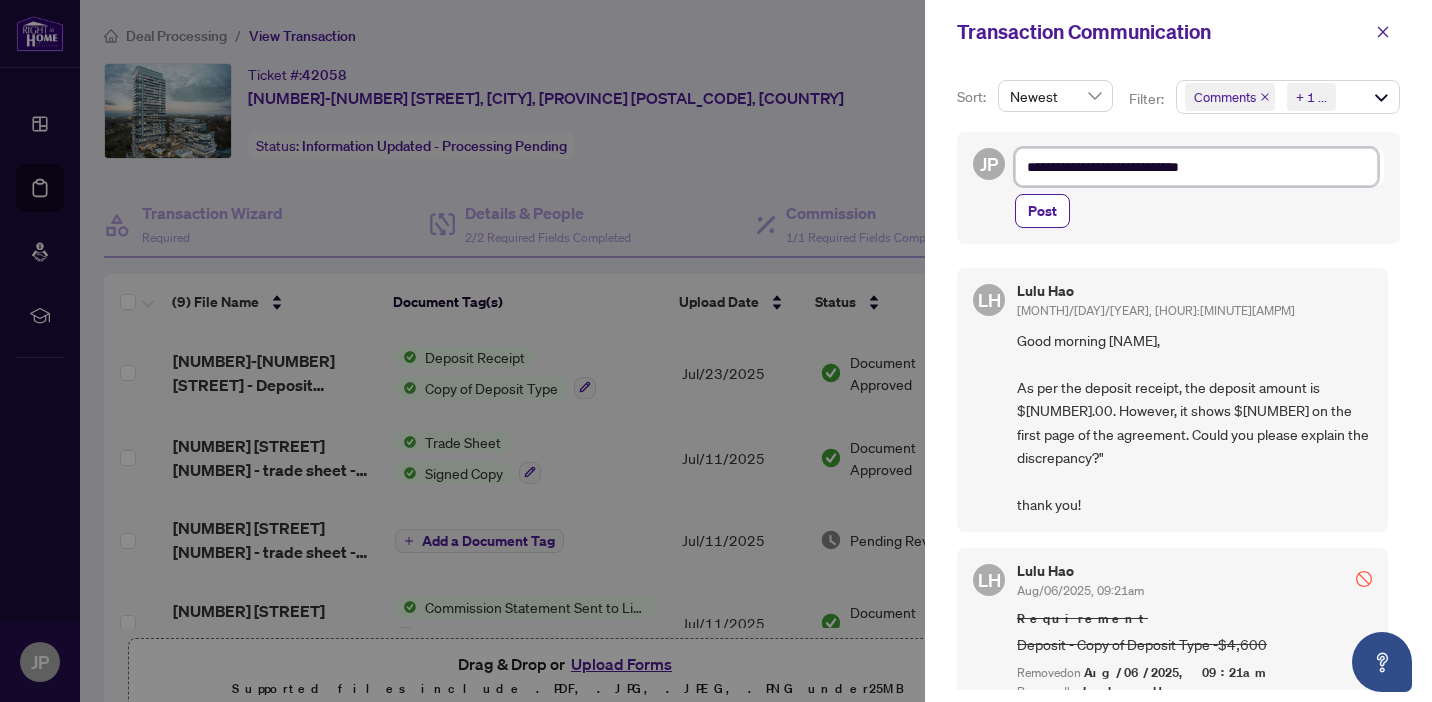type on "**********" 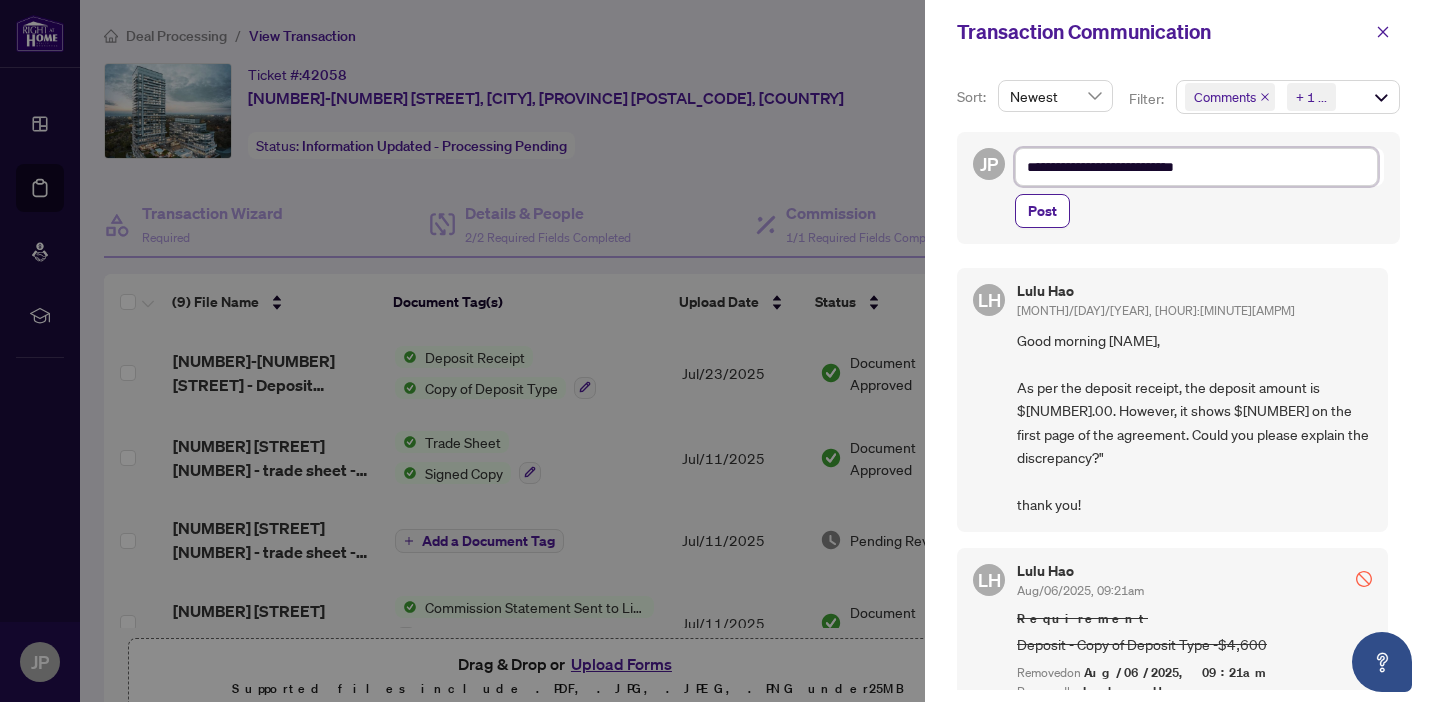 type on "**********" 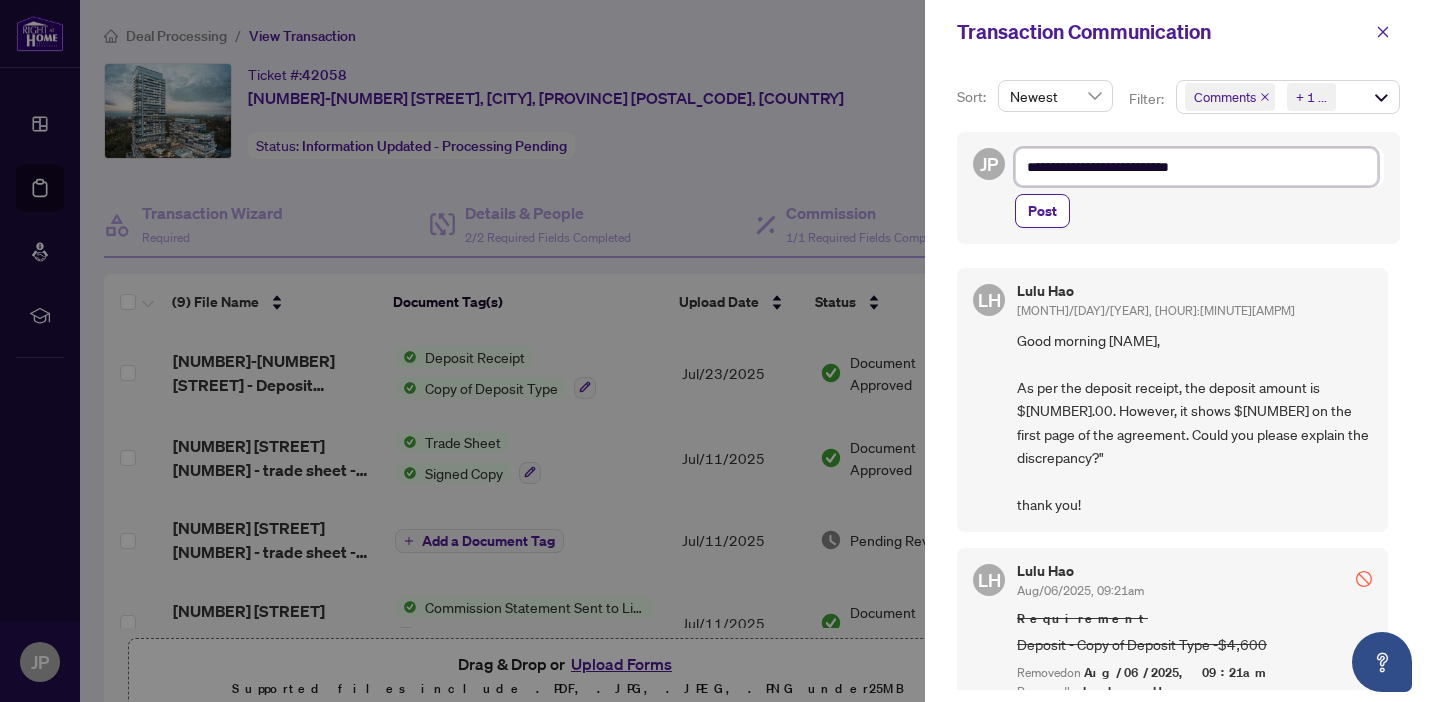 type on "**********" 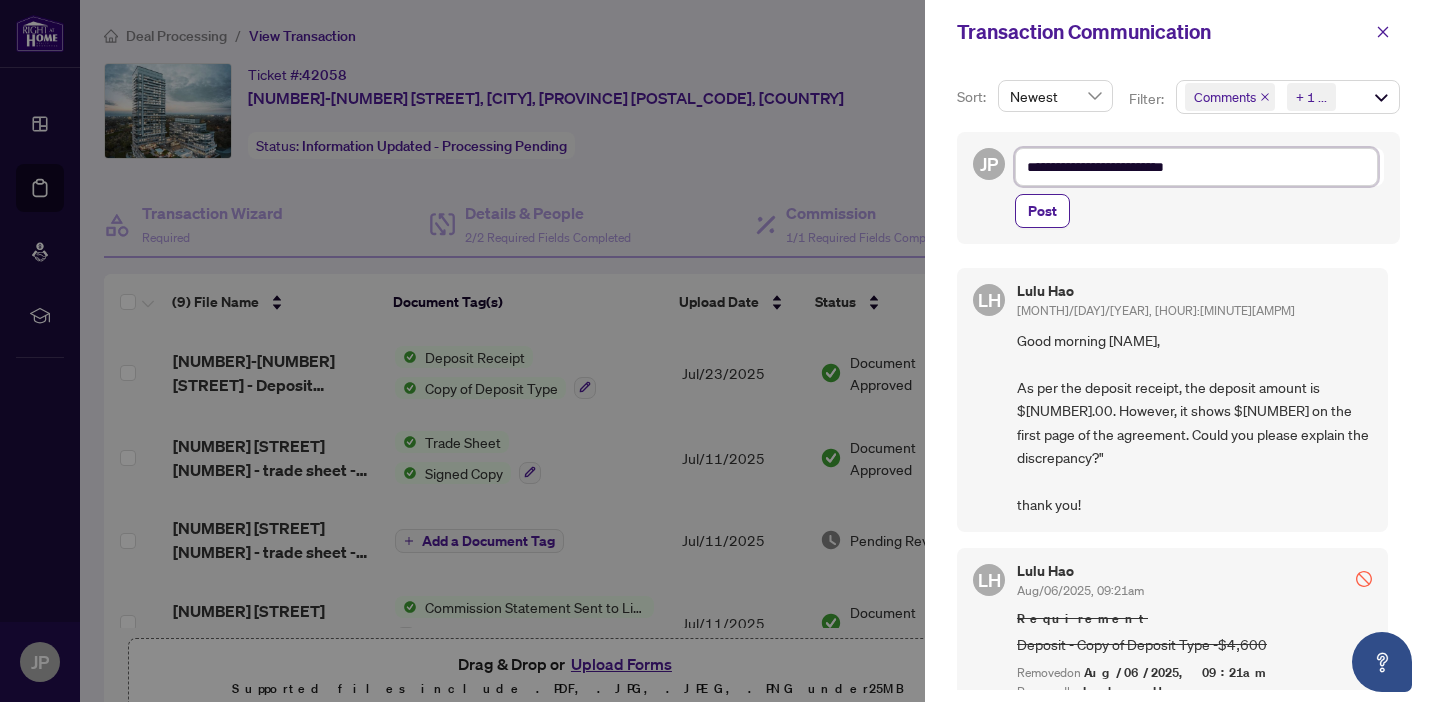 type on "**********" 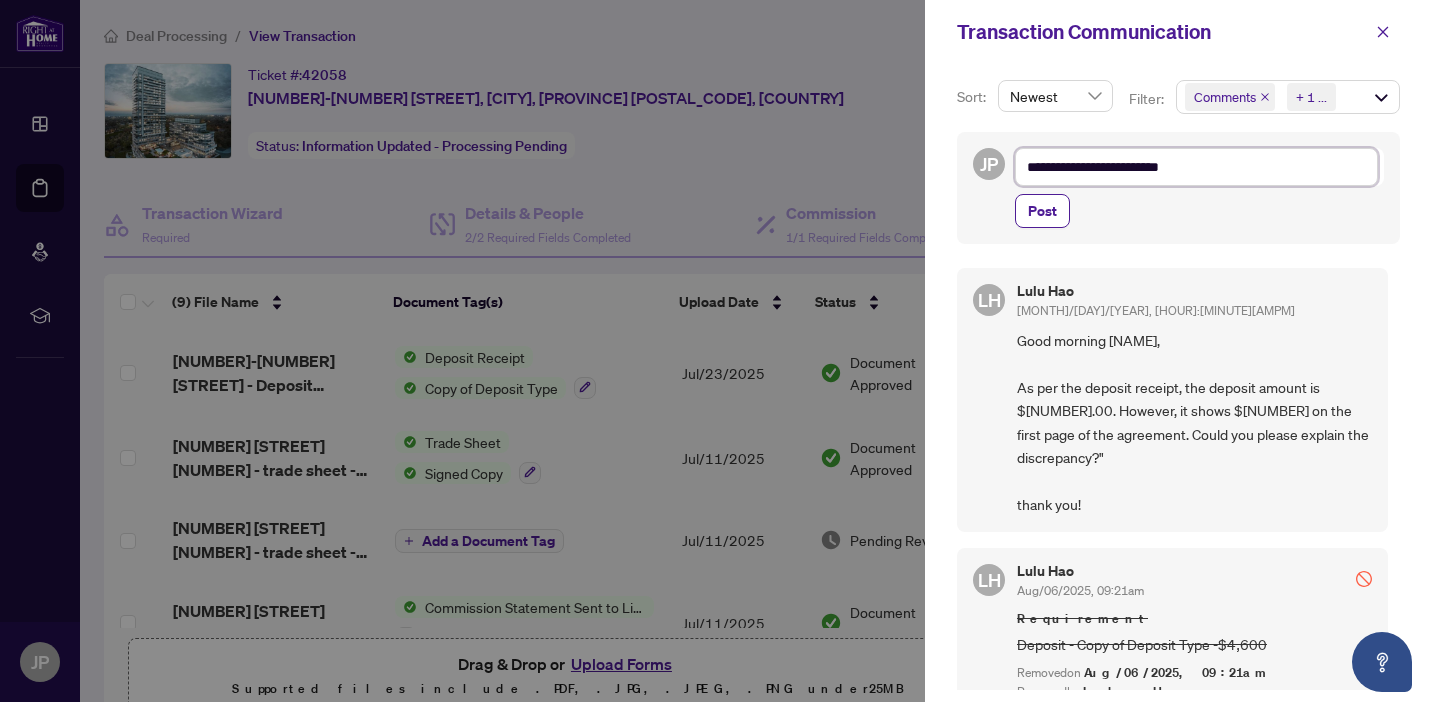 type on "**********" 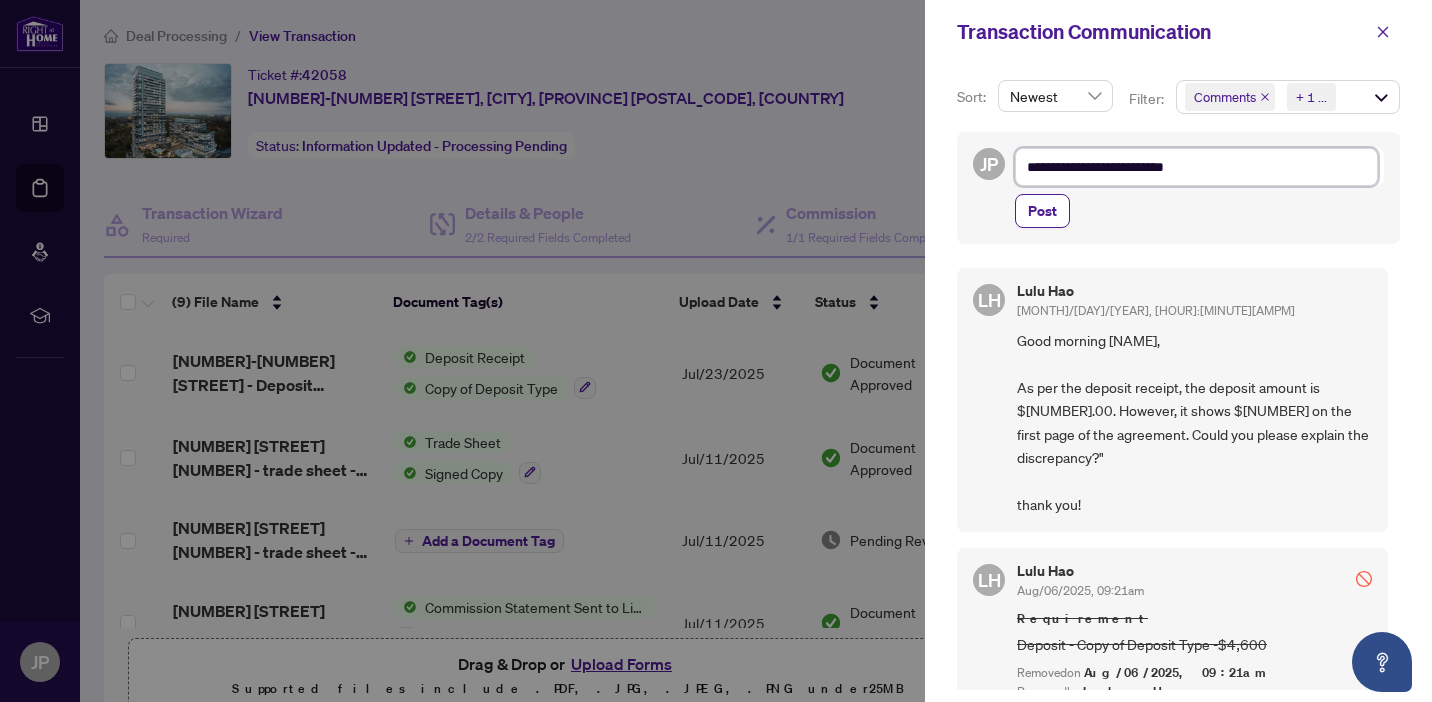 type on "**********" 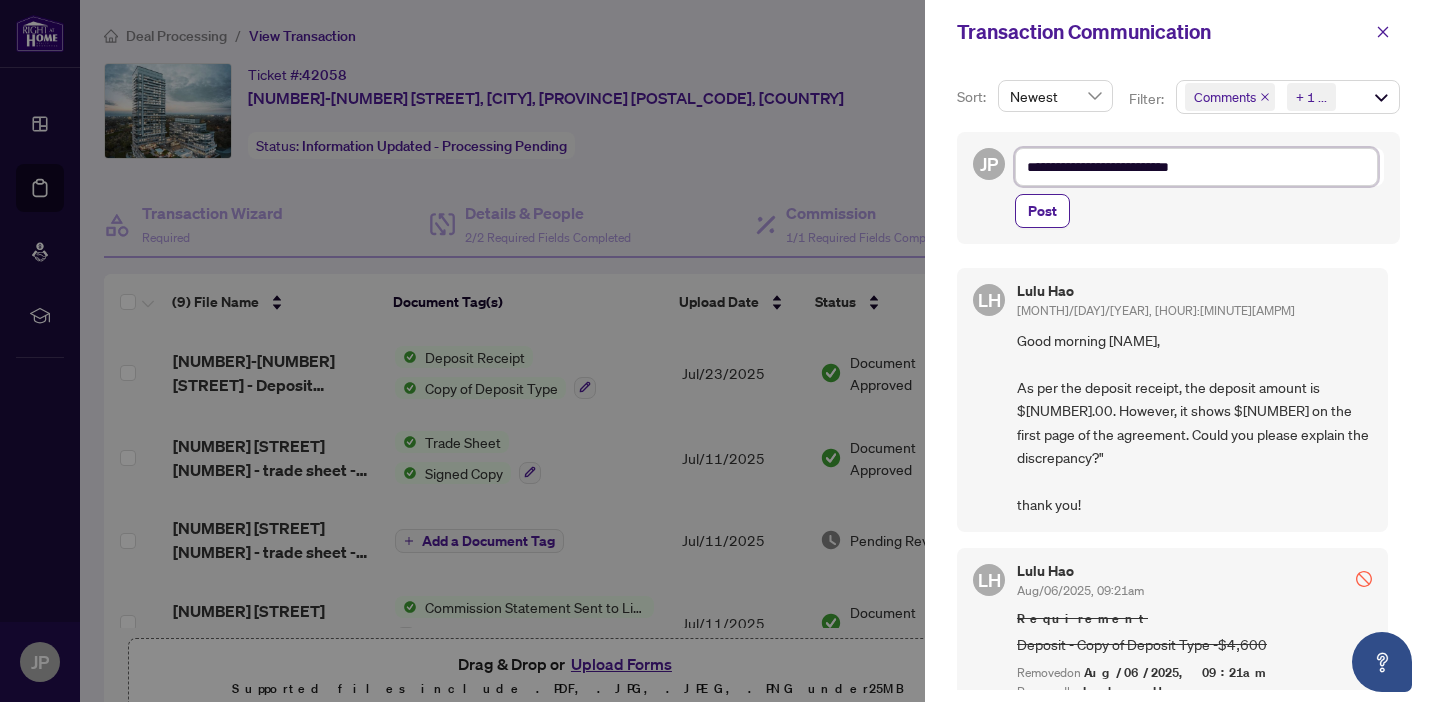 type on "**********" 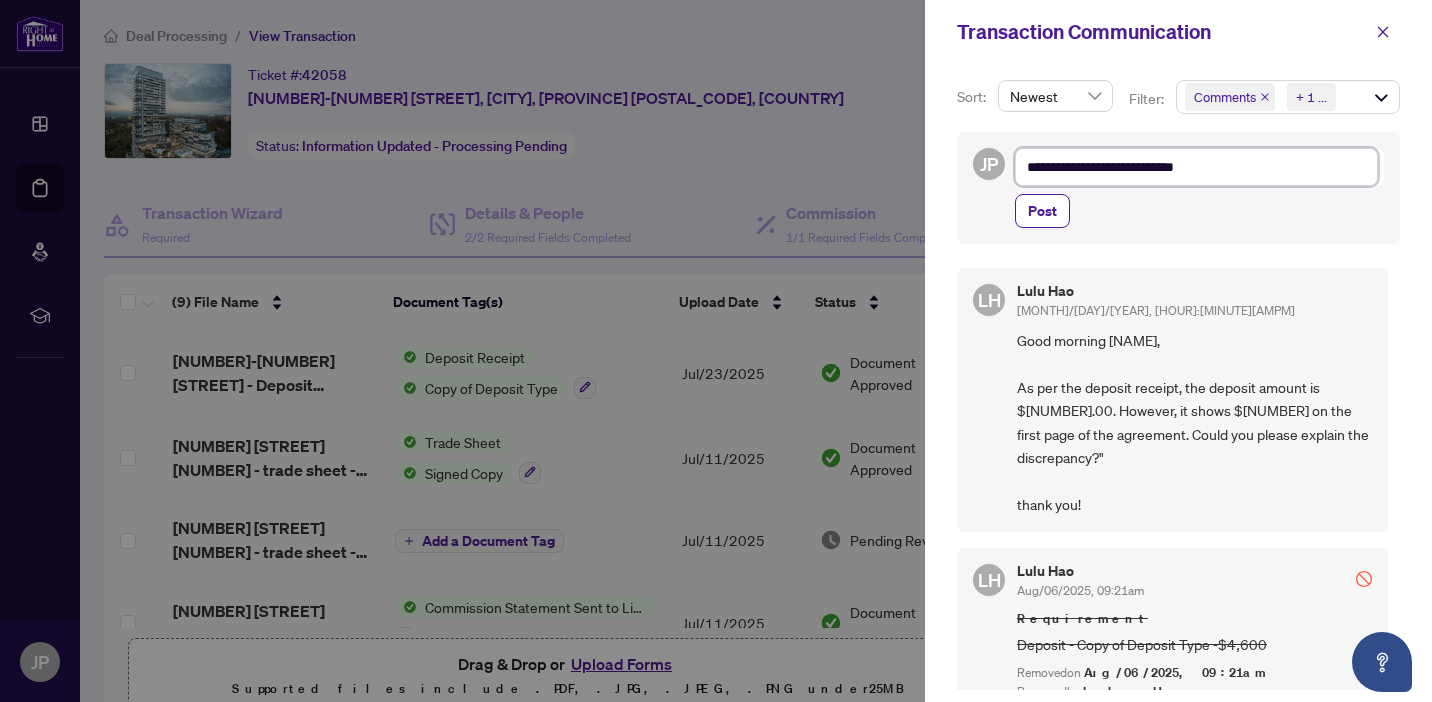type on "**********" 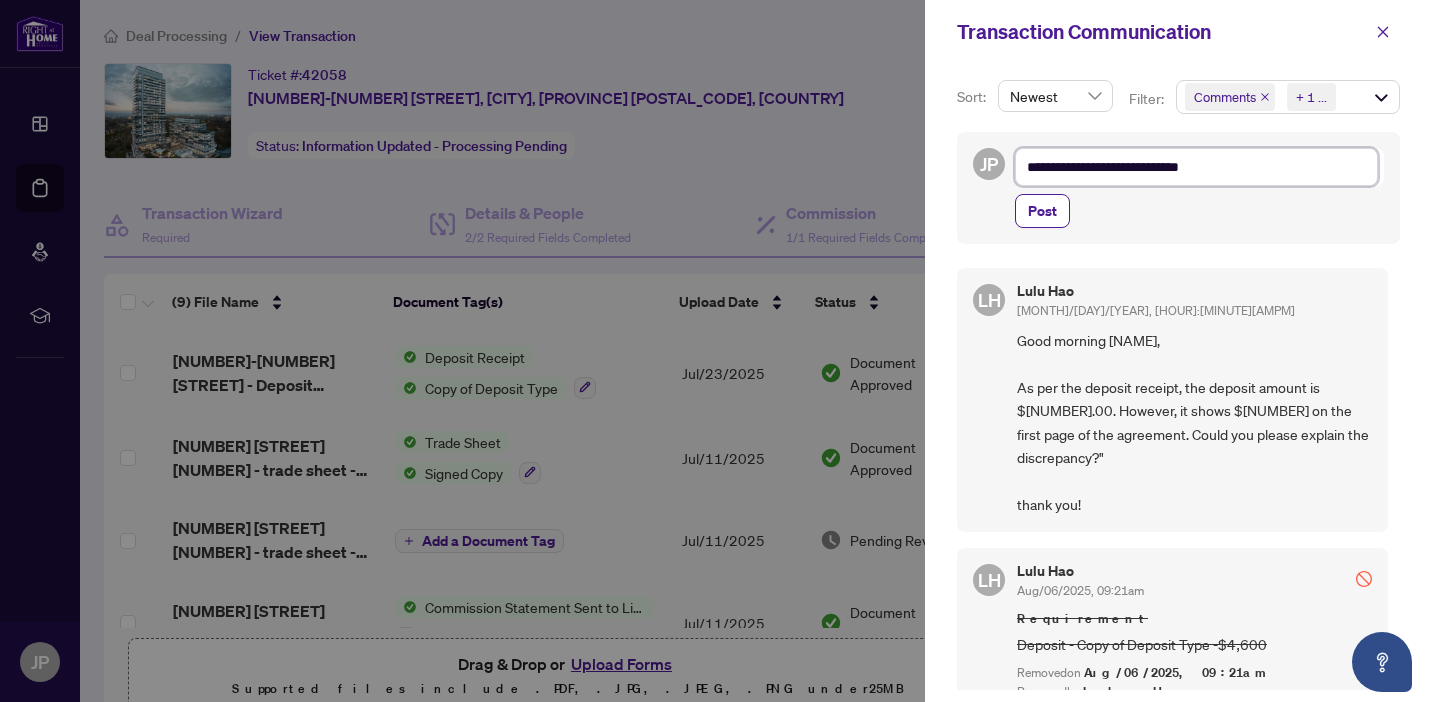 type on "**********" 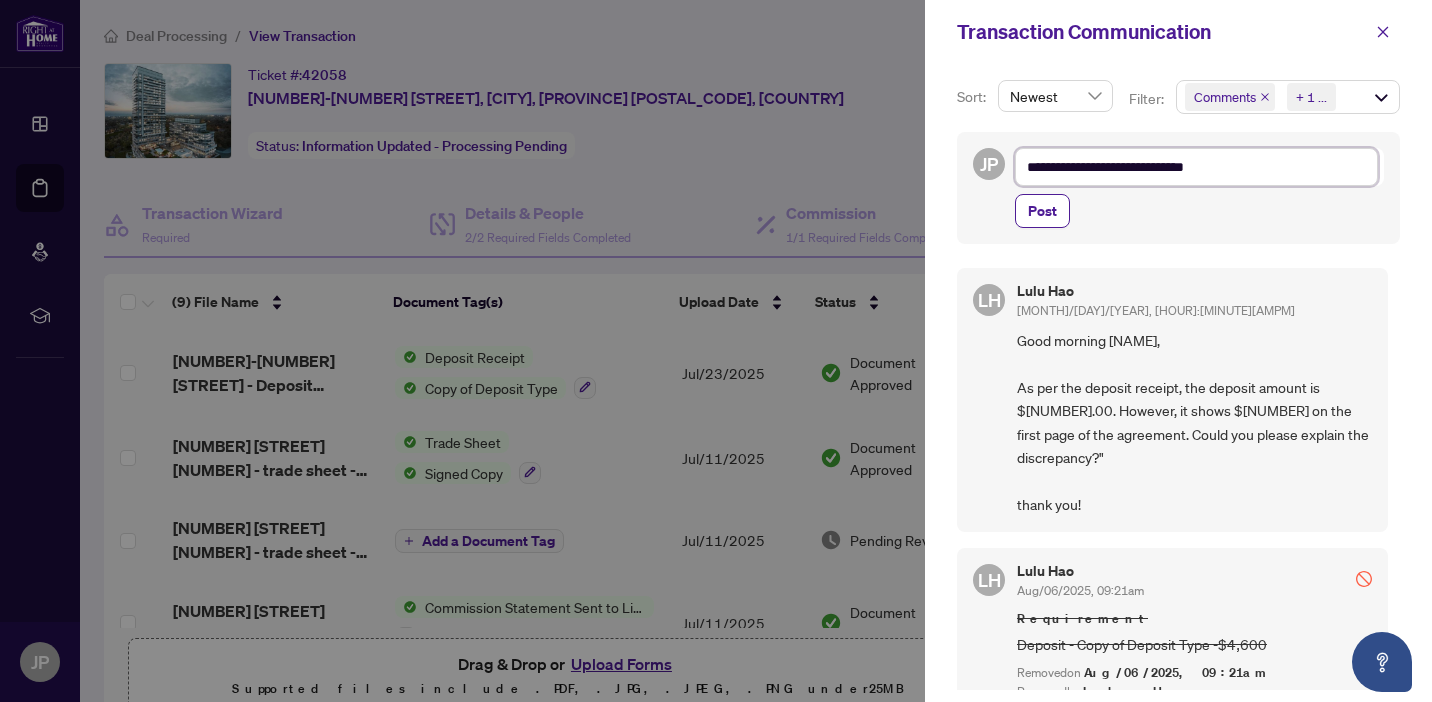 type on "**********" 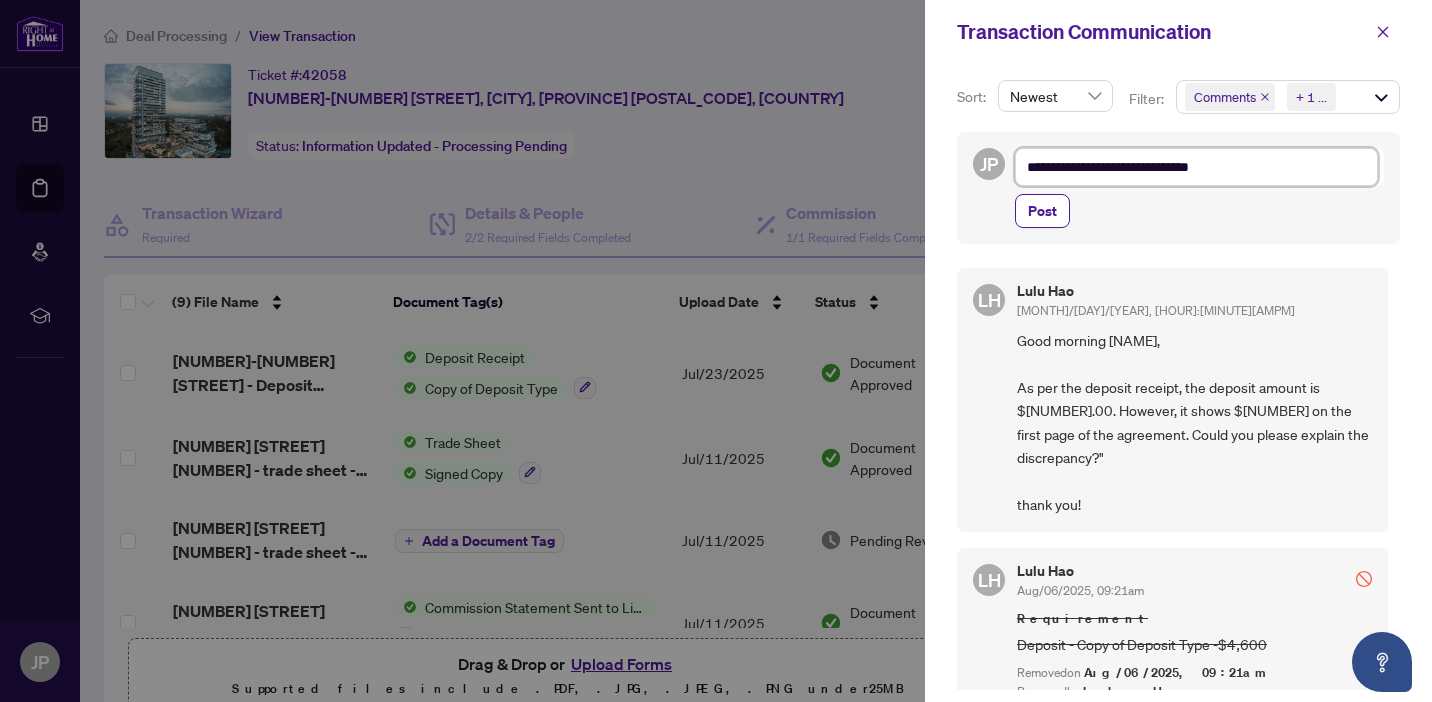 type on "**********" 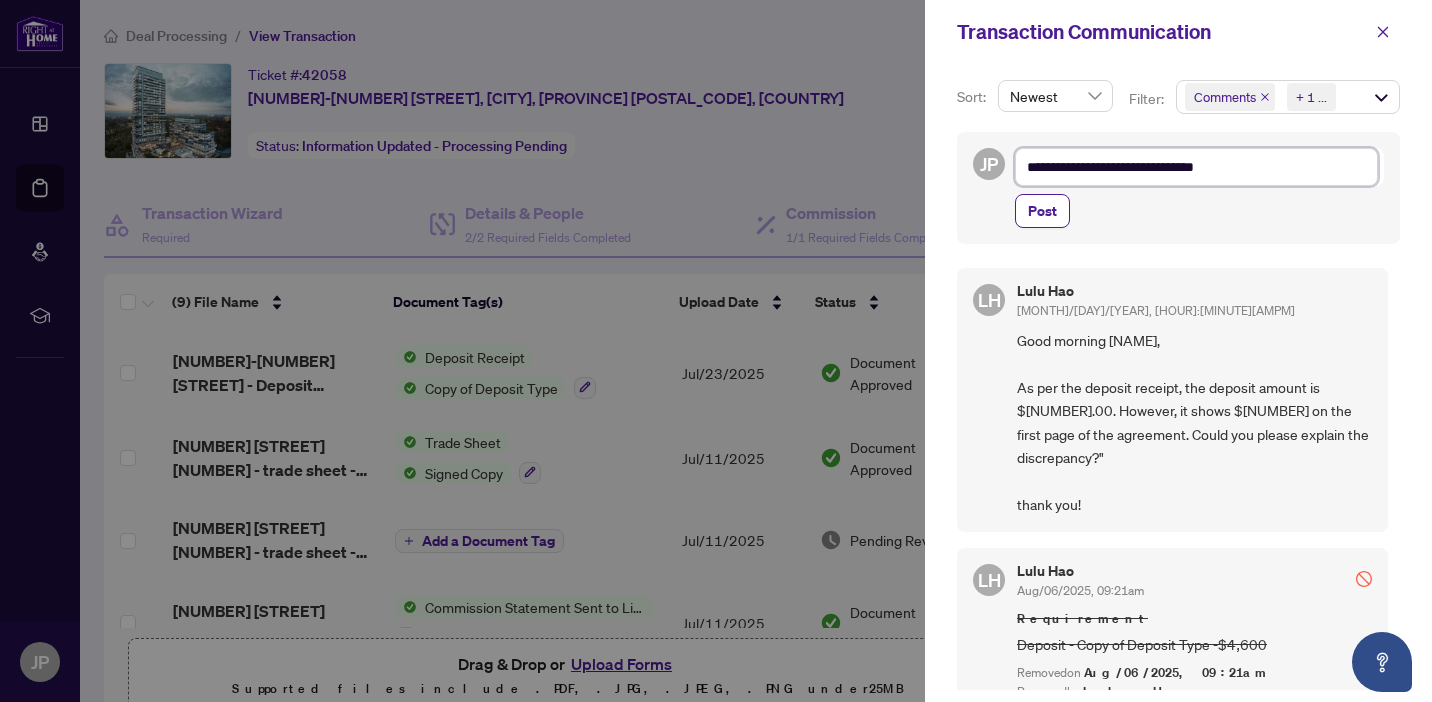 type on "**********" 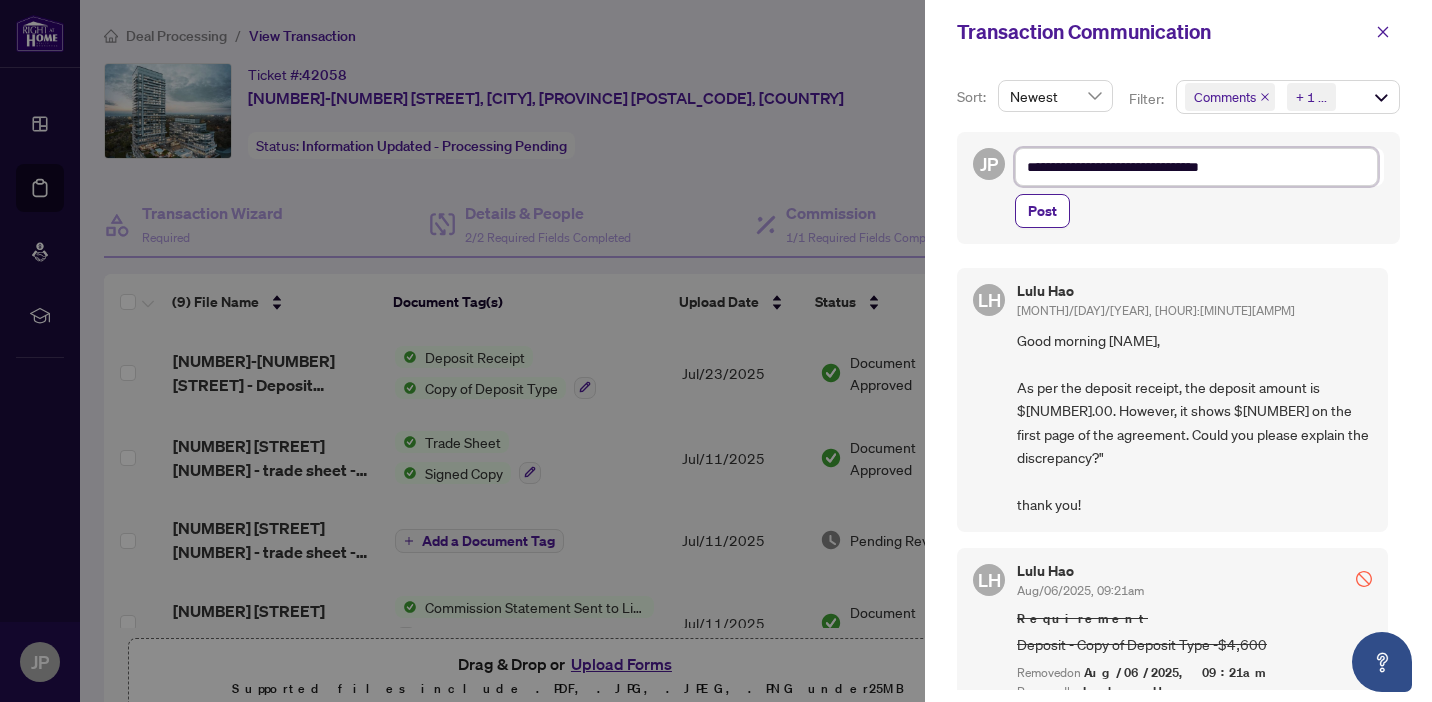 type on "**********" 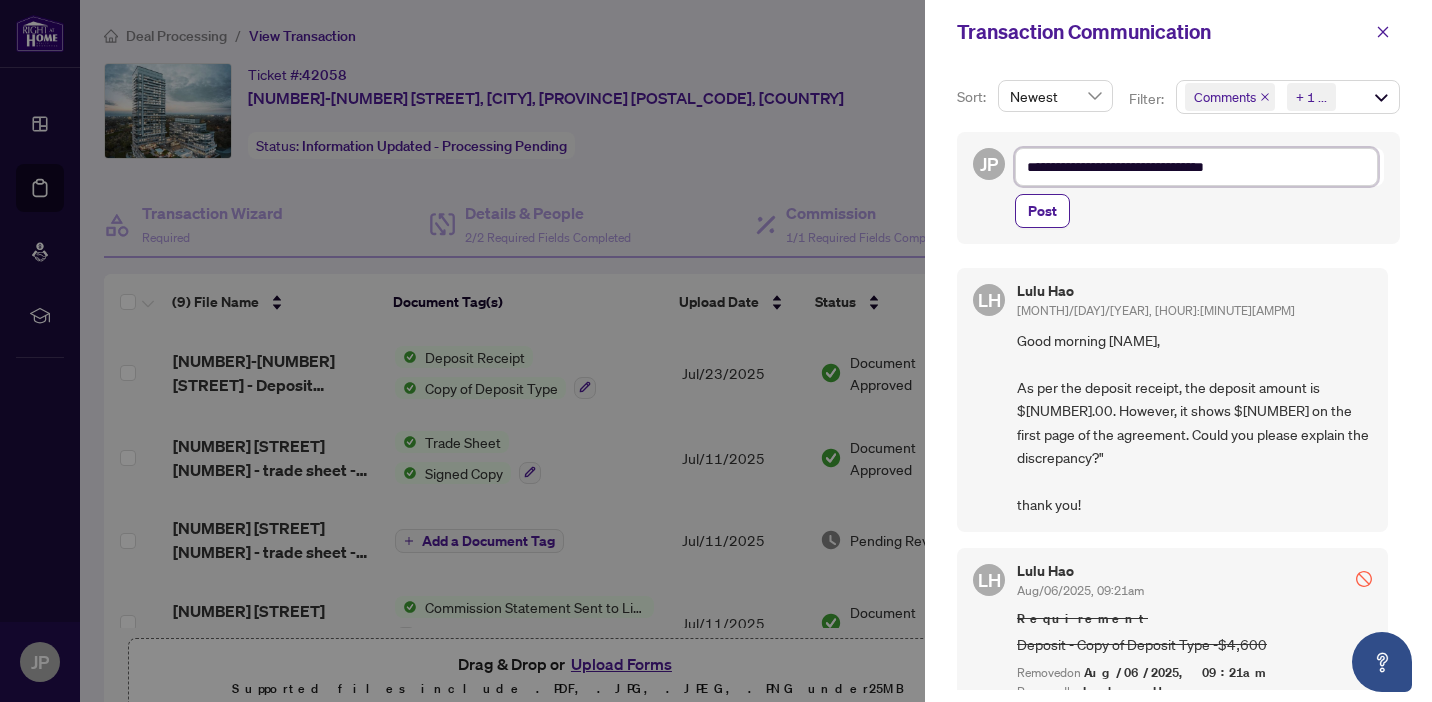 type on "**********" 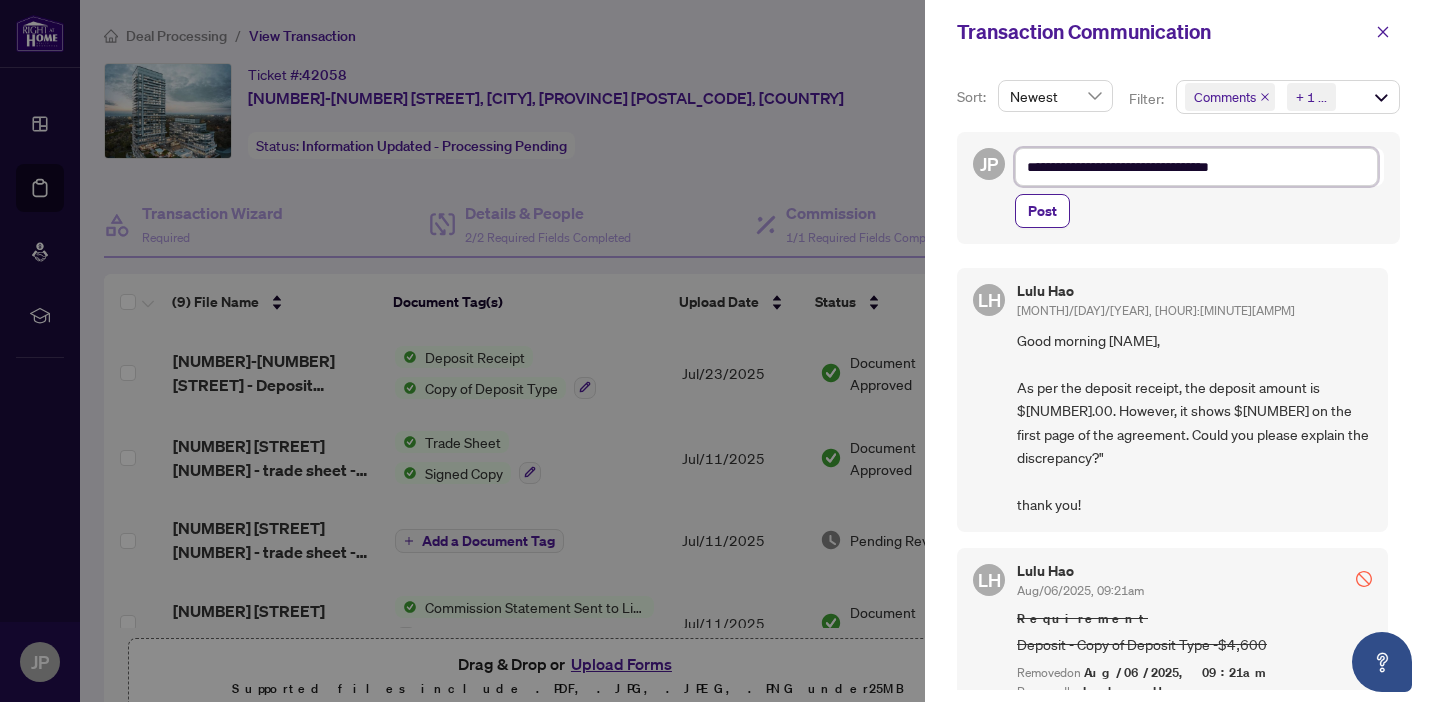 type on "**********" 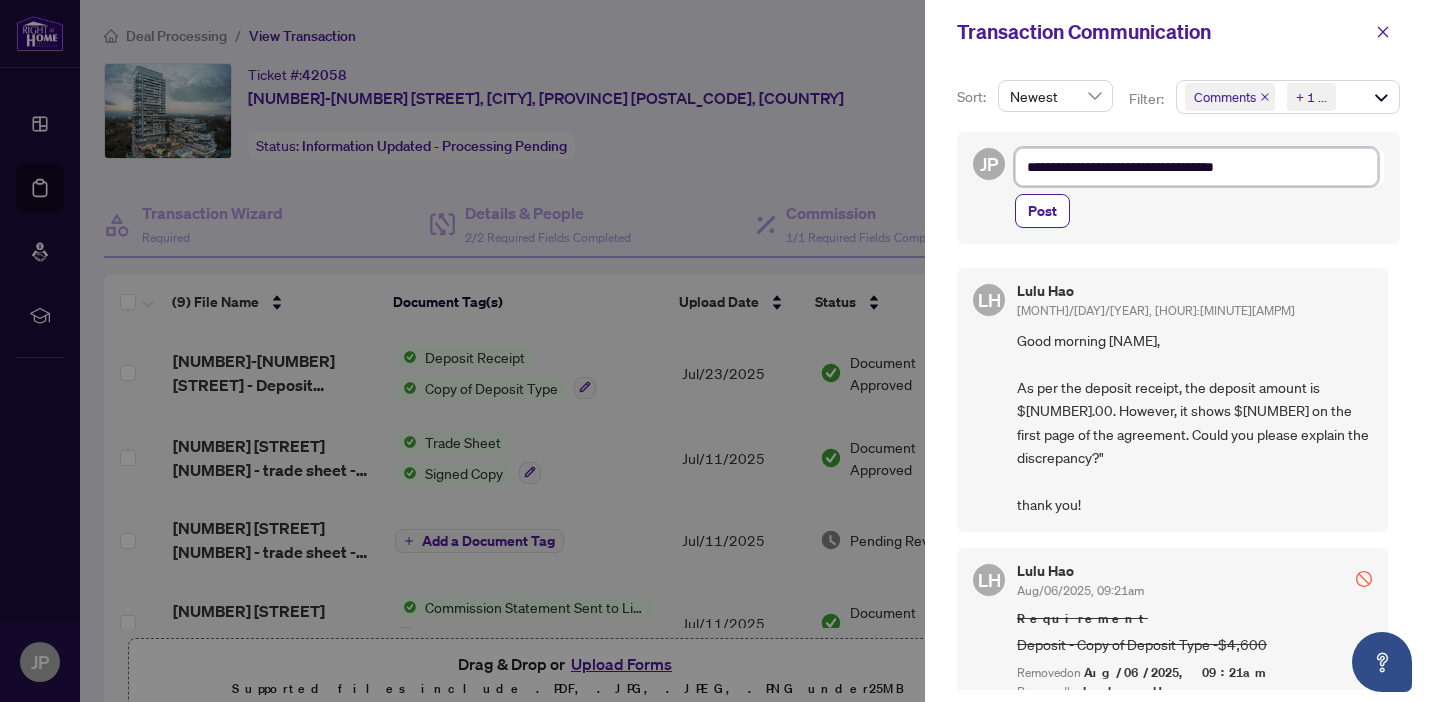 type on "**********" 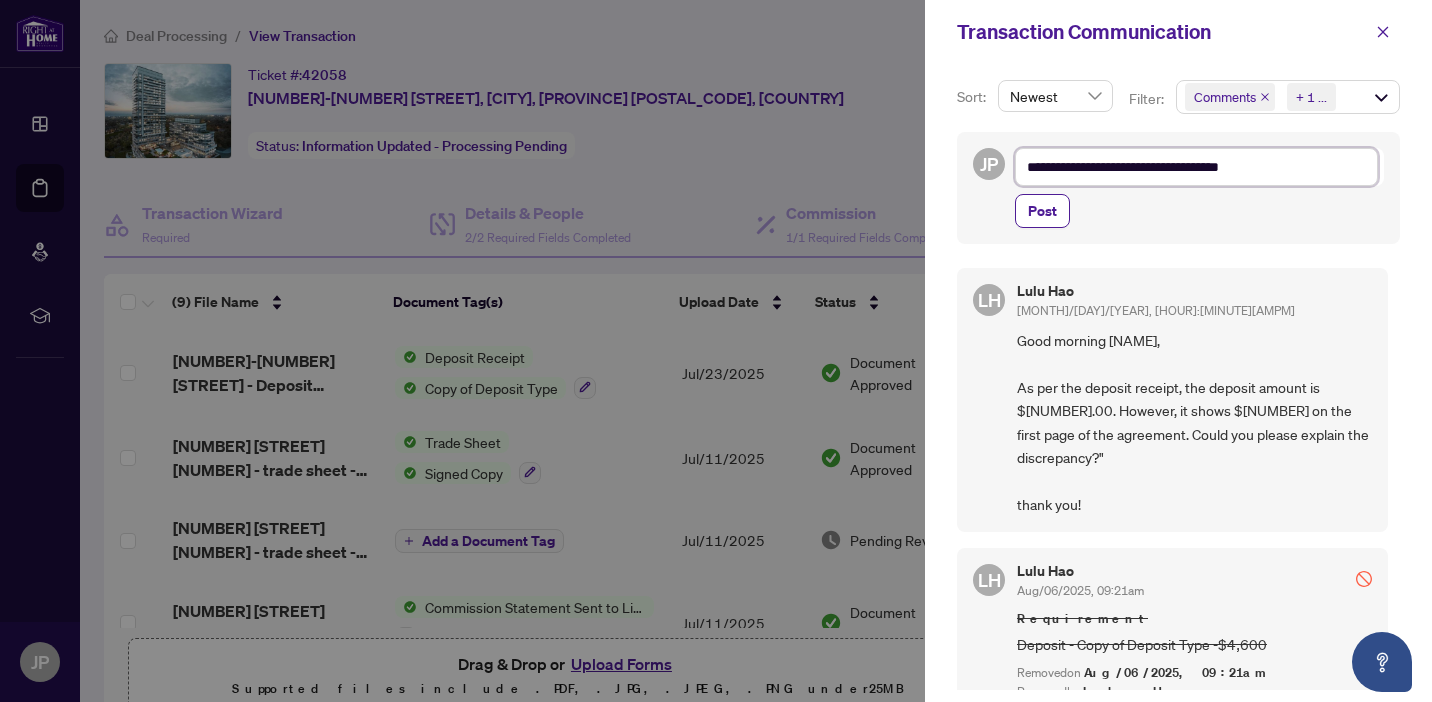 type on "**********" 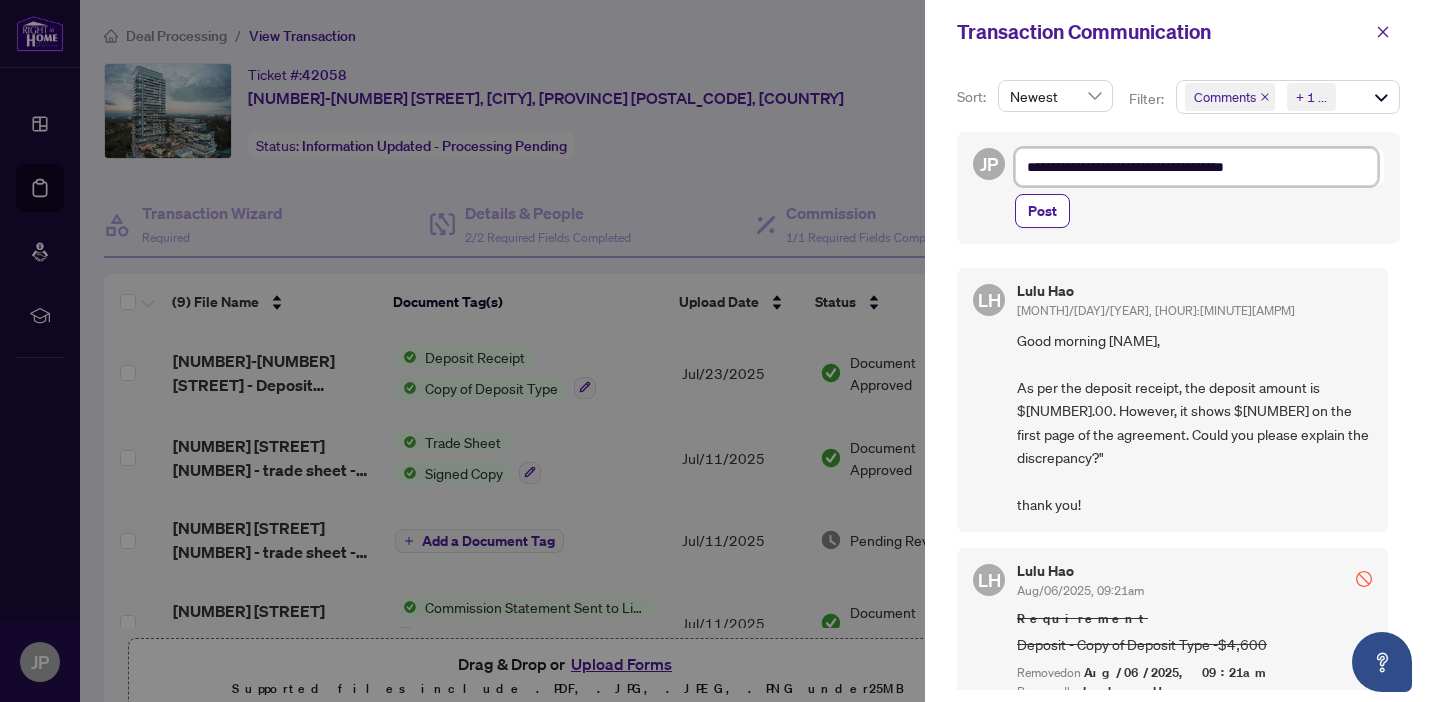 type on "**********" 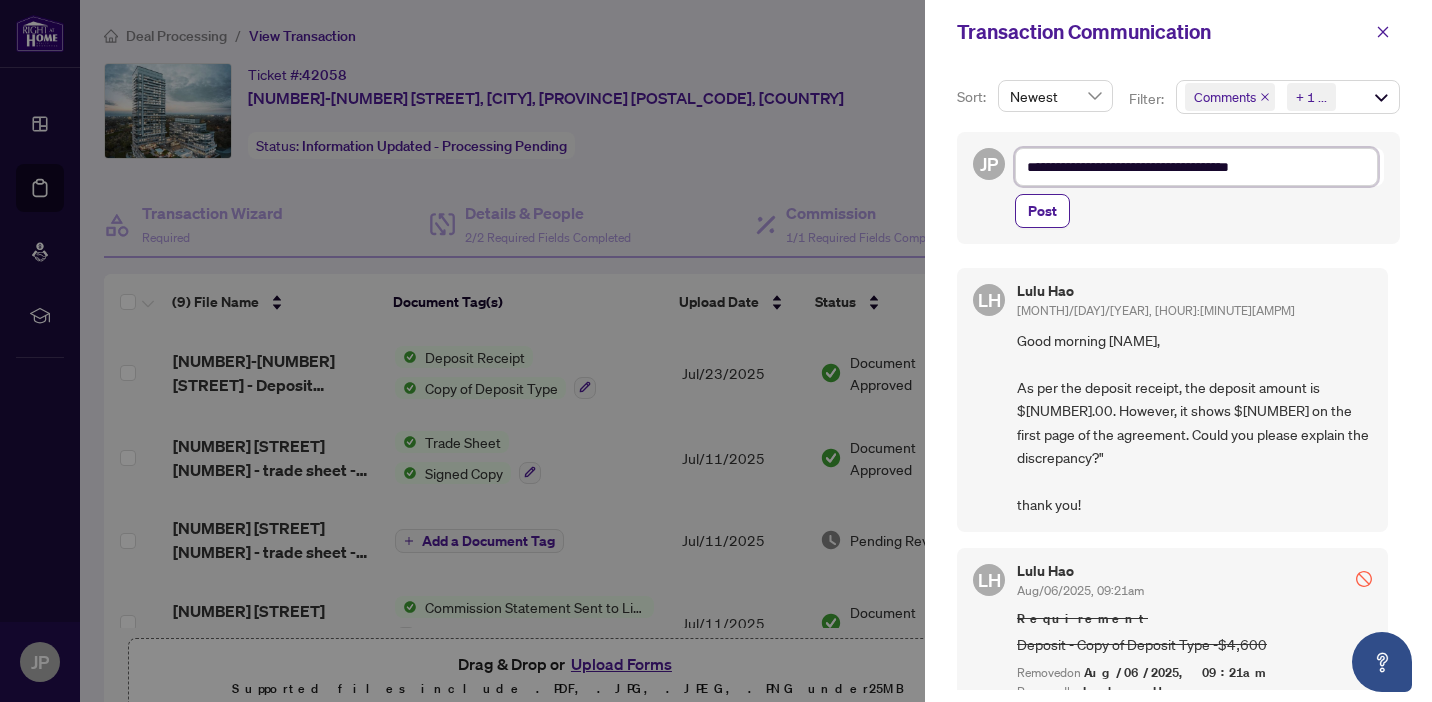 type on "**********" 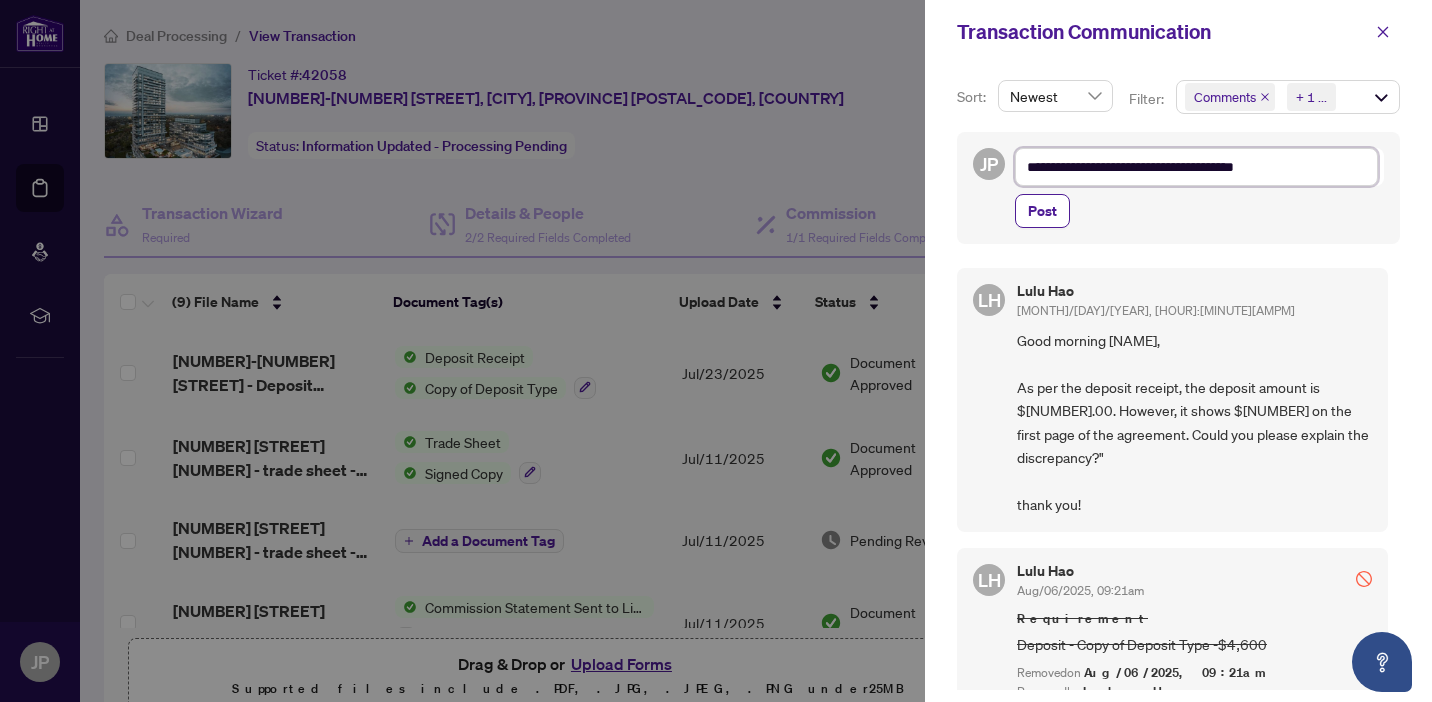 type on "**********" 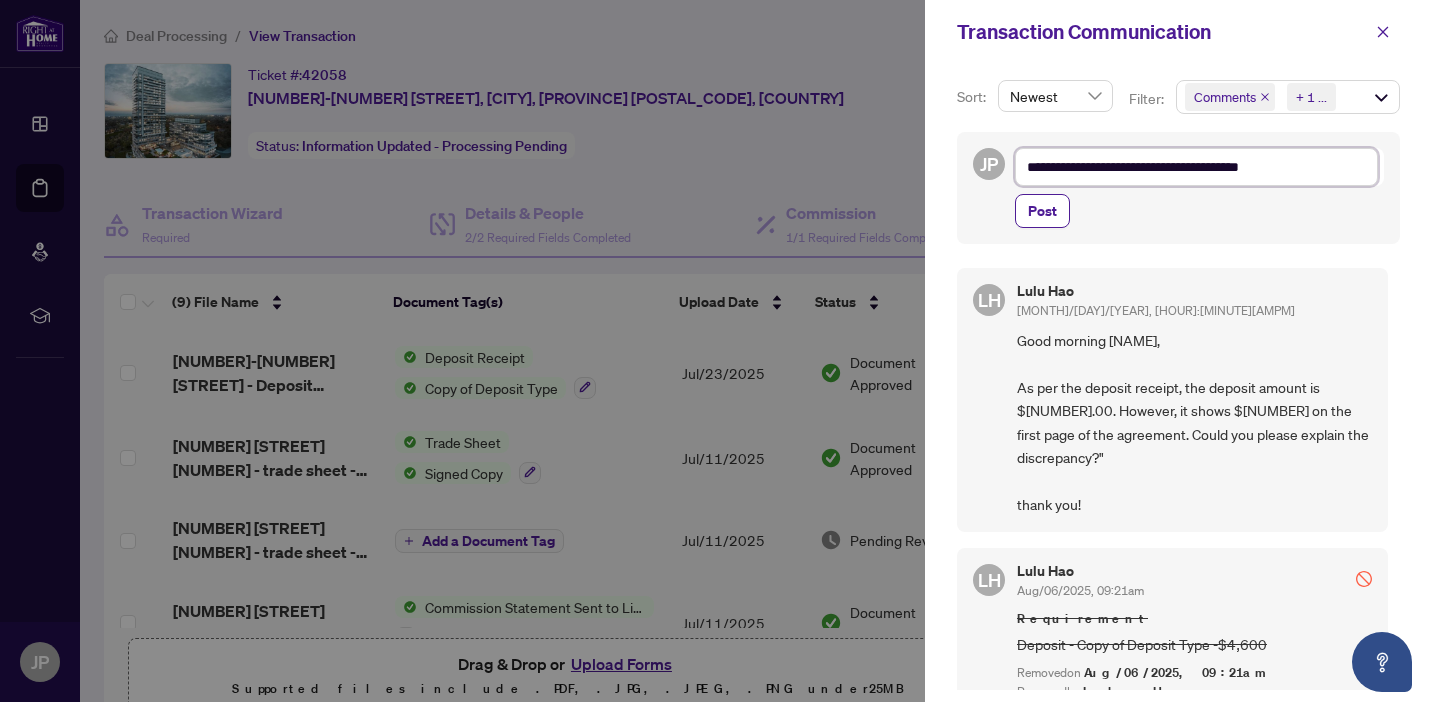 type on "**********" 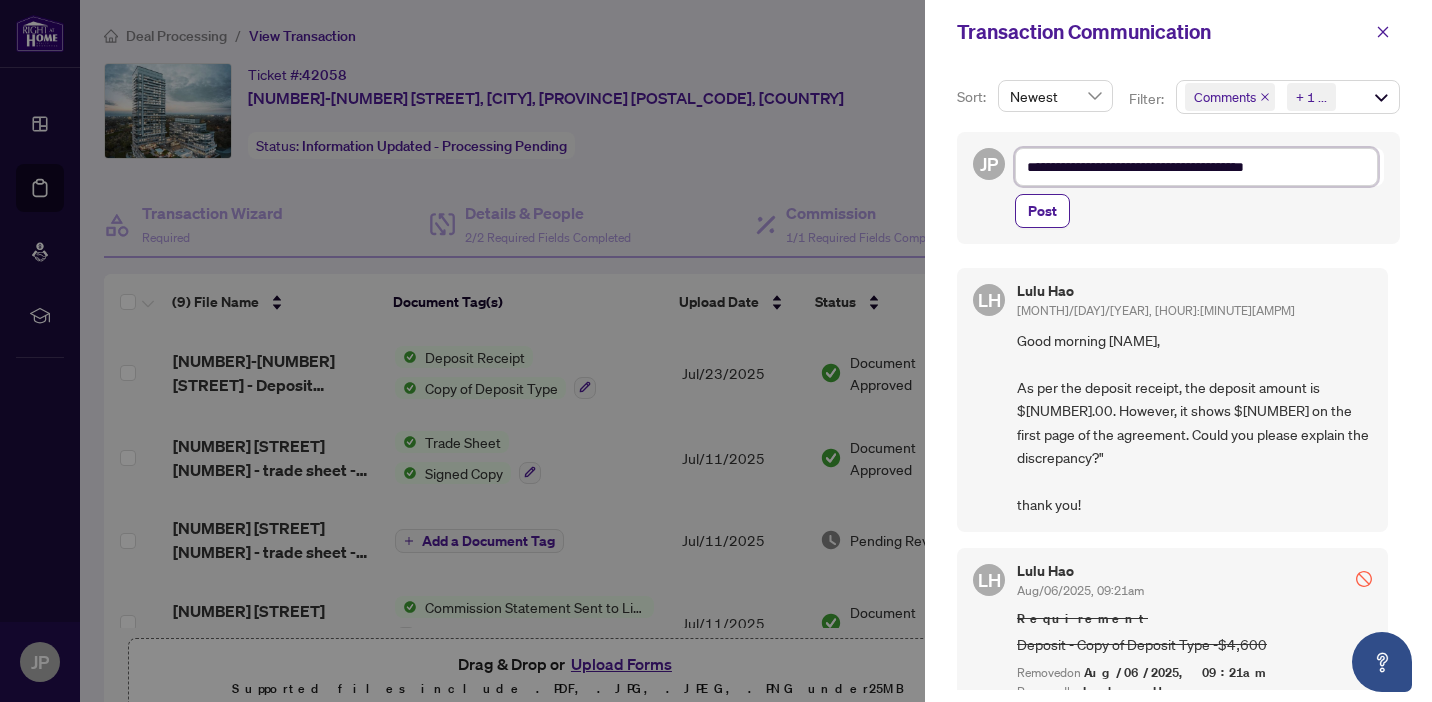 type on "**********" 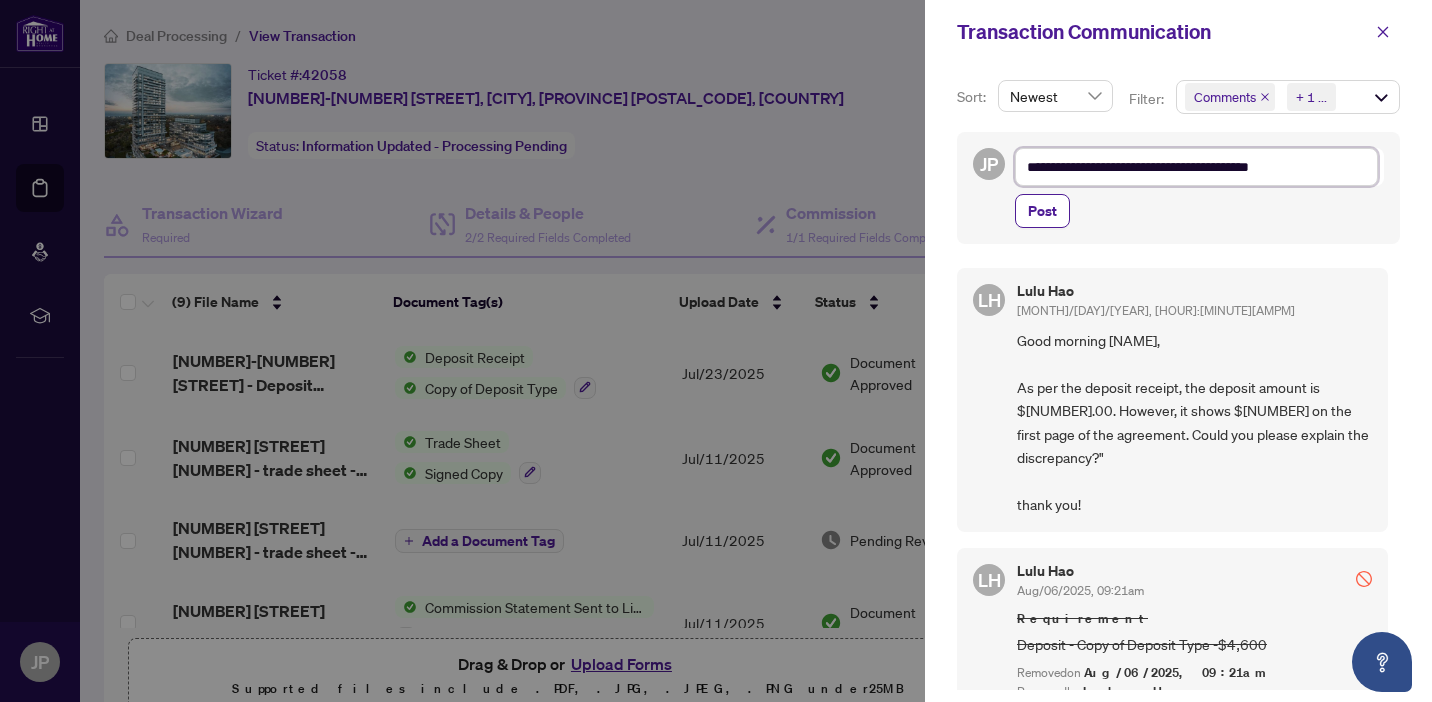 type on "**********" 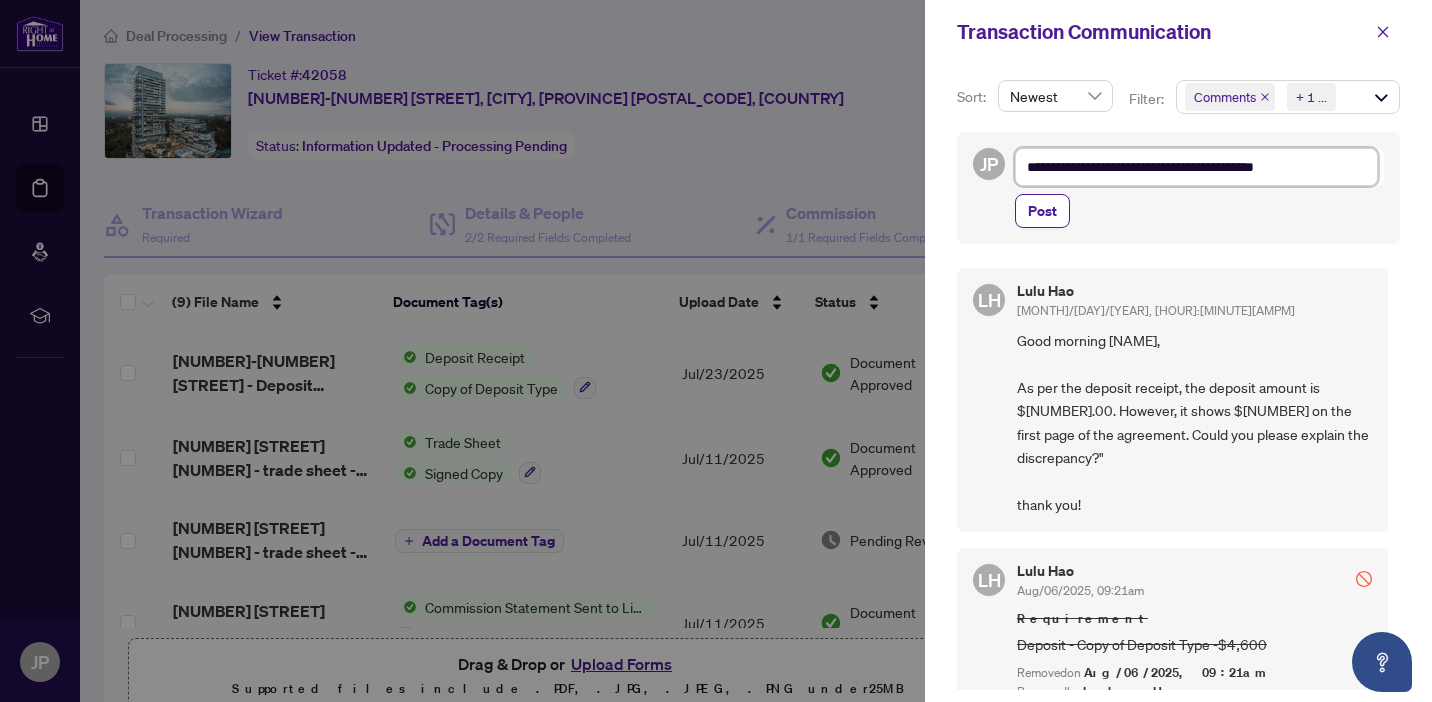 type on "**********" 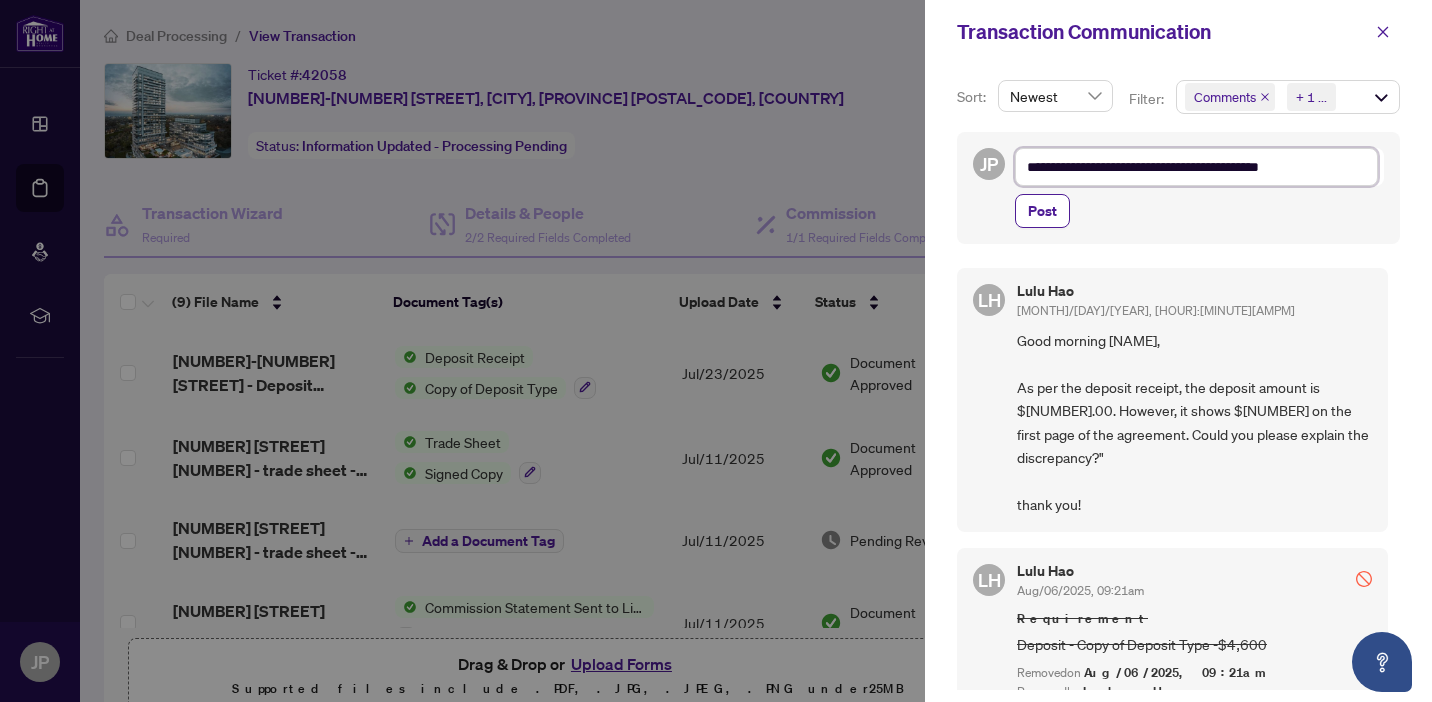 type on "**********" 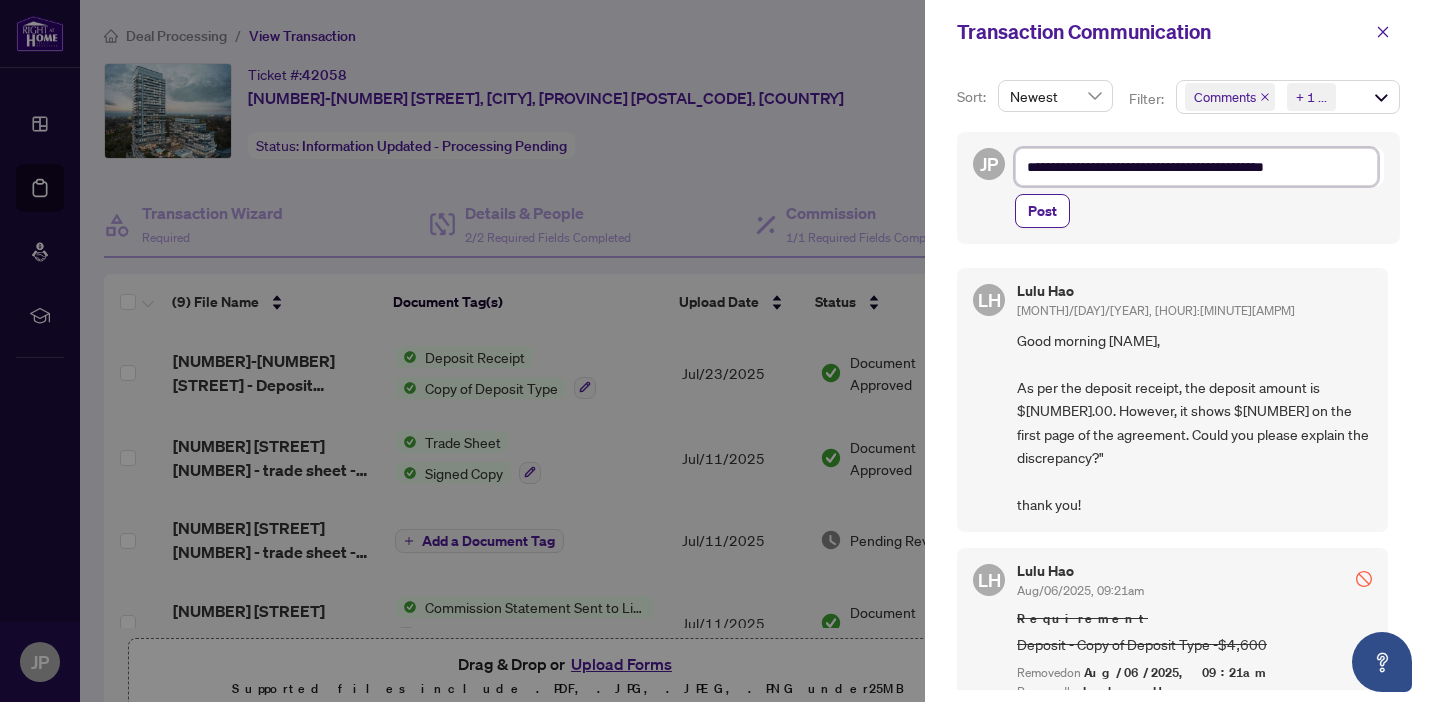type on "**********" 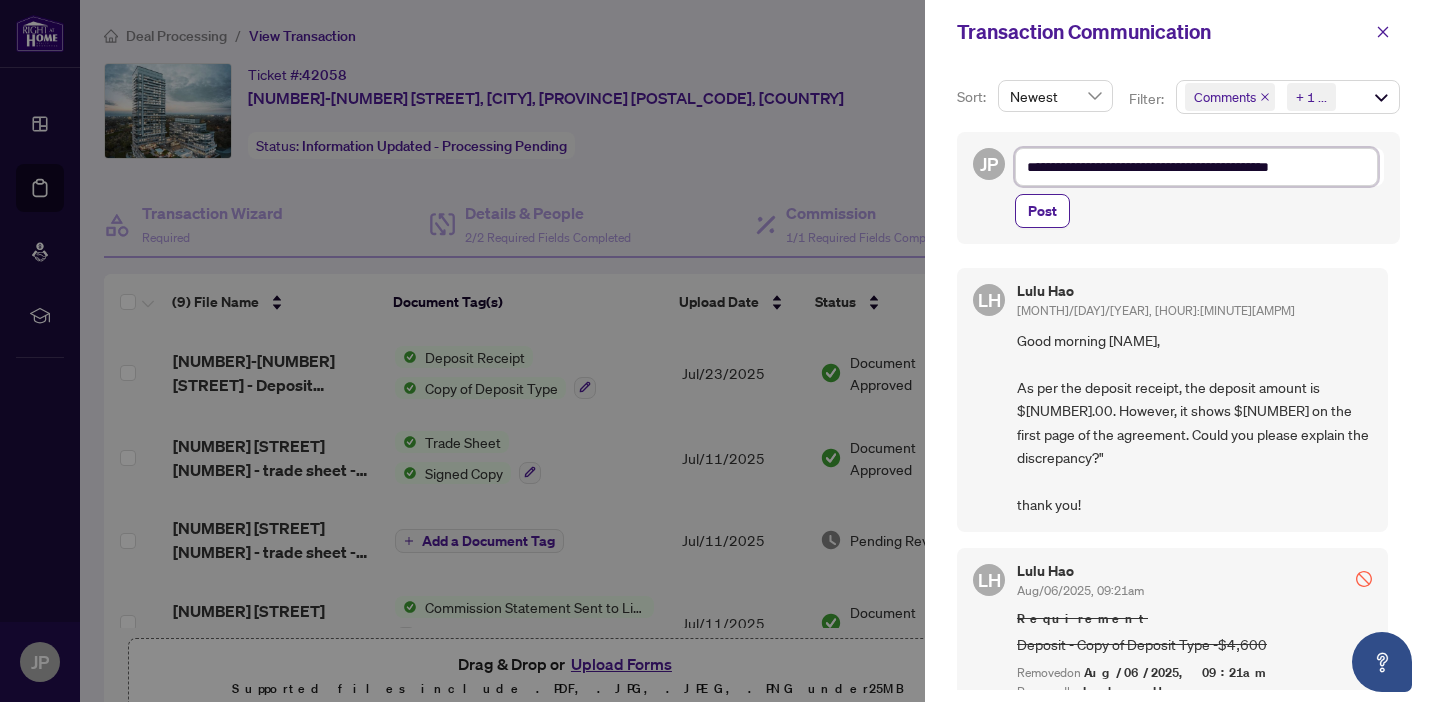 type on "**********" 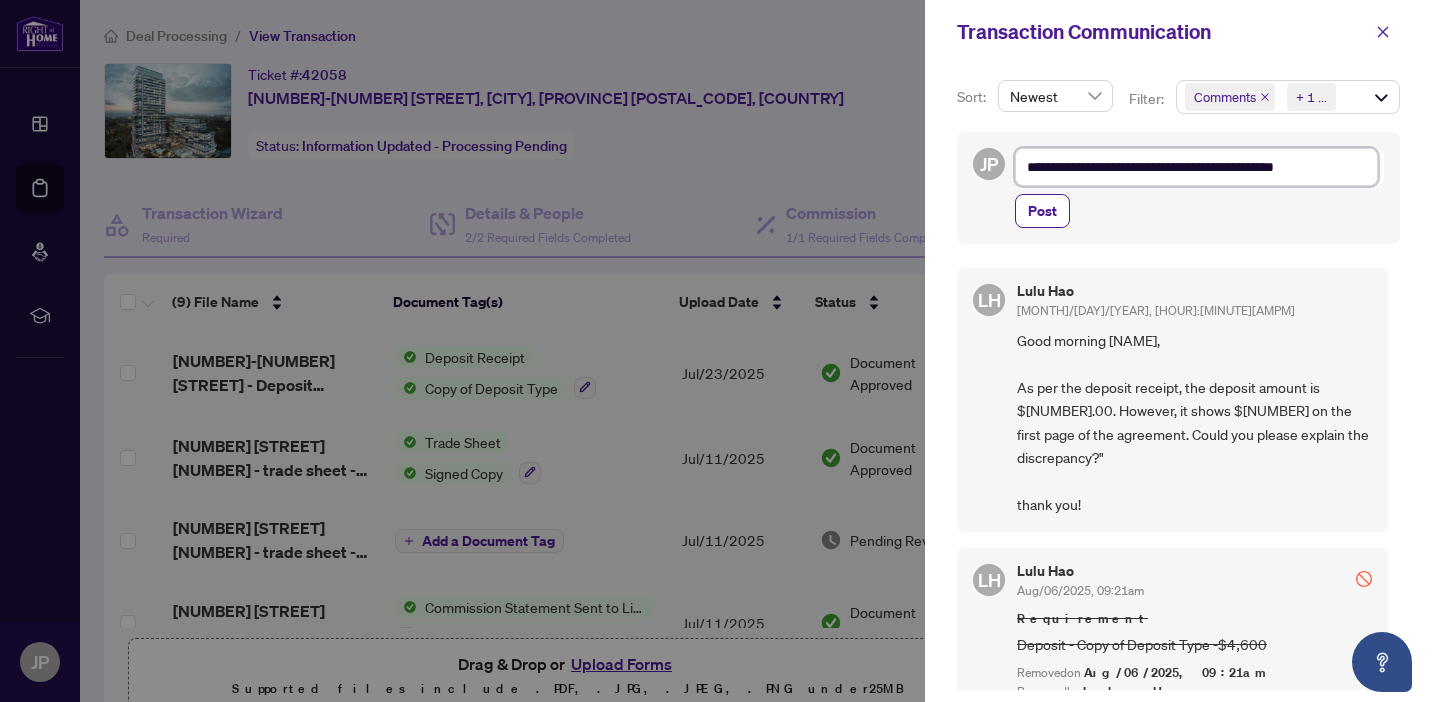 type on "**********" 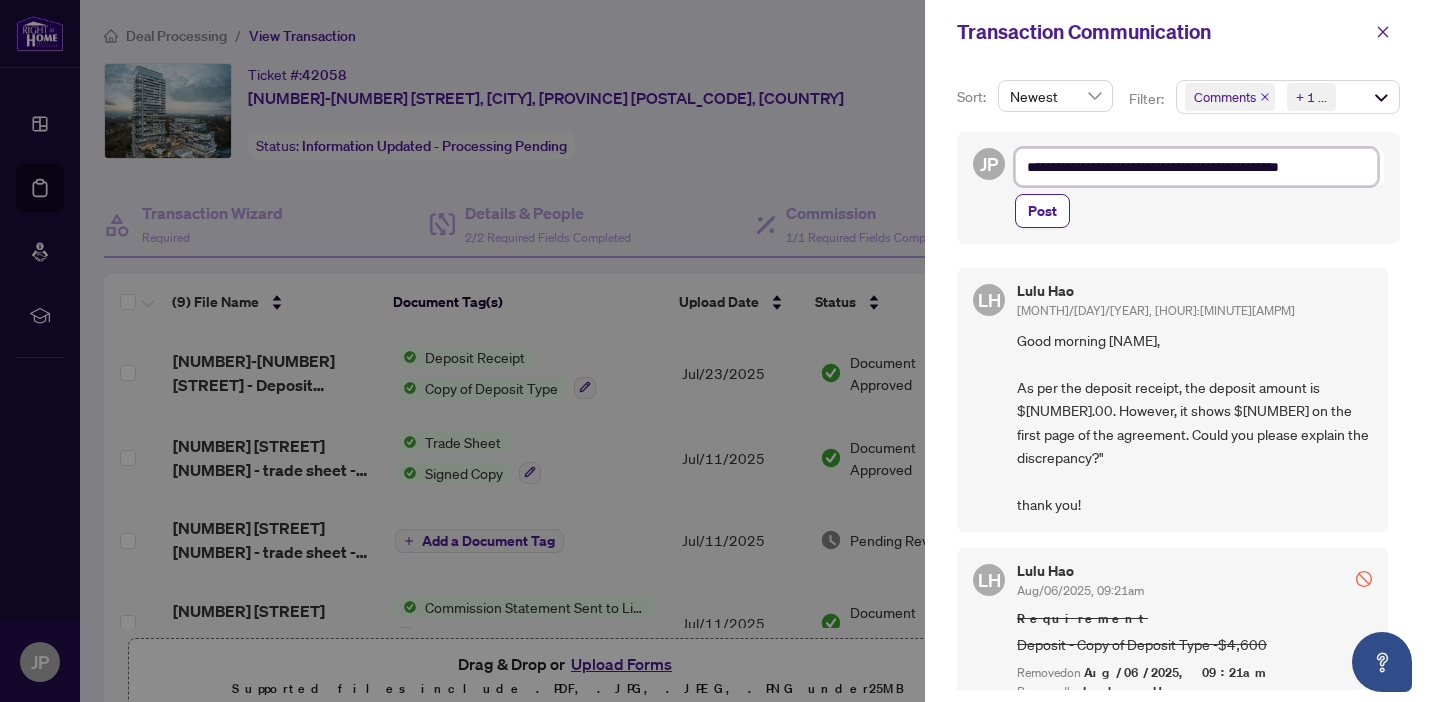 type on "**********" 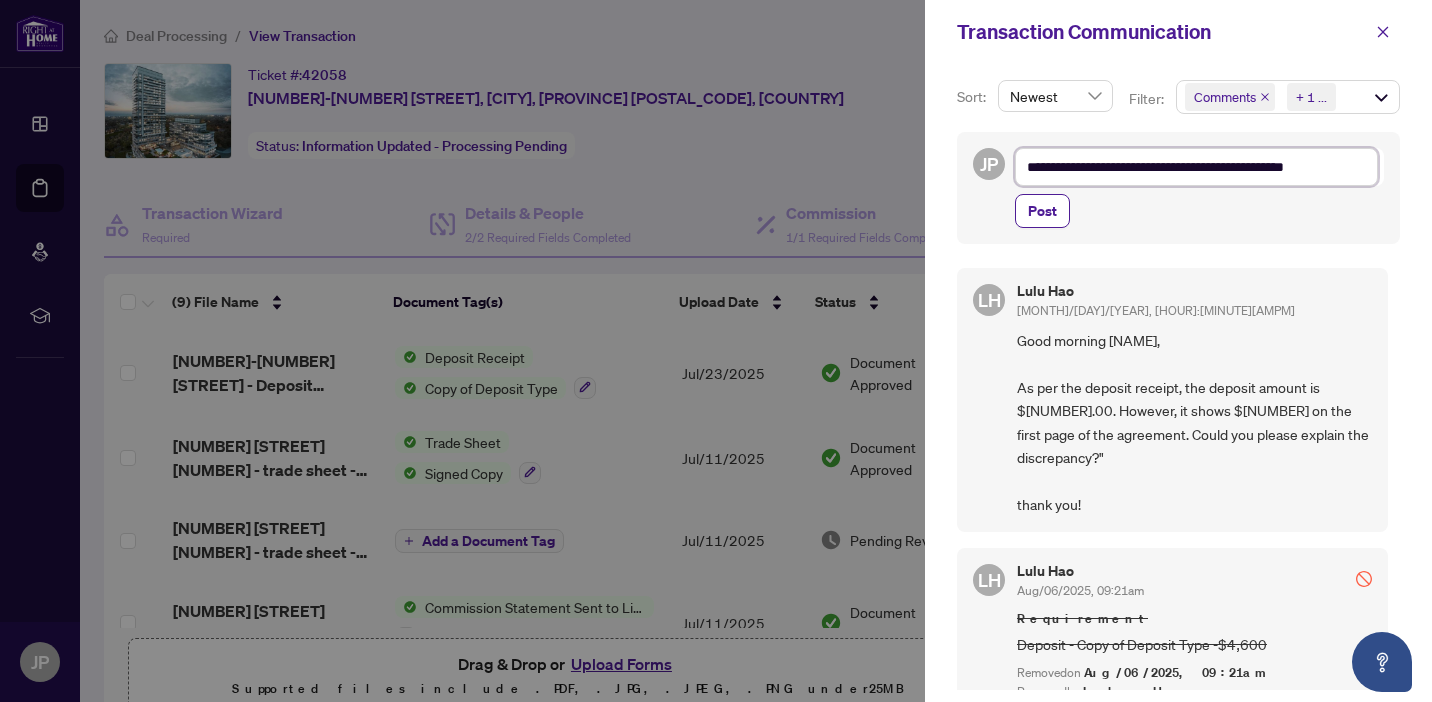 type on "**********" 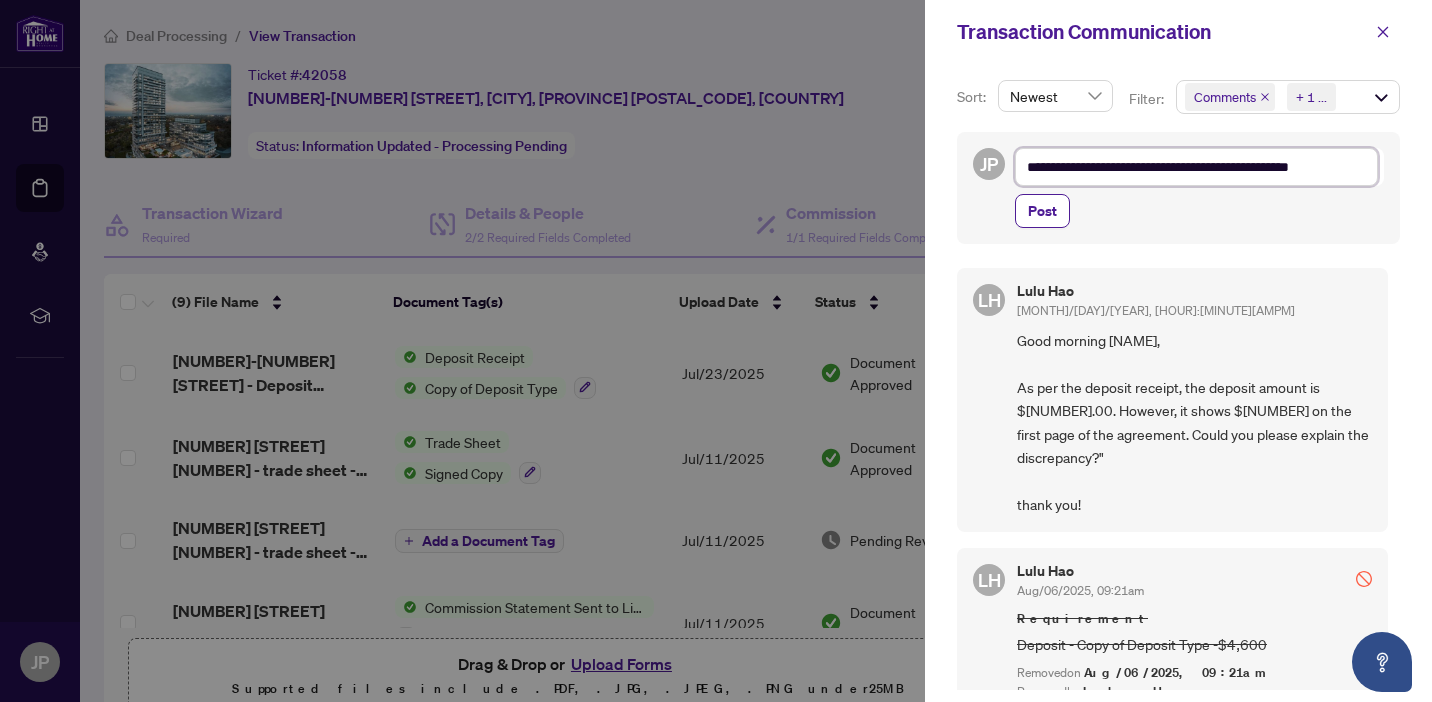 type on "**********" 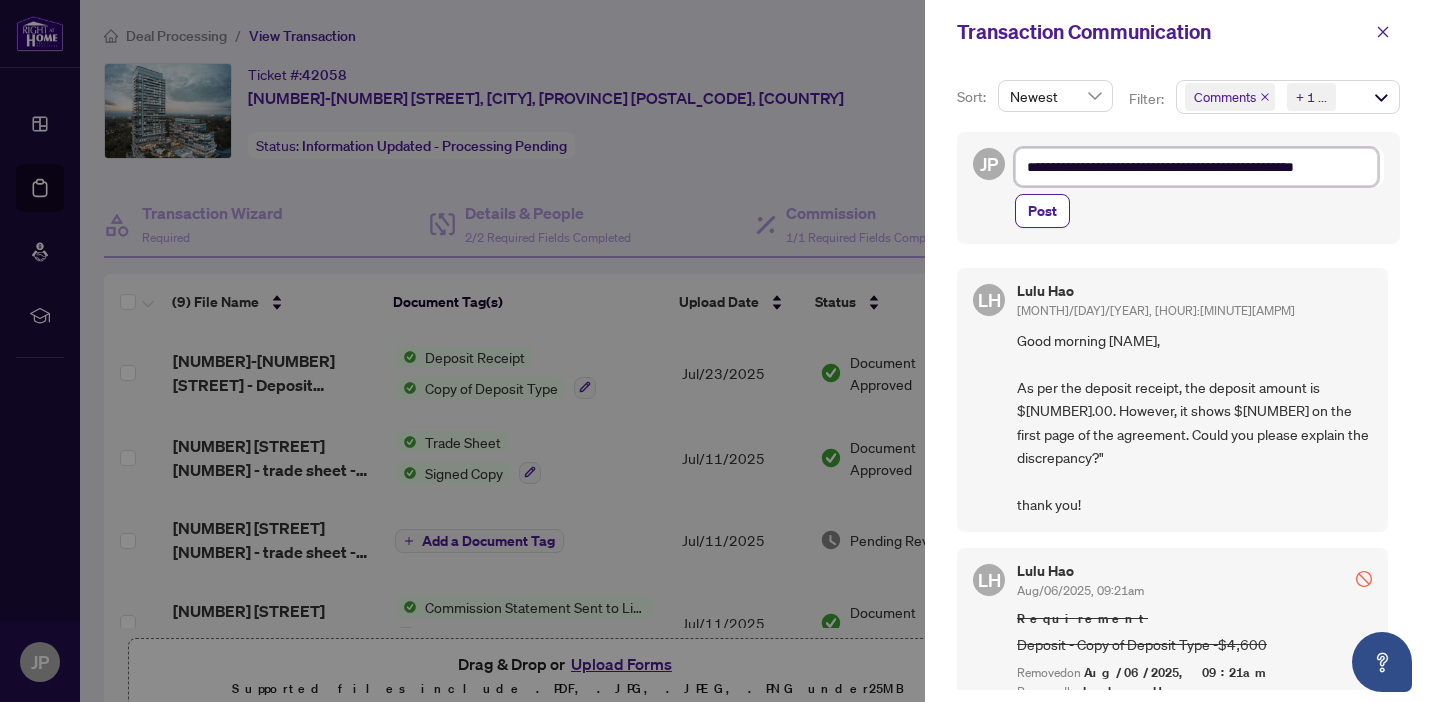 type on "**********" 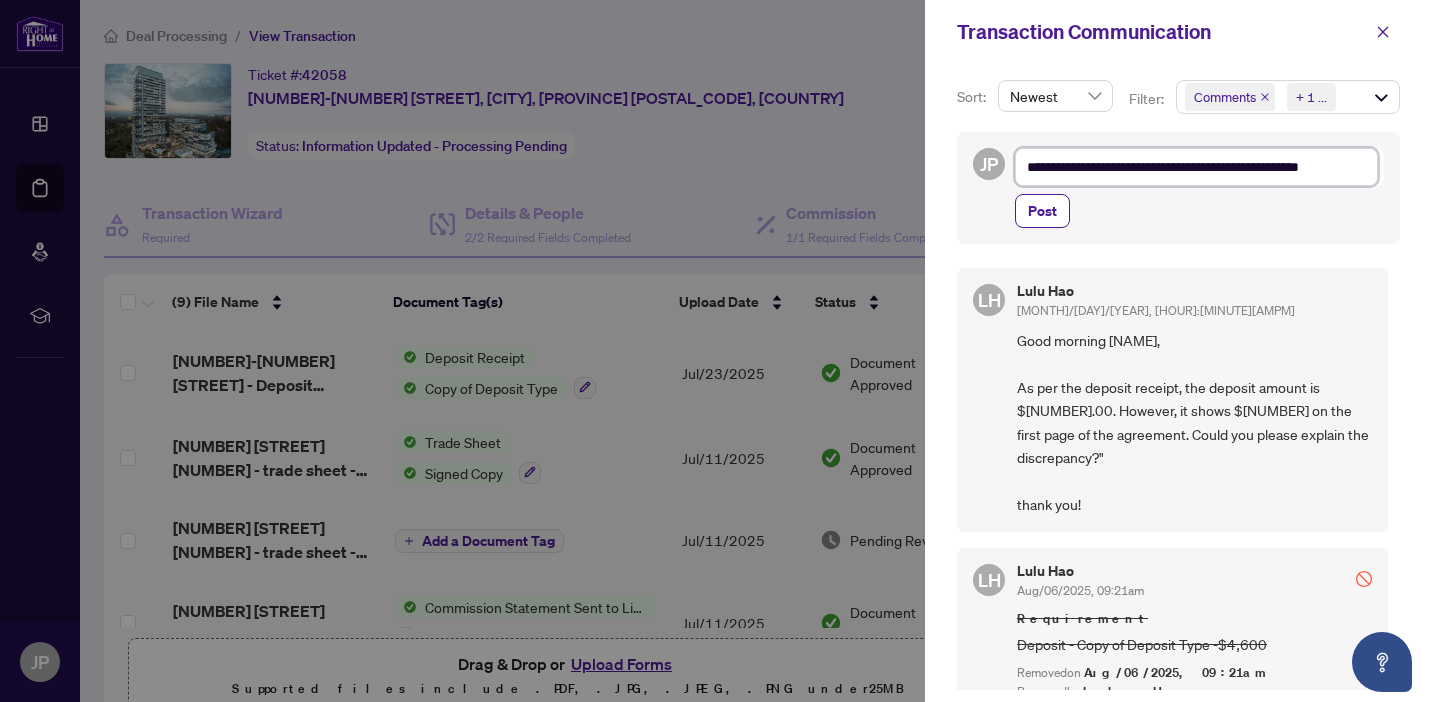 type on "**********" 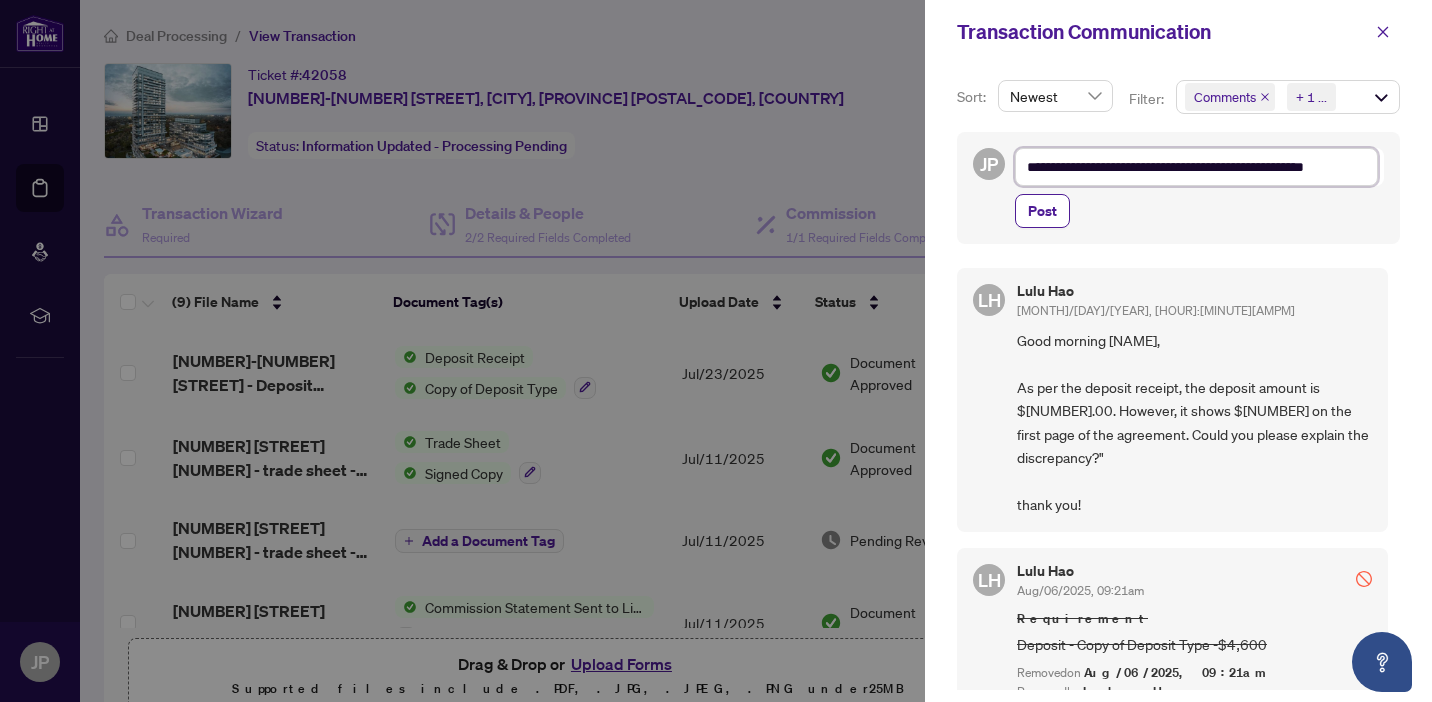 type on "**********" 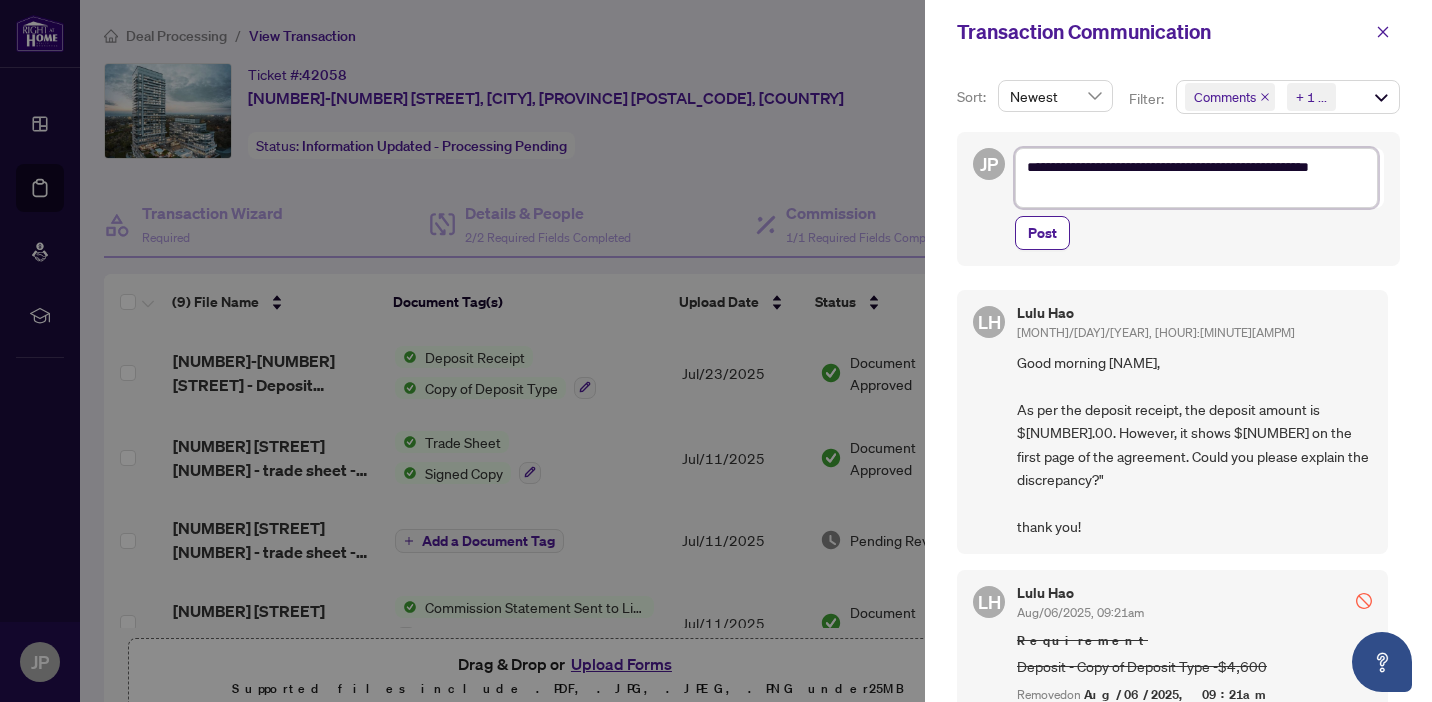 type on "**********" 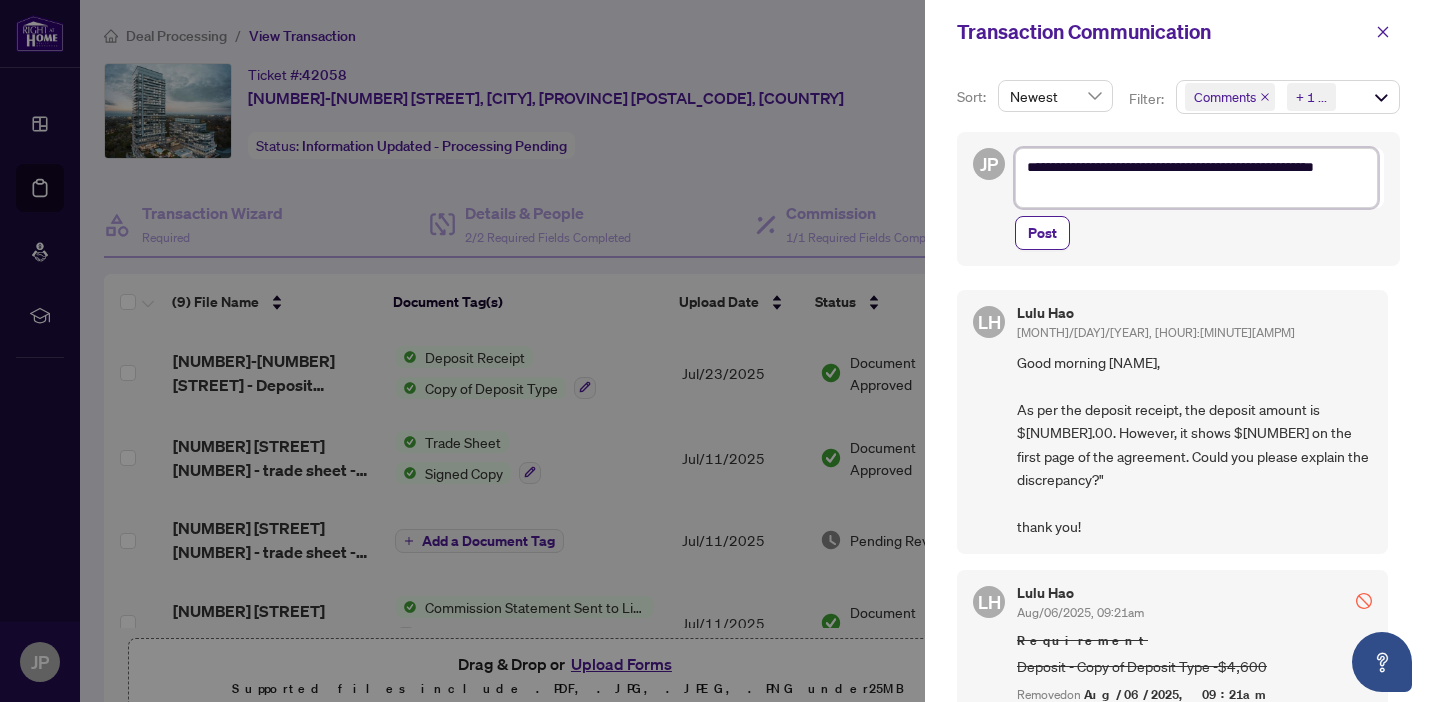 type on "**********" 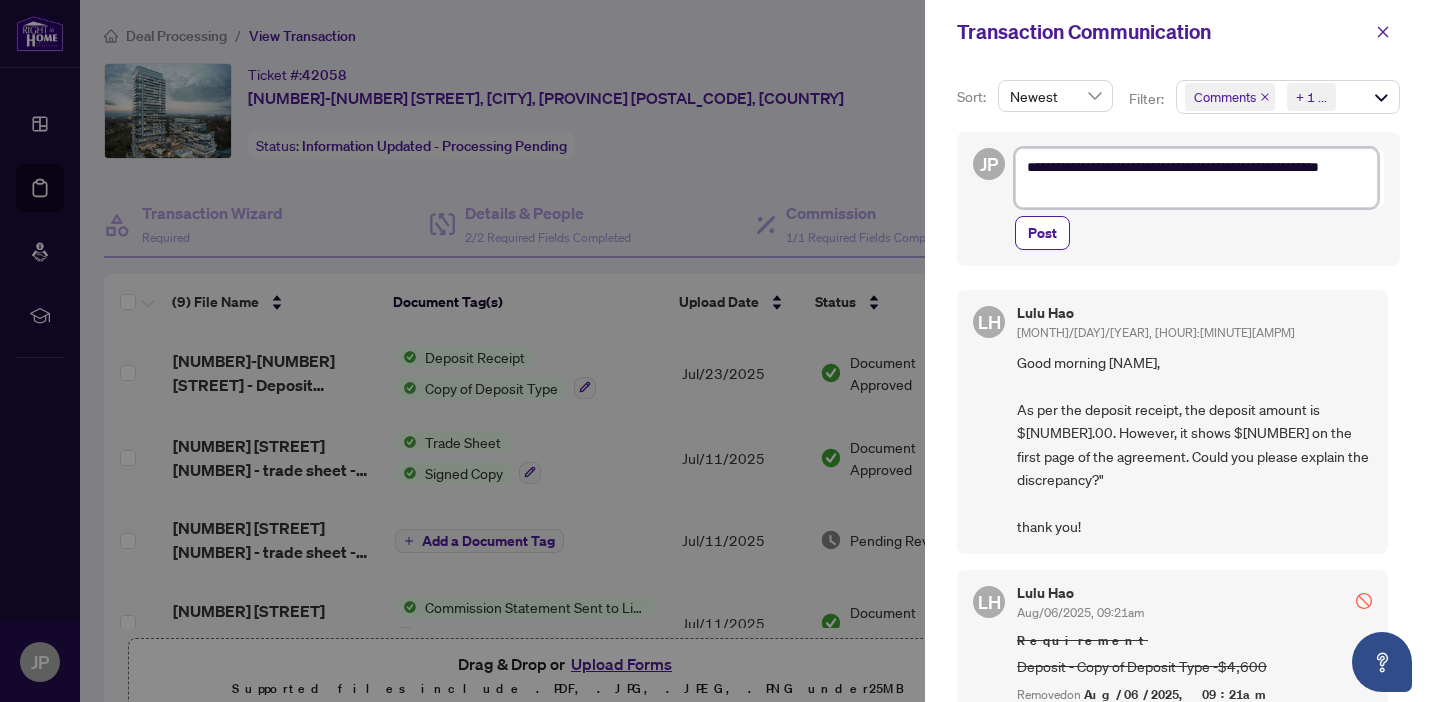 type on "**********" 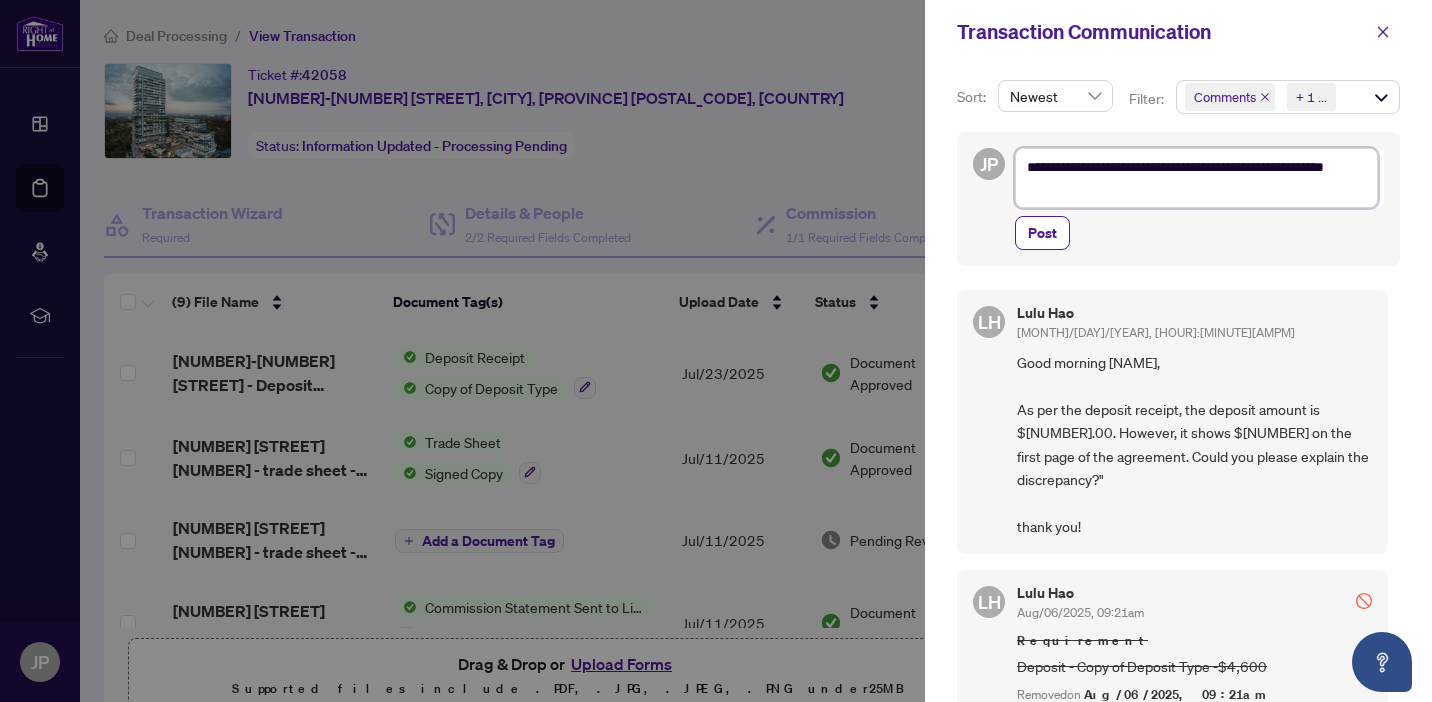 type on "**********" 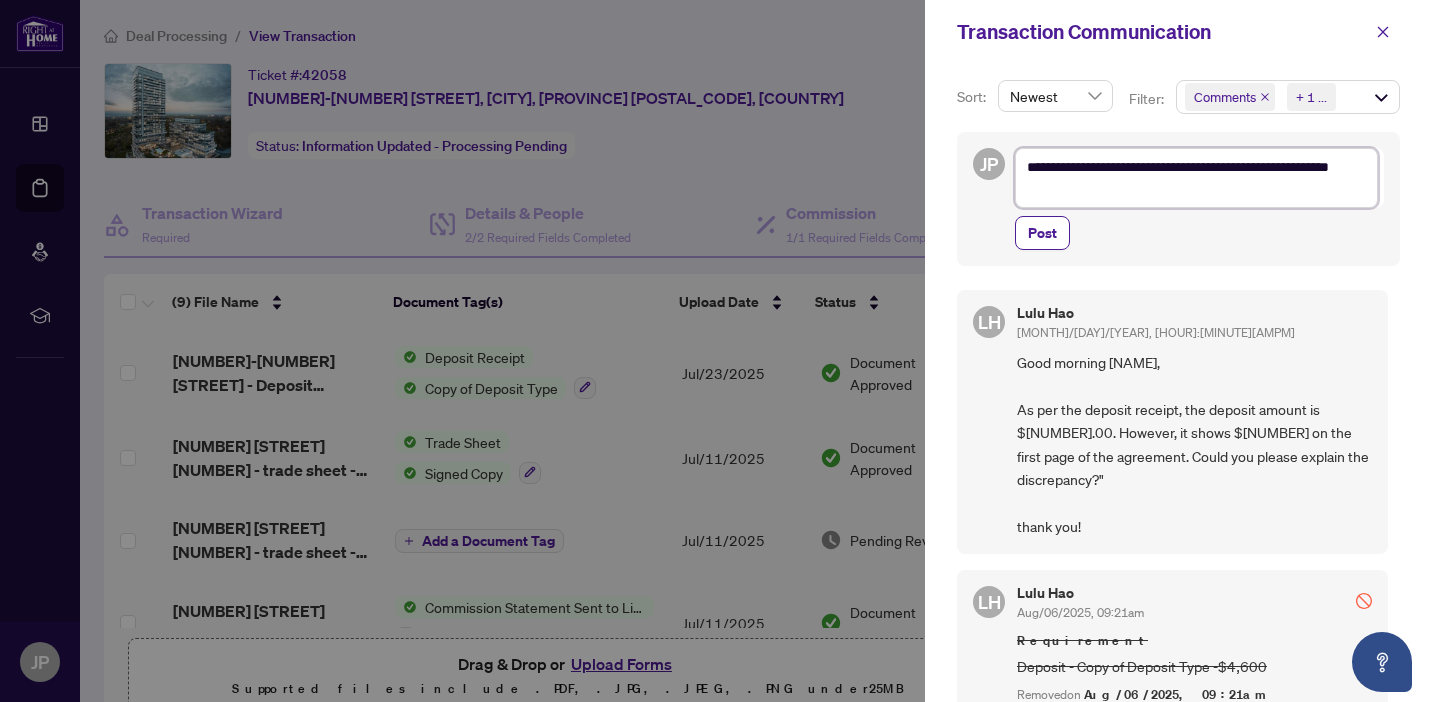 type on "**********" 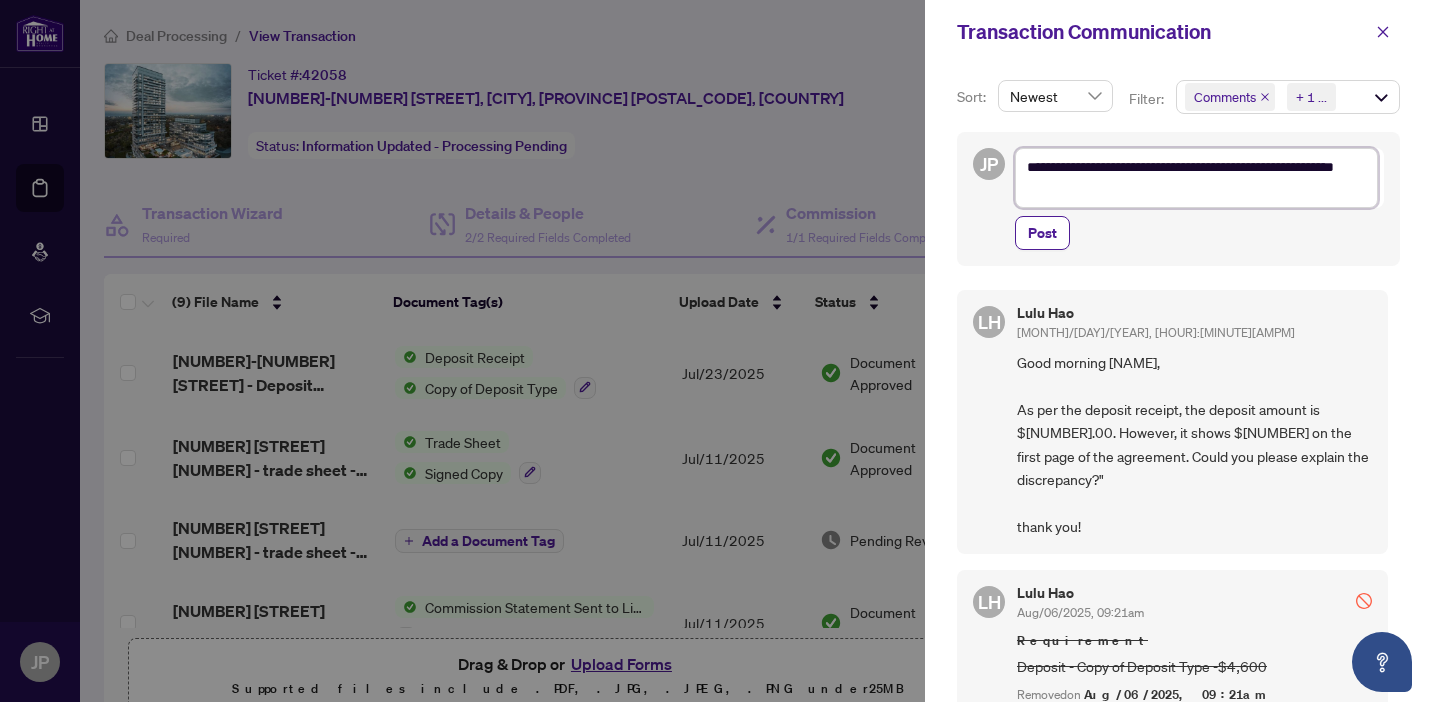 type on "**********" 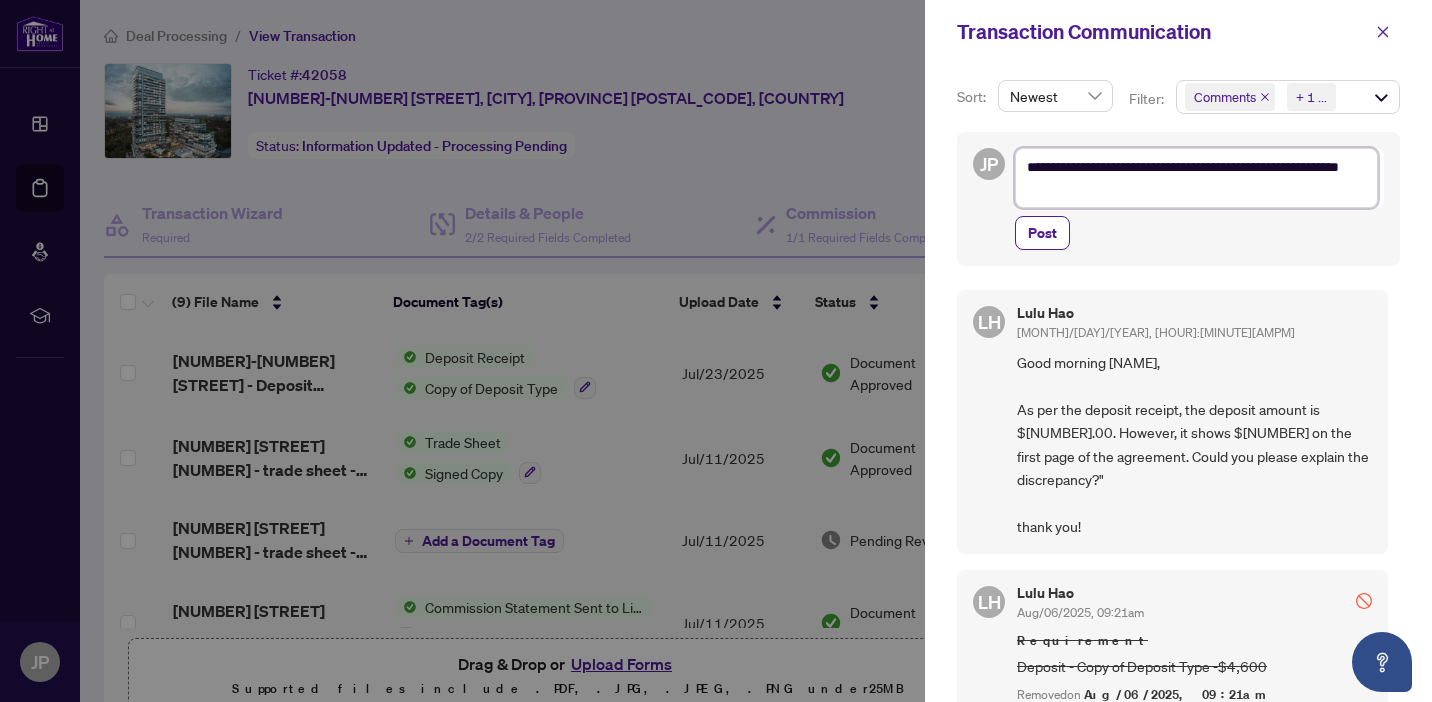 type on "**********" 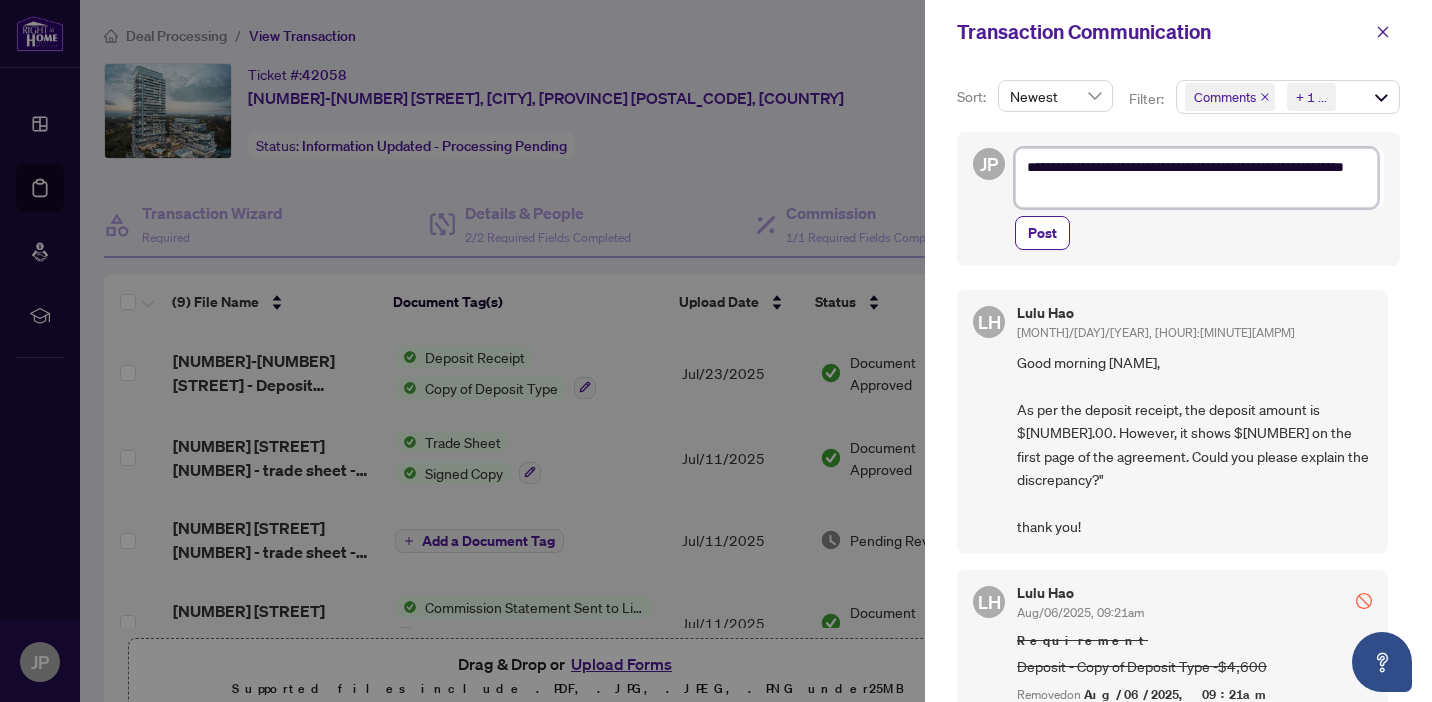 type on "**********" 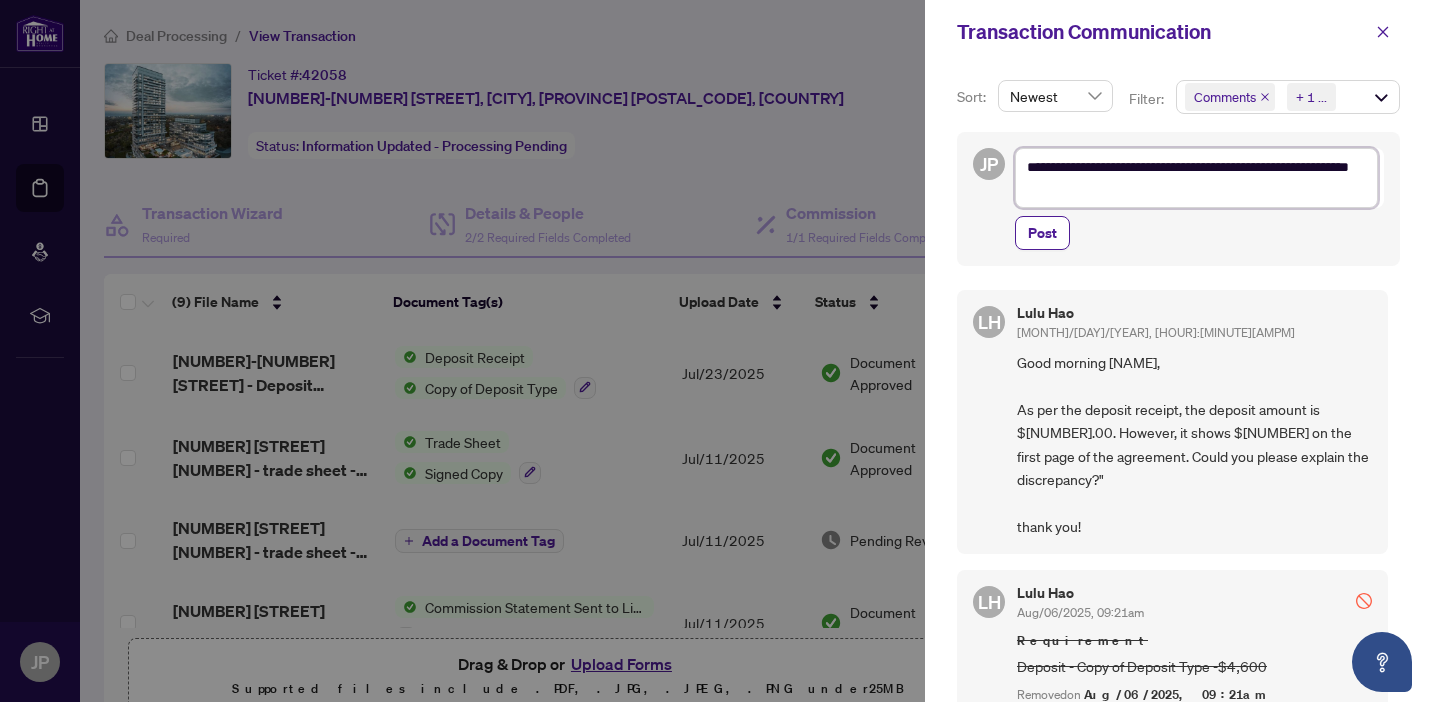 type on "**********" 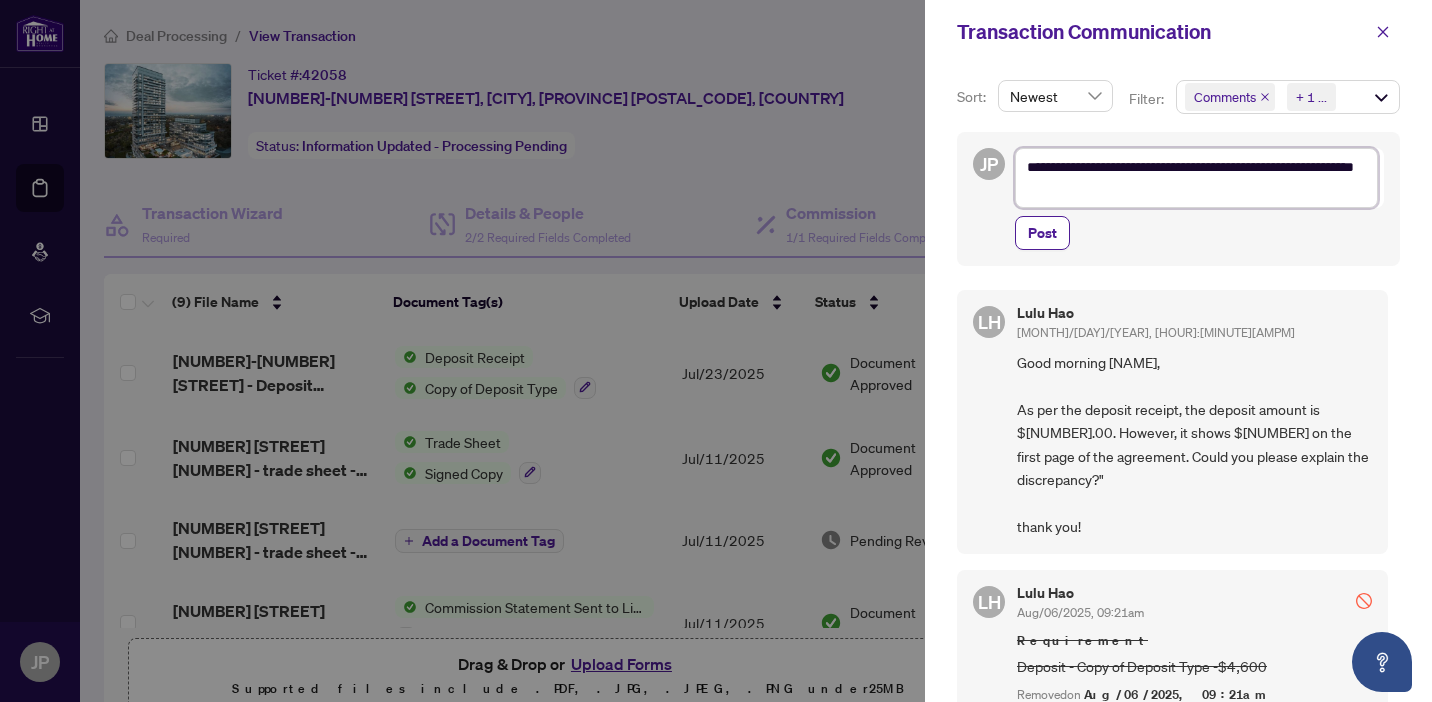 type on "**********" 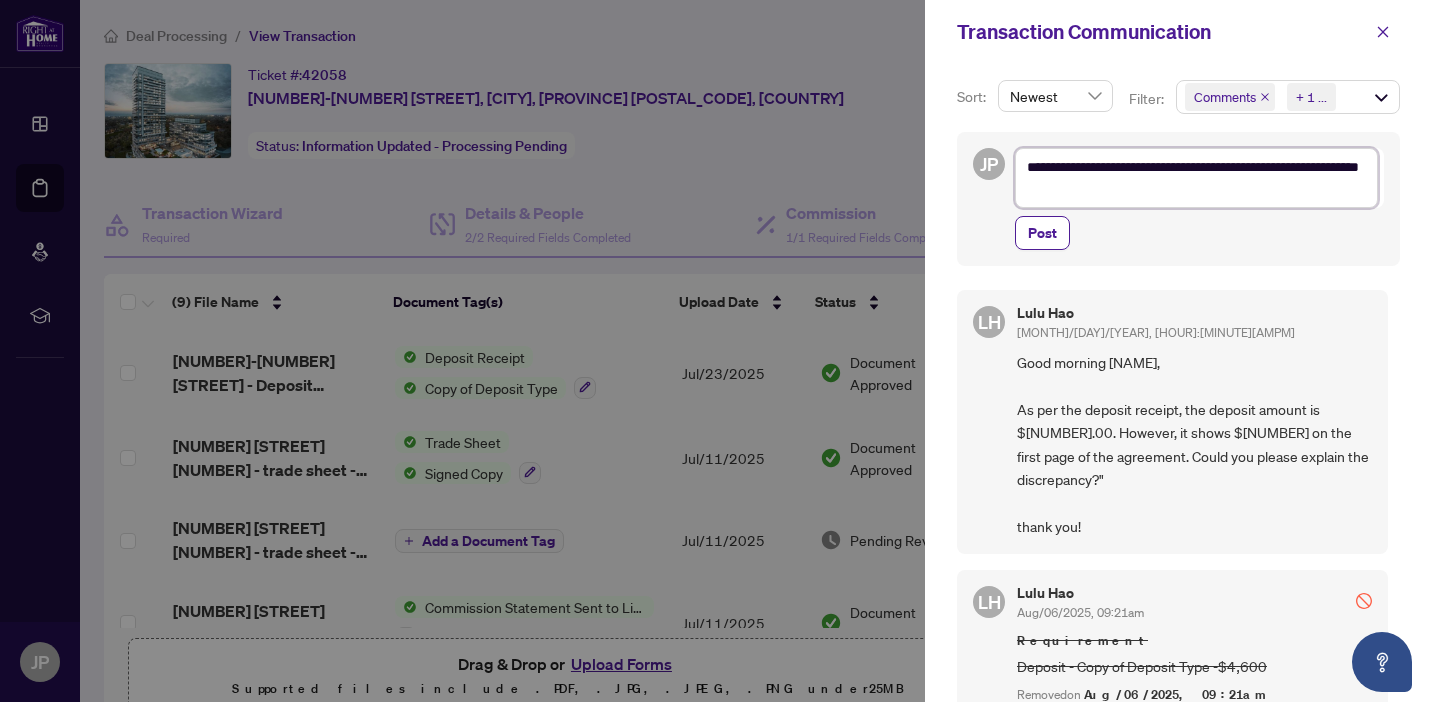 type on "**********" 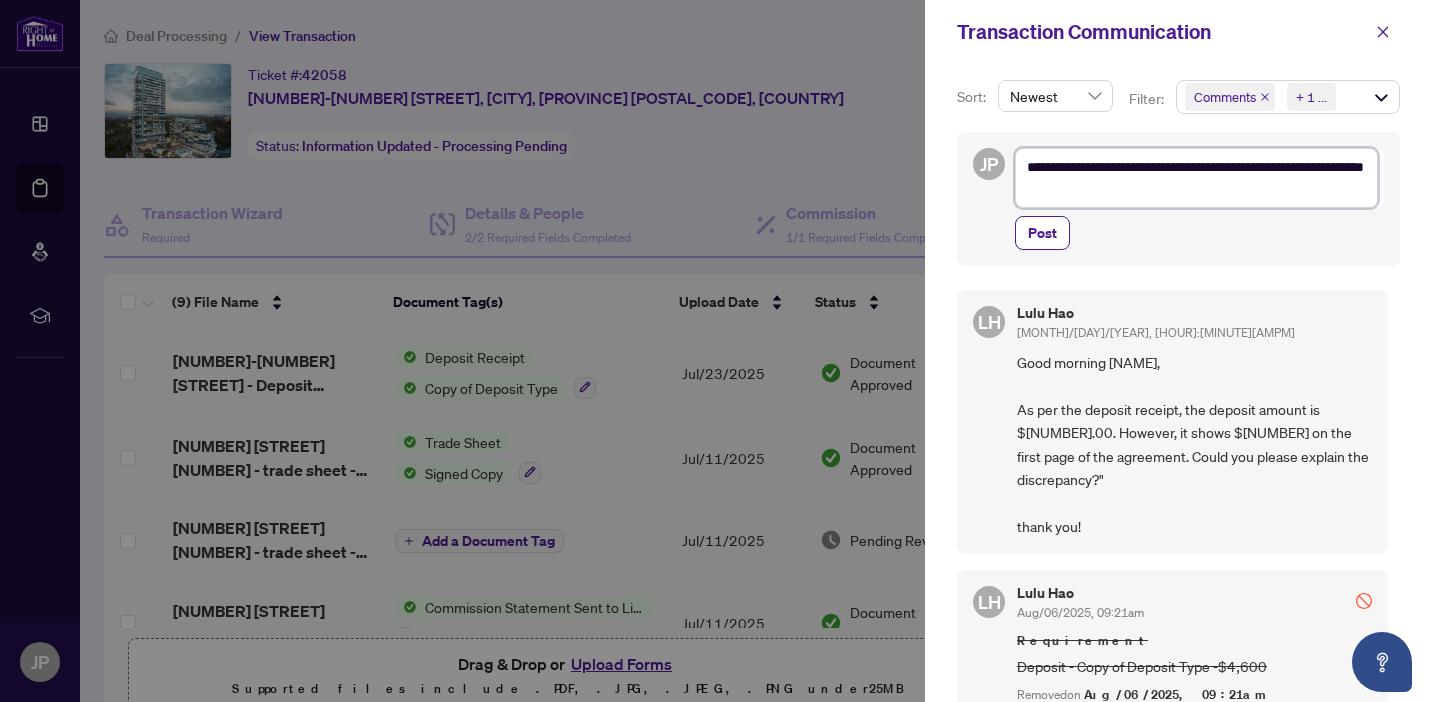 type on "**********" 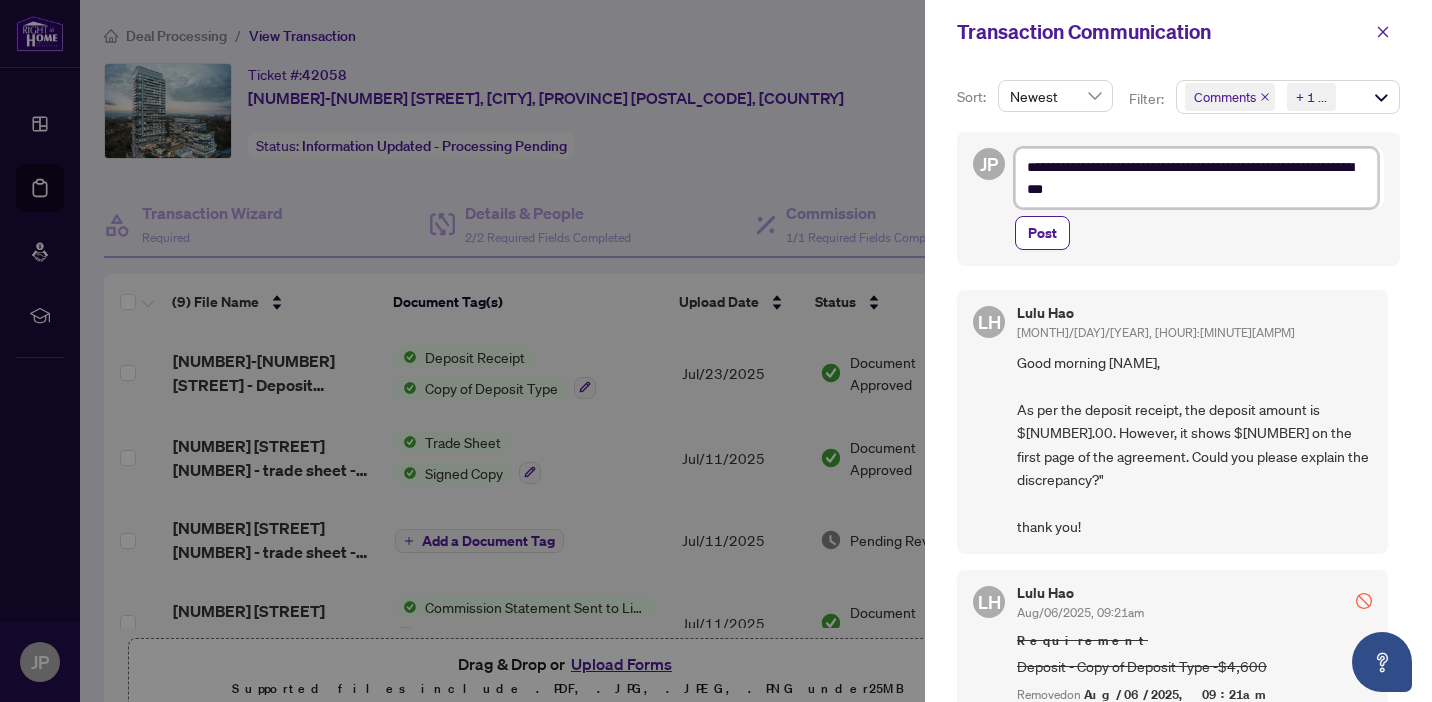 type on "**********" 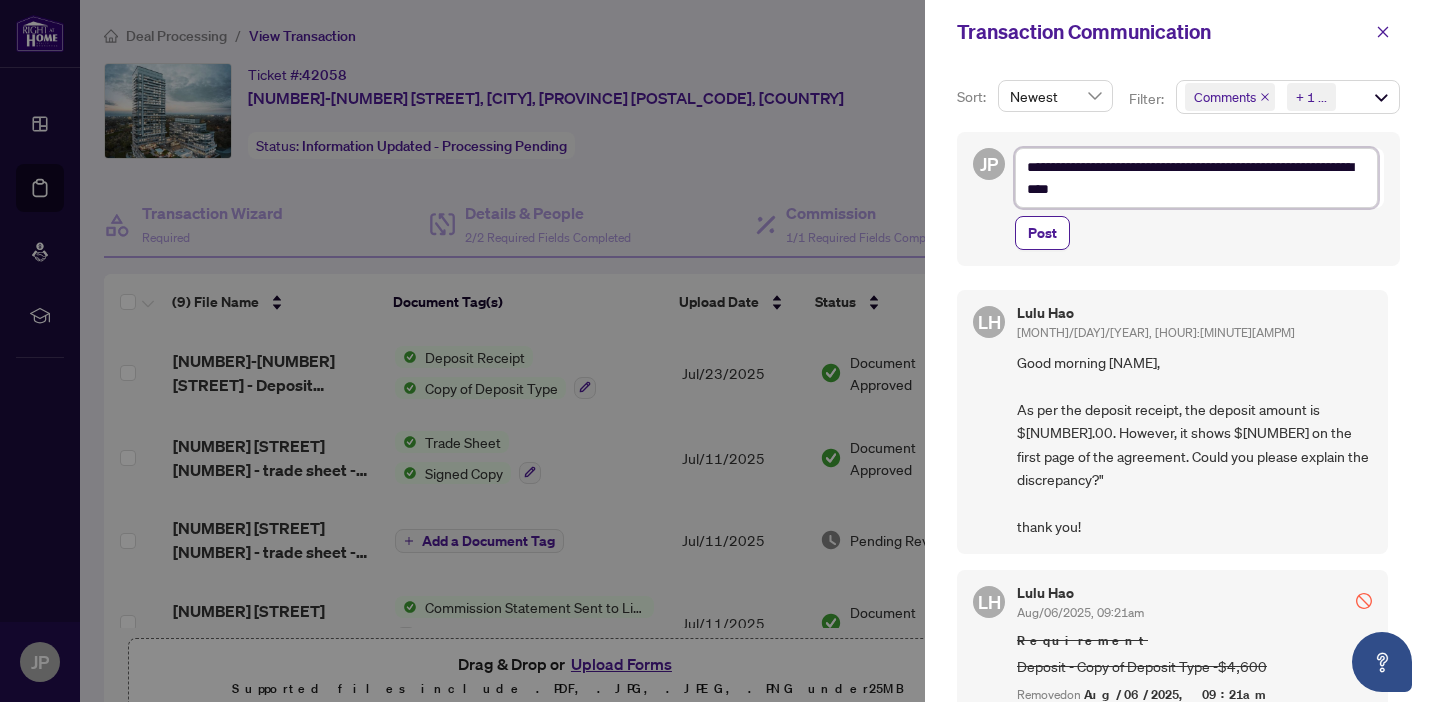 type on "**********" 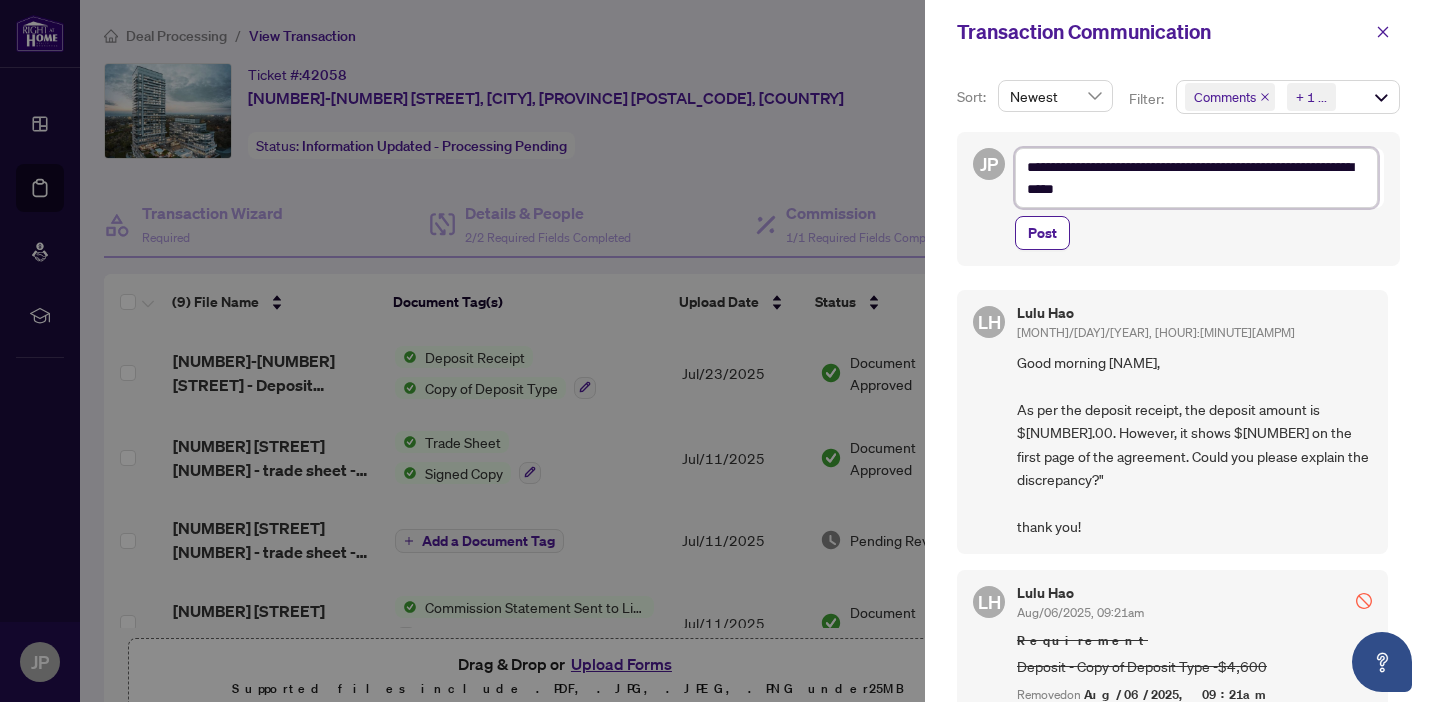 type on "**********" 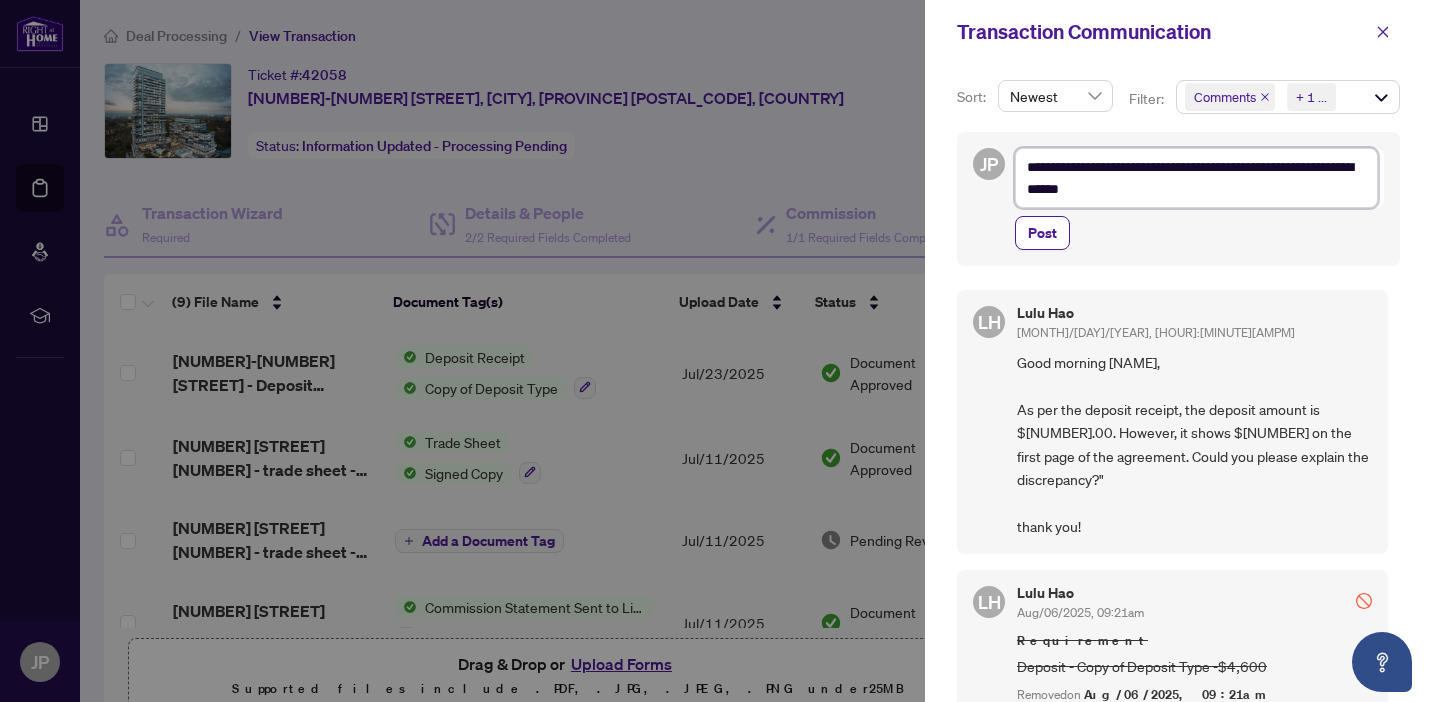 type on "**********" 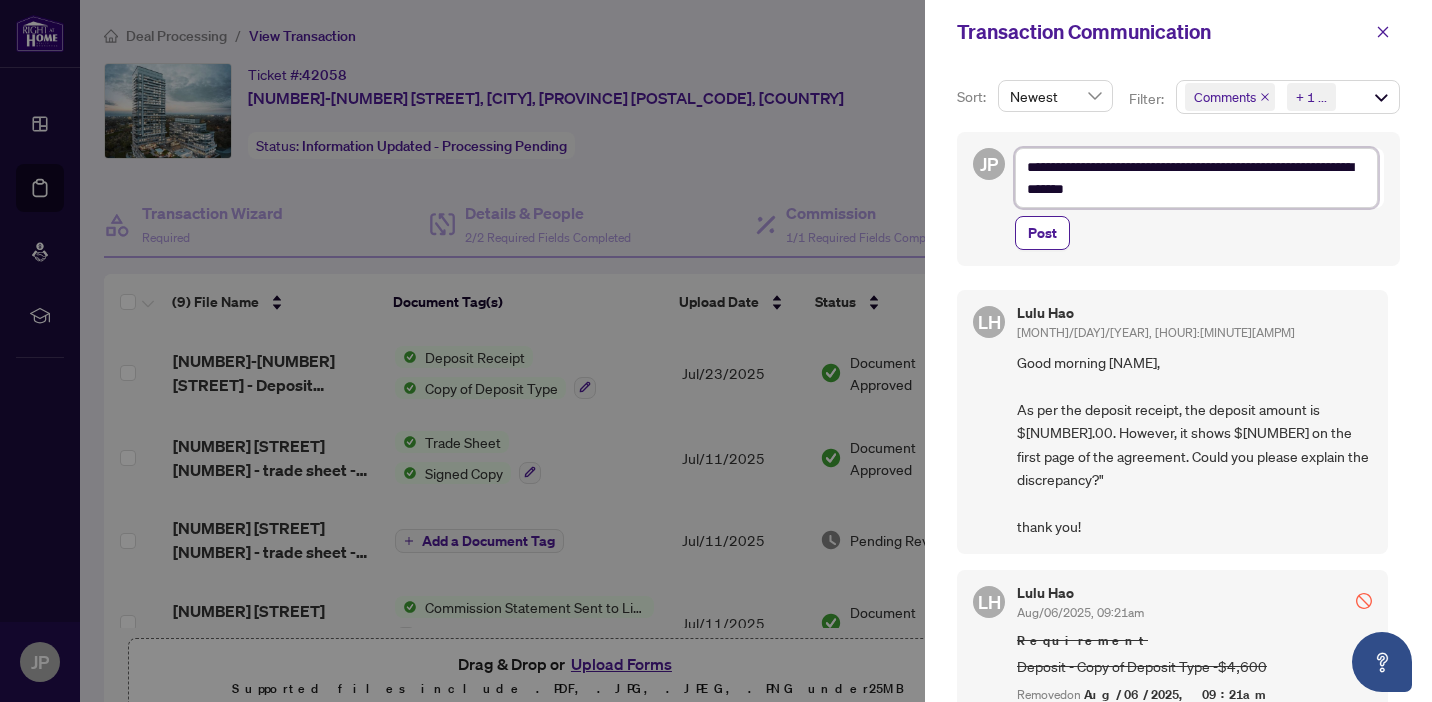 type on "**********" 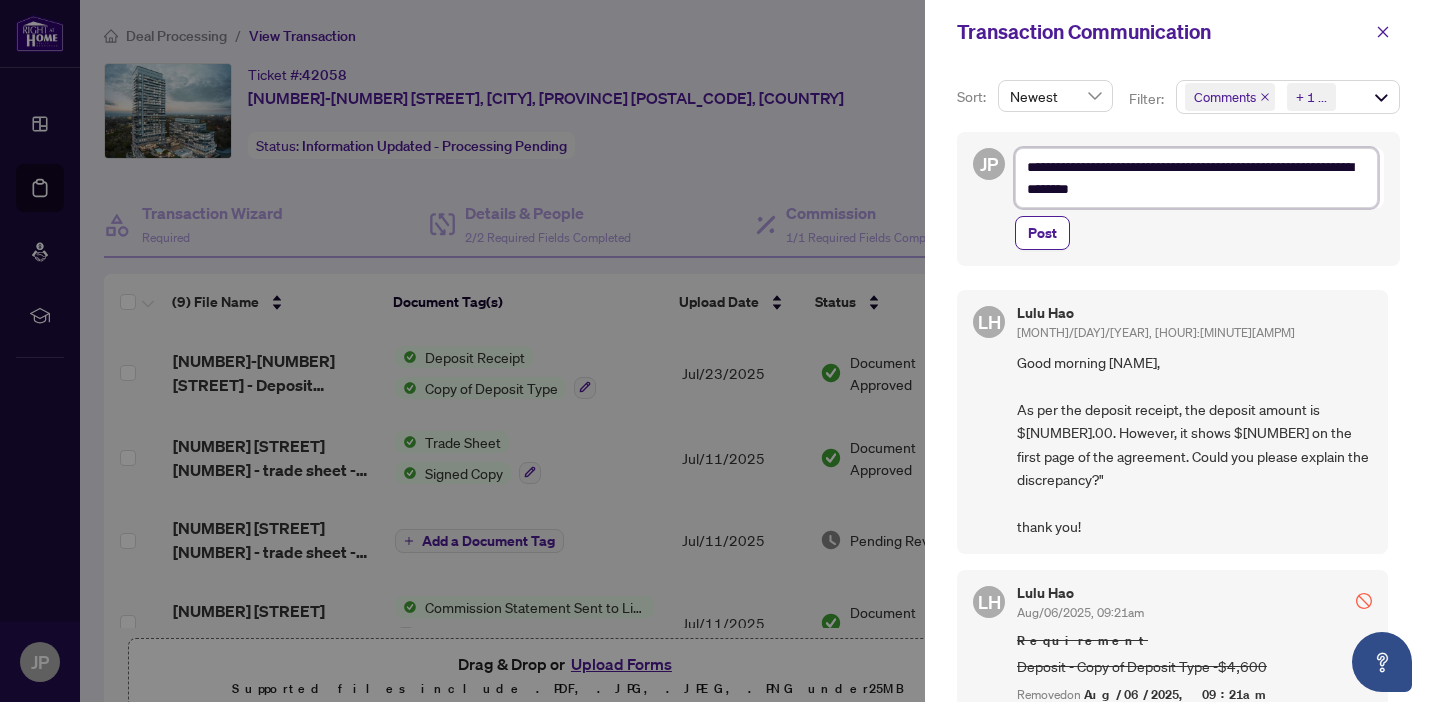 type on "**********" 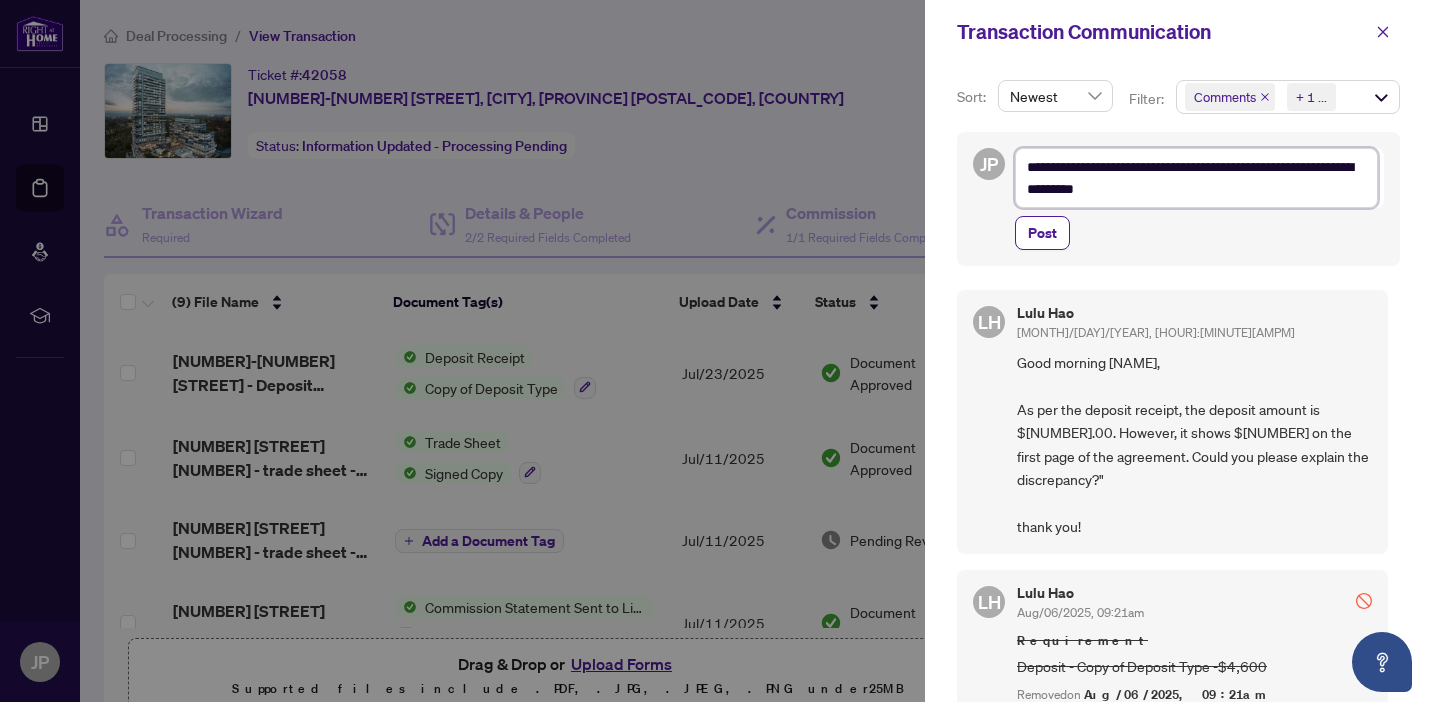 type on "**********" 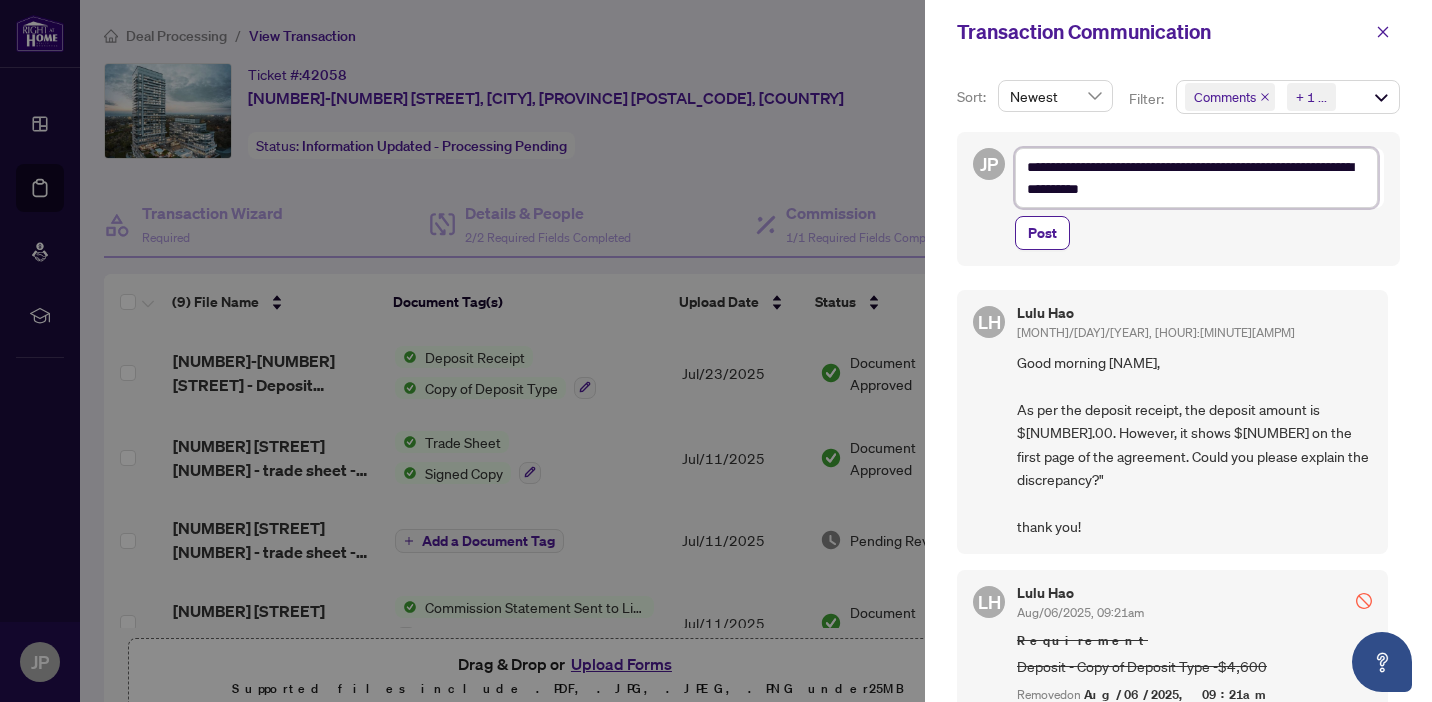 type on "**********" 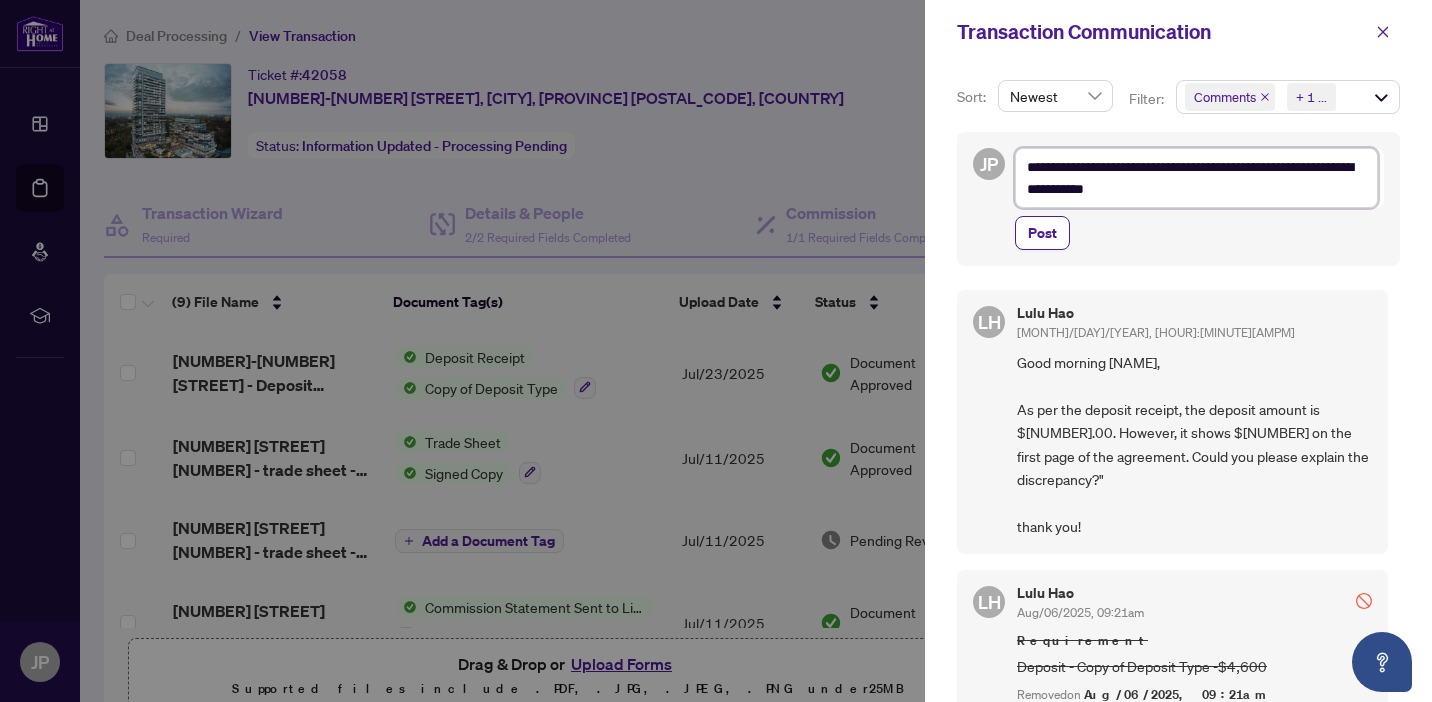 type on "**********" 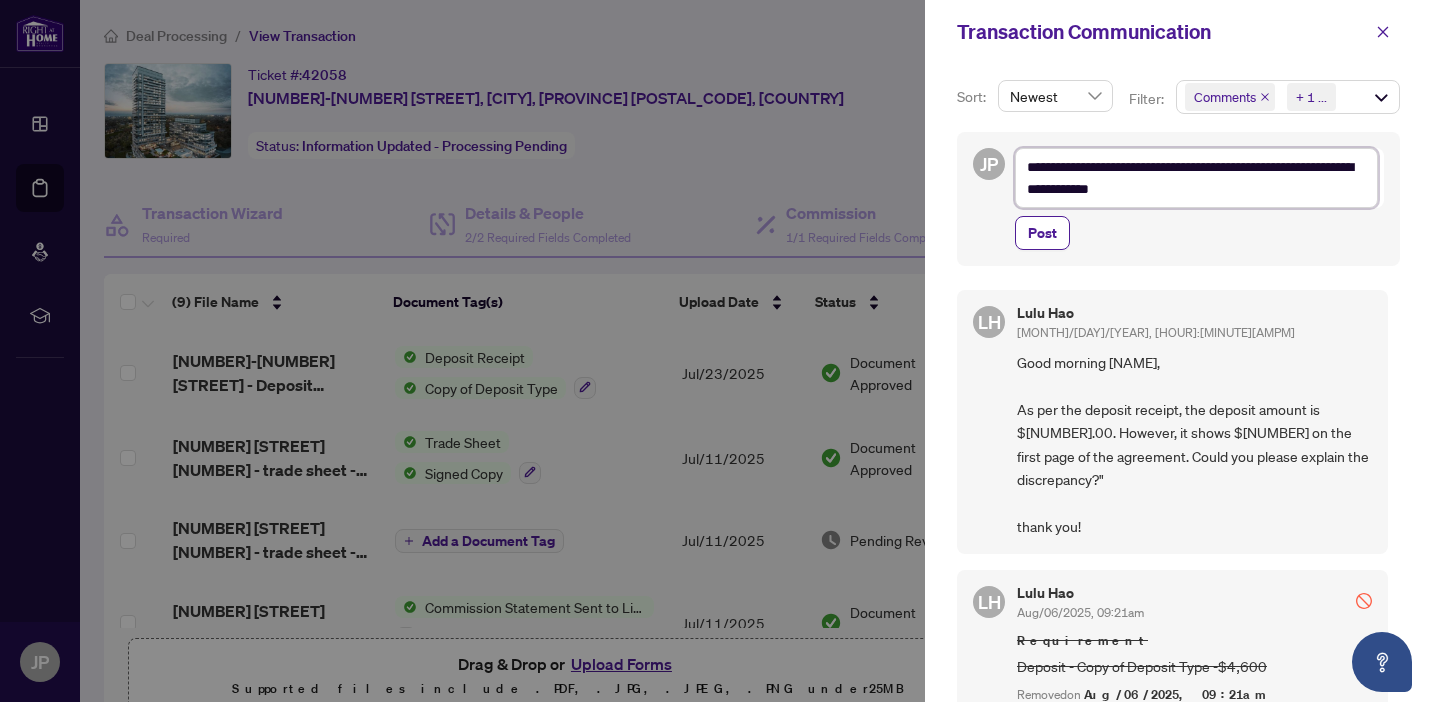 type on "**********" 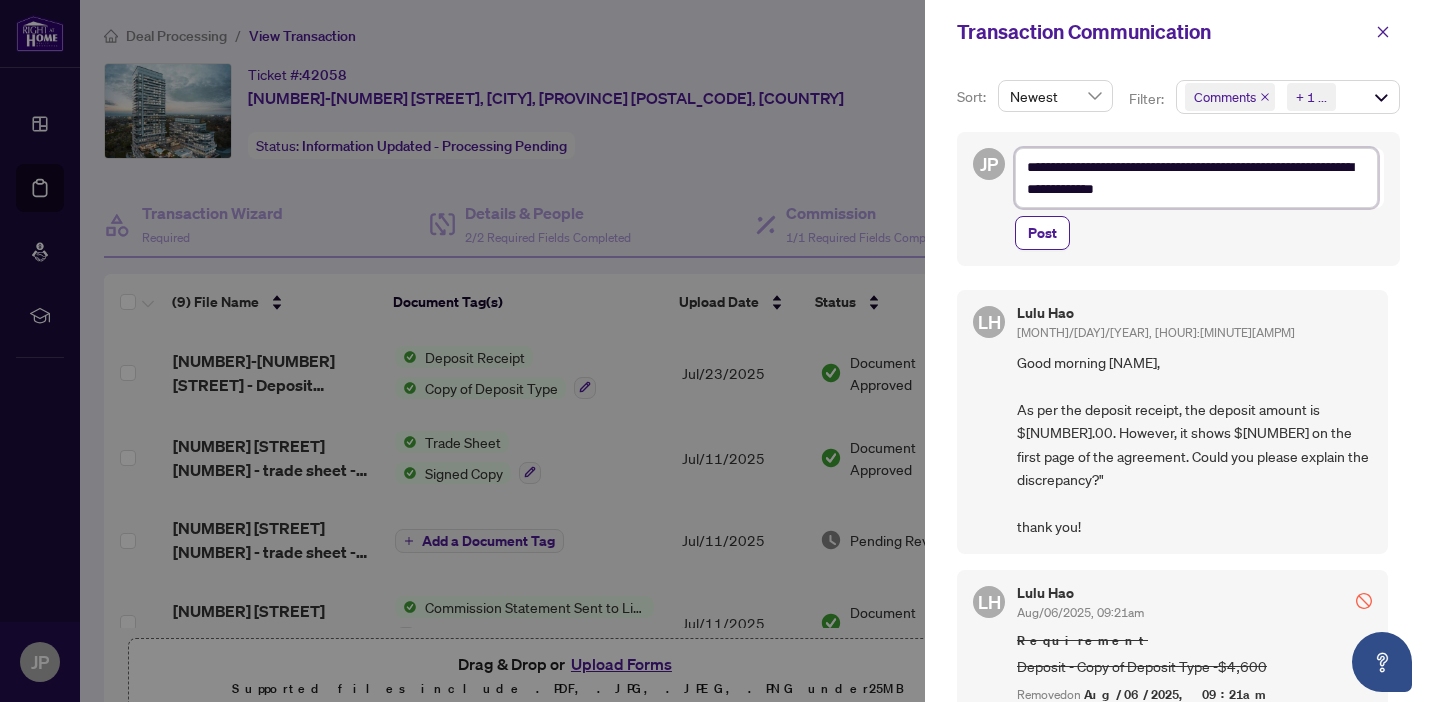 type on "**********" 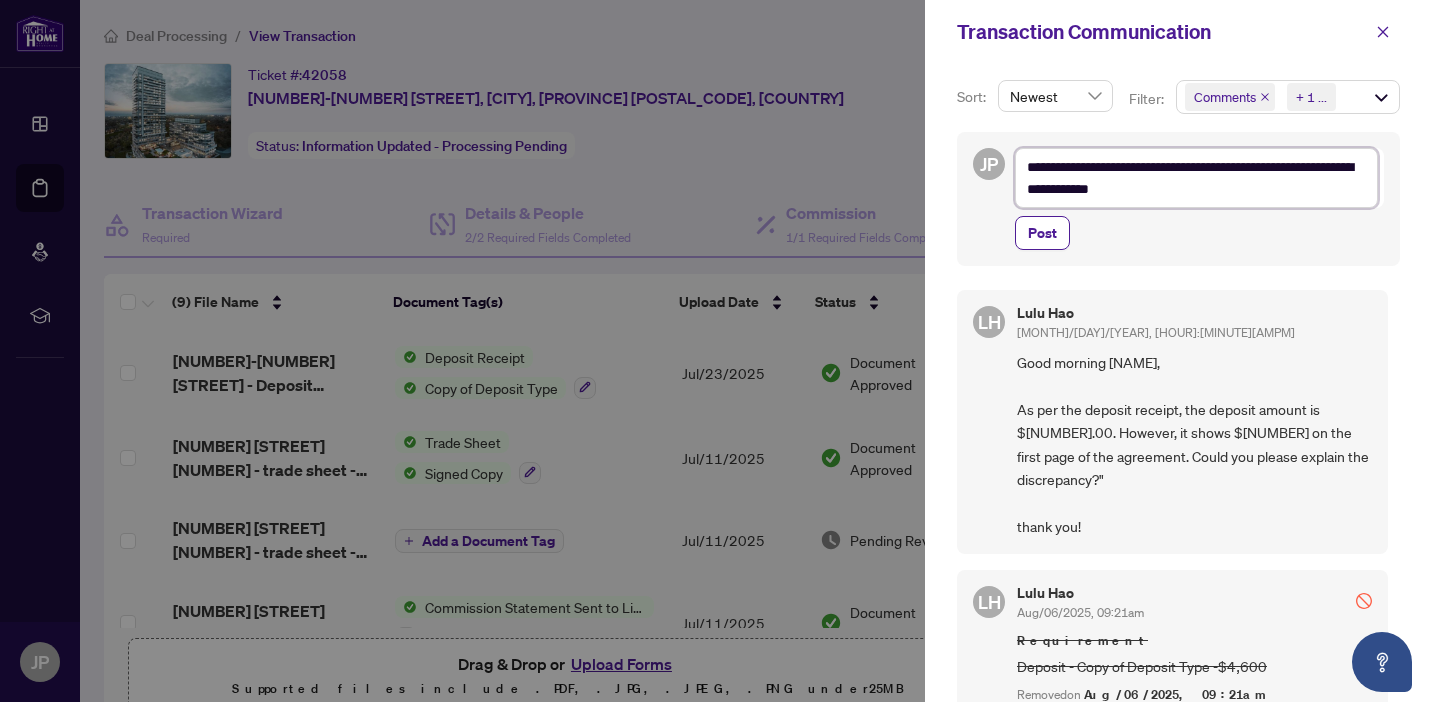 type on "**********" 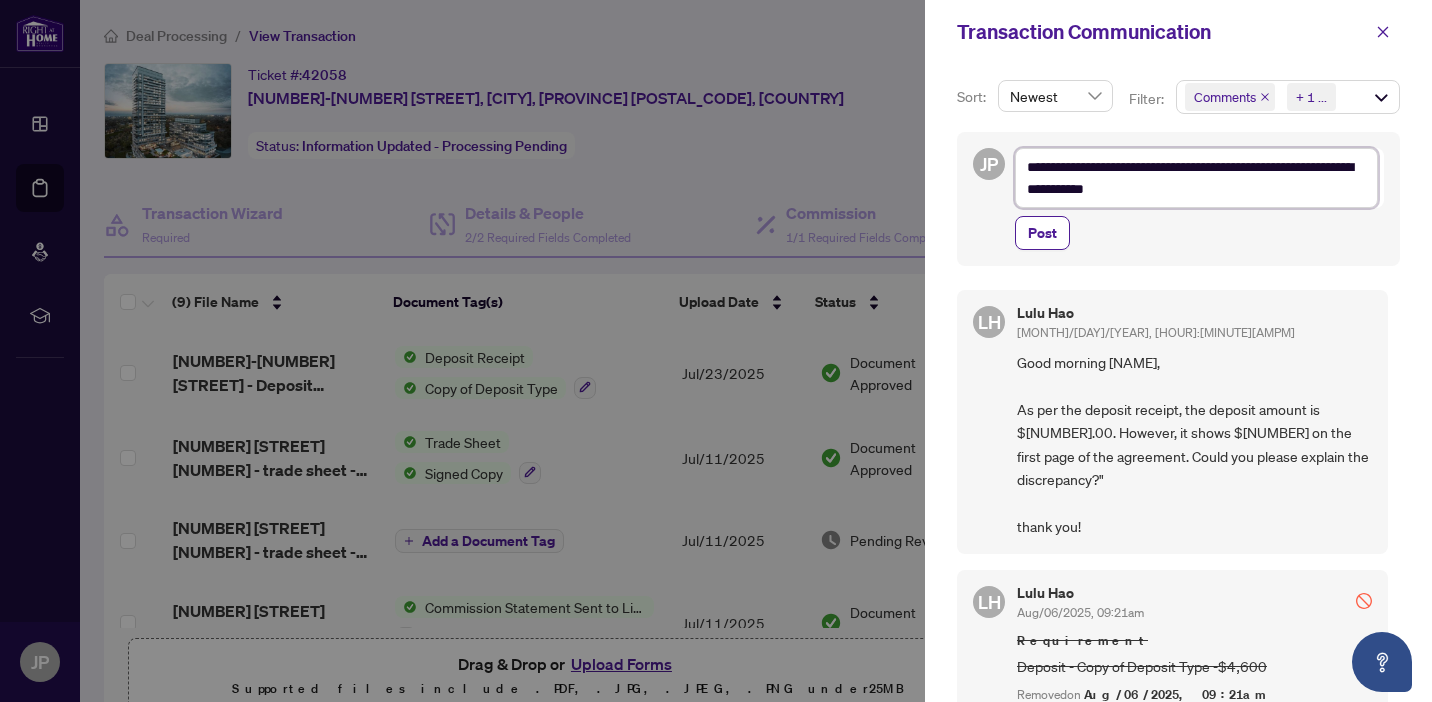 type on "**********" 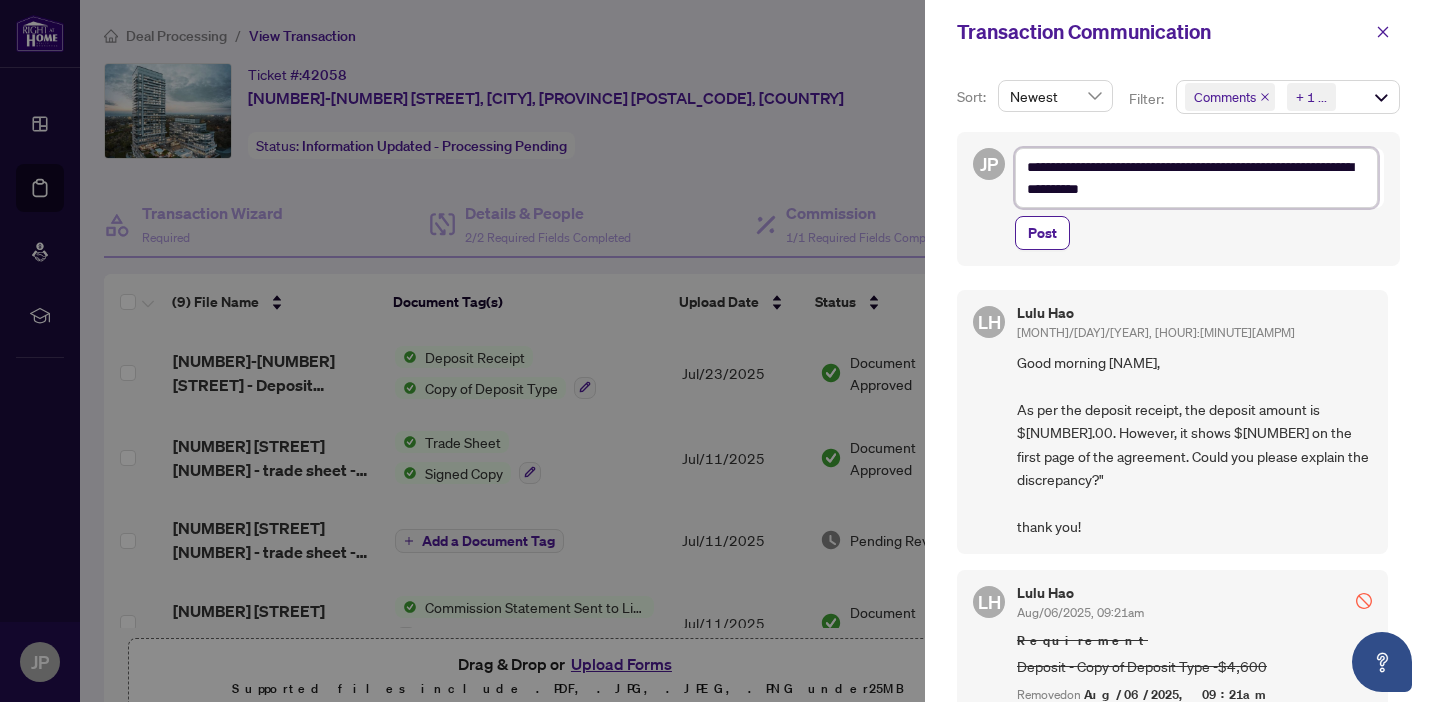type on "**********" 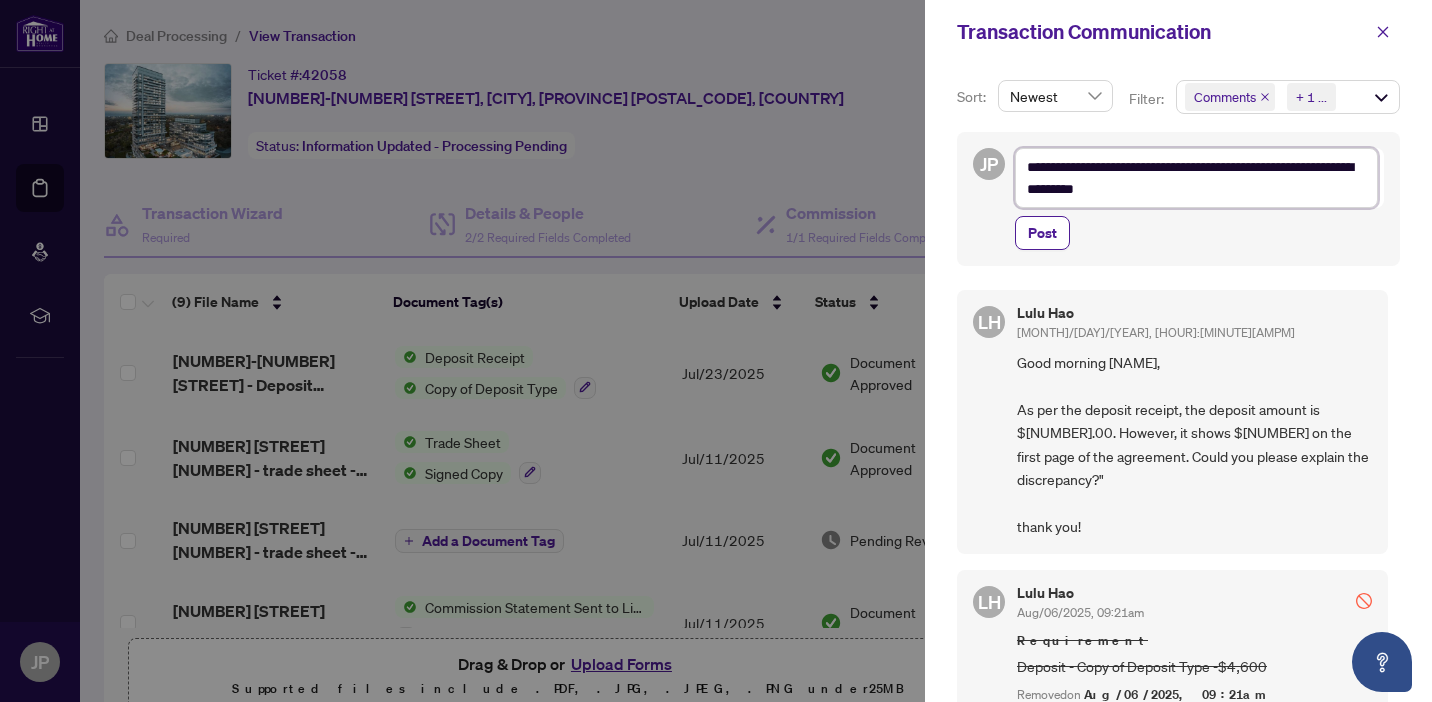 type on "**********" 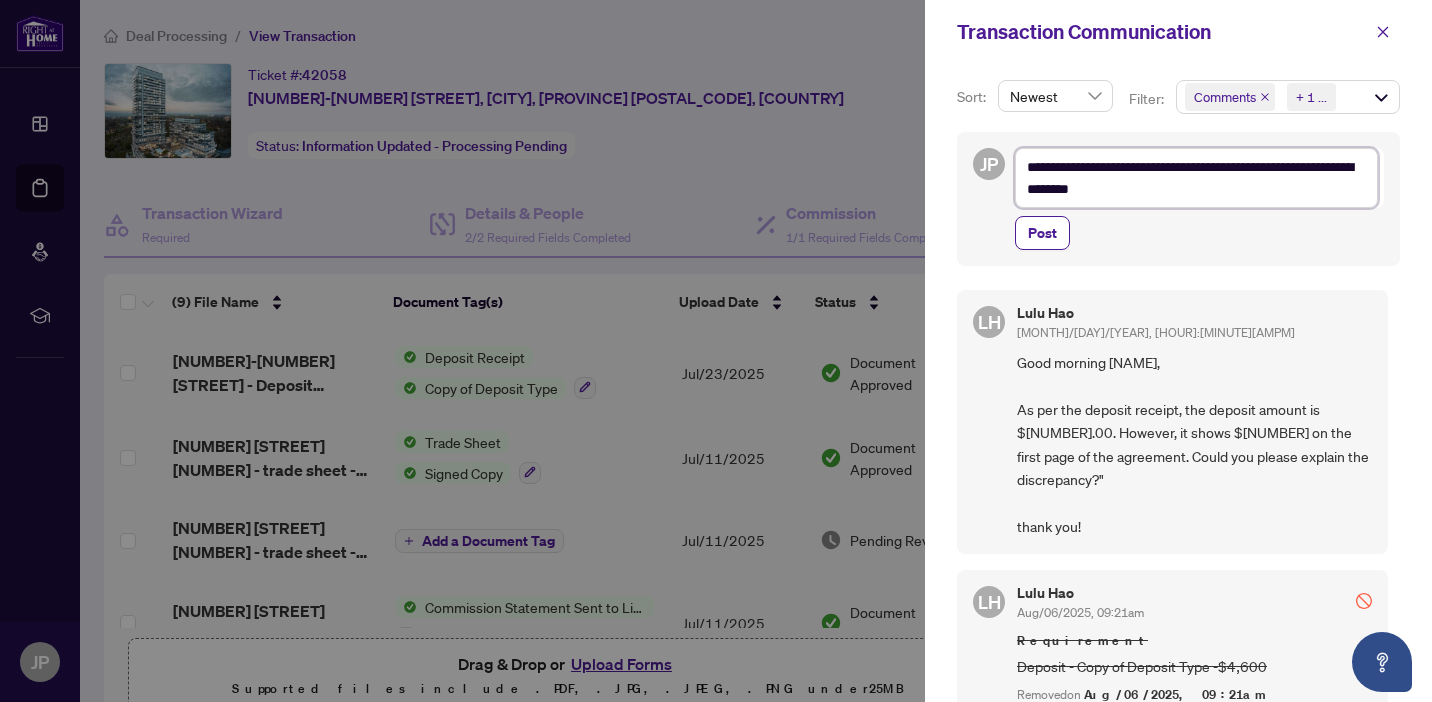 type on "**********" 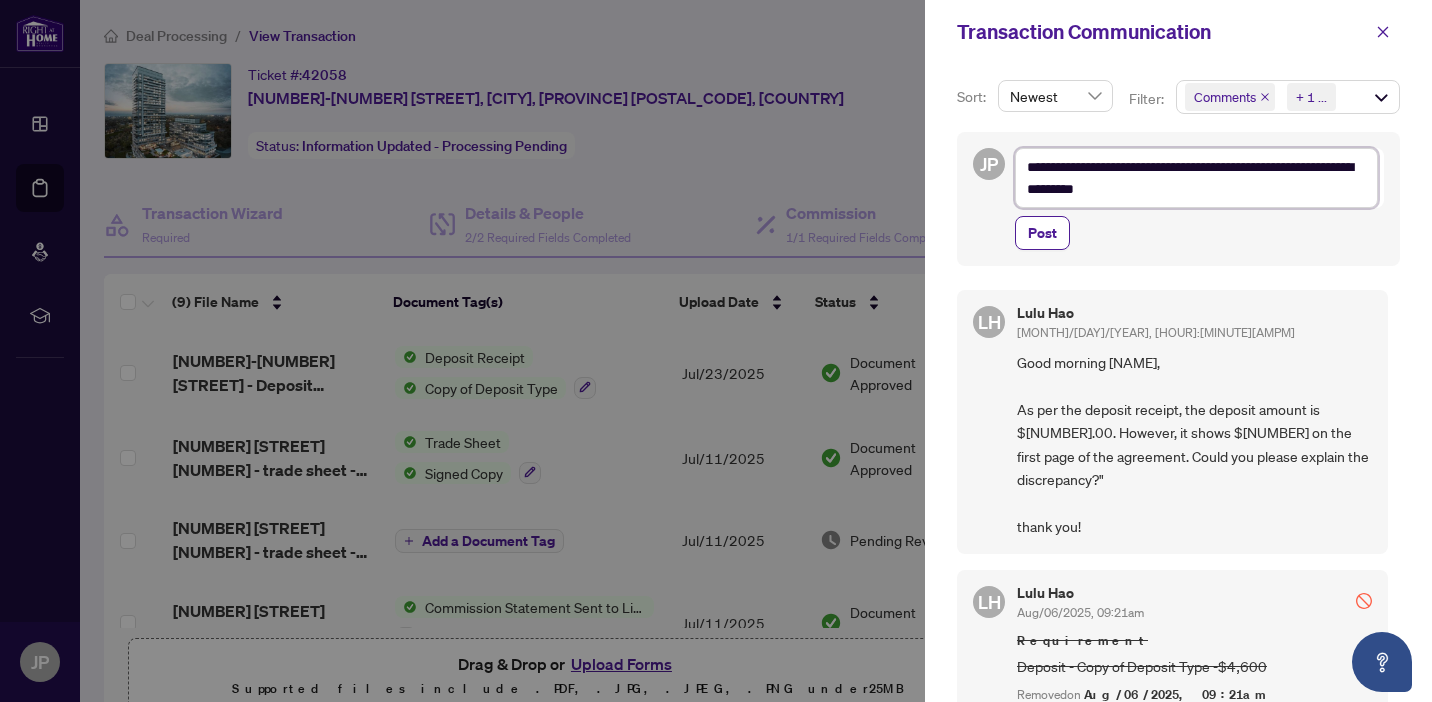 type on "**********" 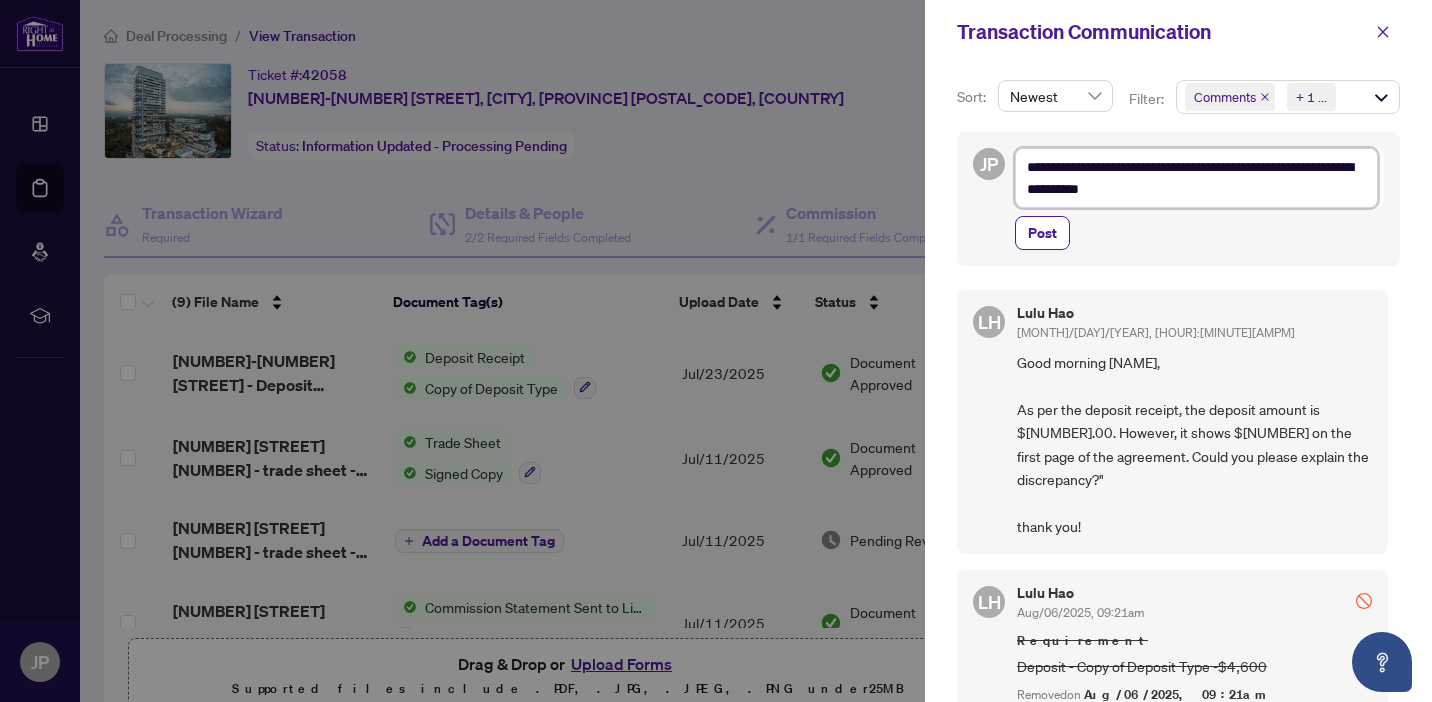 type on "**********" 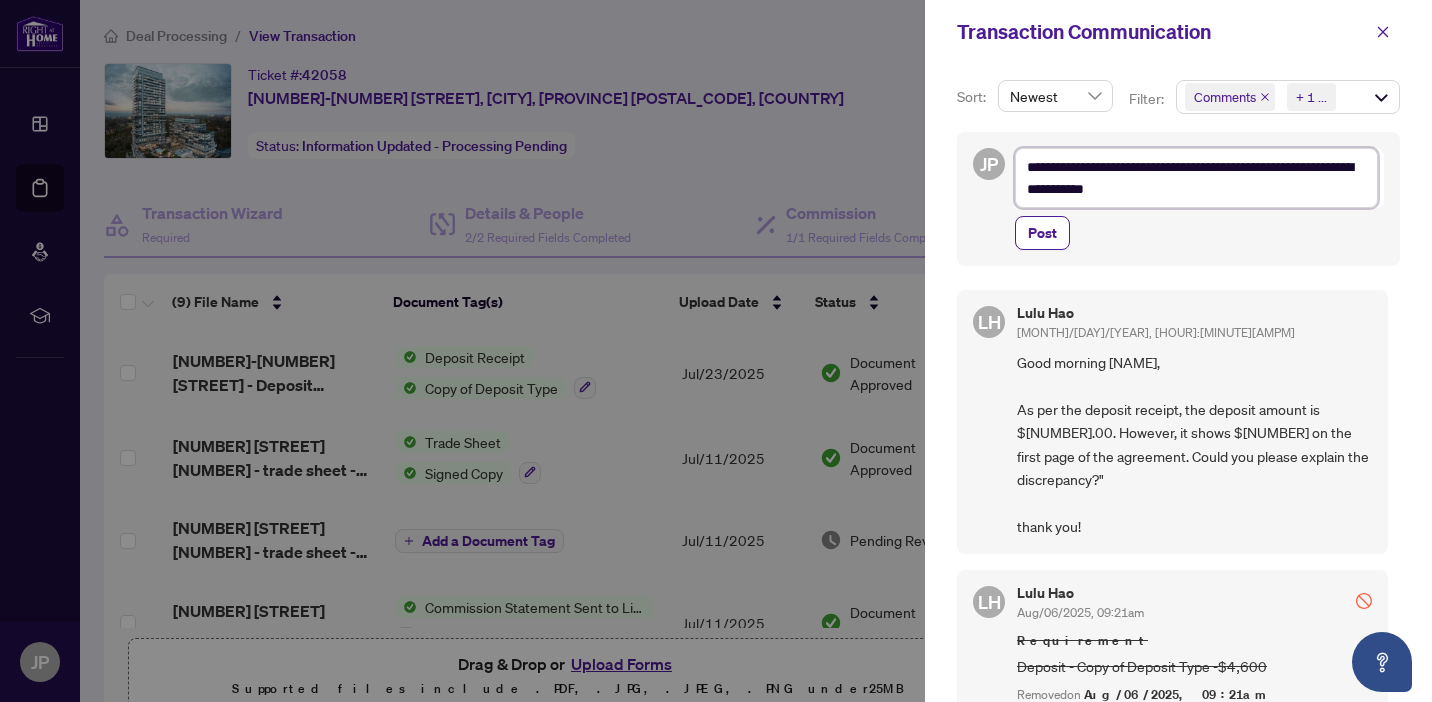 type on "**********" 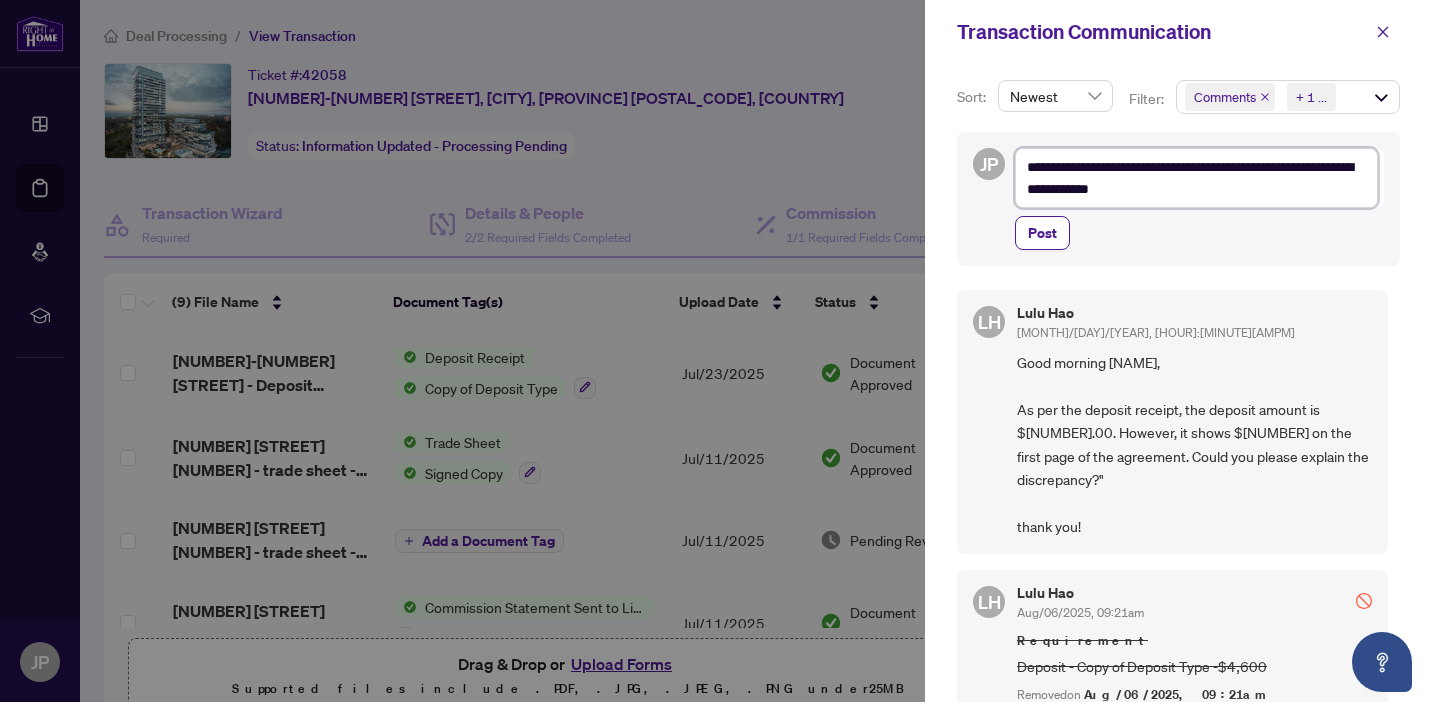 type on "**********" 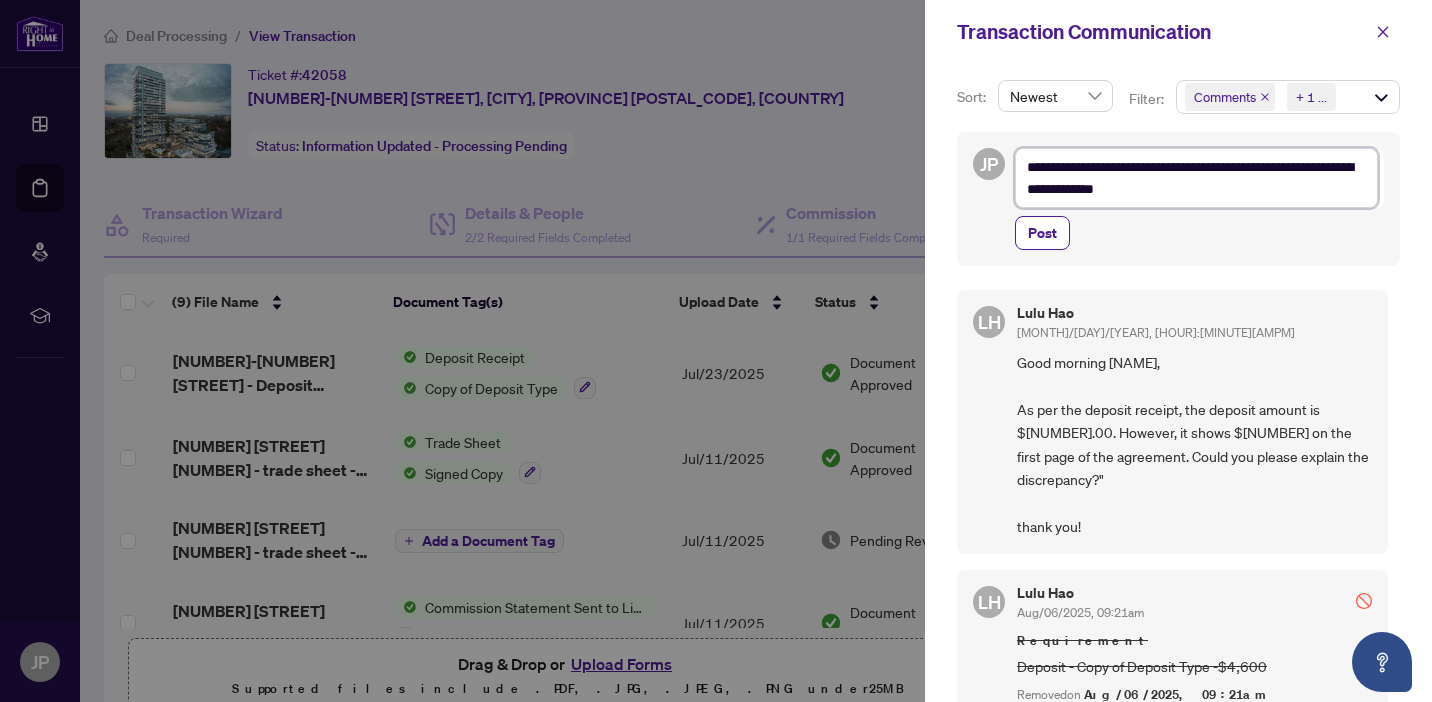 type on "**********" 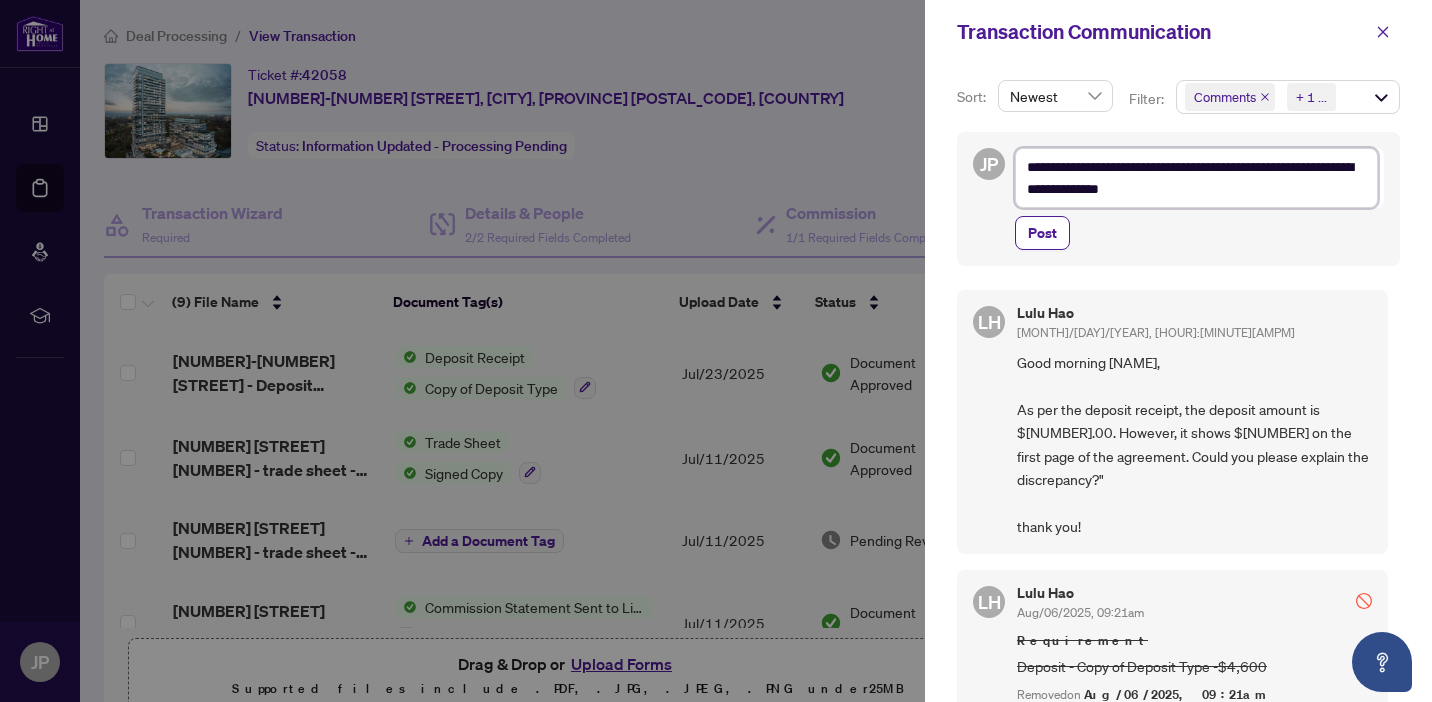 type on "**********" 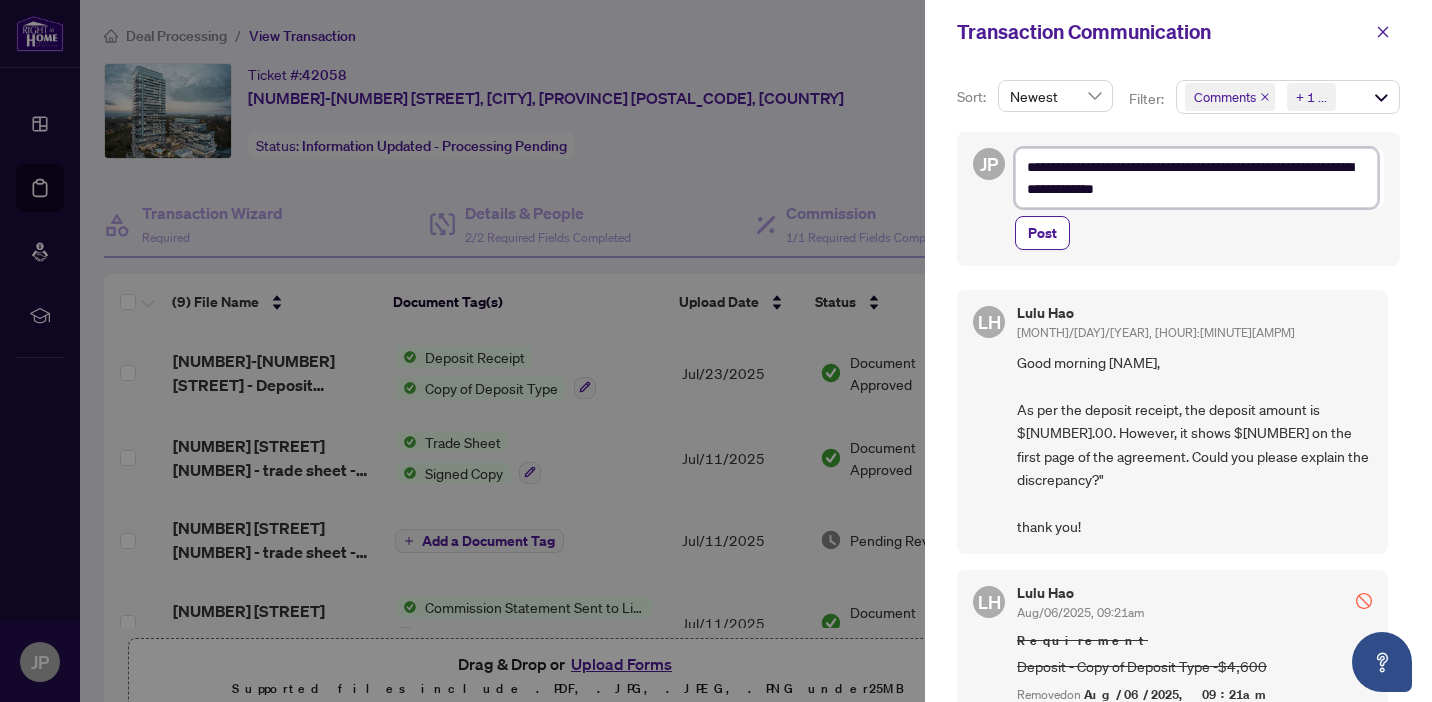 type on "**********" 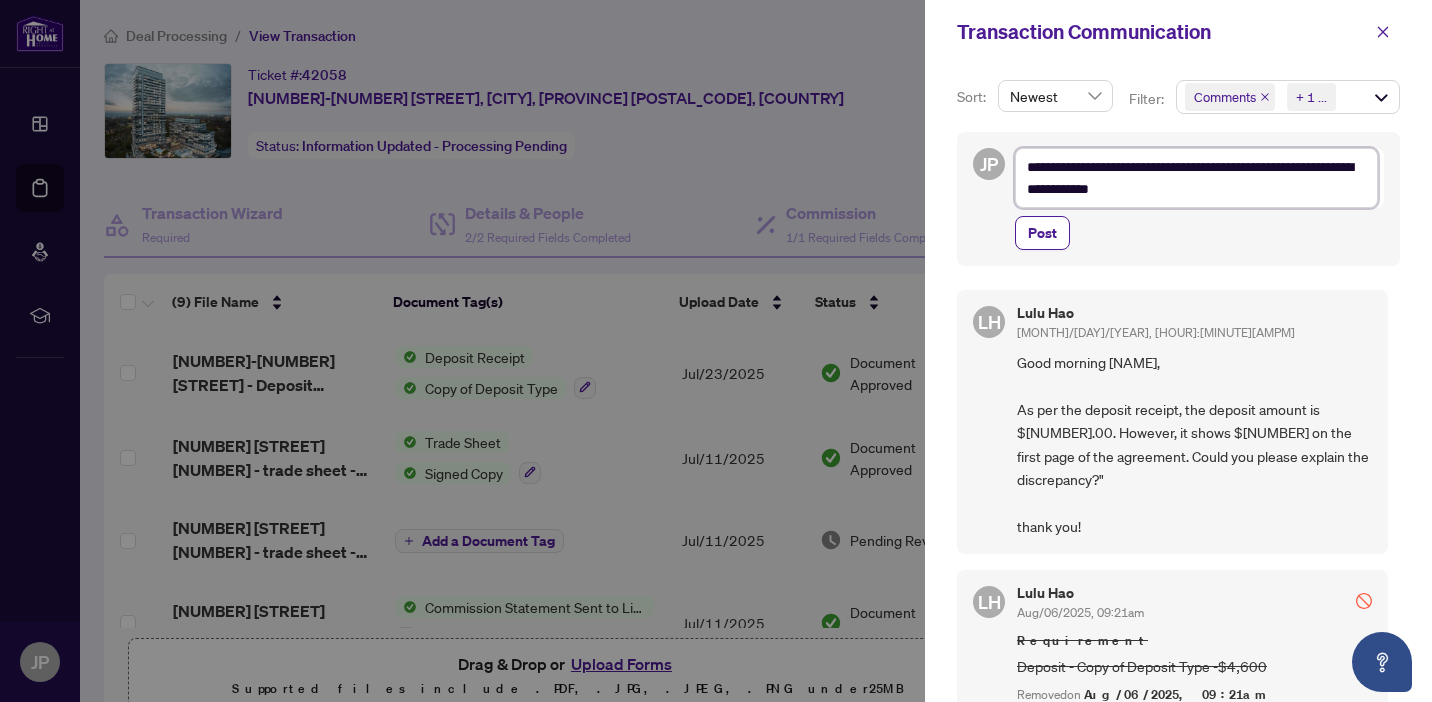 type on "**********" 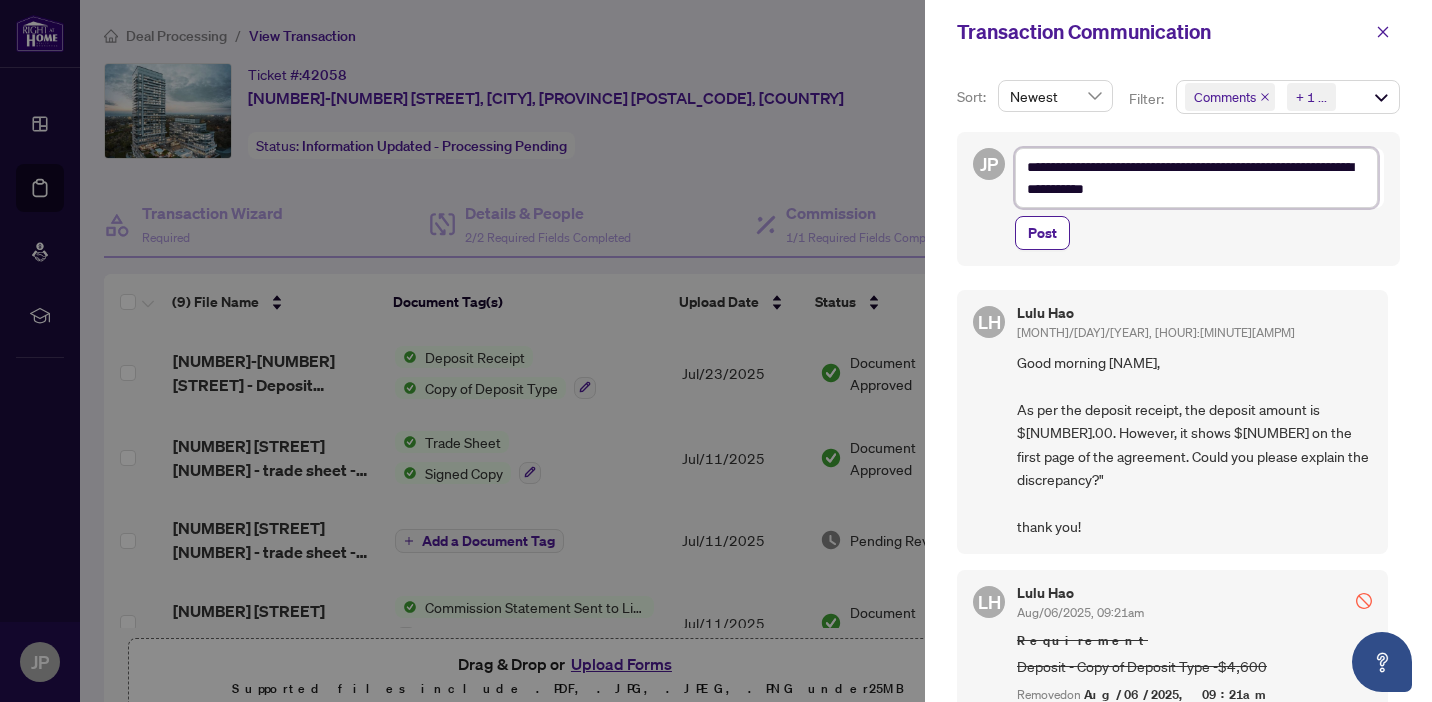 type on "**********" 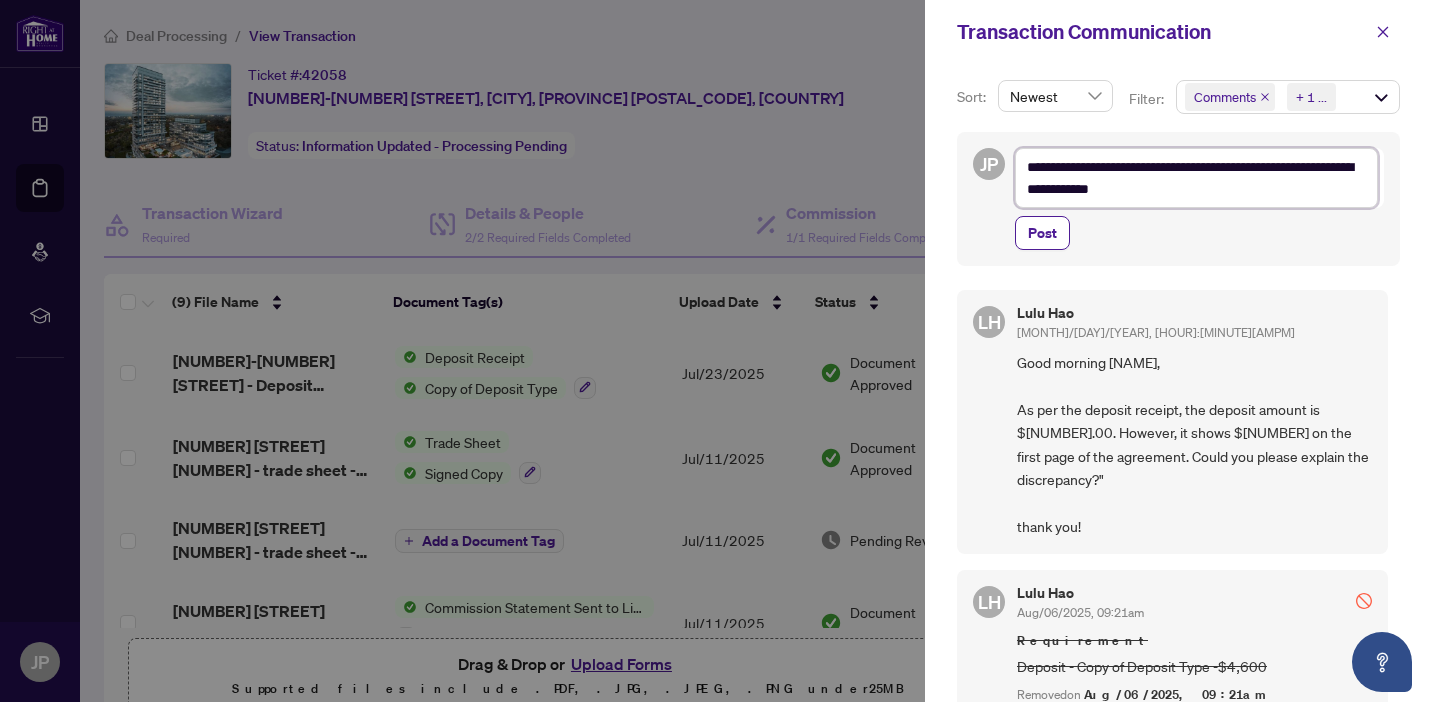 type on "**********" 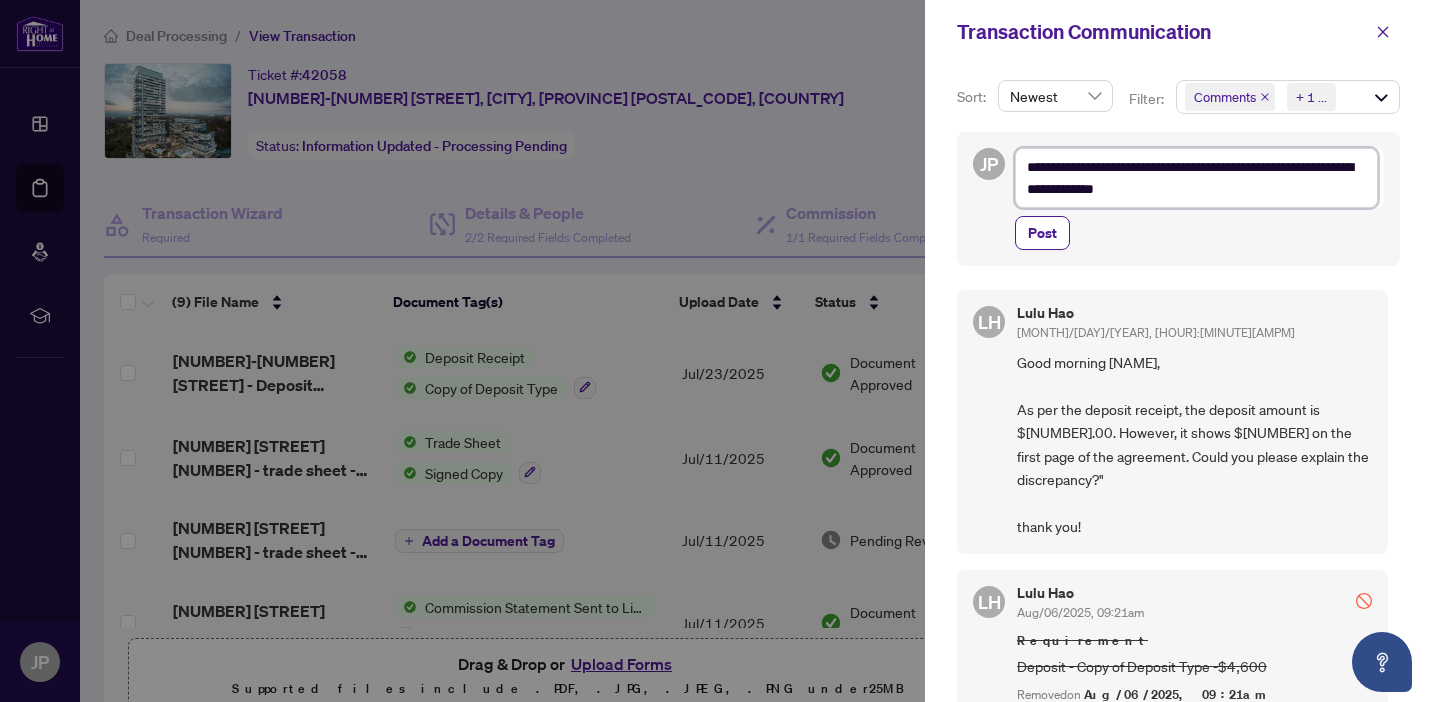 type 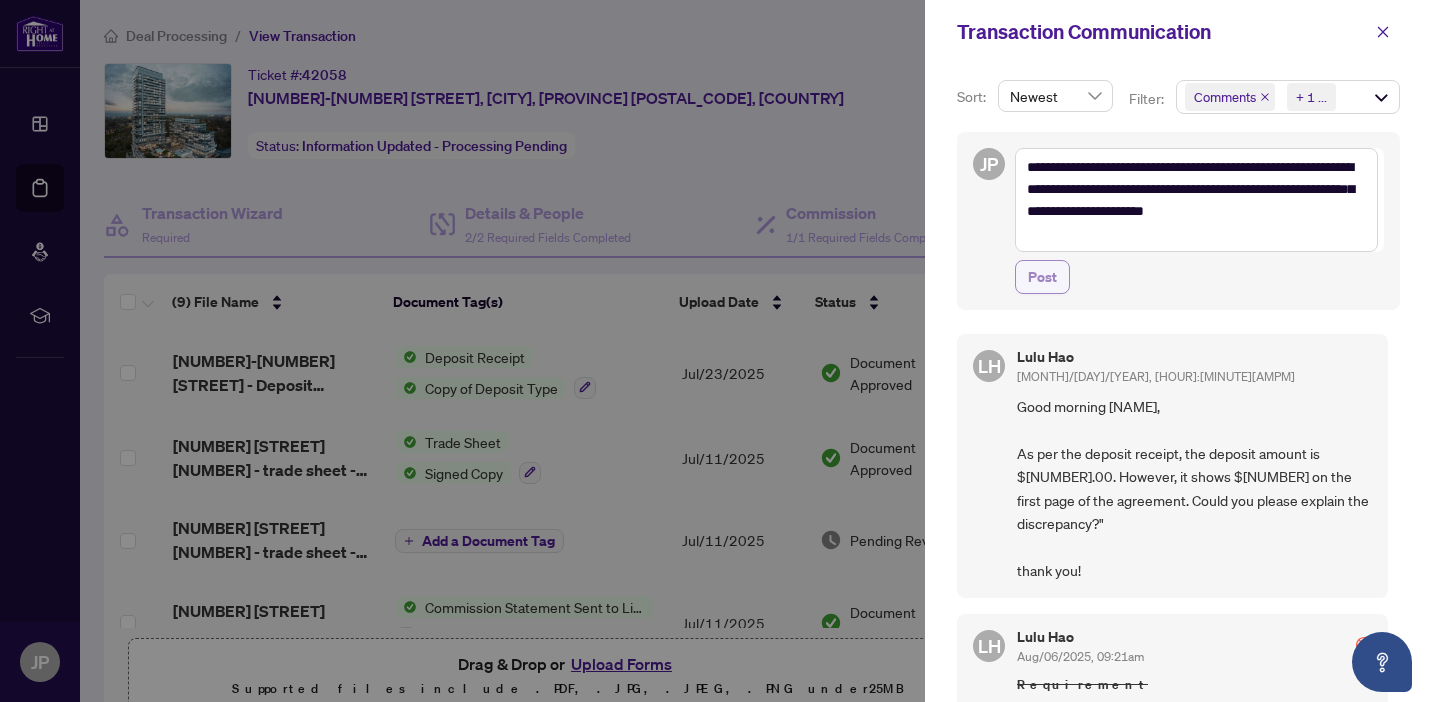 click on "Post" at bounding box center [1042, 277] 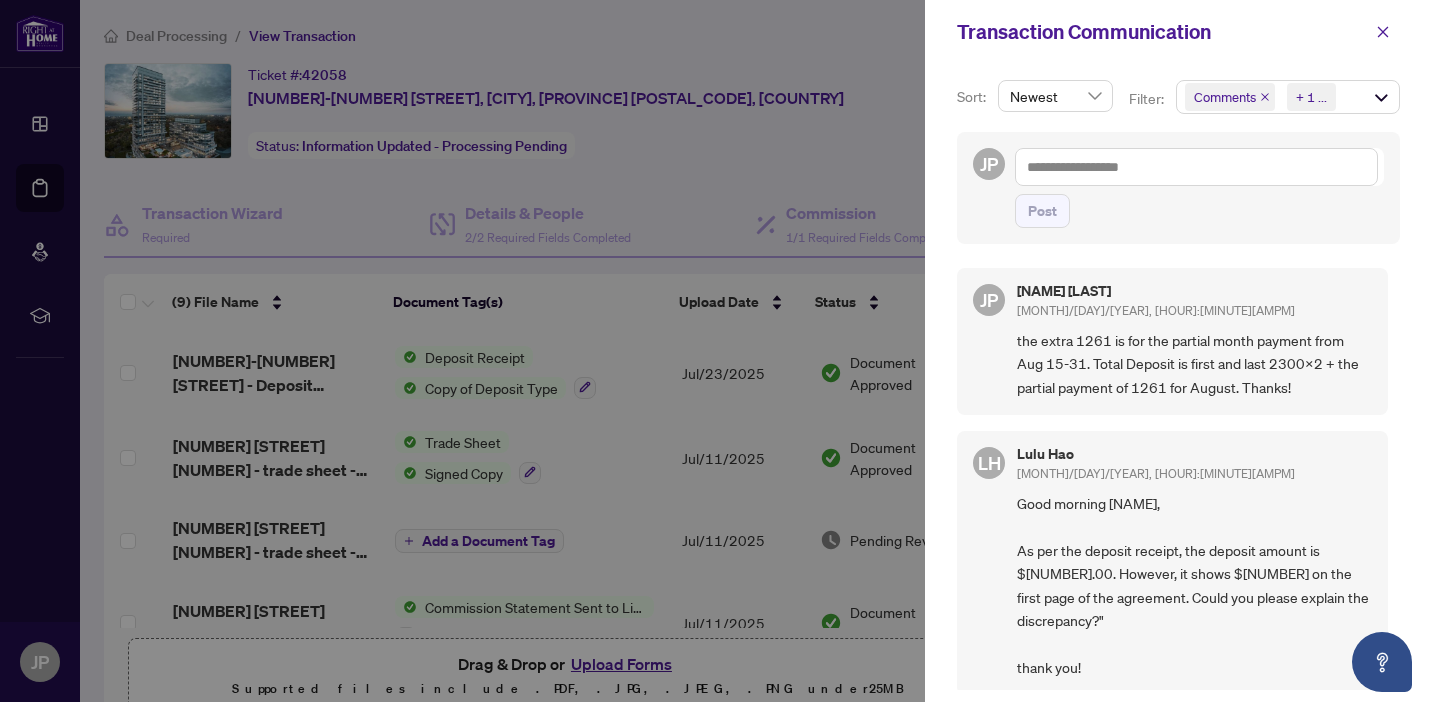 click at bounding box center (716, 351) 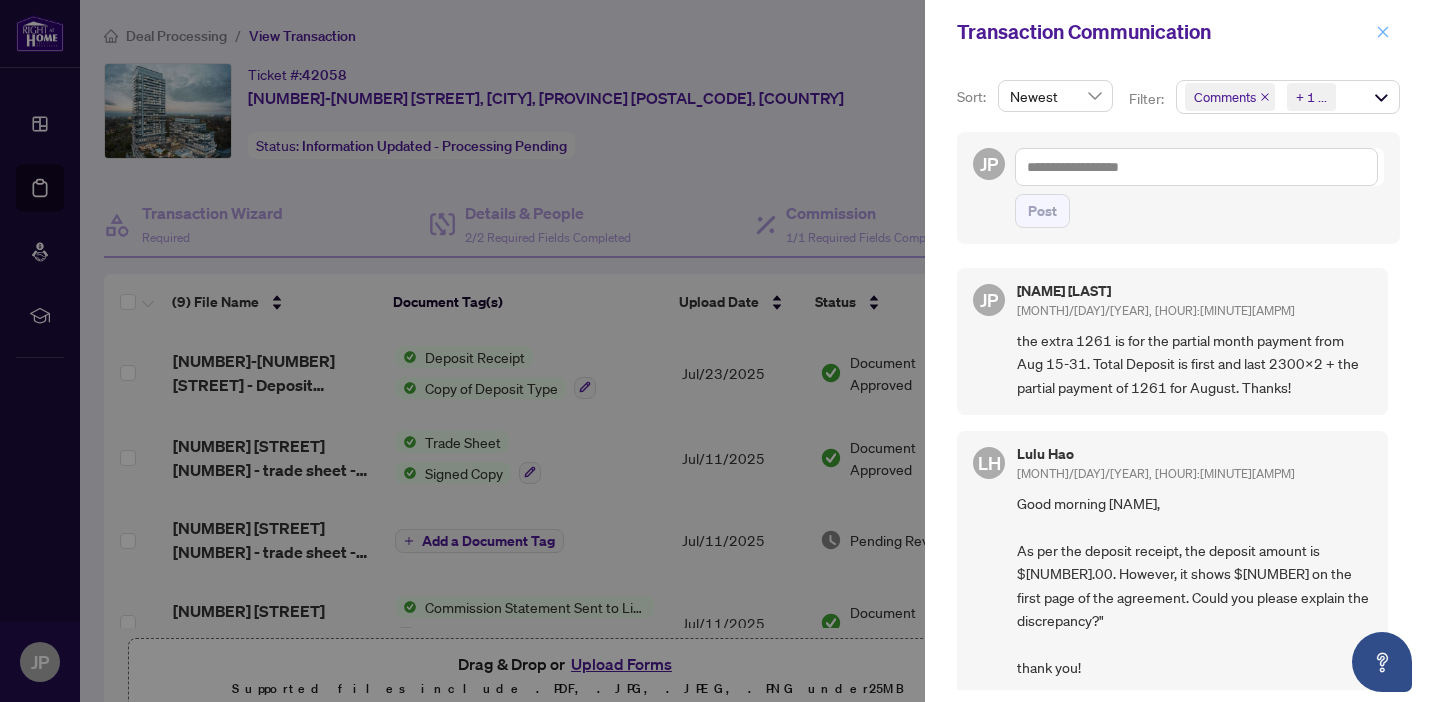 click at bounding box center (1383, 32) 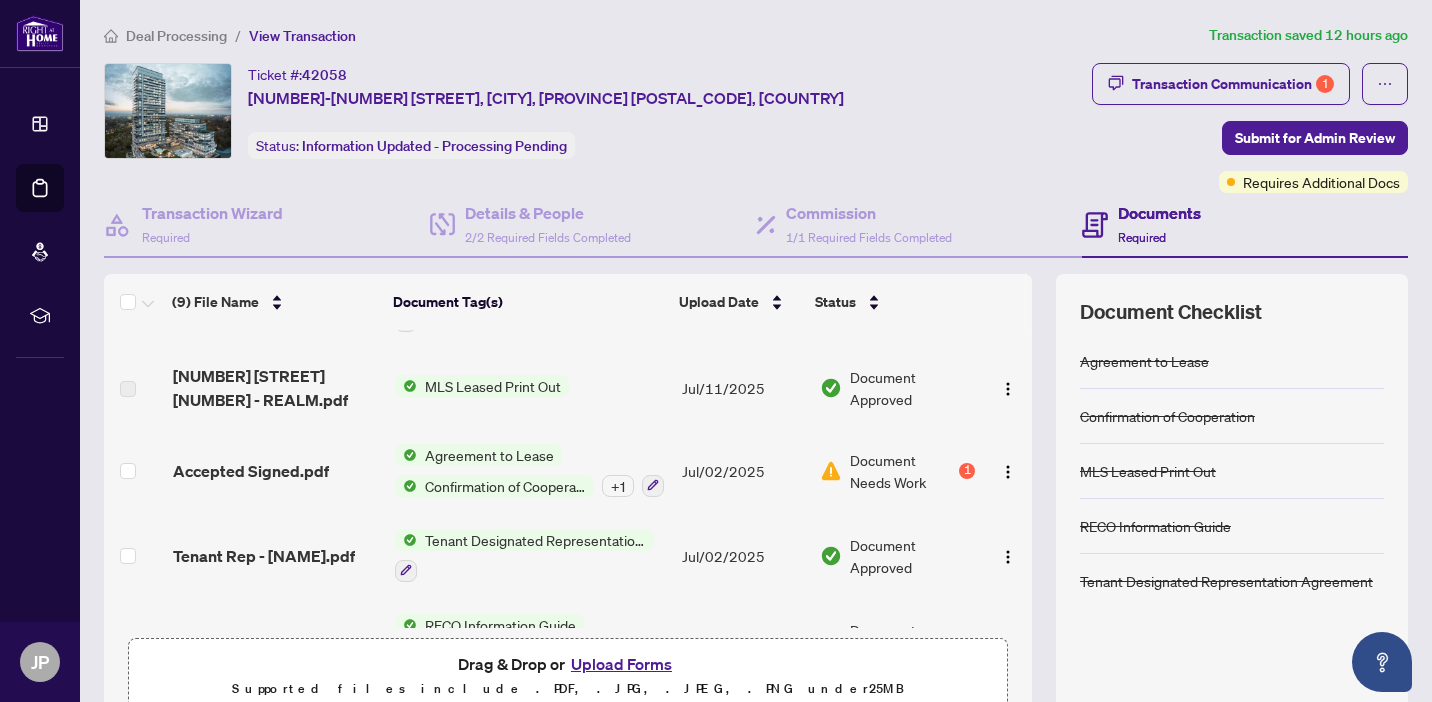 scroll, scrollTop: 344, scrollLeft: 0, axis: vertical 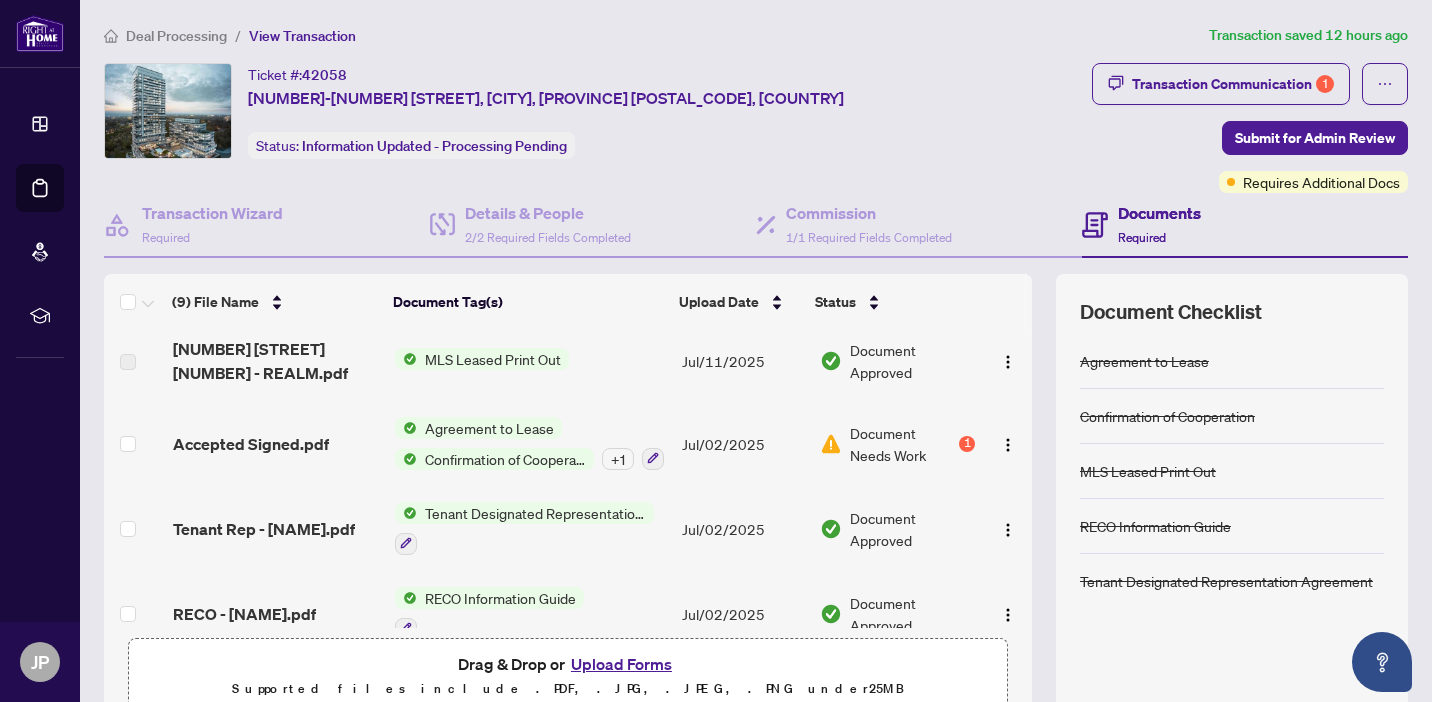click on "1" at bounding box center (967, 444) 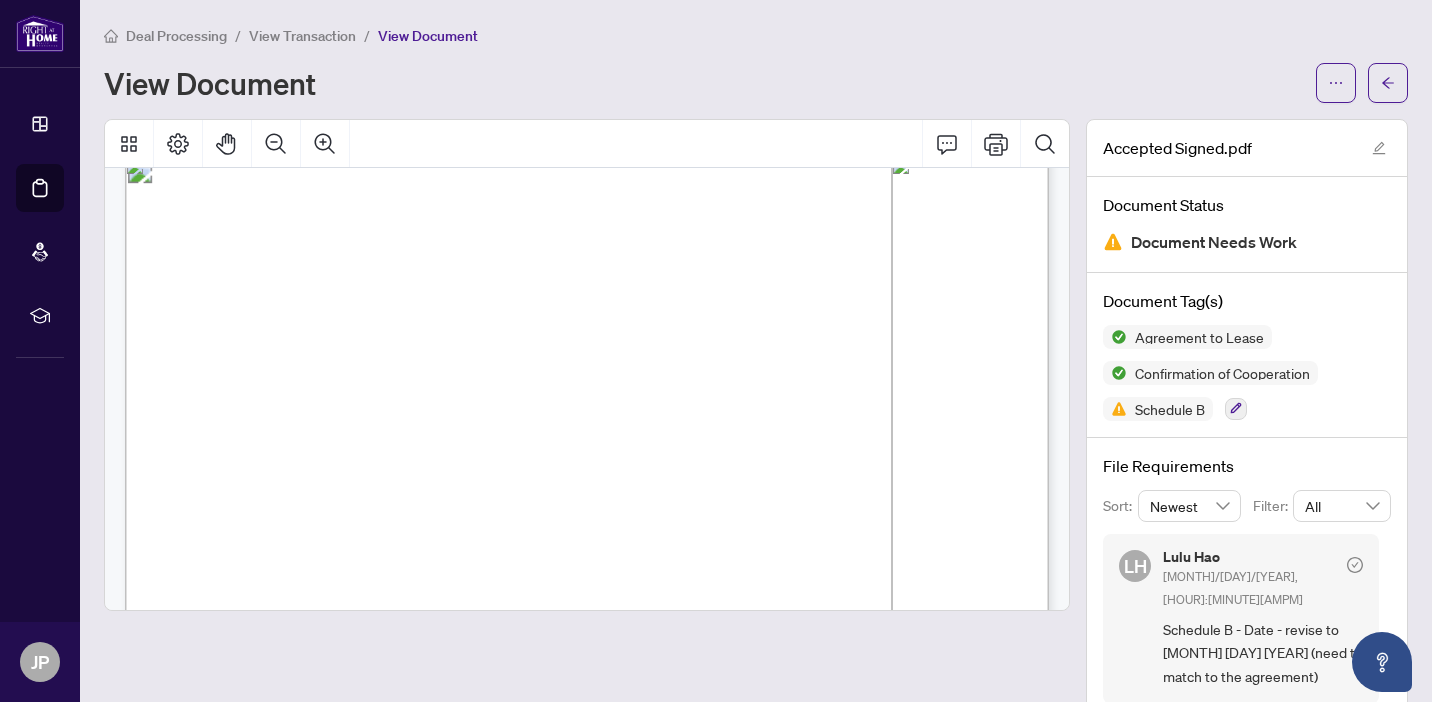 scroll, scrollTop: 0, scrollLeft: 0, axis: both 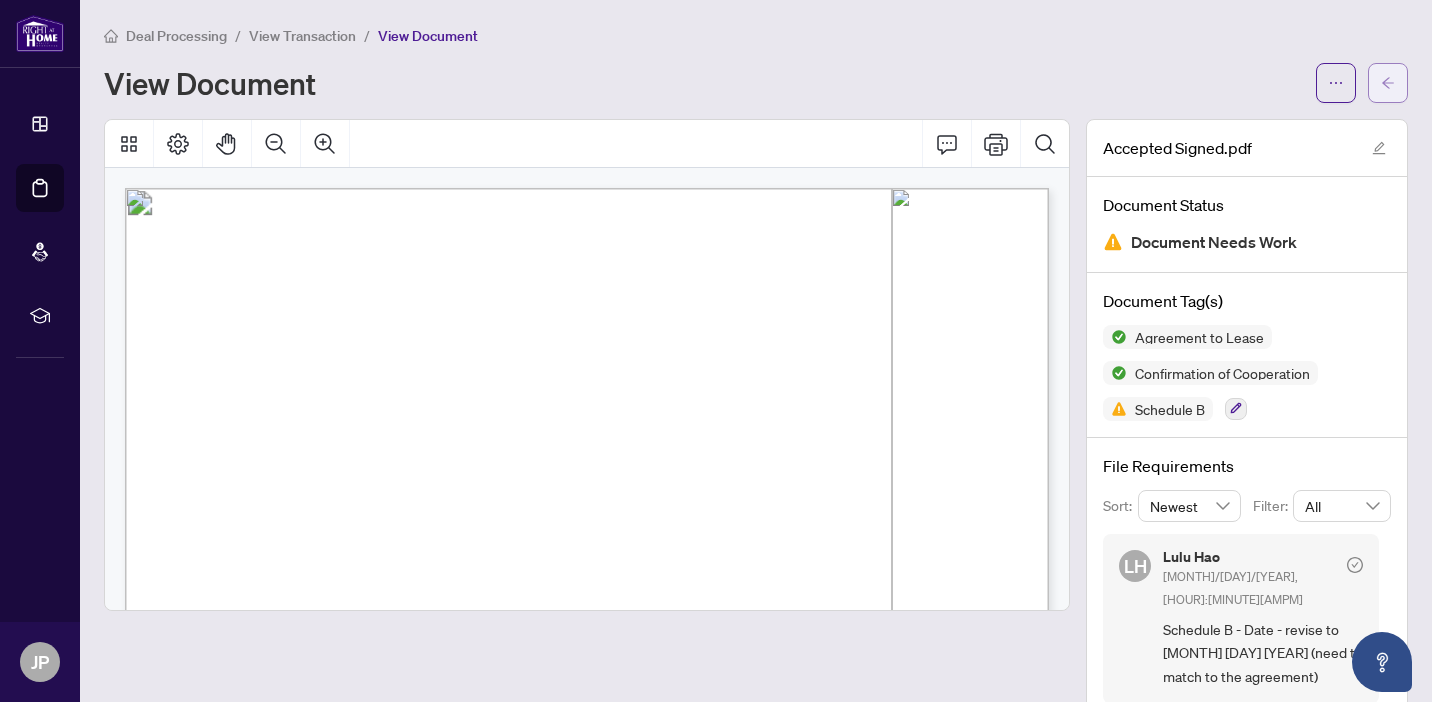 click 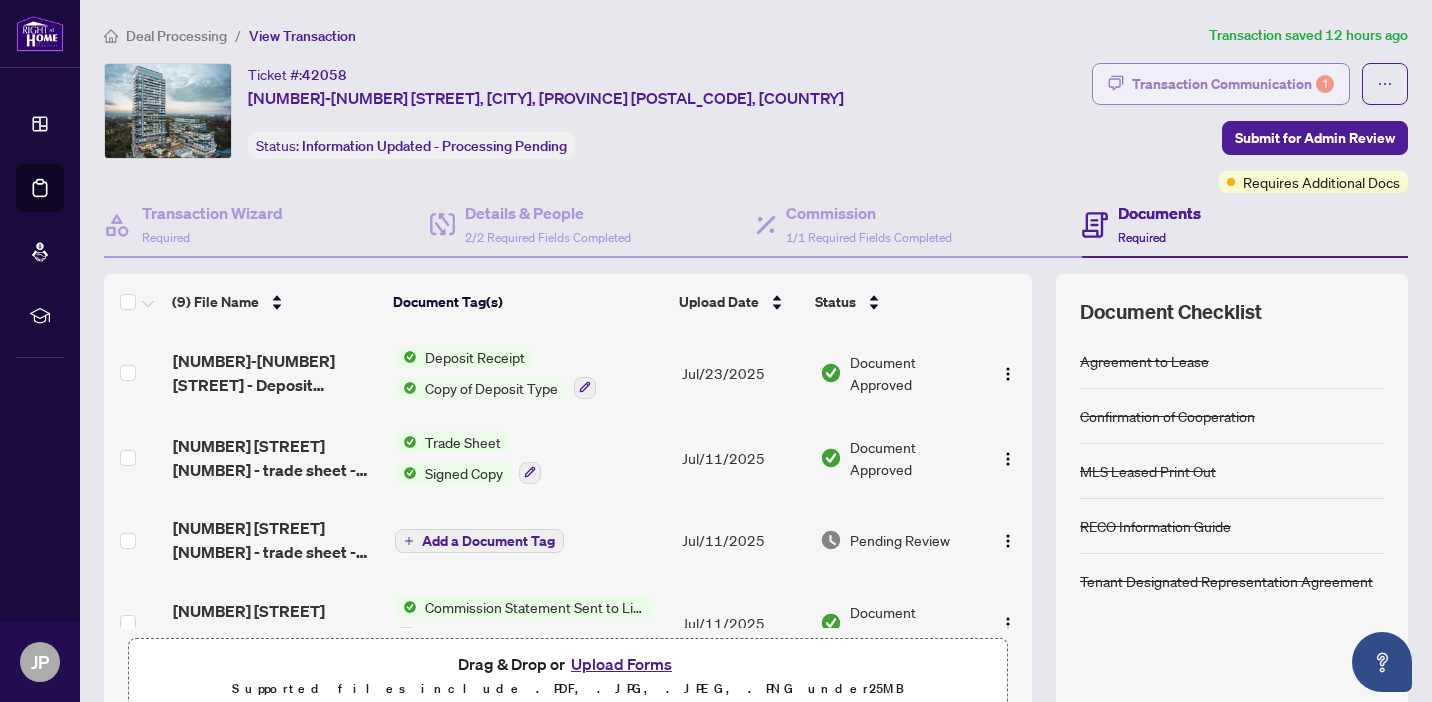 click on "Transaction Communication 1" at bounding box center (1233, 84) 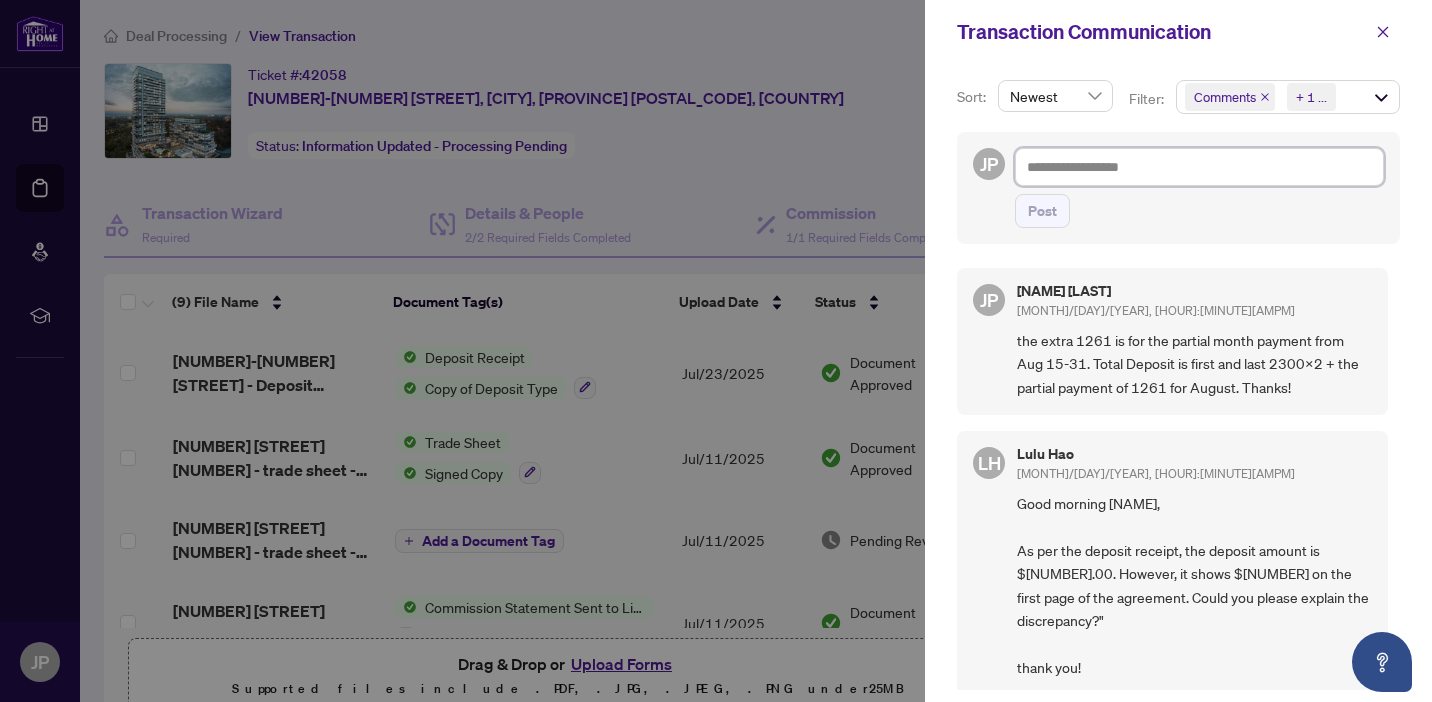 click at bounding box center [1199, 167] 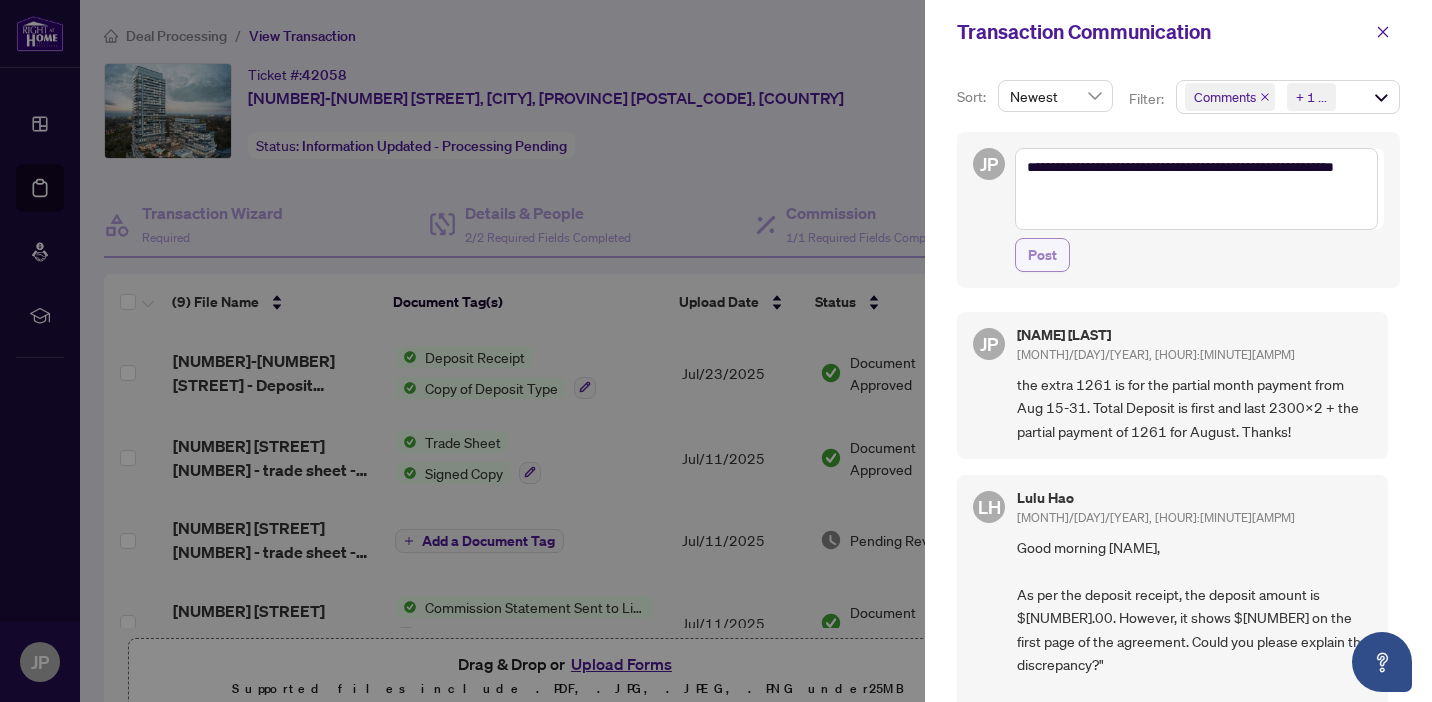 click on "Post" at bounding box center [1042, 255] 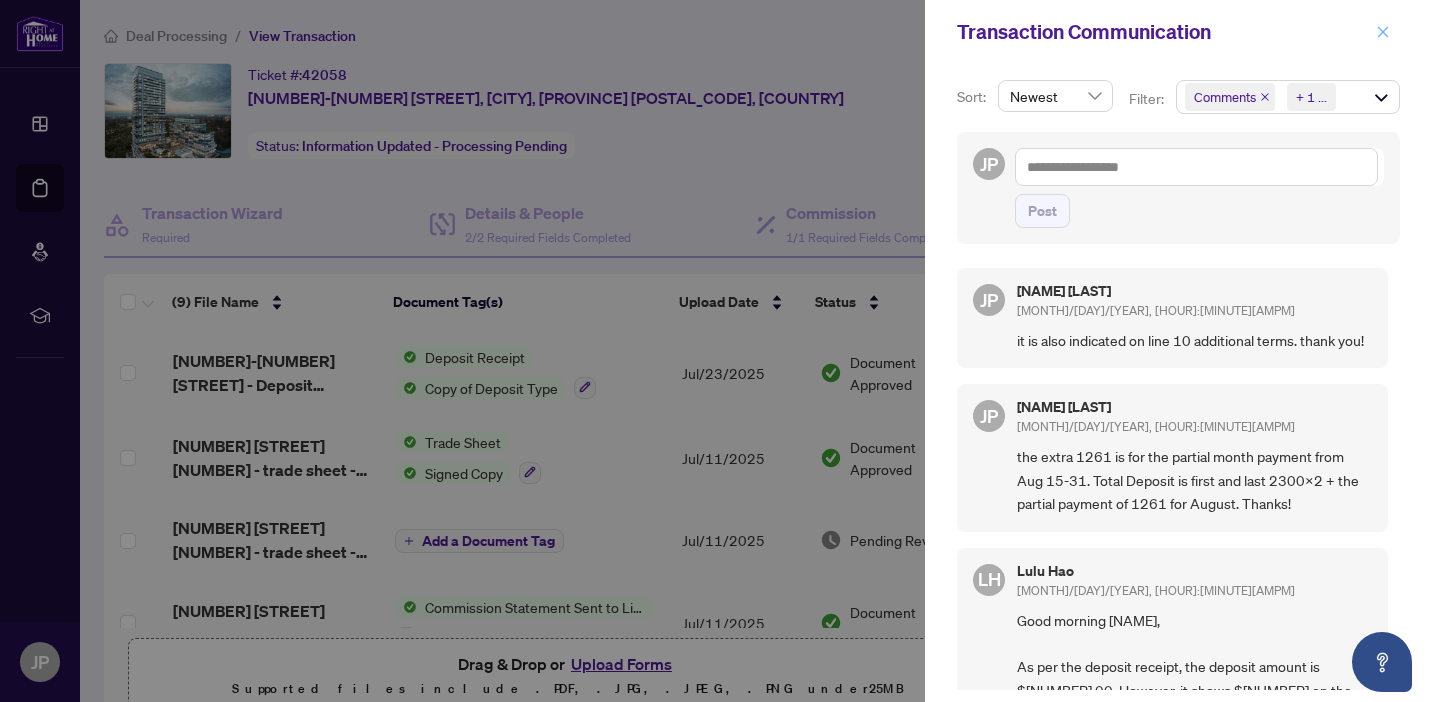 click 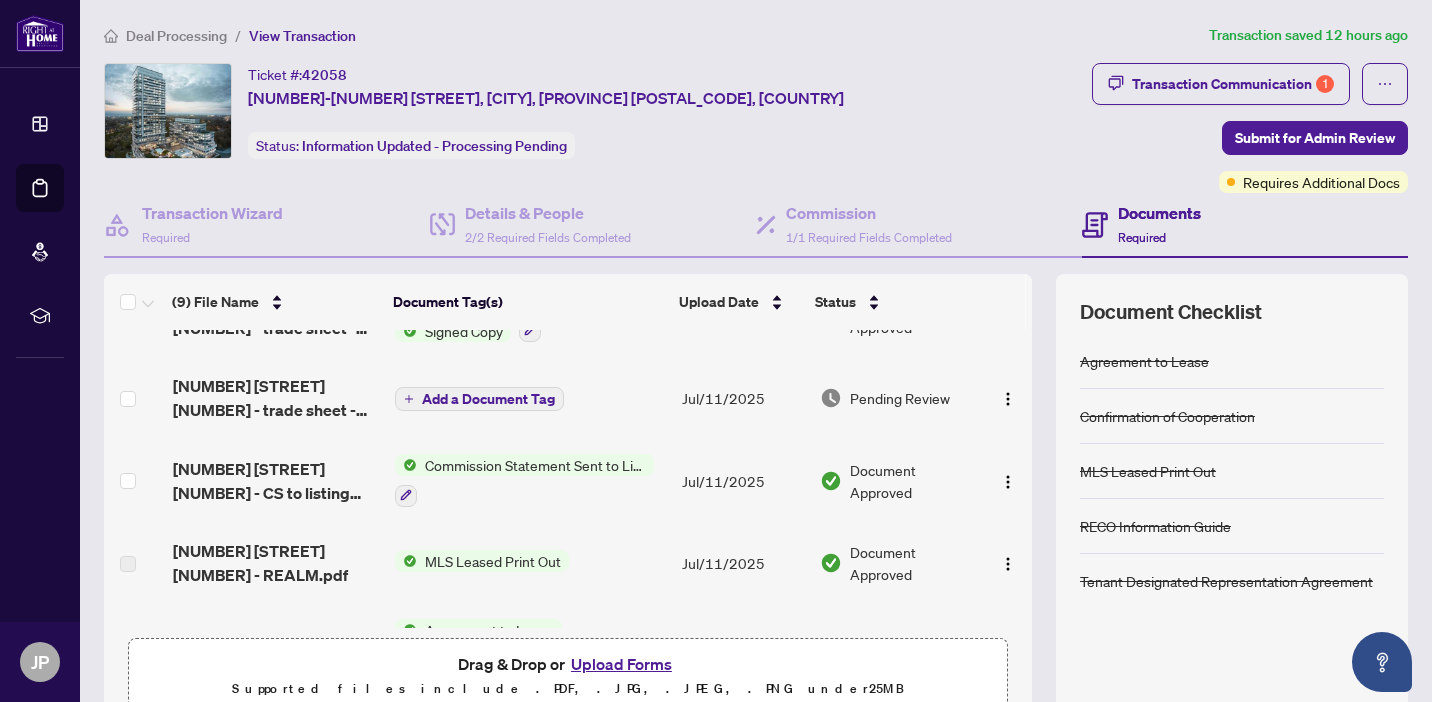 scroll, scrollTop: 0, scrollLeft: 0, axis: both 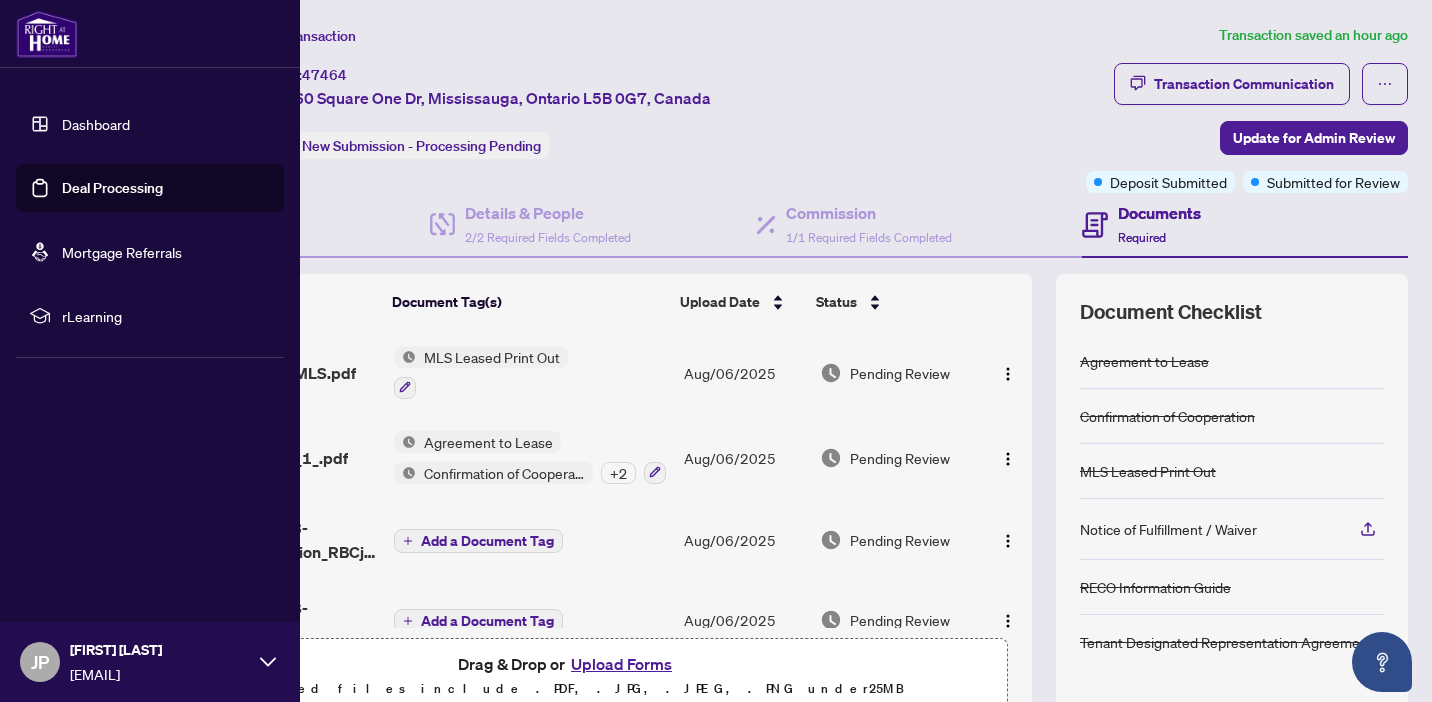 click on "Deal Processing" at bounding box center [112, 188] 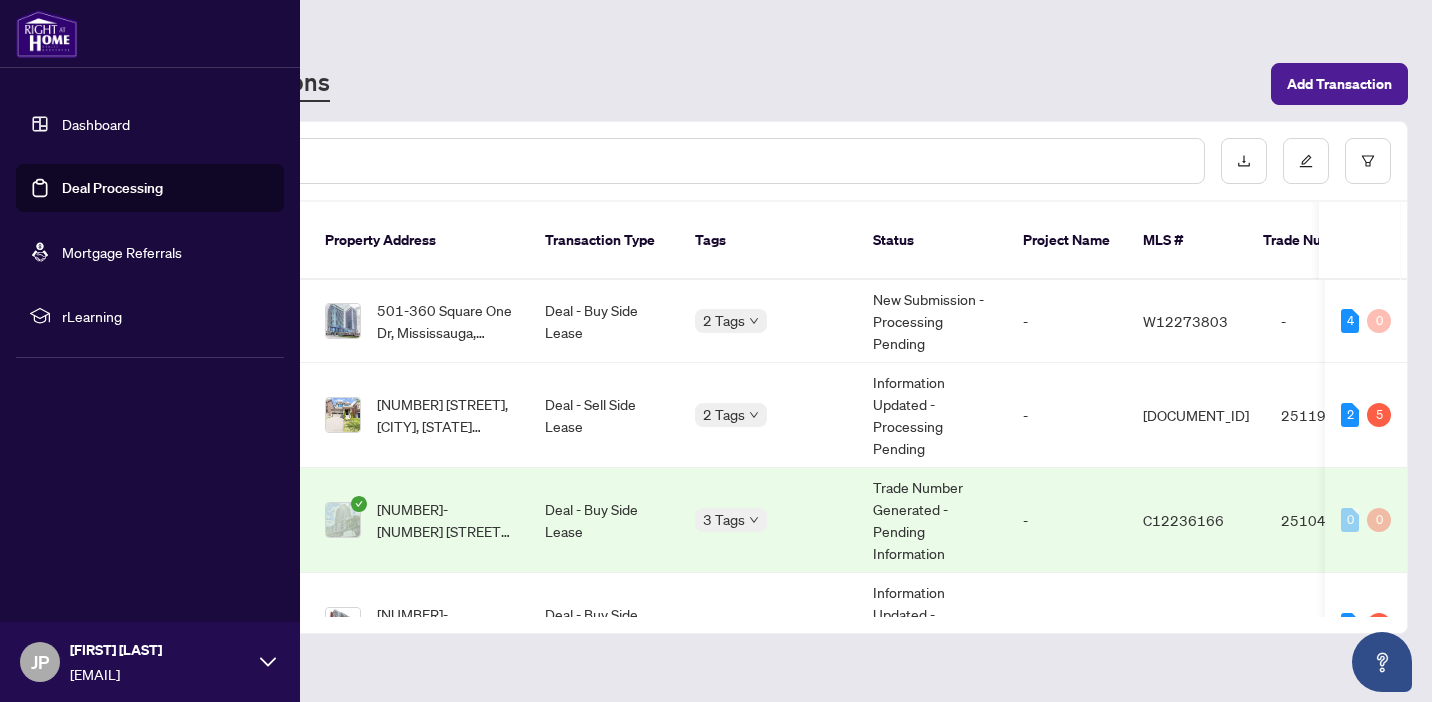 click on "Deal Processing" at bounding box center [112, 188] 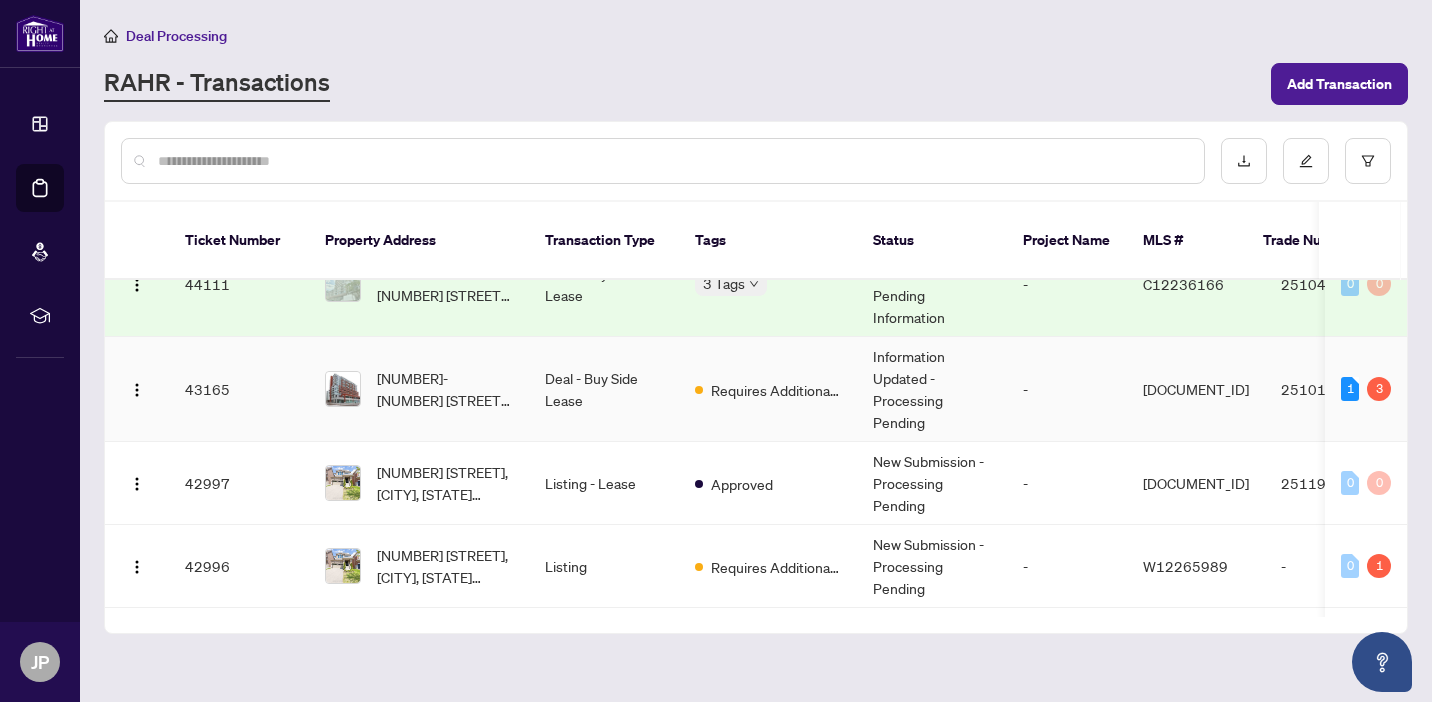 scroll, scrollTop: 242, scrollLeft: 0, axis: vertical 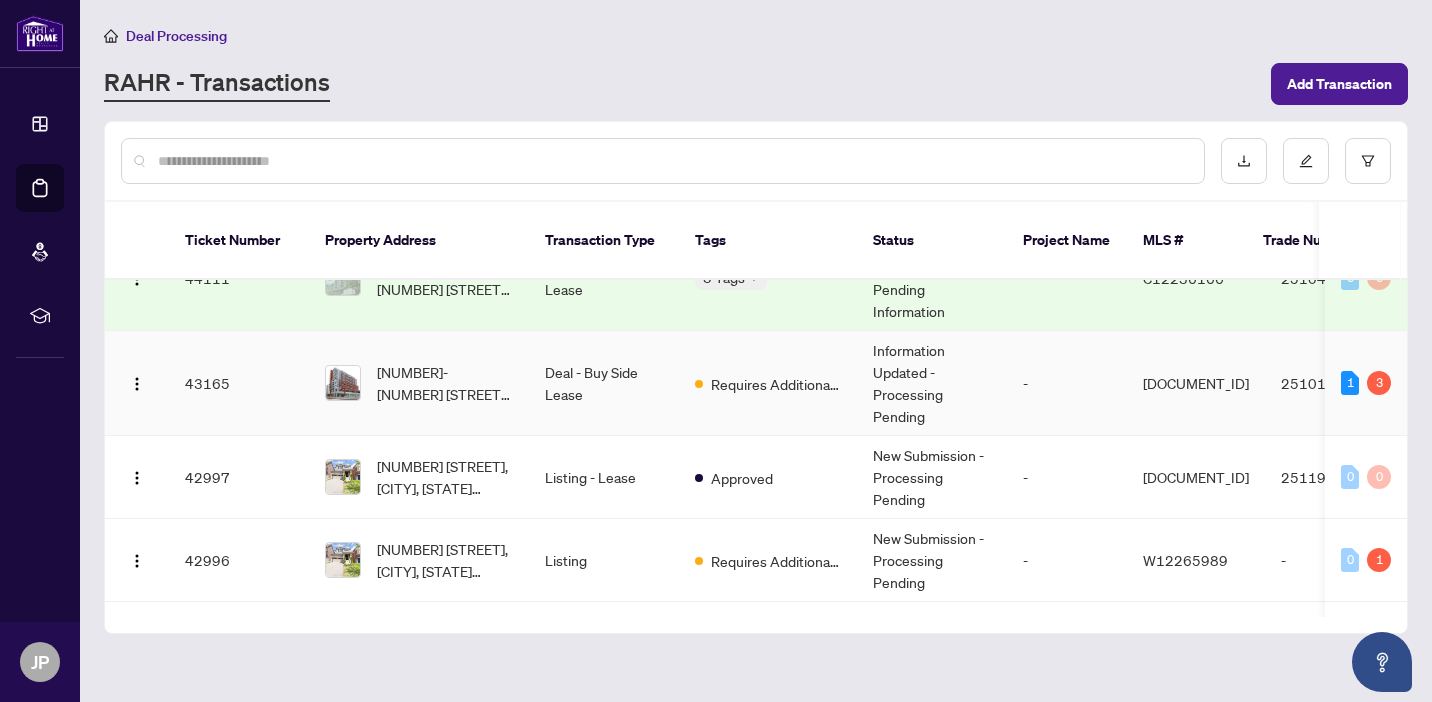 click on "-" at bounding box center [1067, 383] 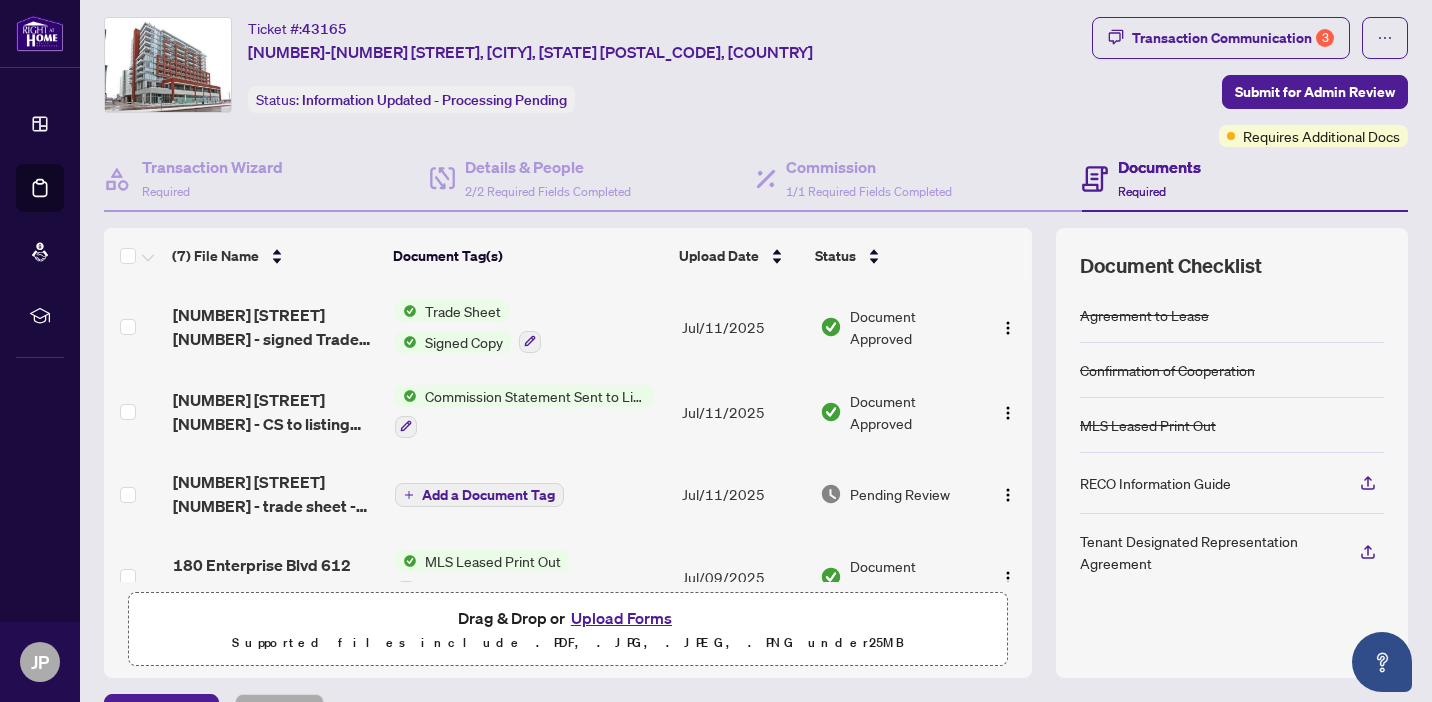 scroll, scrollTop: 0, scrollLeft: 0, axis: both 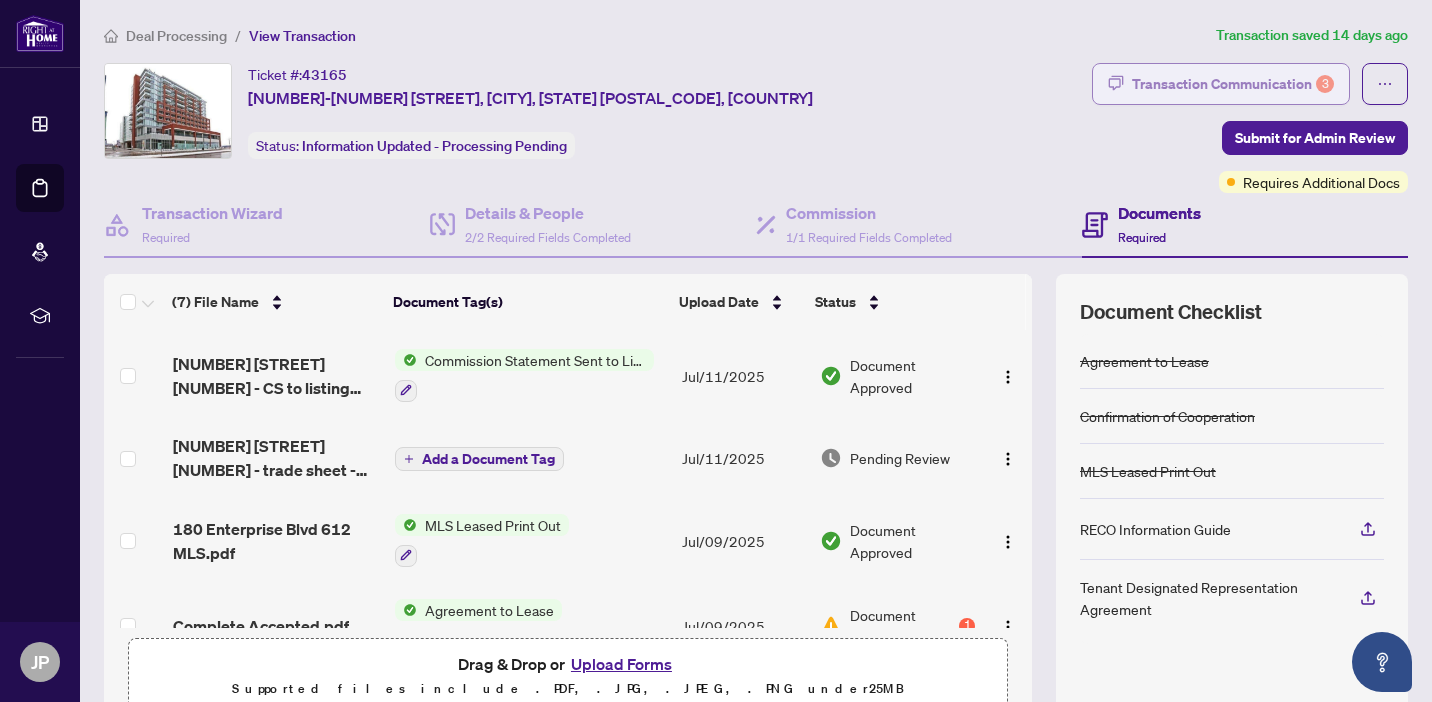 click on "Transaction Communication 3" at bounding box center (1233, 84) 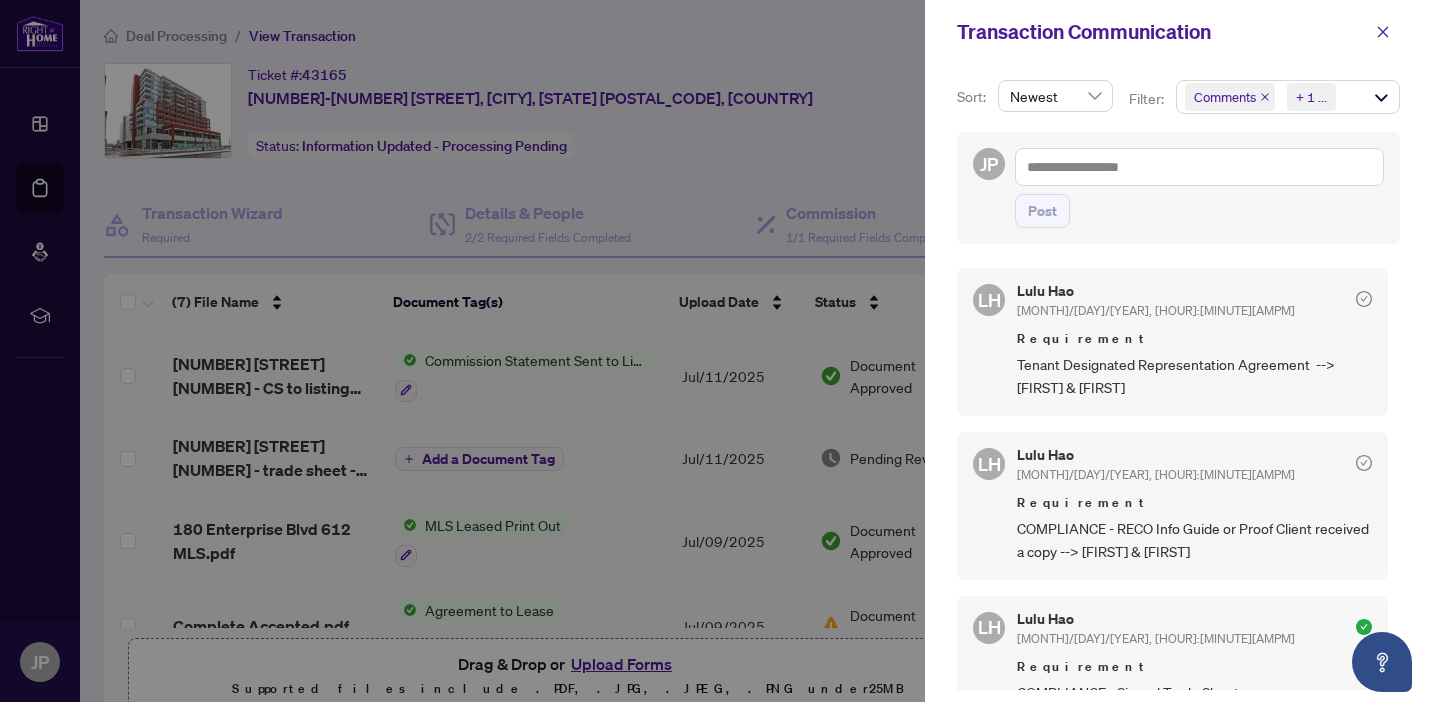 click at bounding box center [716, 351] 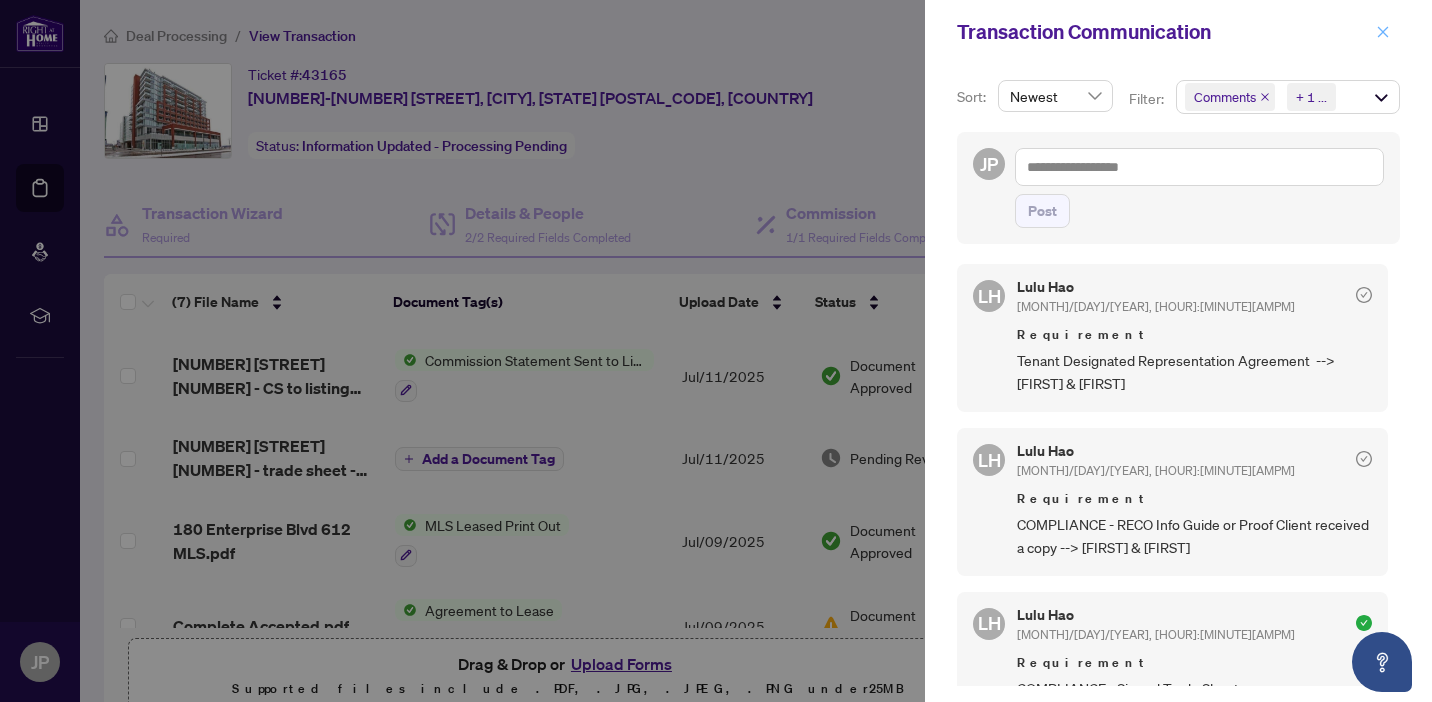 click 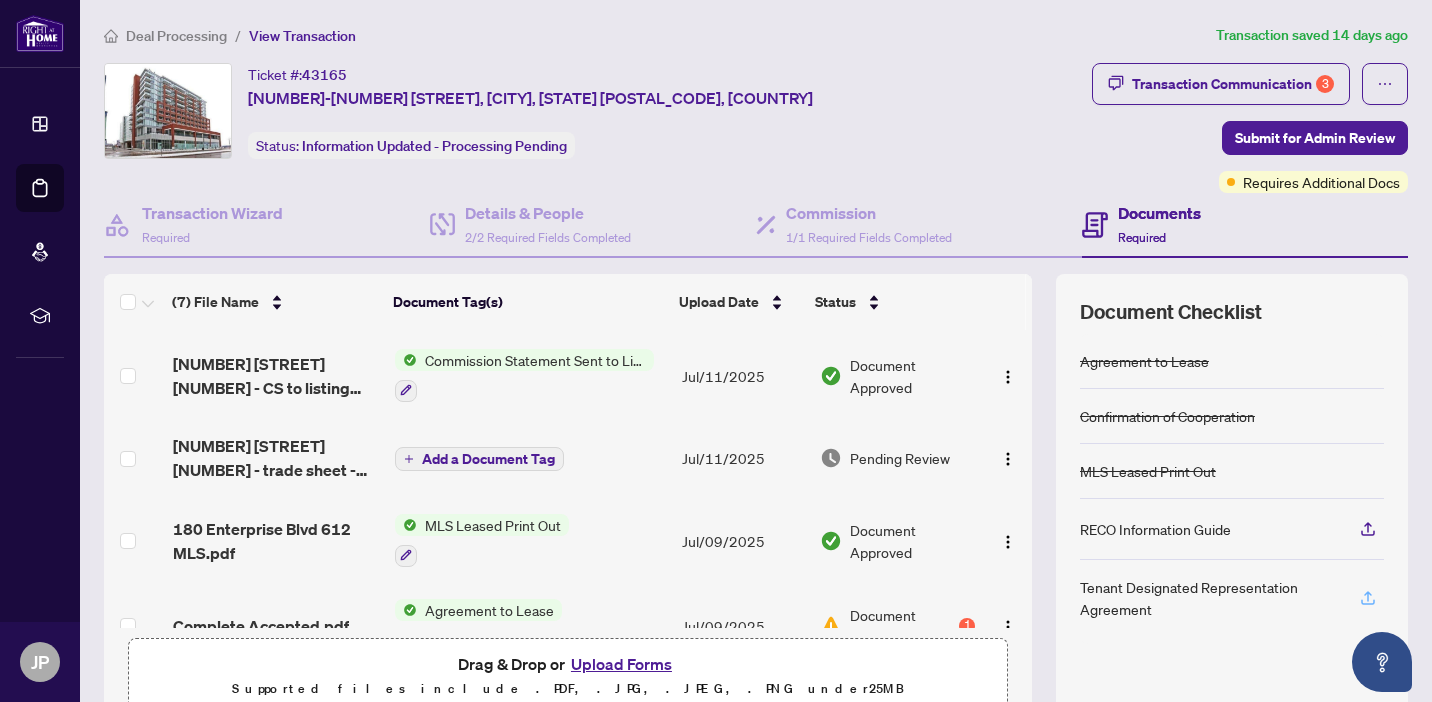 click 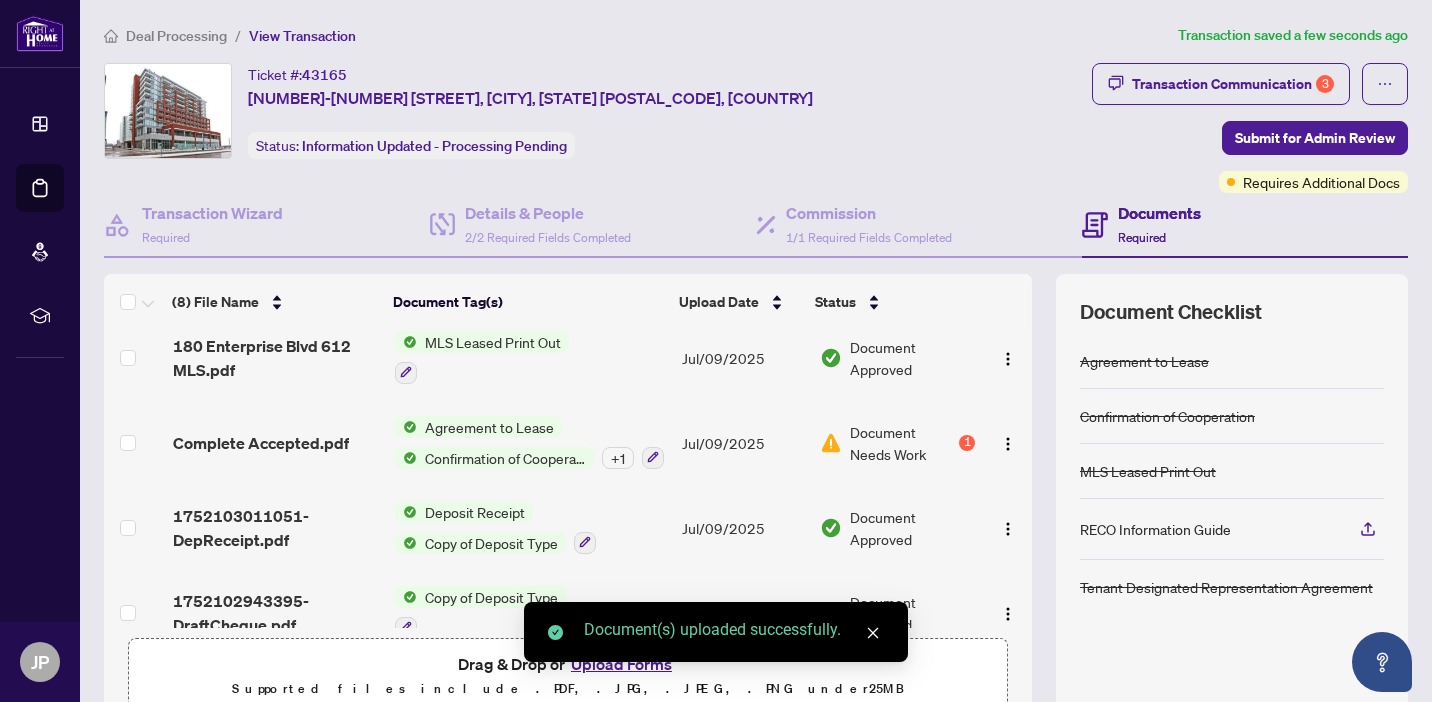 scroll, scrollTop: 377, scrollLeft: 0, axis: vertical 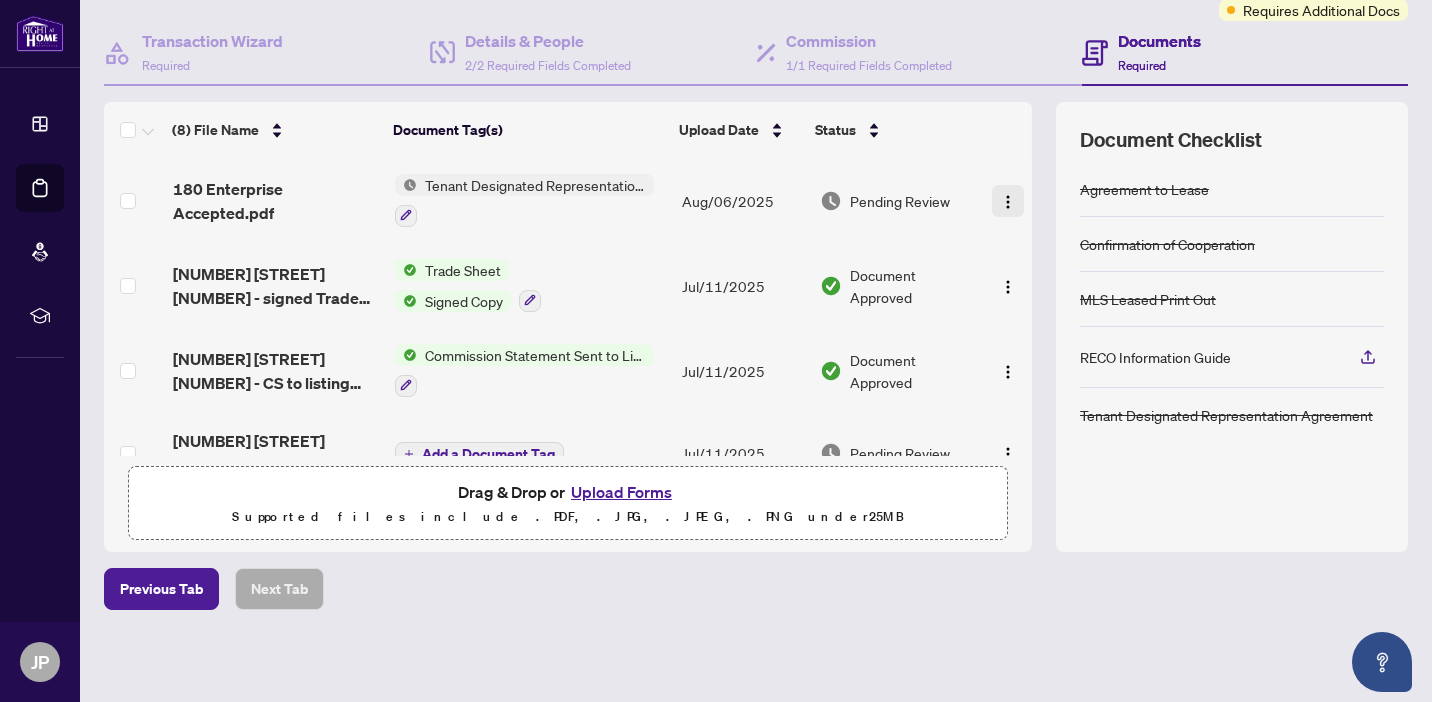 click at bounding box center [1008, 202] 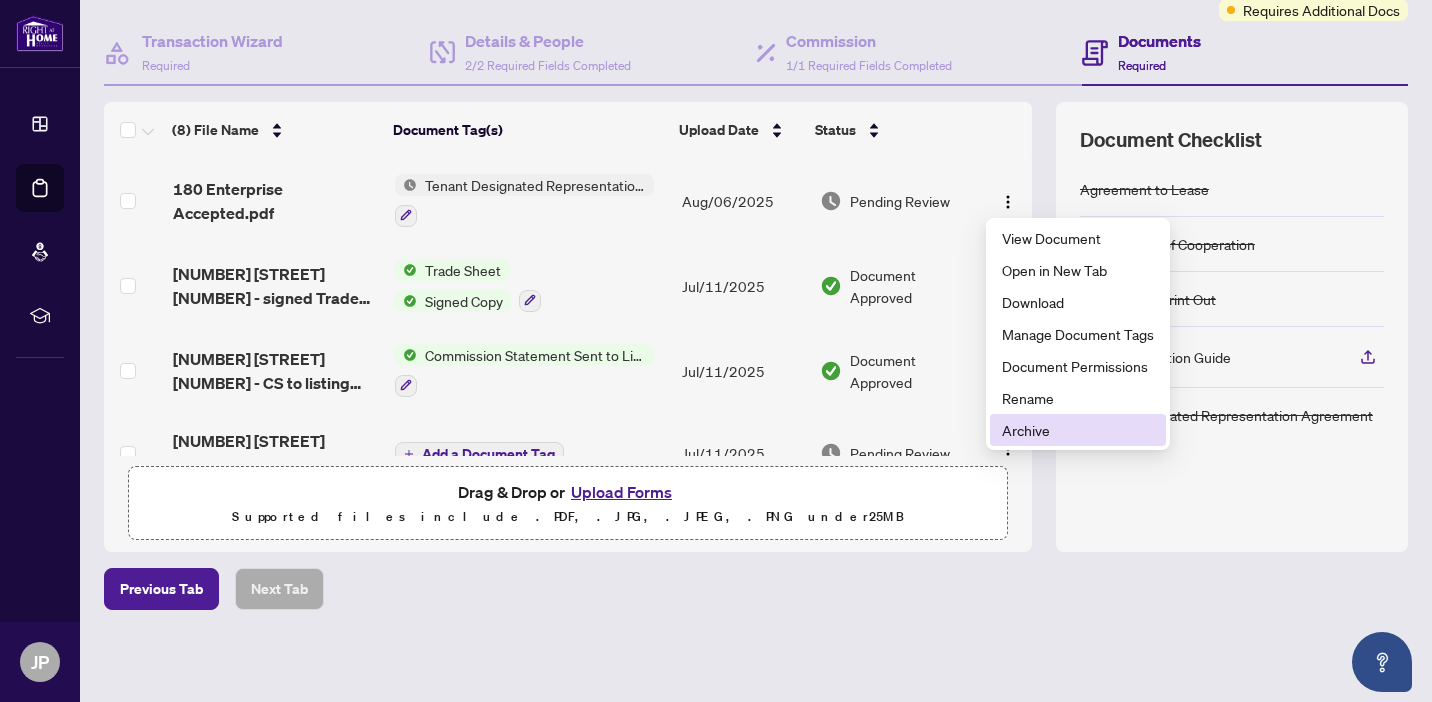 click on "Archive" at bounding box center [1078, 430] 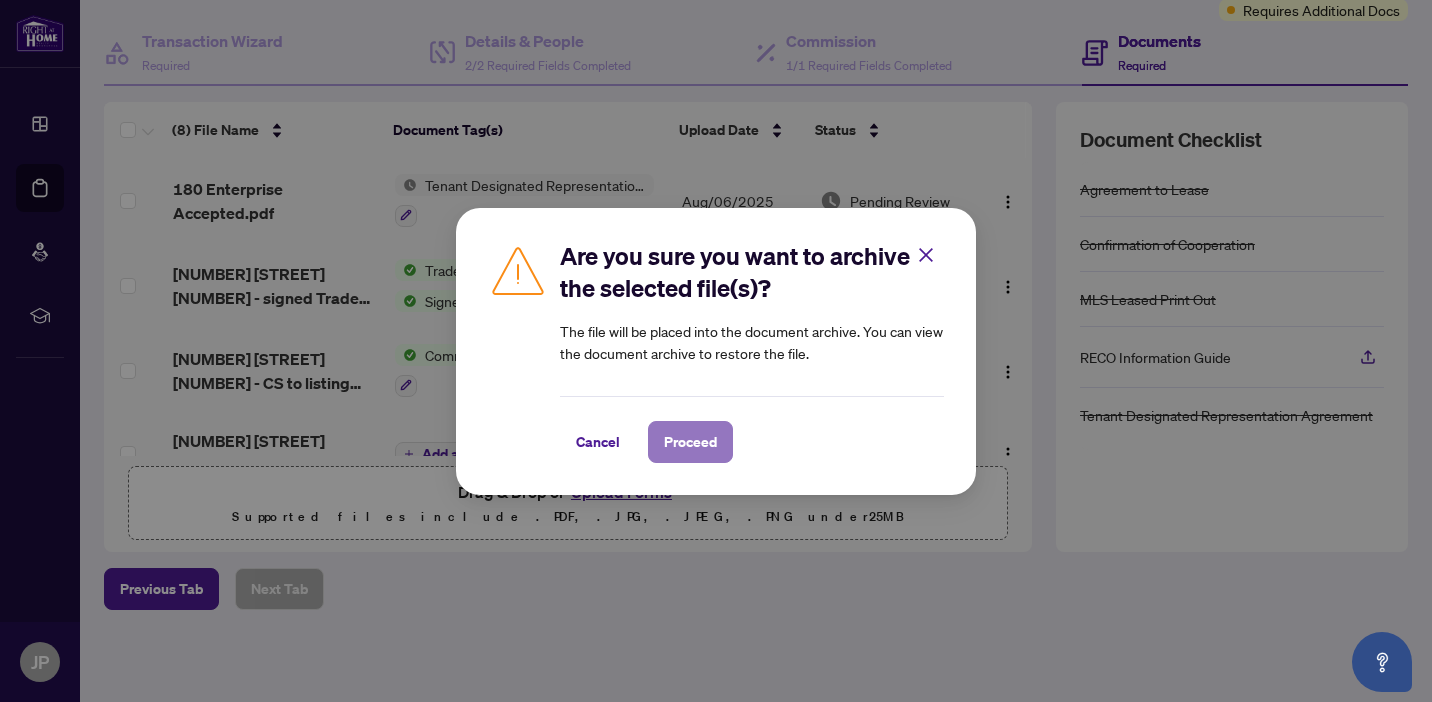 click on "Proceed" at bounding box center (690, 442) 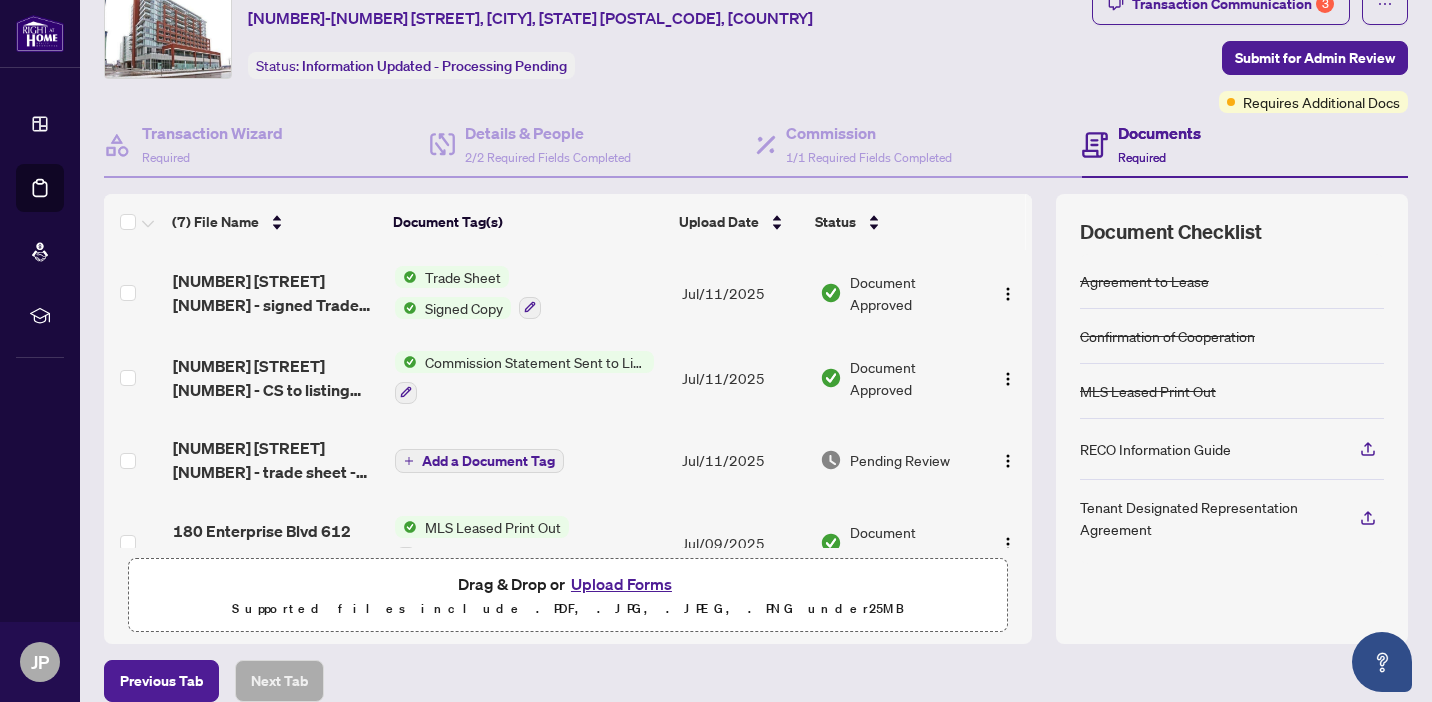 scroll, scrollTop: 86, scrollLeft: 0, axis: vertical 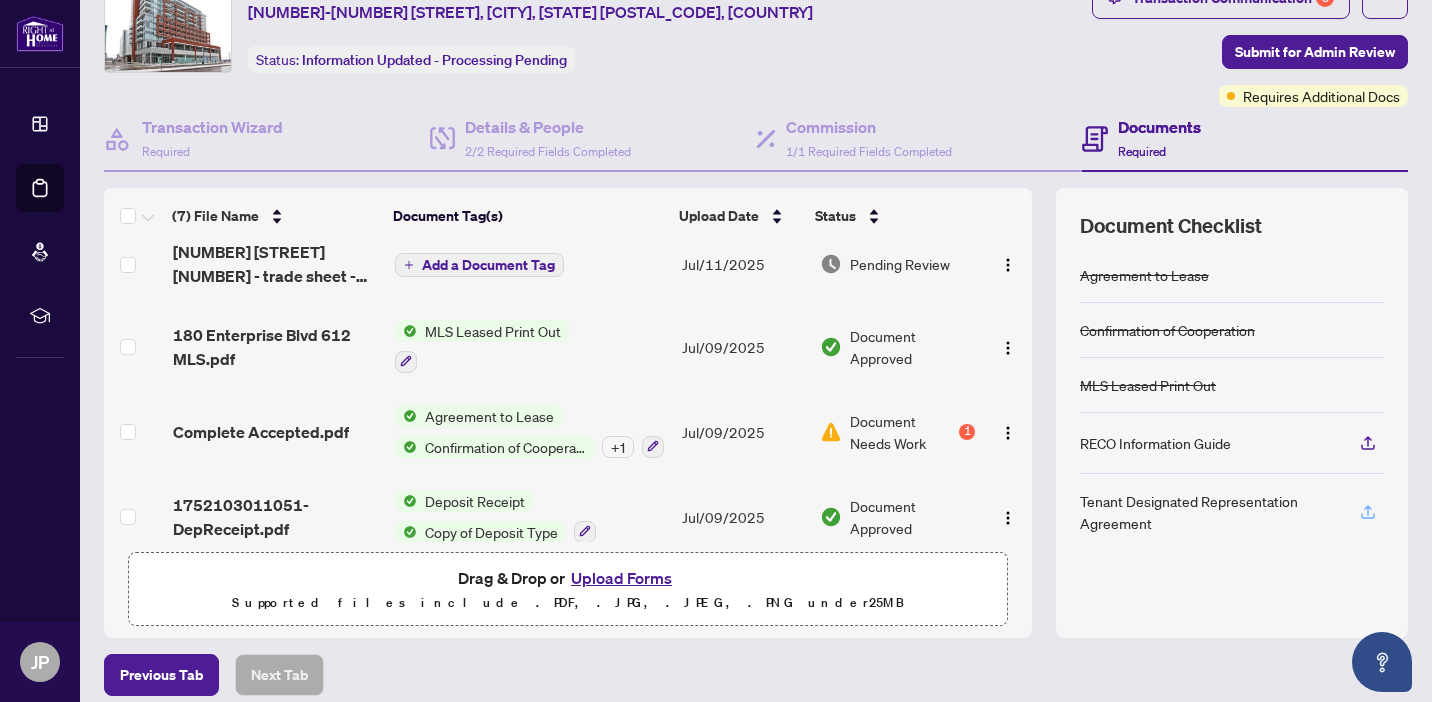 click 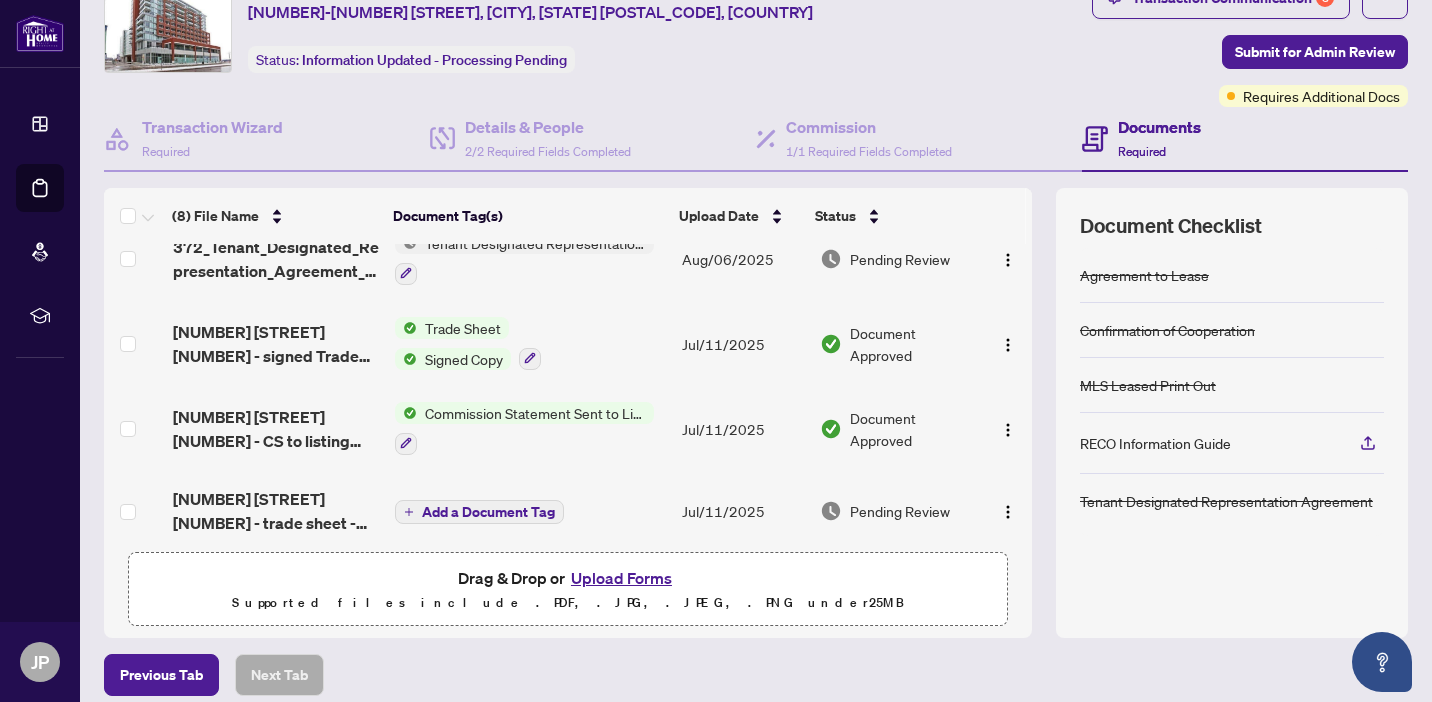 scroll, scrollTop: 0, scrollLeft: 0, axis: both 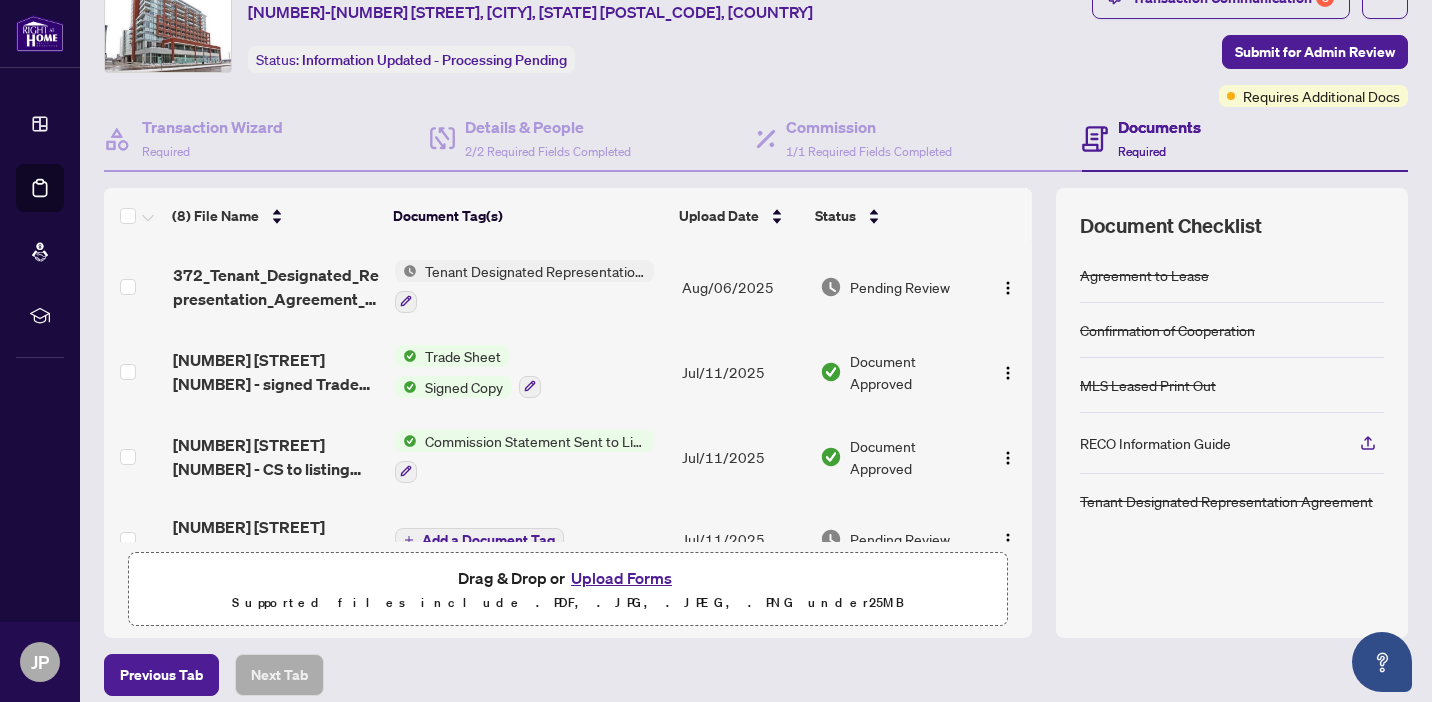 click on "Tenant Designated Representation Agreement" at bounding box center [535, 271] 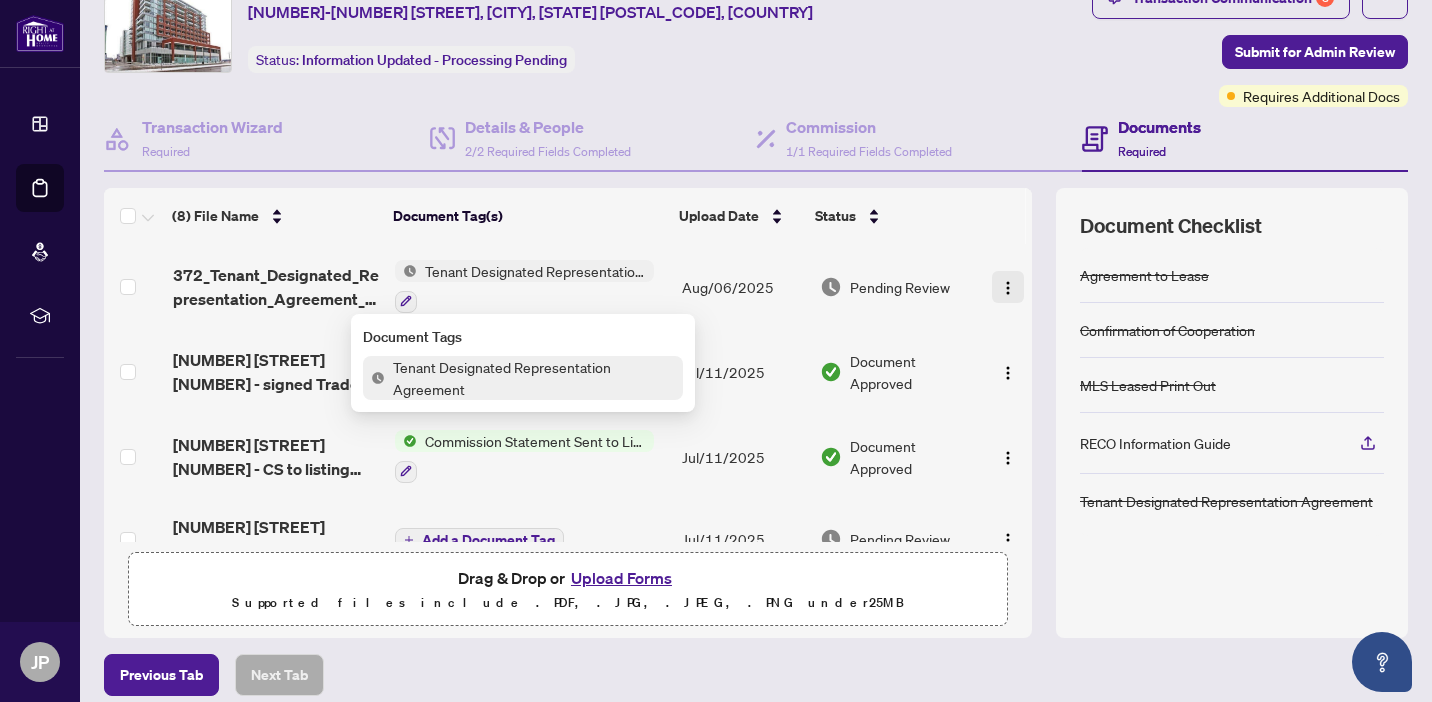 click at bounding box center (1008, 286) 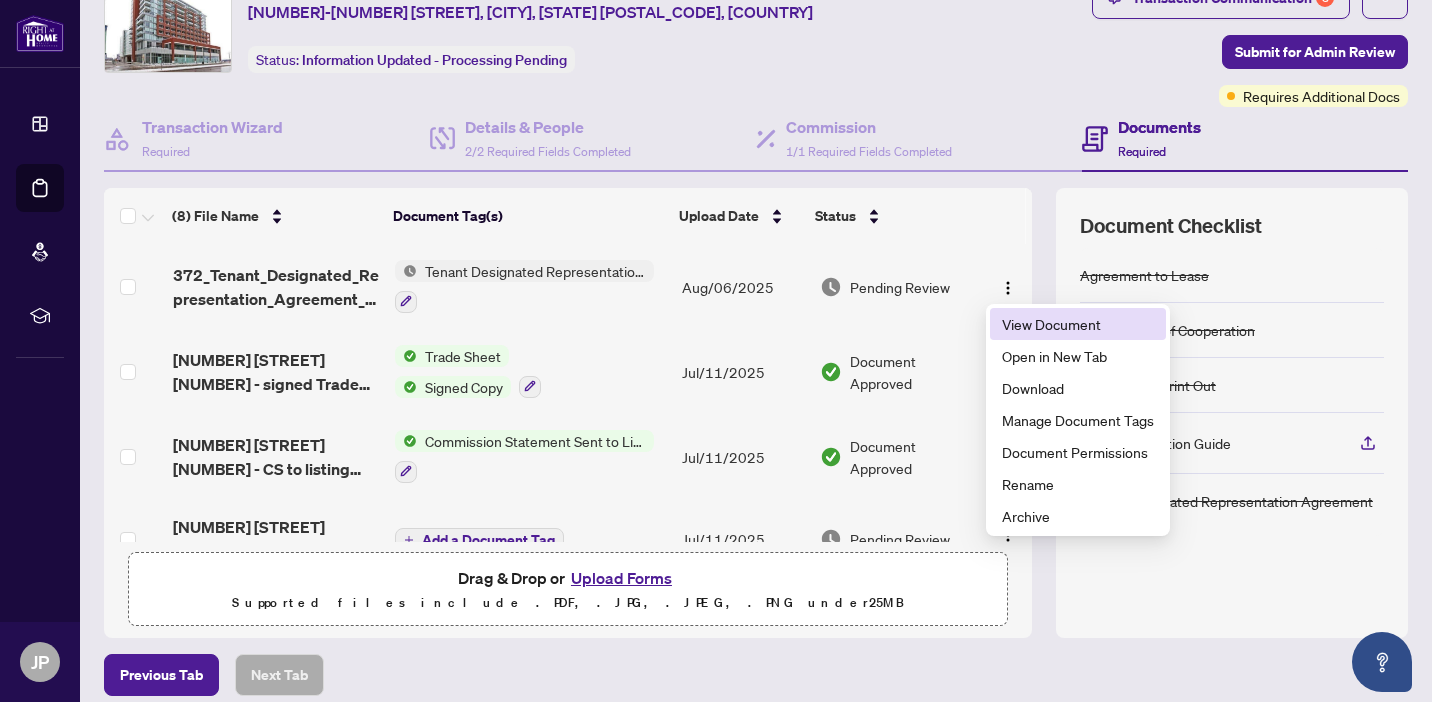click on "View Document" at bounding box center [1078, 324] 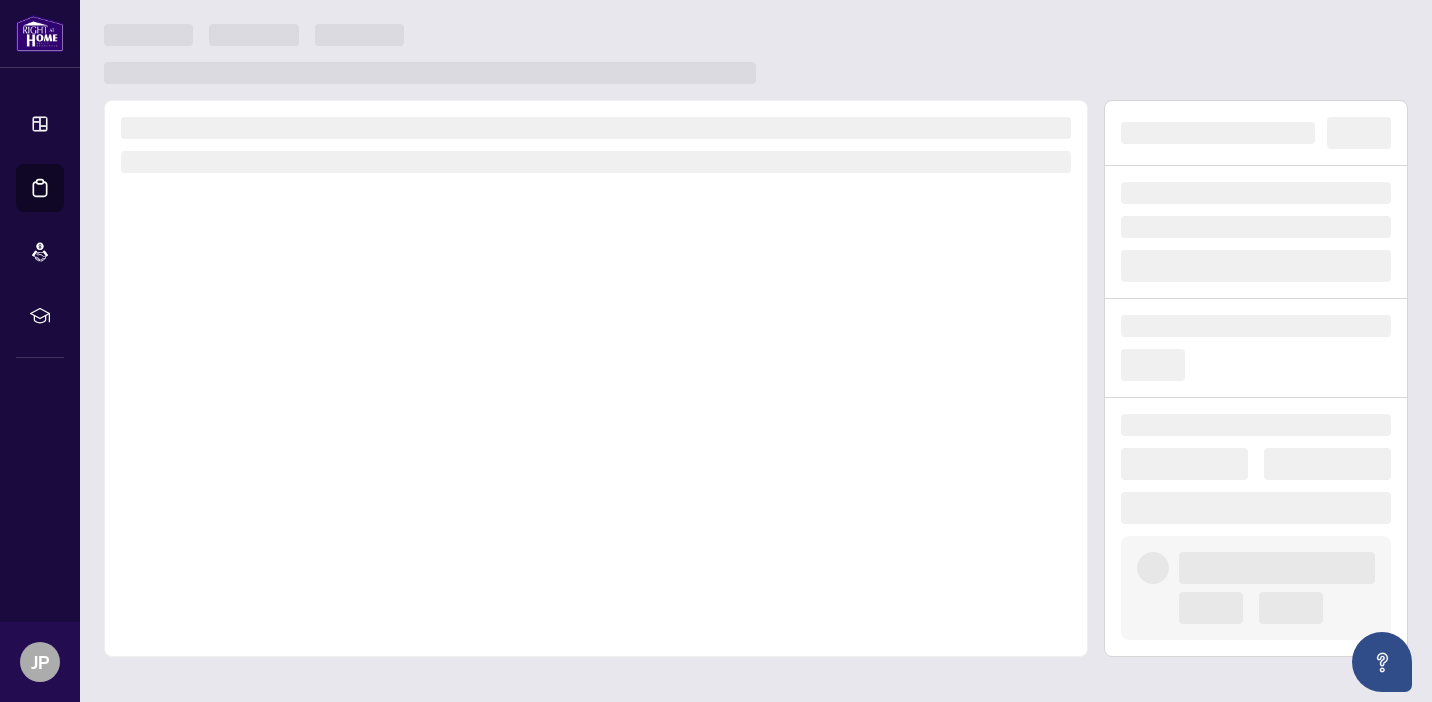 scroll, scrollTop: 0, scrollLeft: 0, axis: both 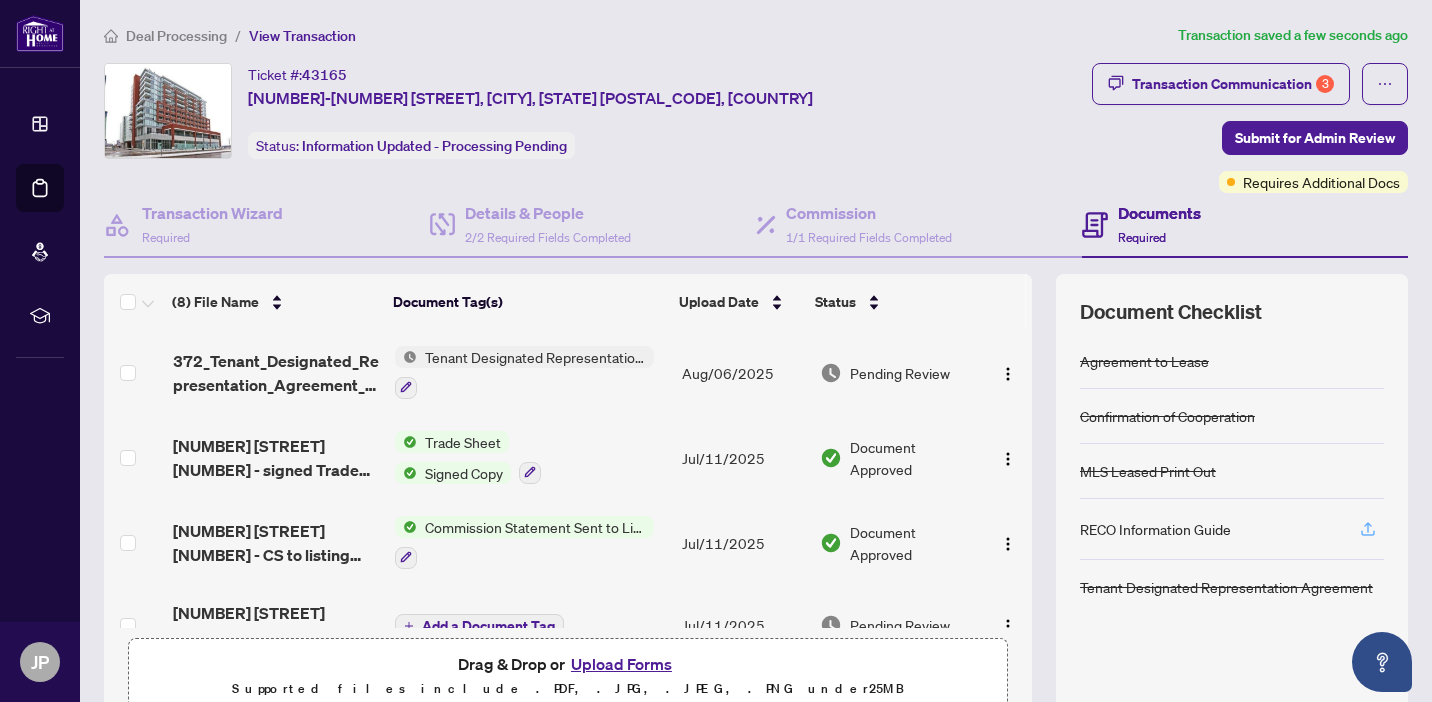 click 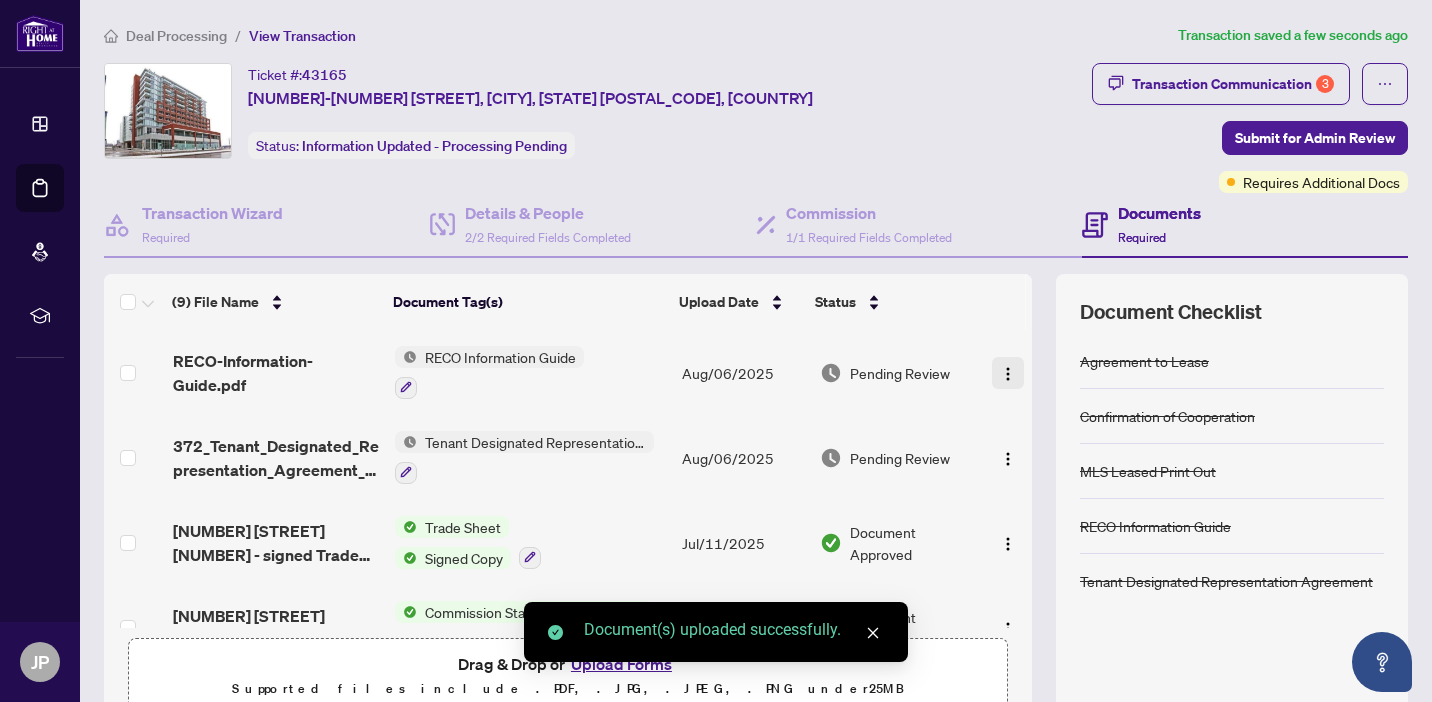 click at bounding box center (1008, 374) 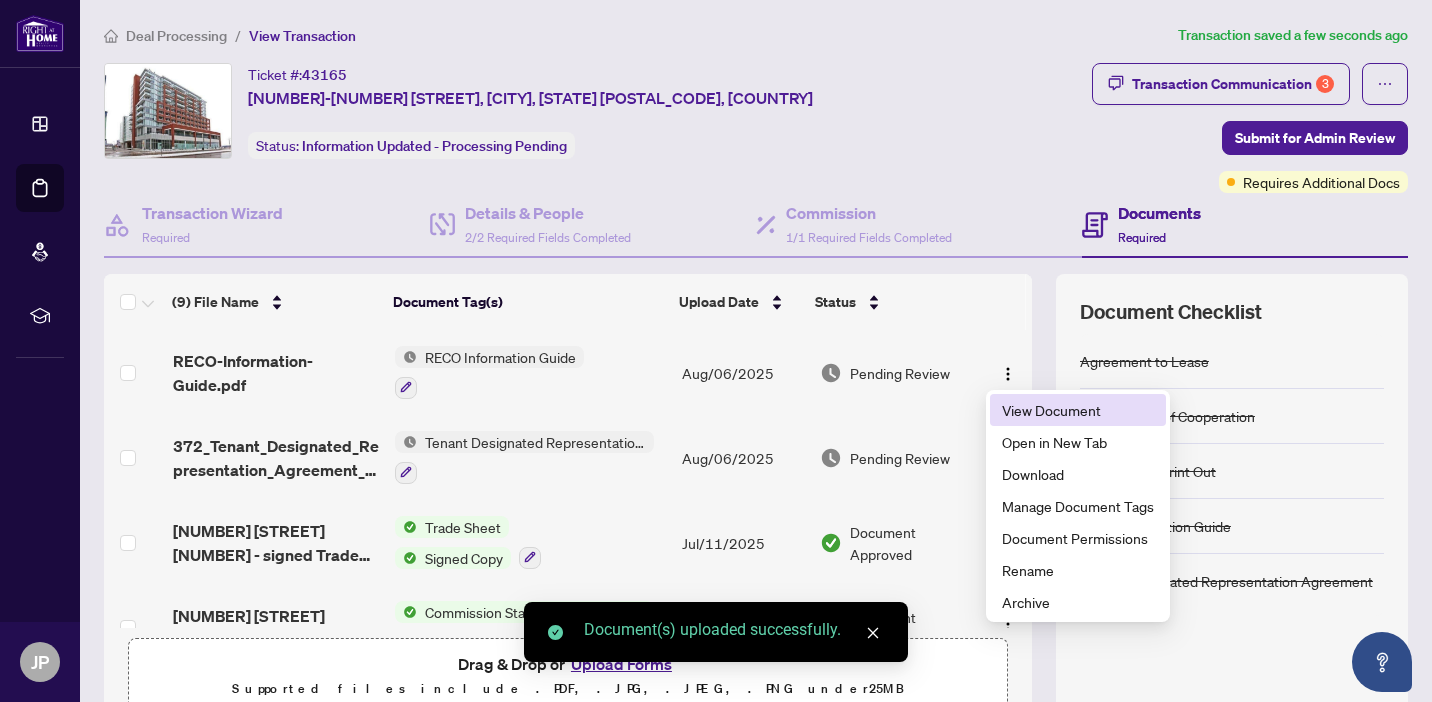 click on "View Document" at bounding box center (1078, 410) 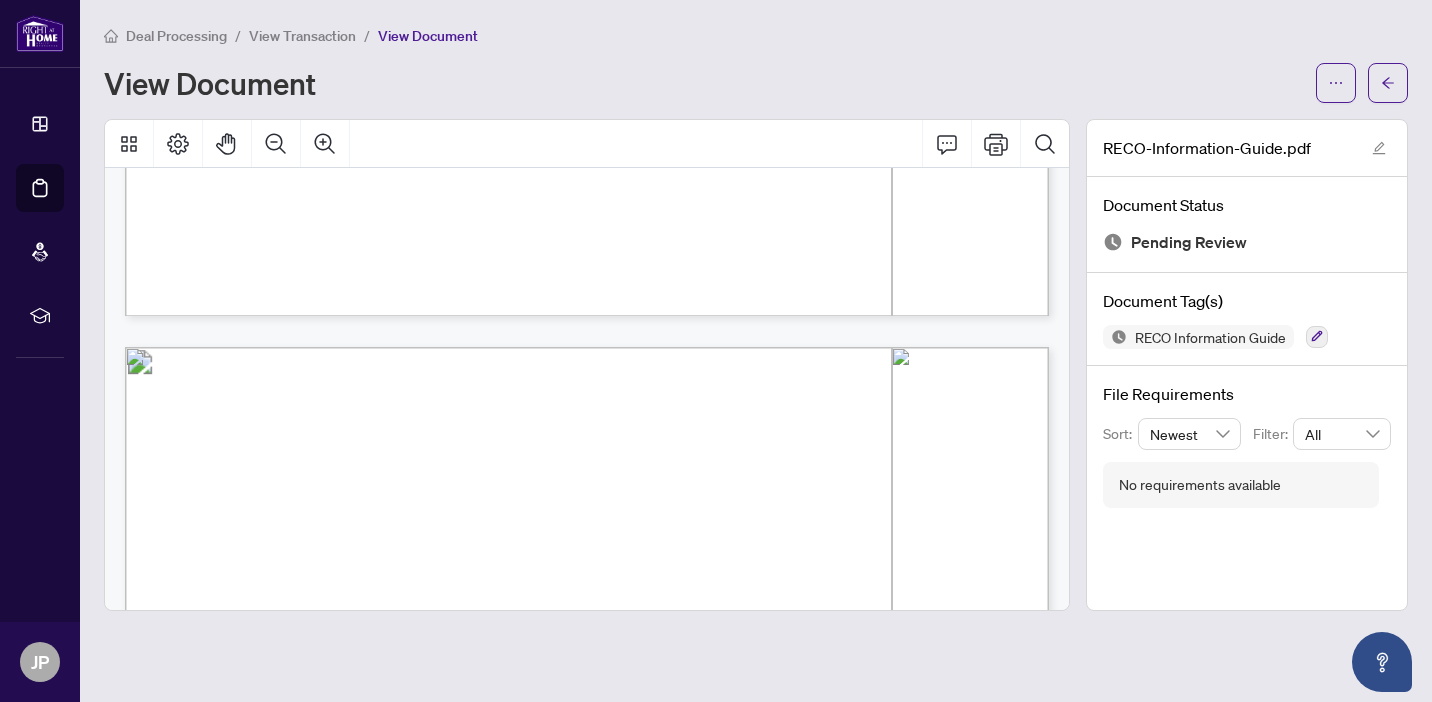 scroll, scrollTop: 14545, scrollLeft: 0, axis: vertical 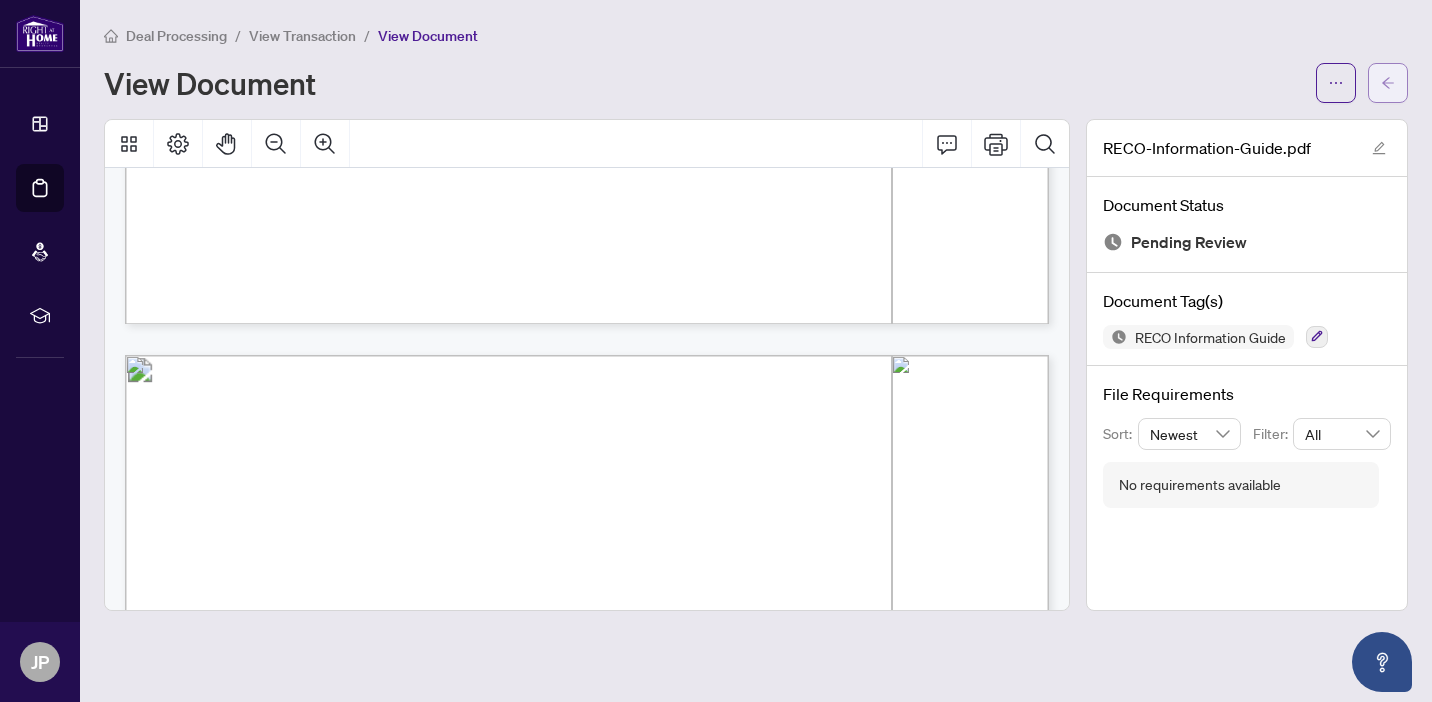 click 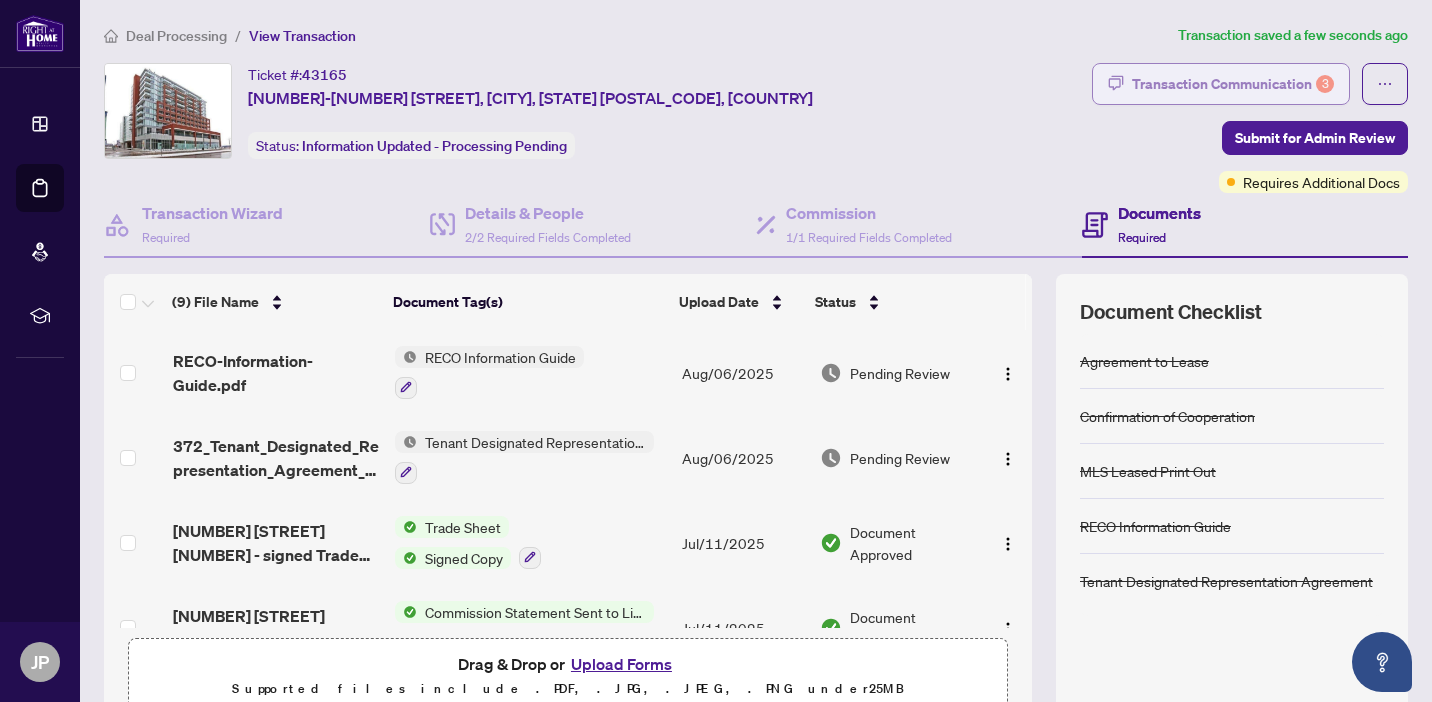 click on "Transaction Communication 3" at bounding box center [1233, 84] 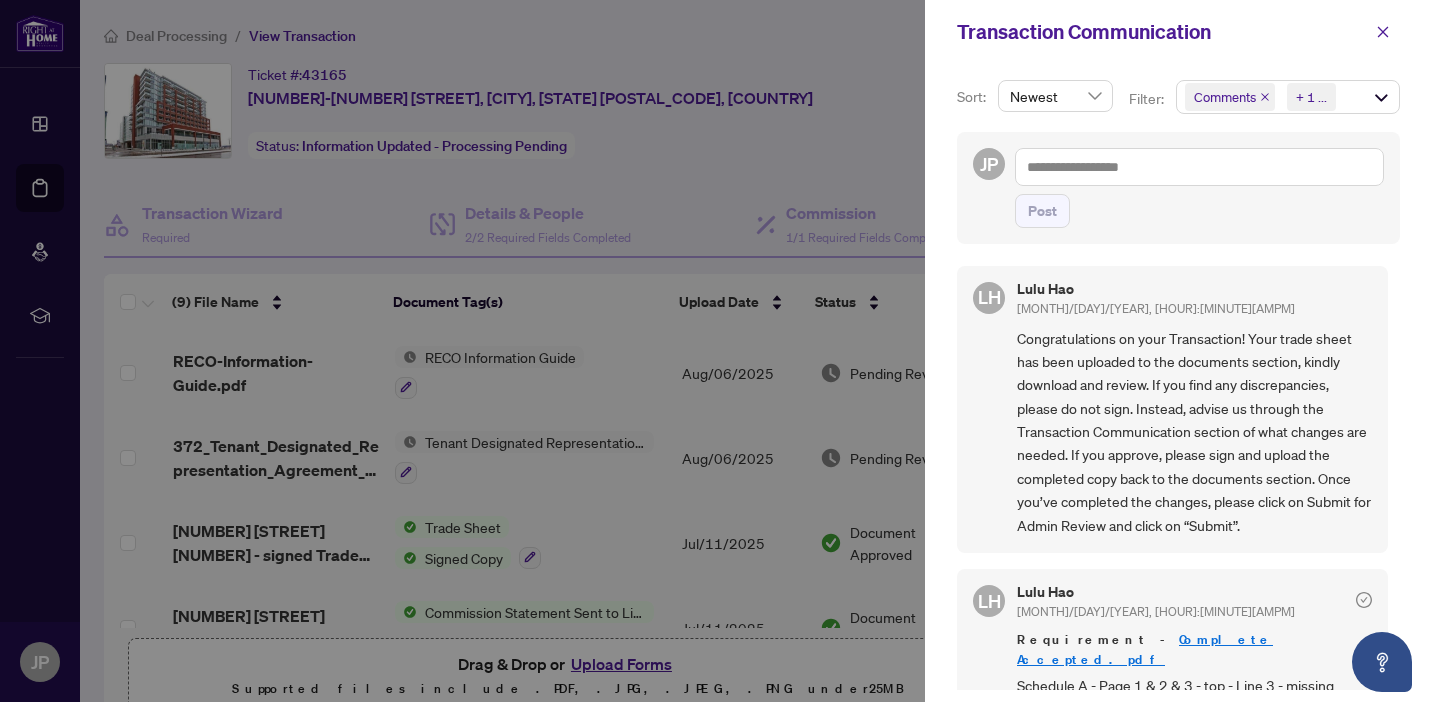 scroll, scrollTop: 539, scrollLeft: 0, axis: vertical 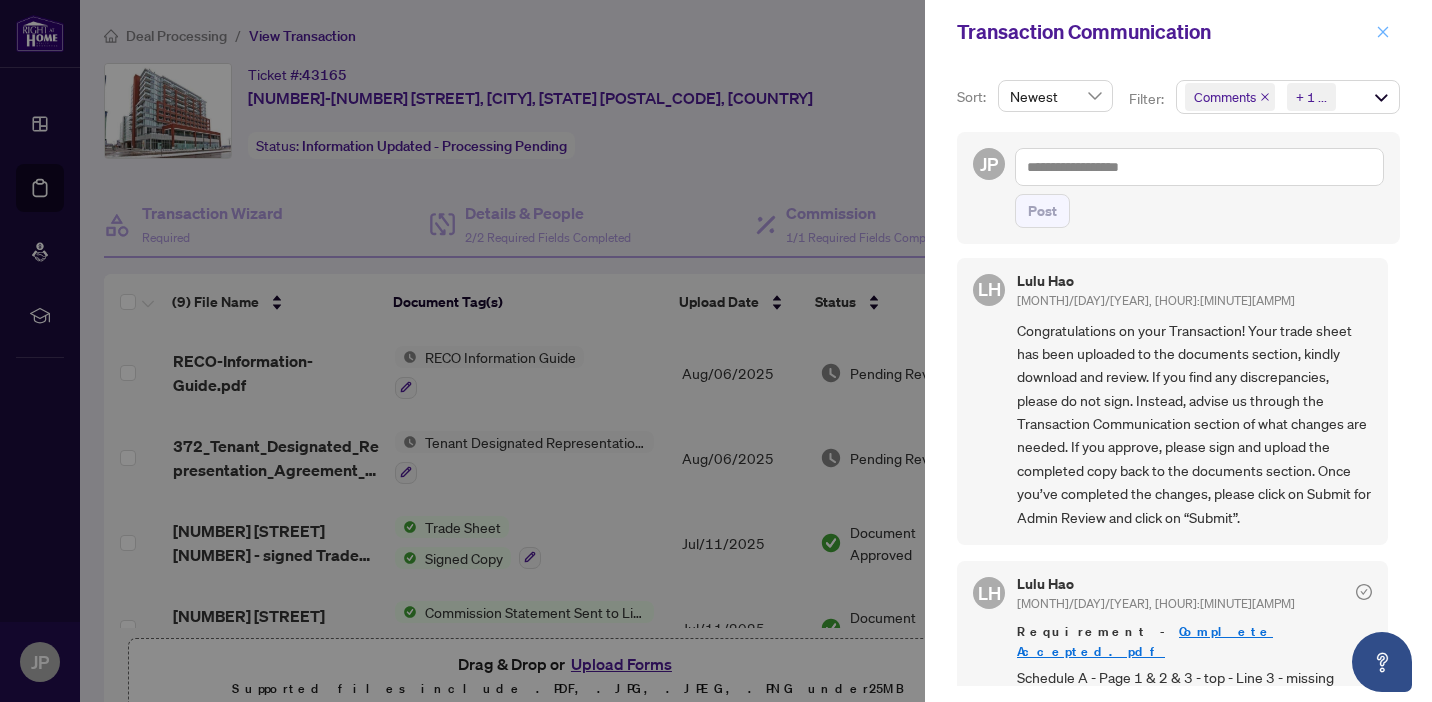 click 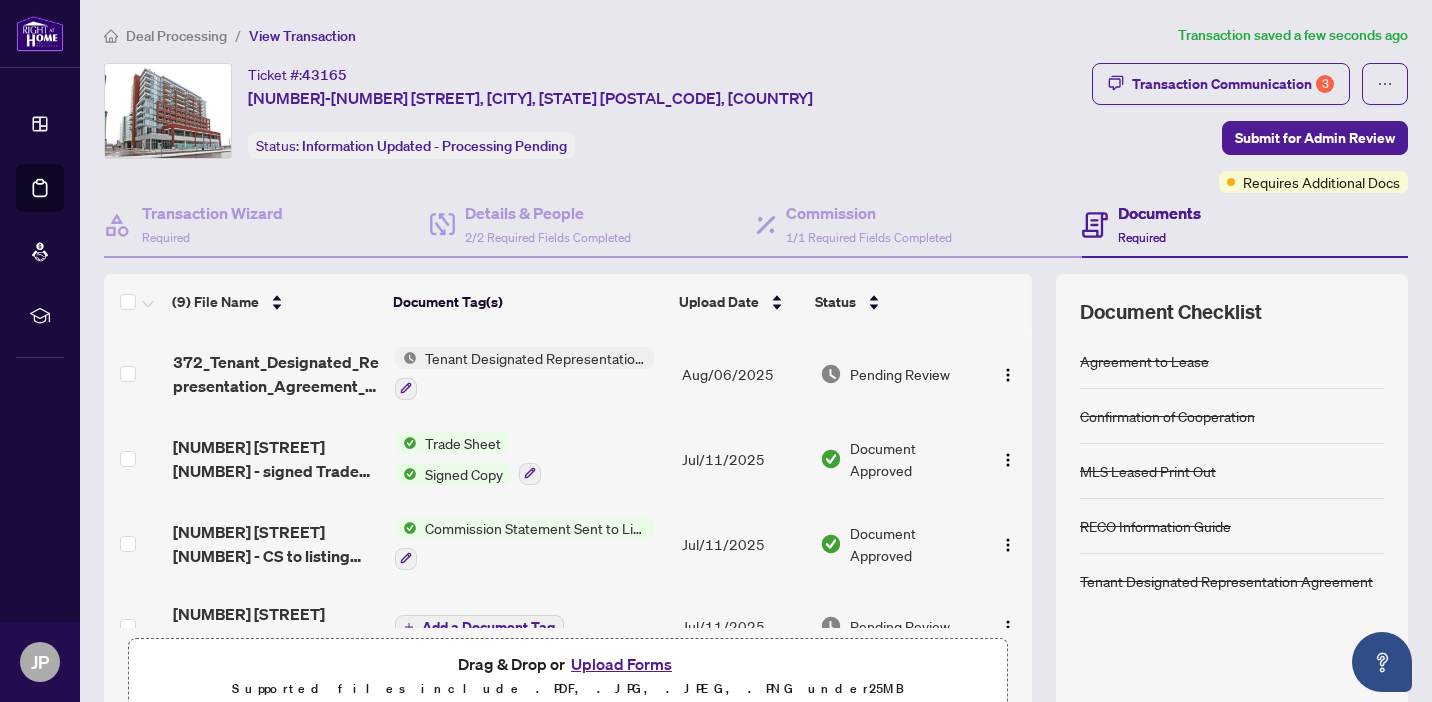 scroll, scrollTop: 92, scrollLeft: 0, axis: vertical 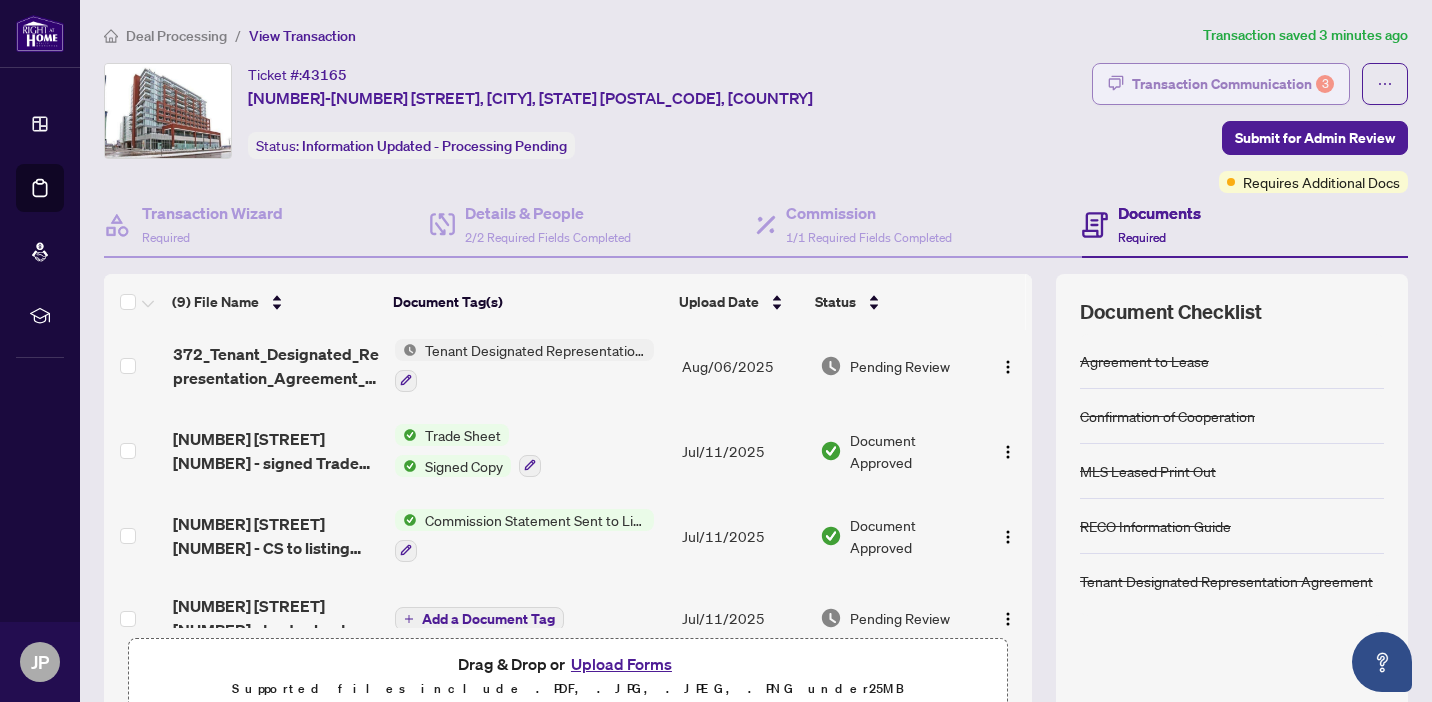 click on "Transaction Communication 3" at bounding box center [1233, 84] 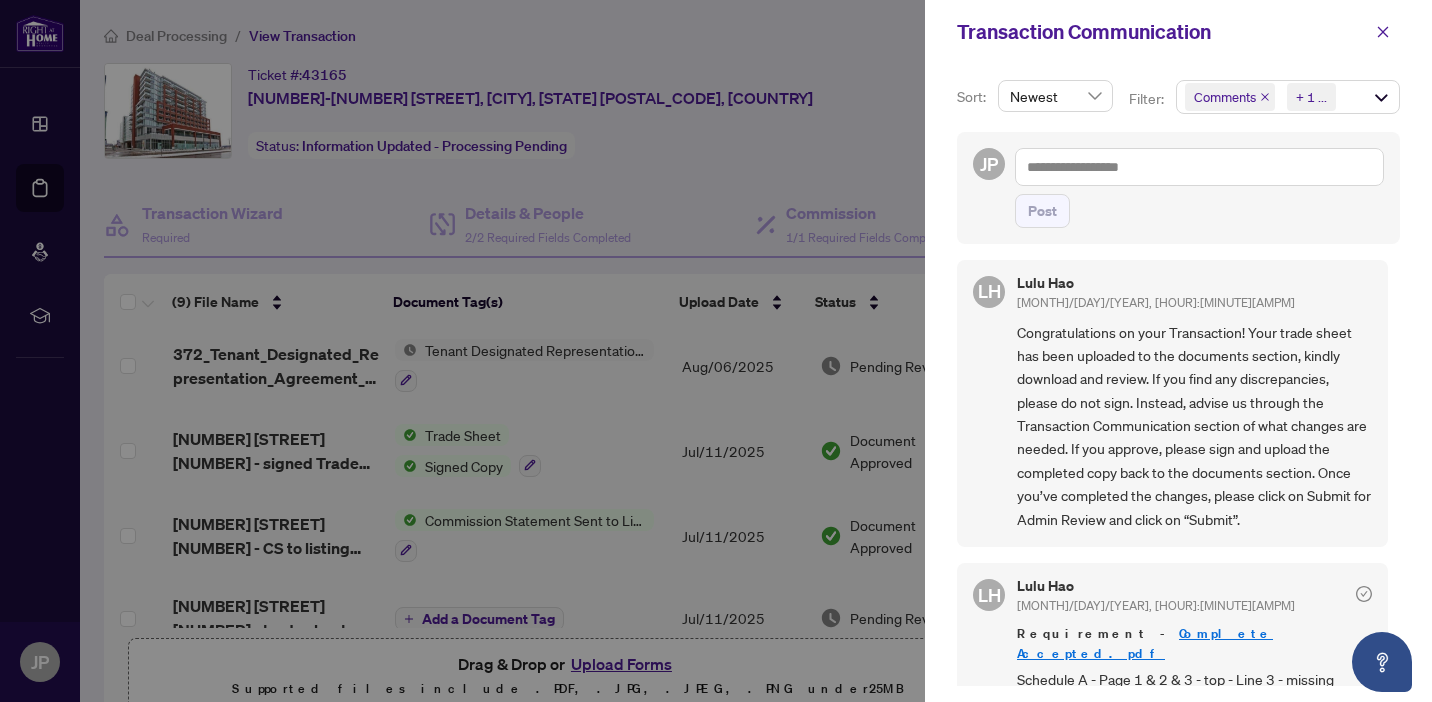 scroll, scrollTop: 539, scrollLeft: 0, axis: vertical 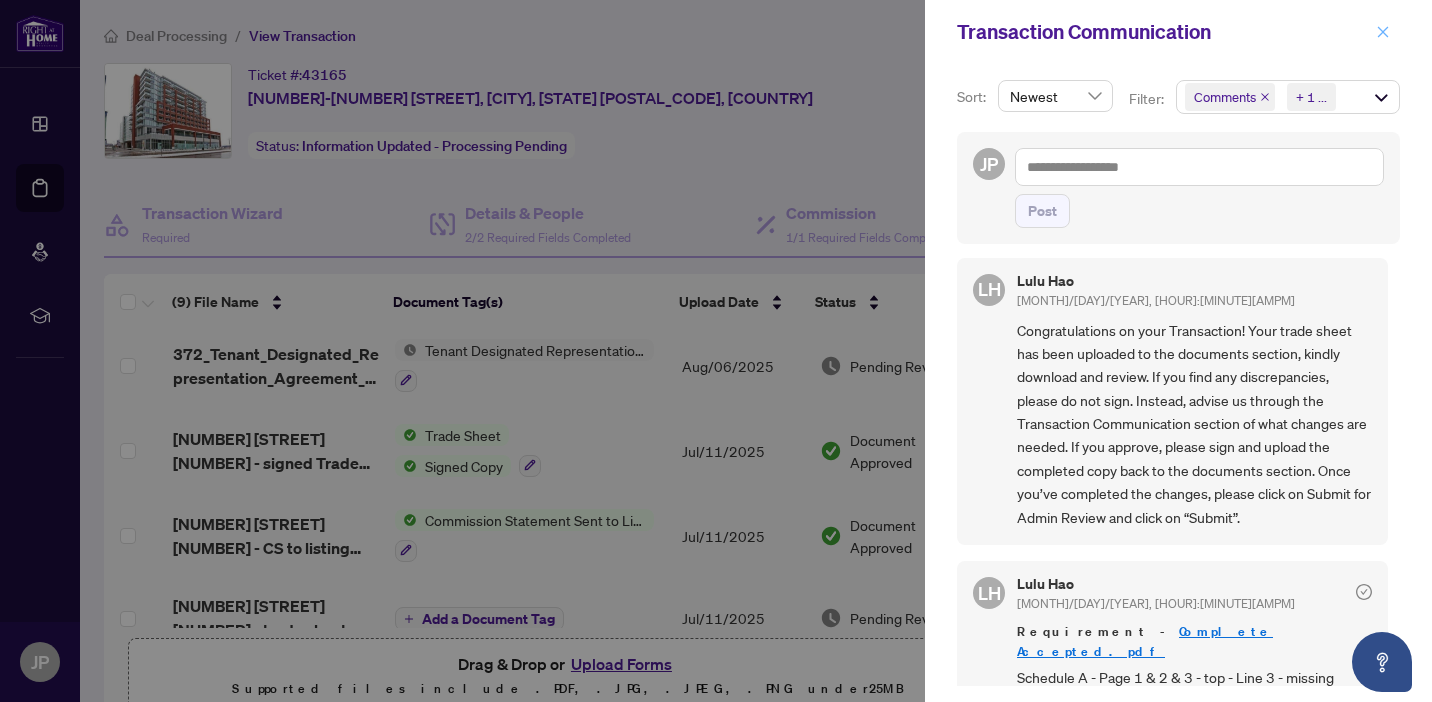 click 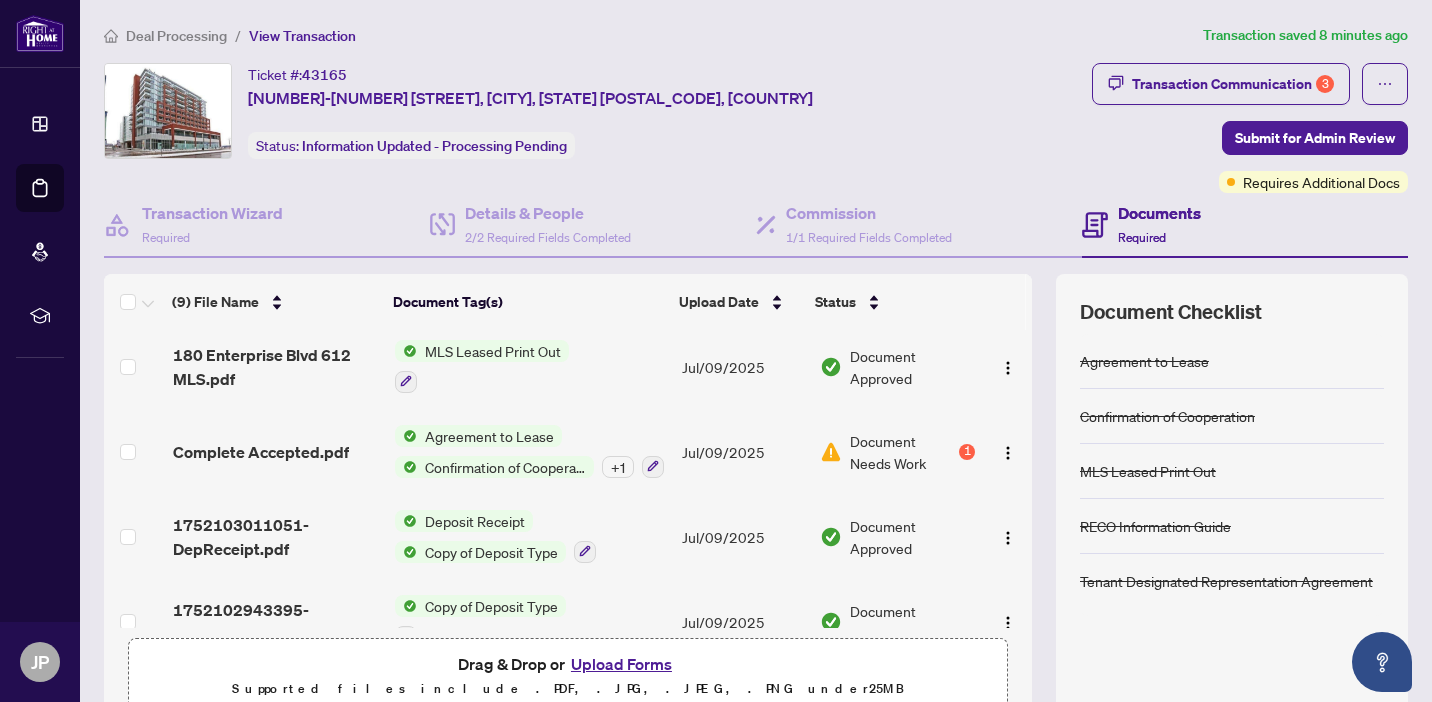 scroll, scrollTop: 461, scrollLeft: 0, axis: vertical 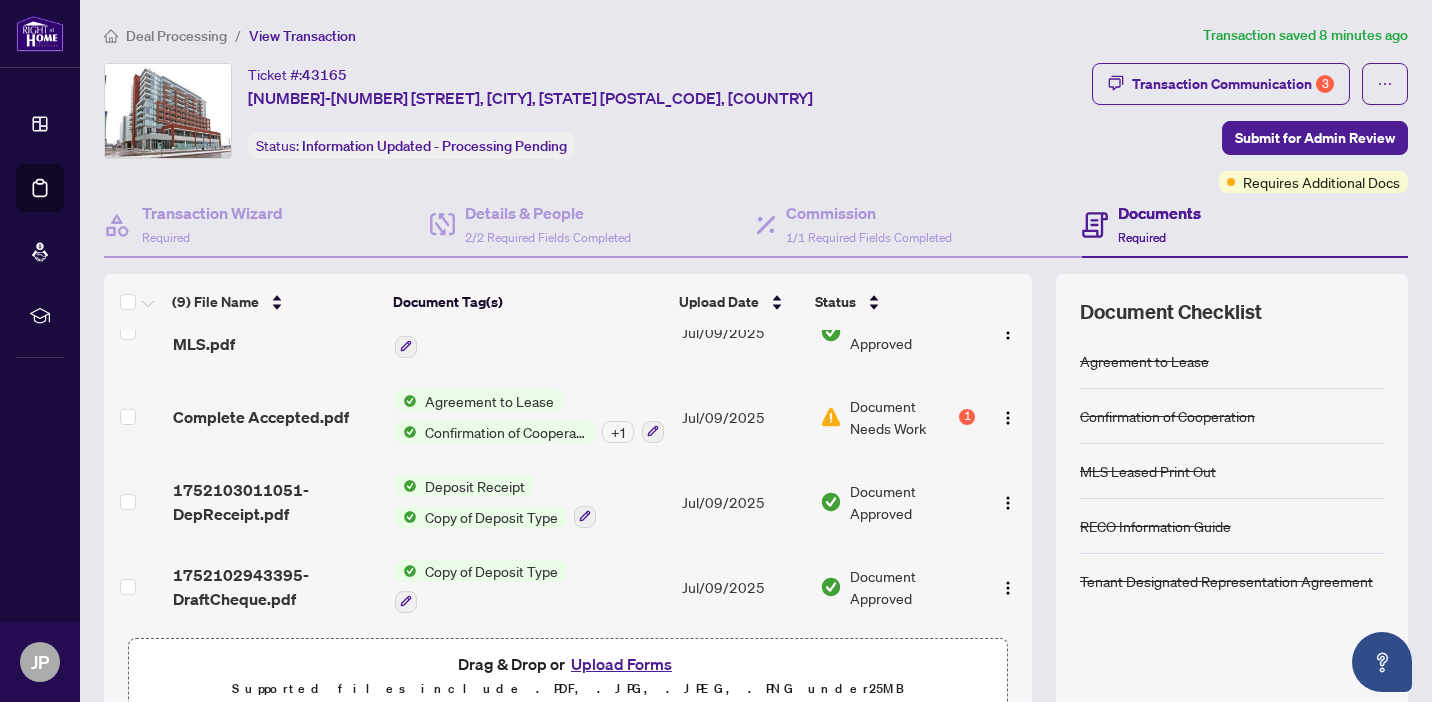 click on "Upload Forms" at bounding box center [621, 664] 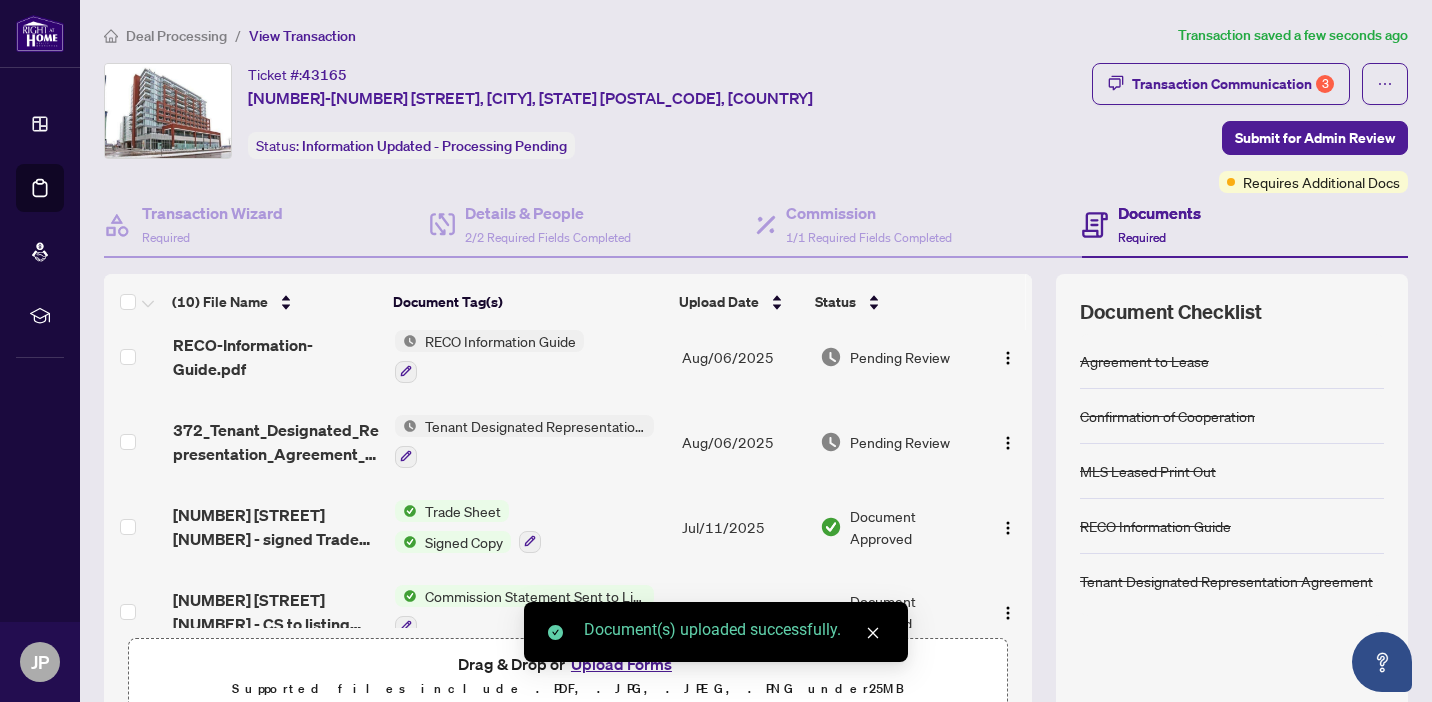 scroll, scrollTop: 0, scrollLeft: 0, axis: both 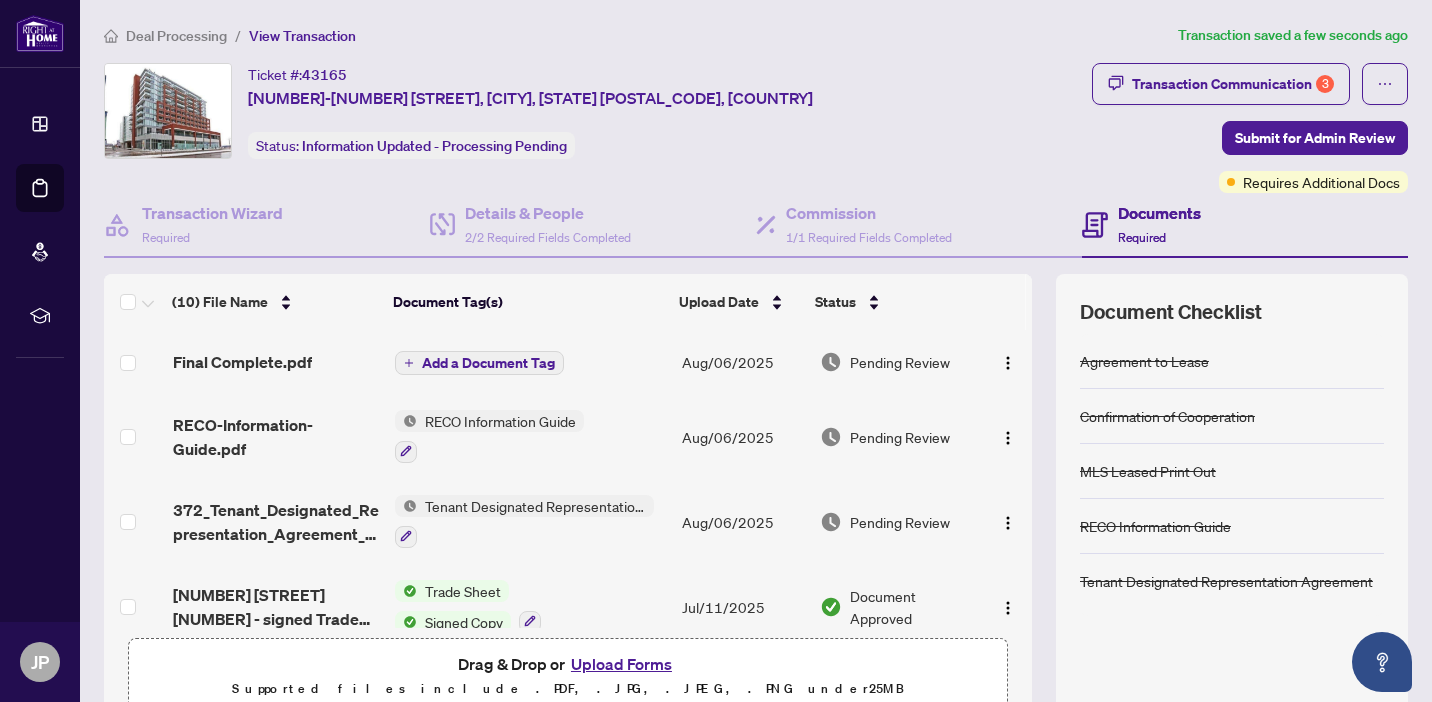 click on "Add a Document Tag" at bounding box center (488, 363) 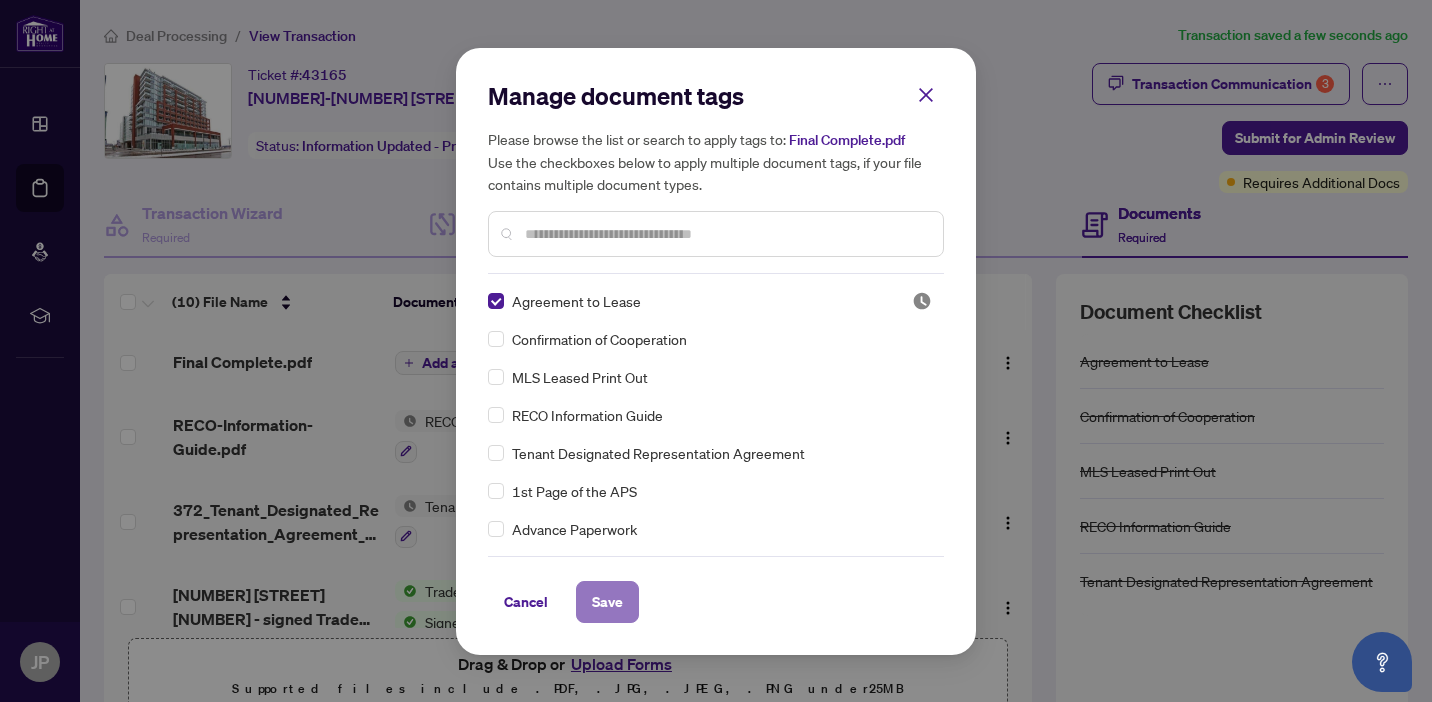 click on "Save" at bounding box center (607, 602) 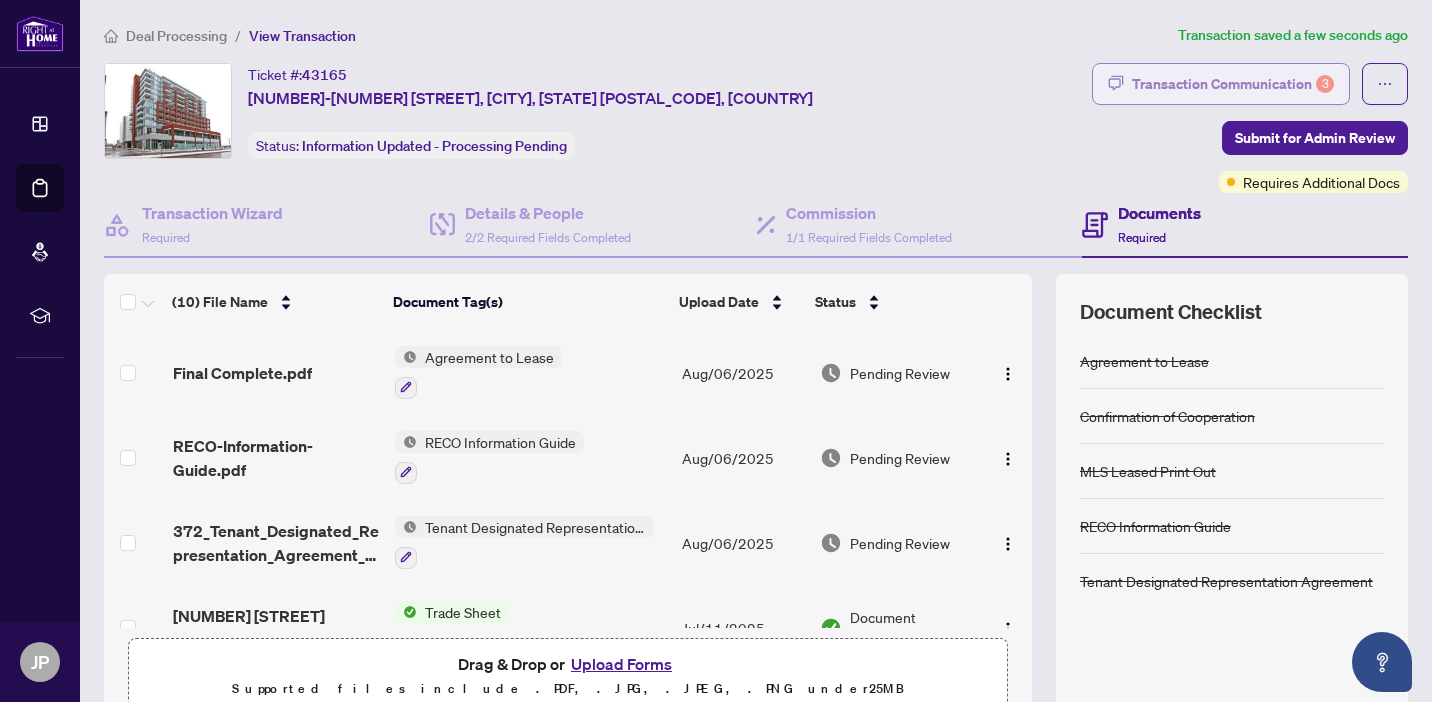 click on "Transaction Communication 3" at bounding box center (1233, 84) 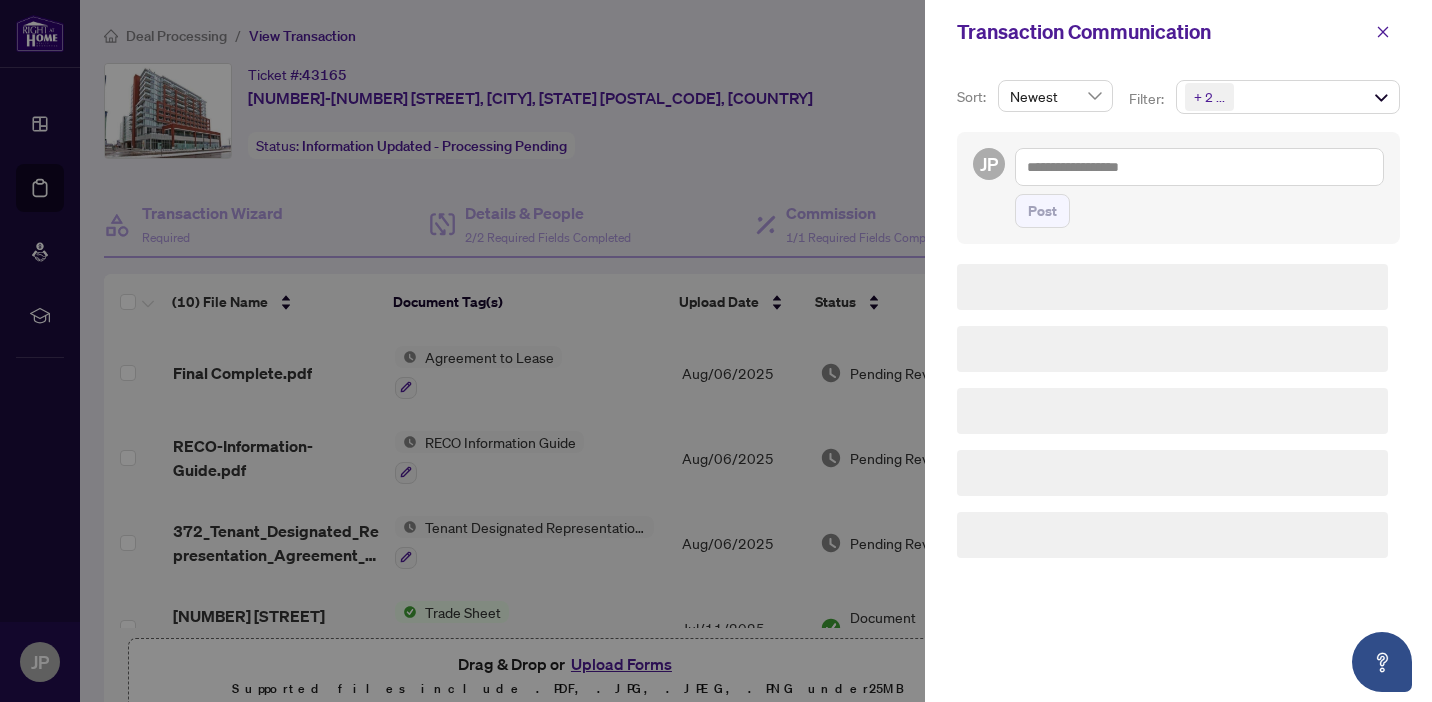 scroll, scrollTop: 0, scrollLeft: 0, axis: both 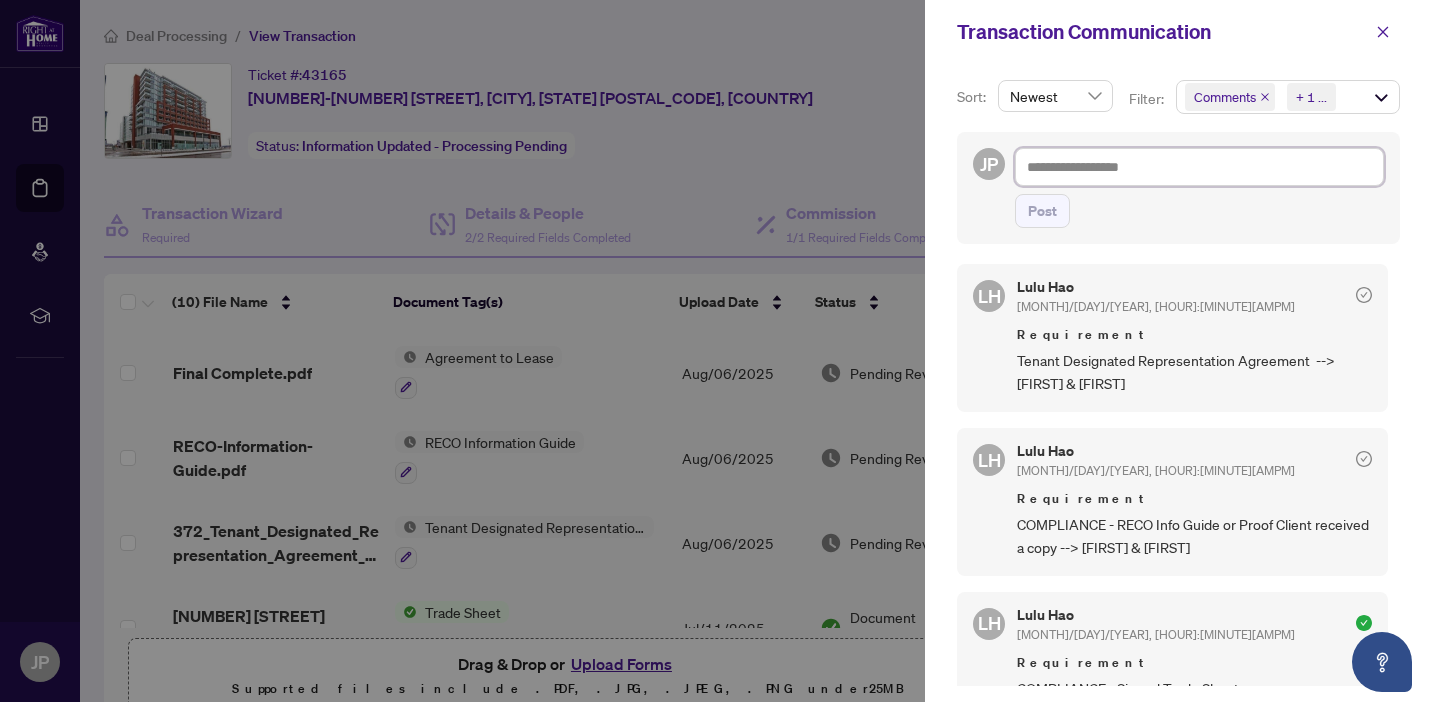 click at bounding box center [1199, 167] 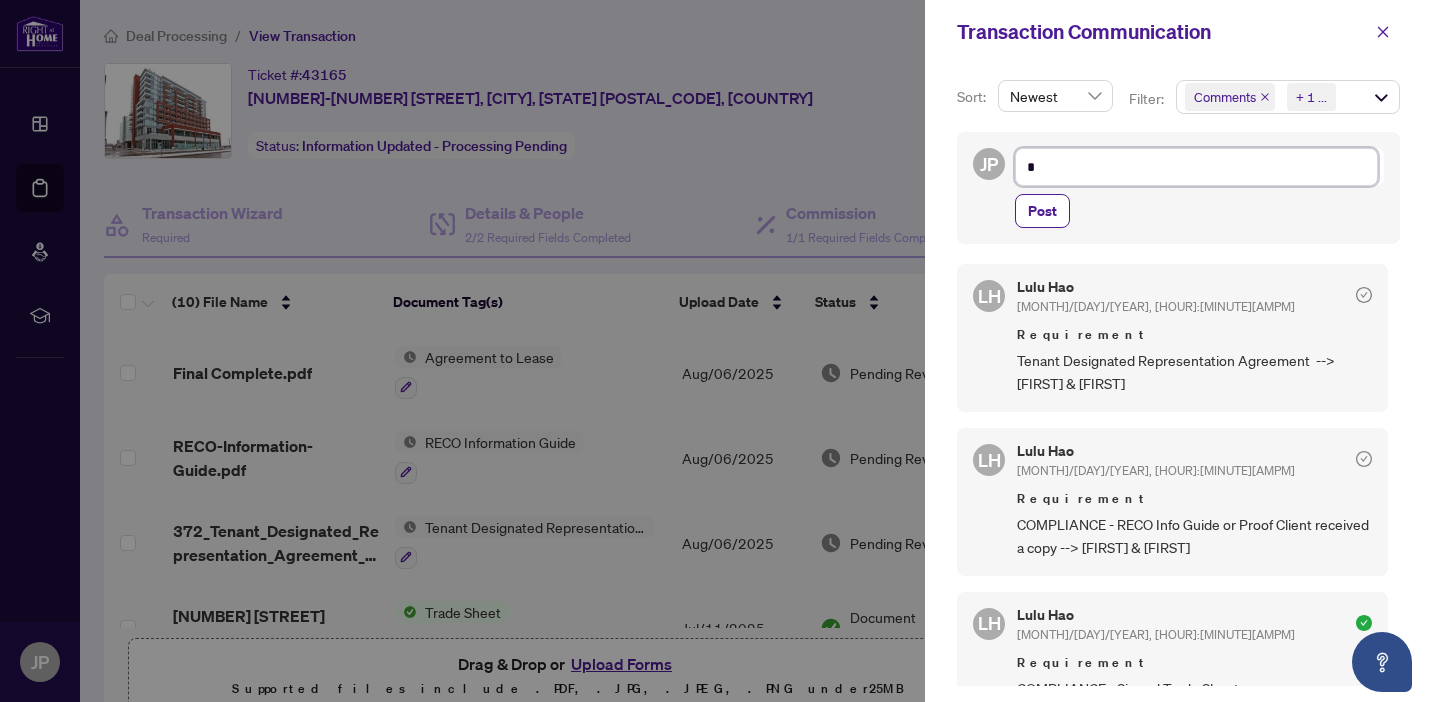 type on "**" 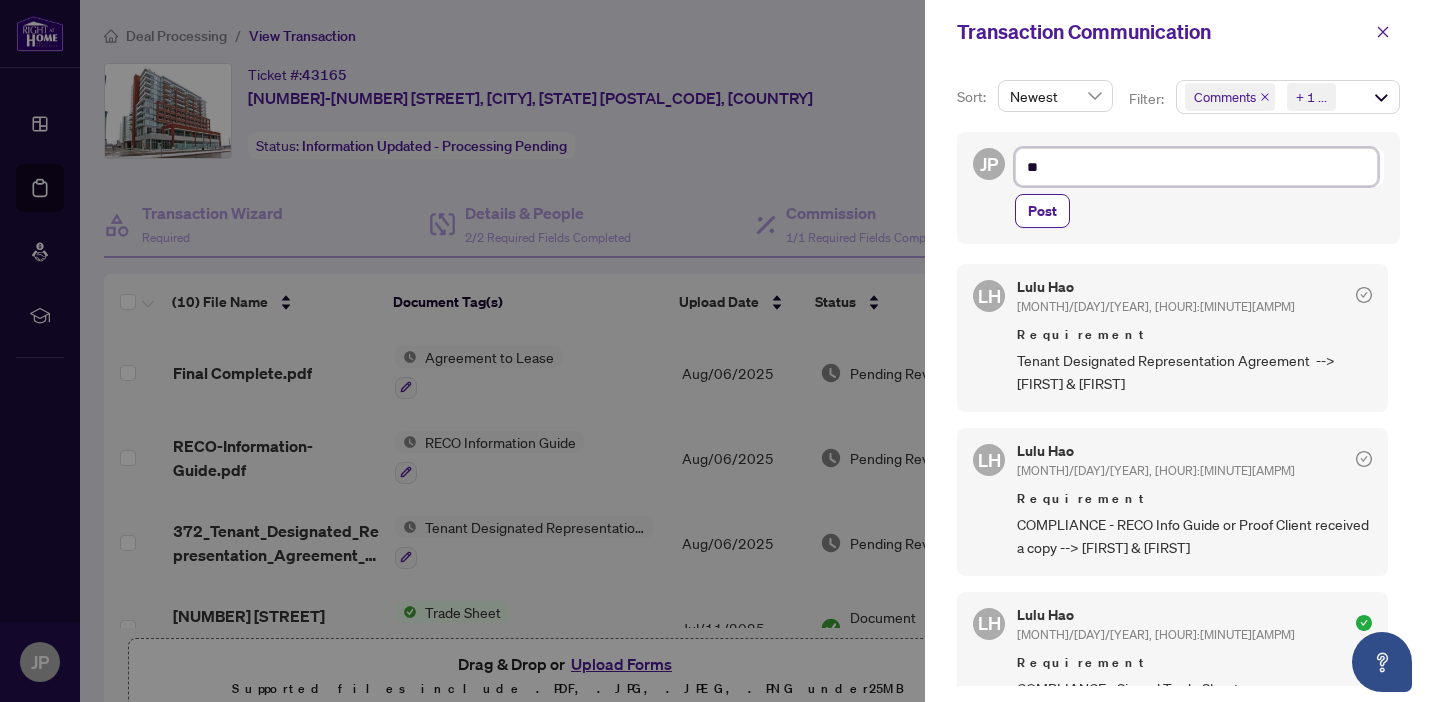 type on "***" 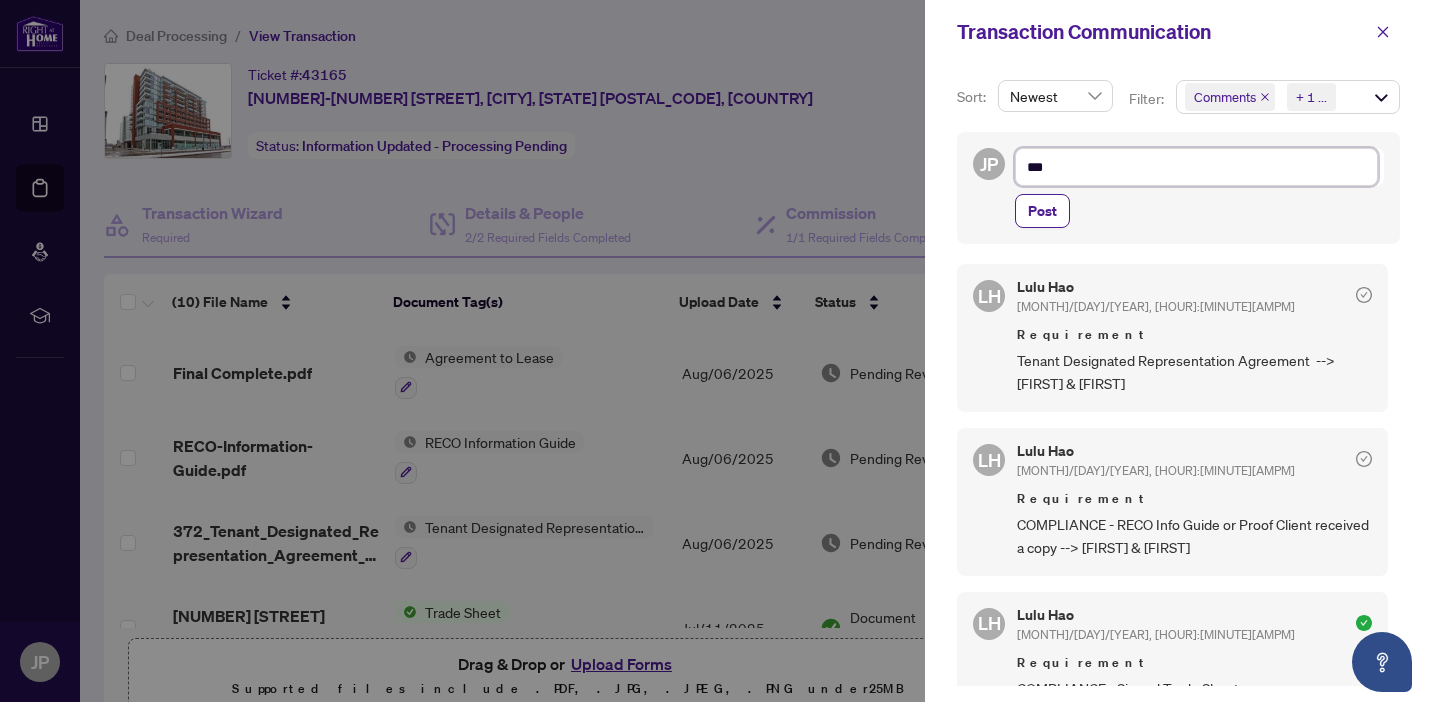 type on "****" 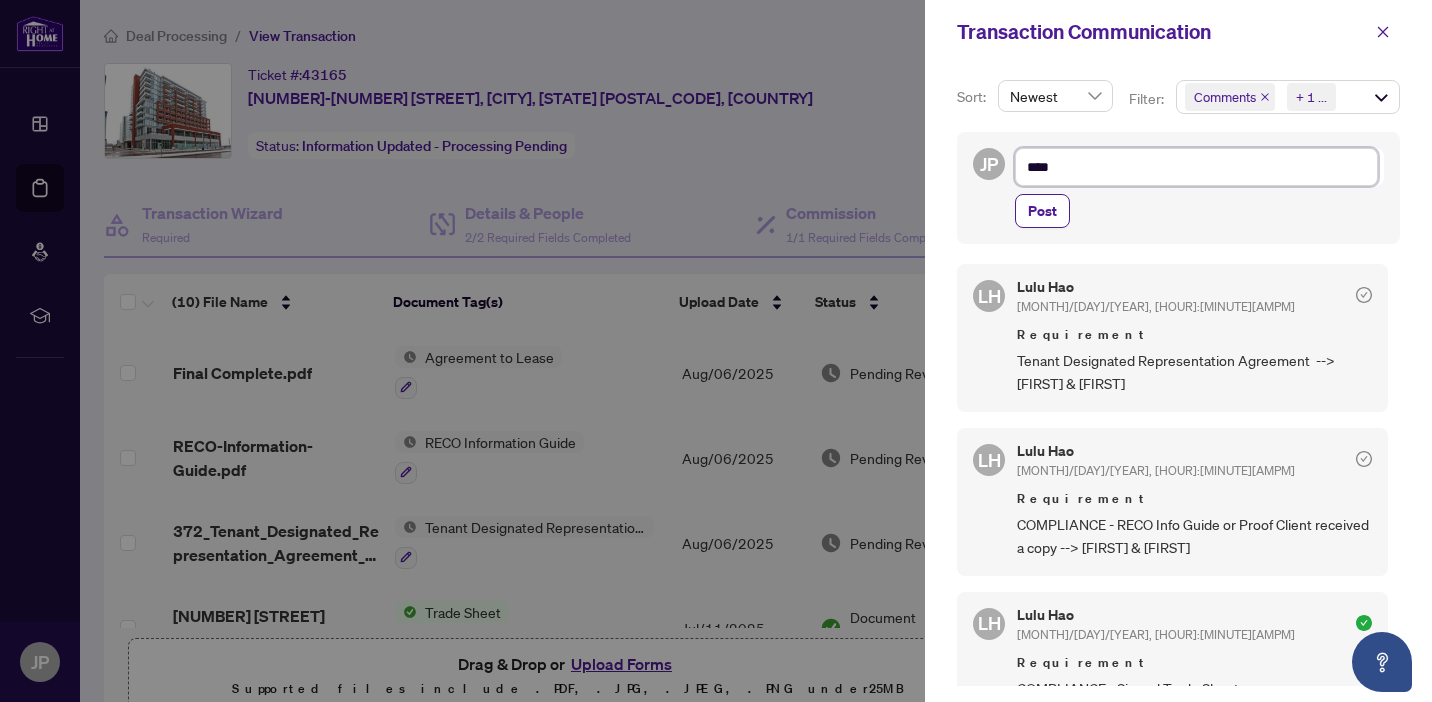 type on "****" 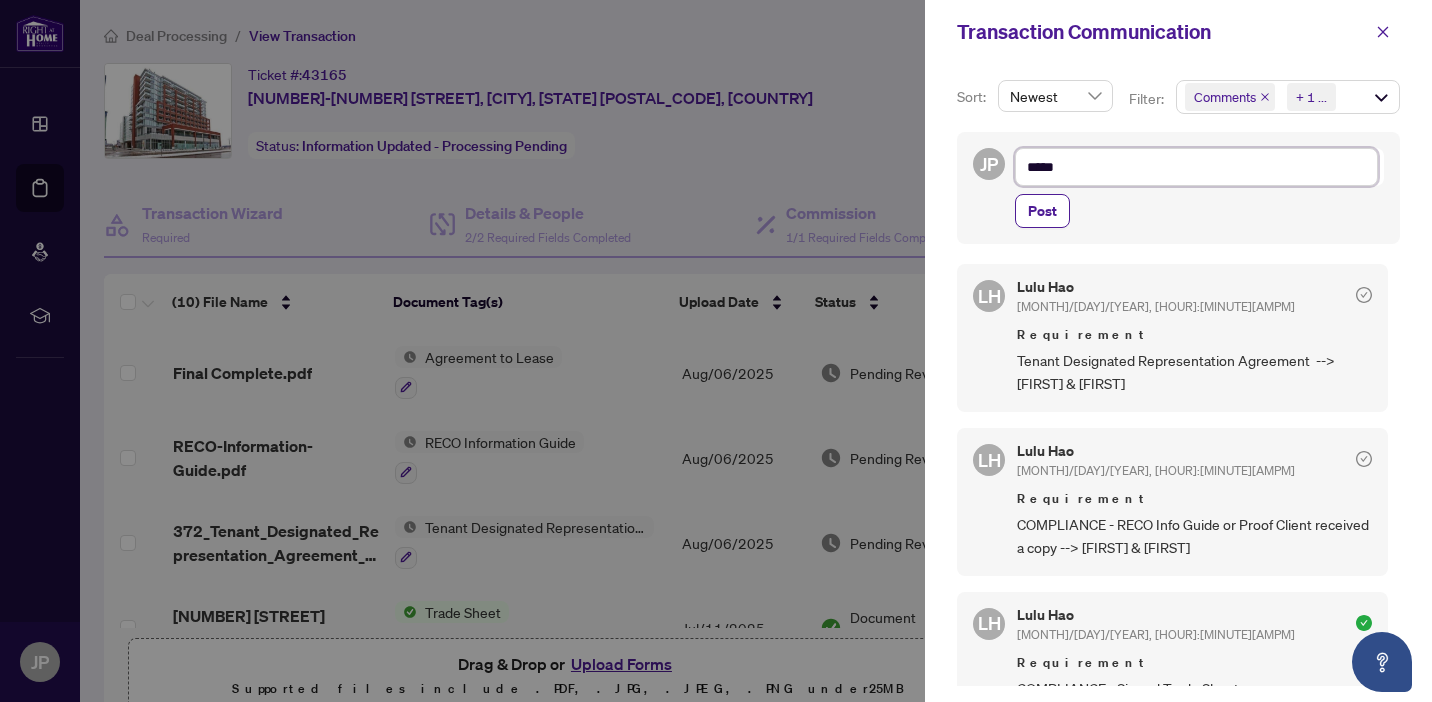 type on "******" 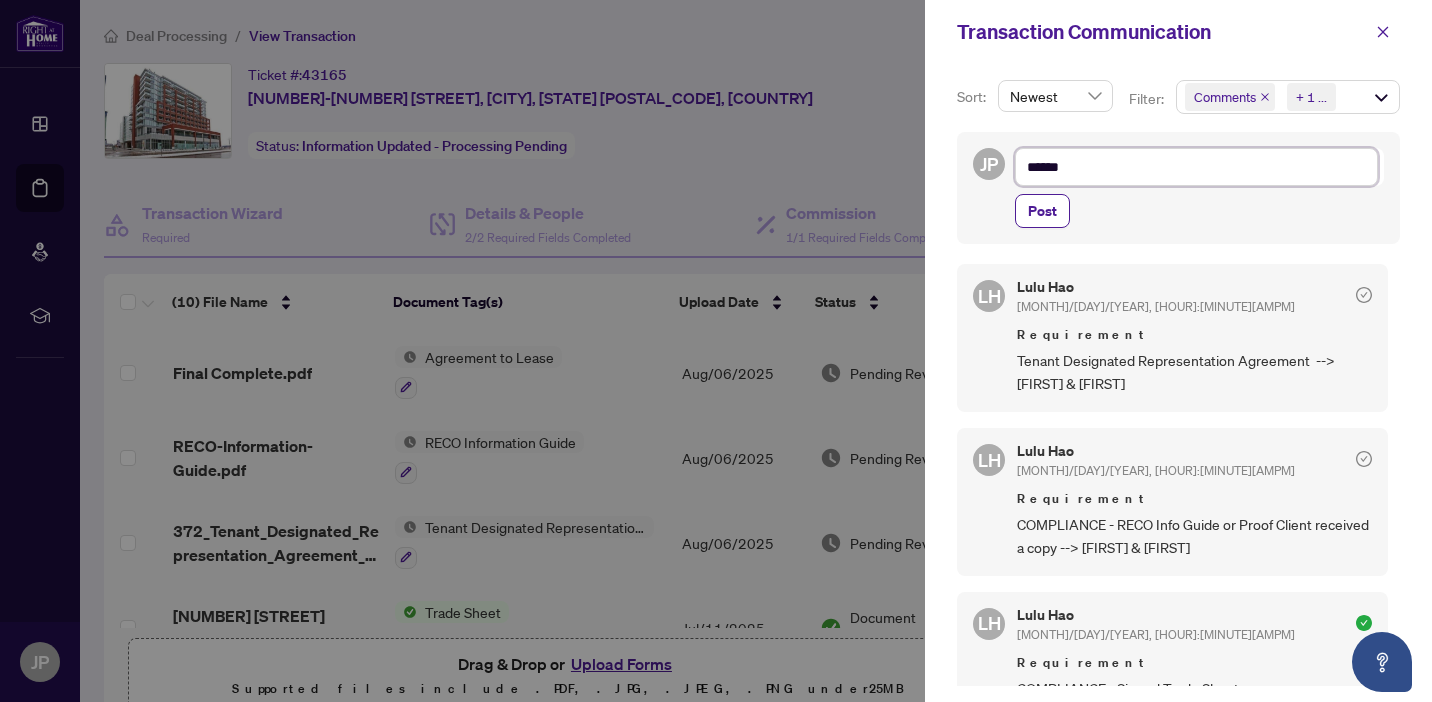 type on "*******" 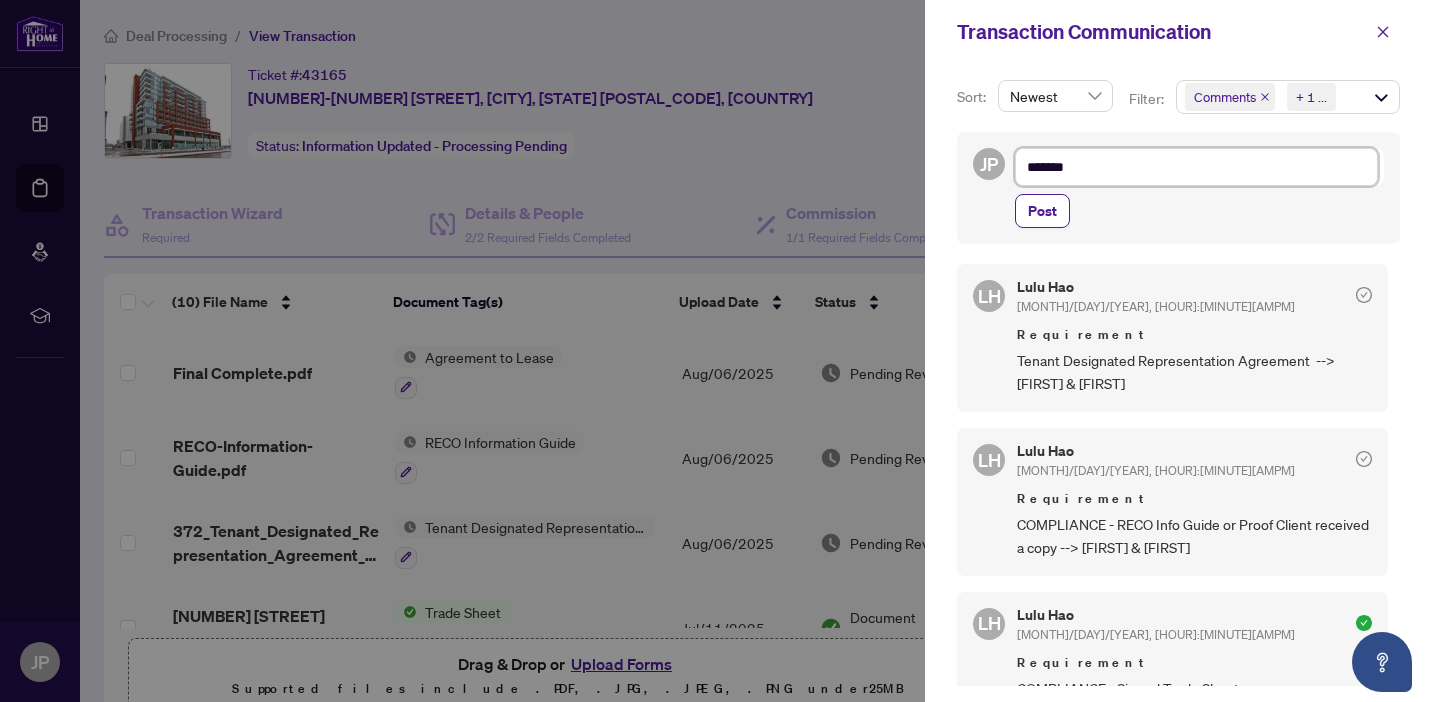 type on "********" 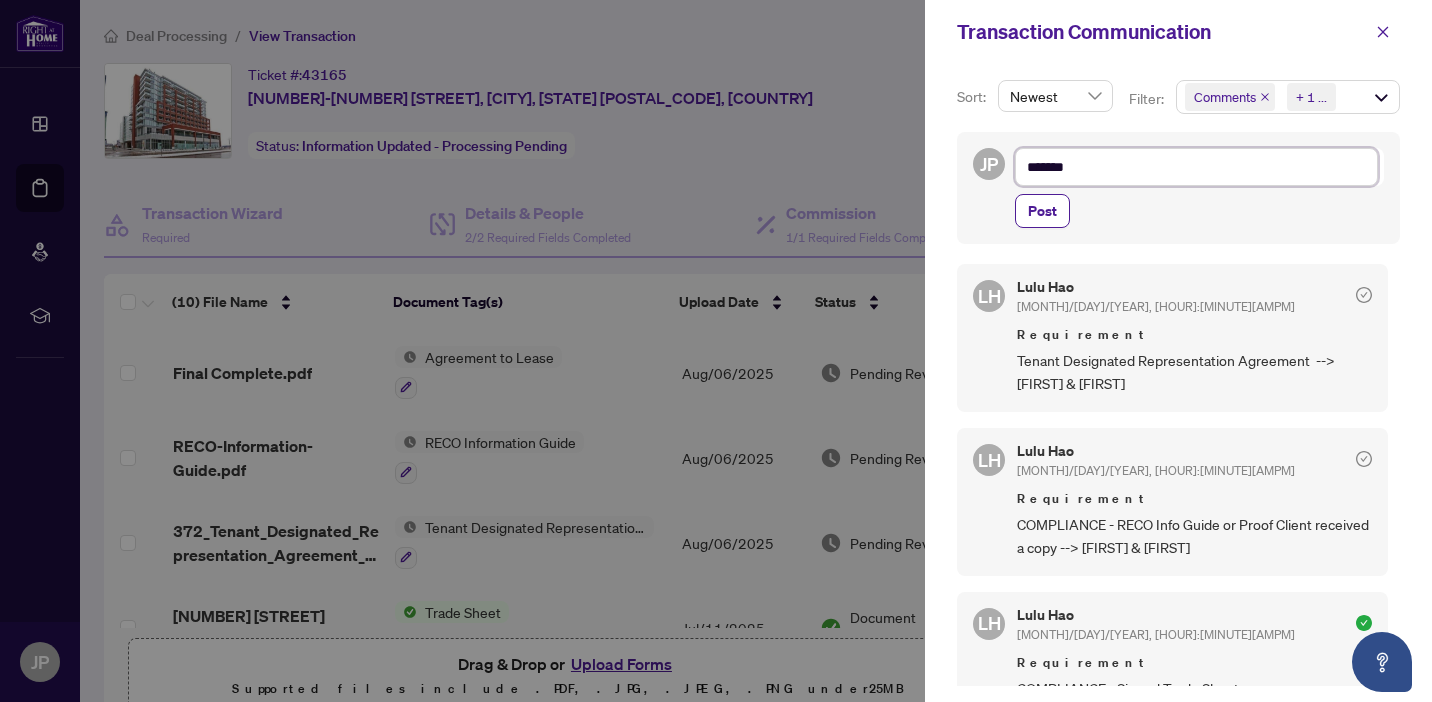 type on "********" 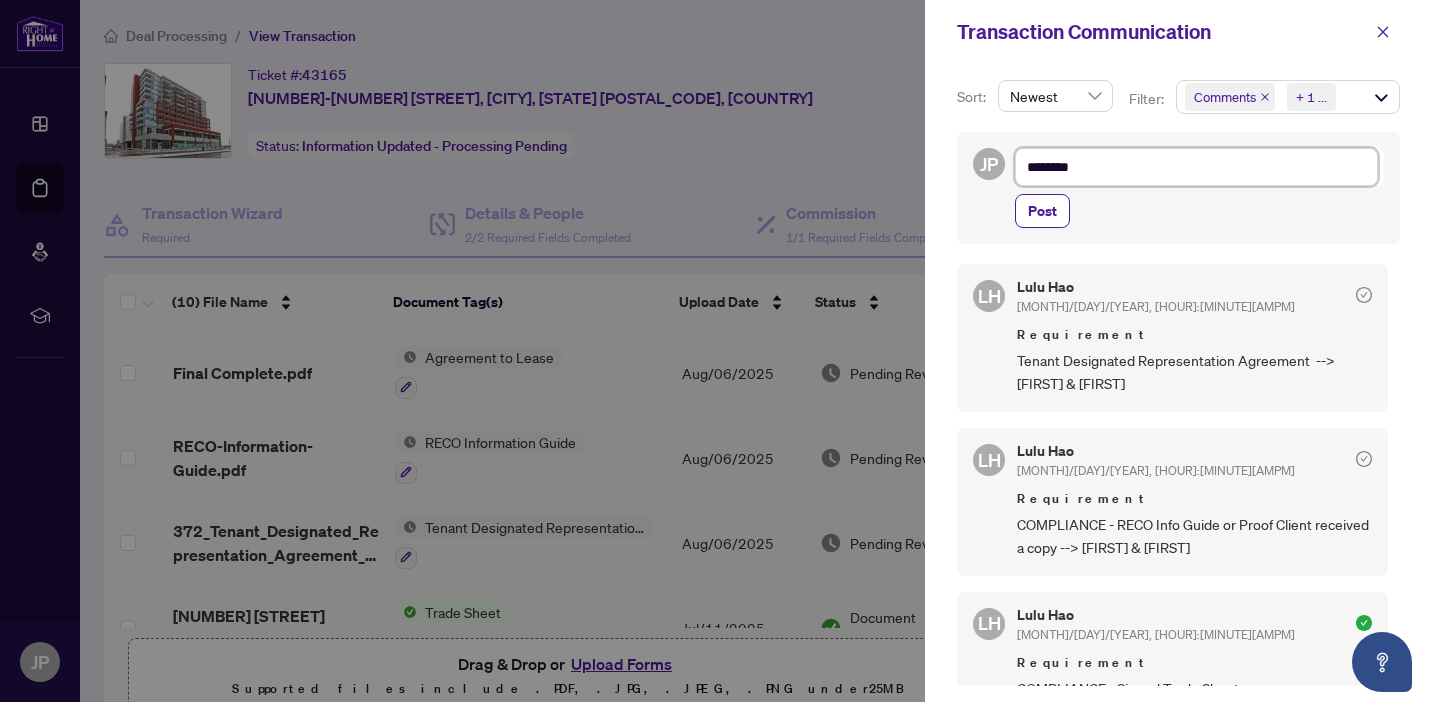 type on "*********" 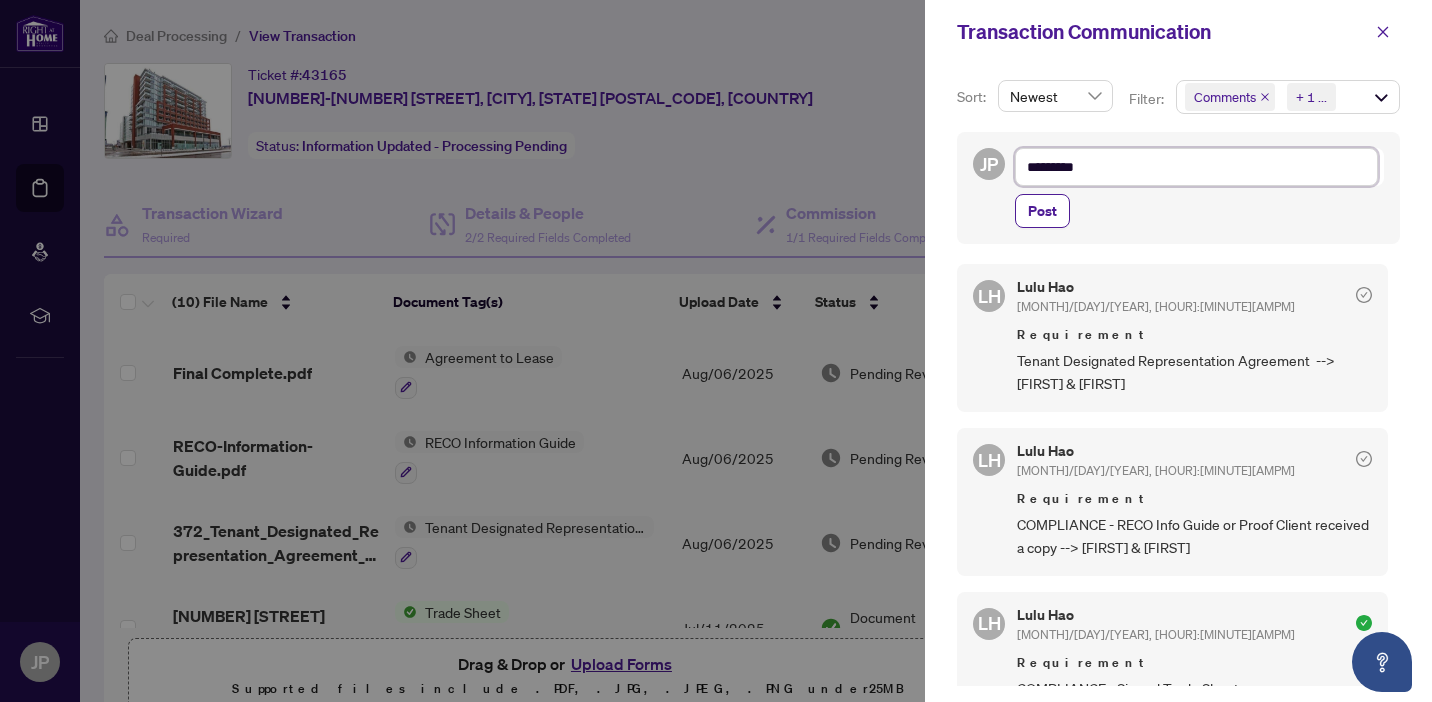 type on "********" 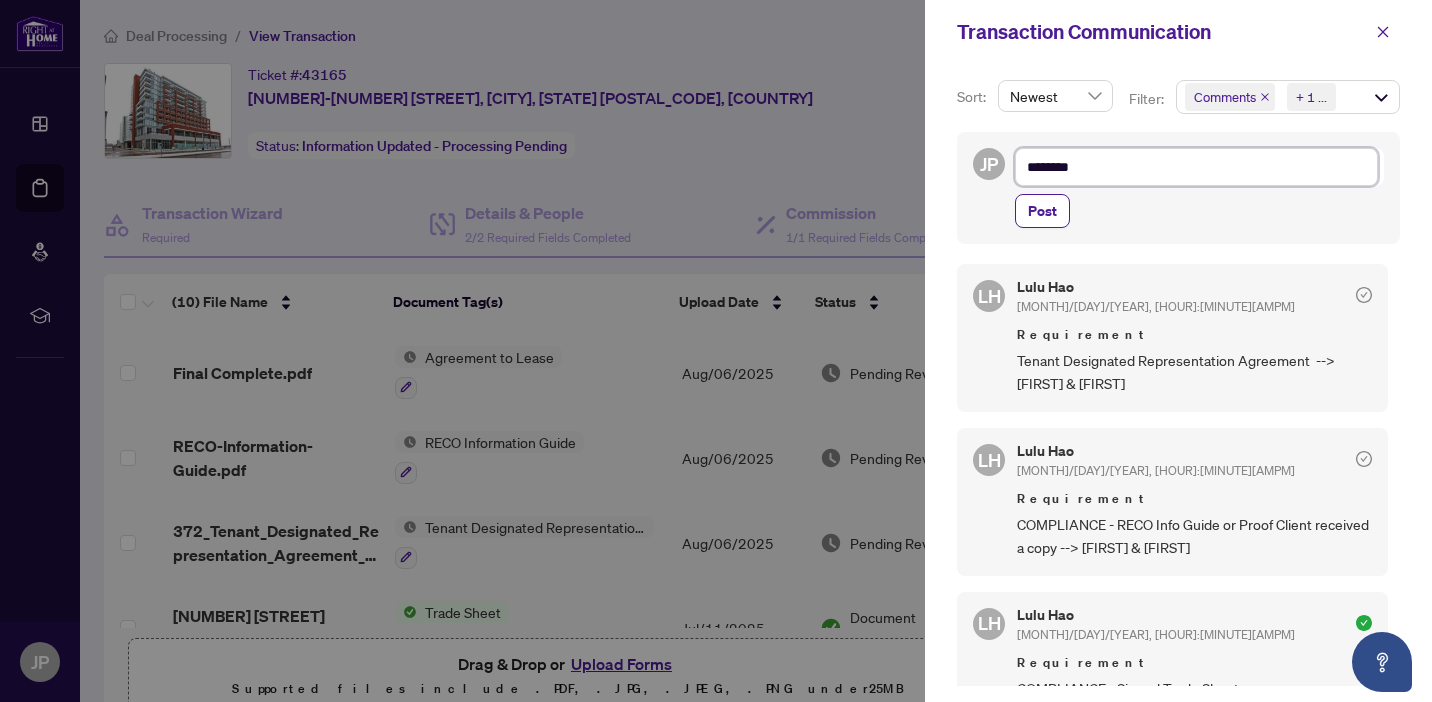 type on "*******" 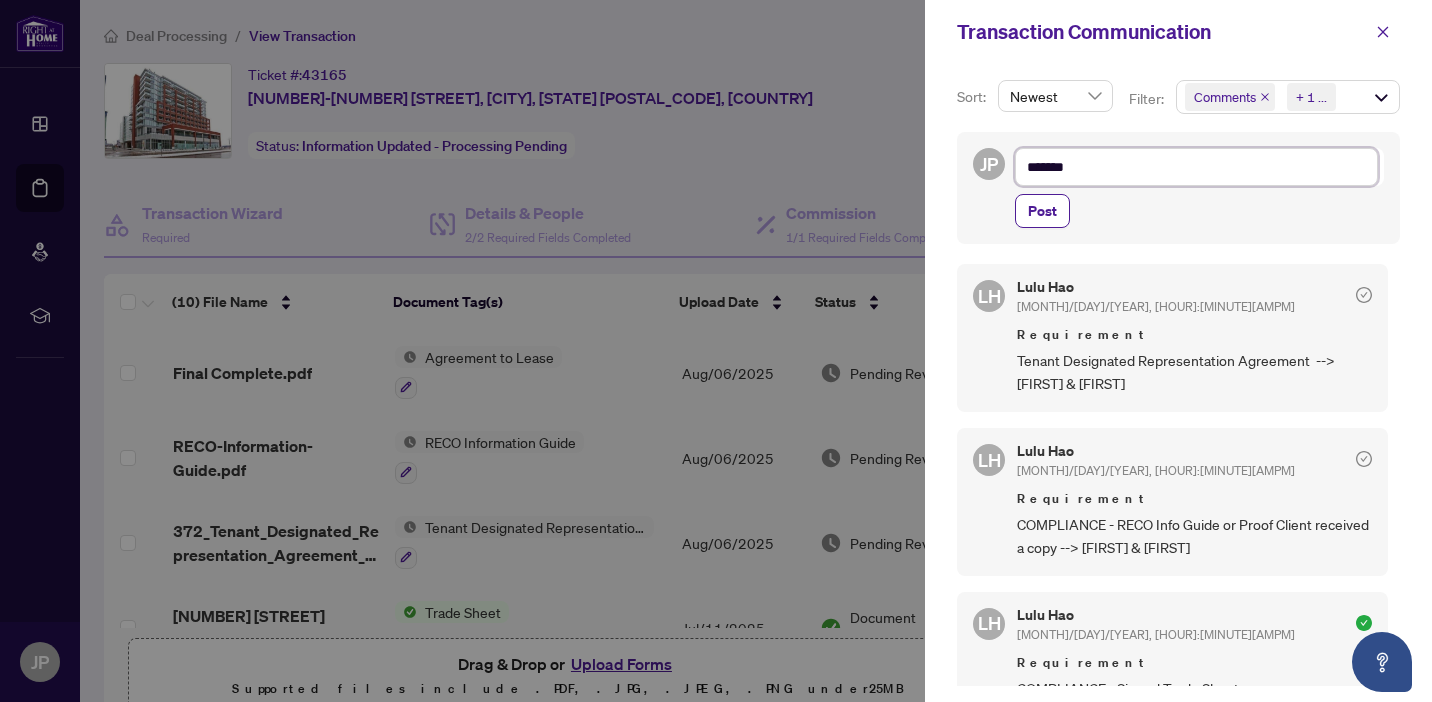 type on "******" 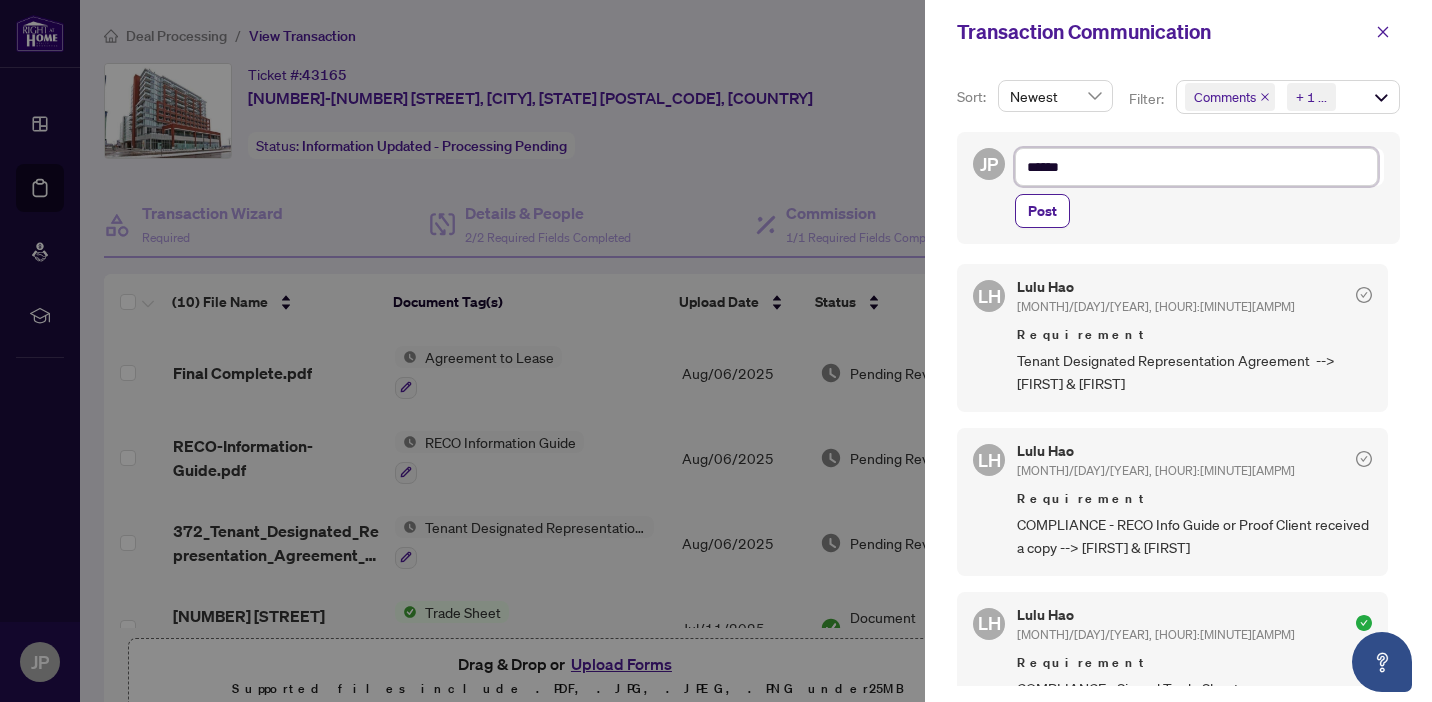 type on "****" 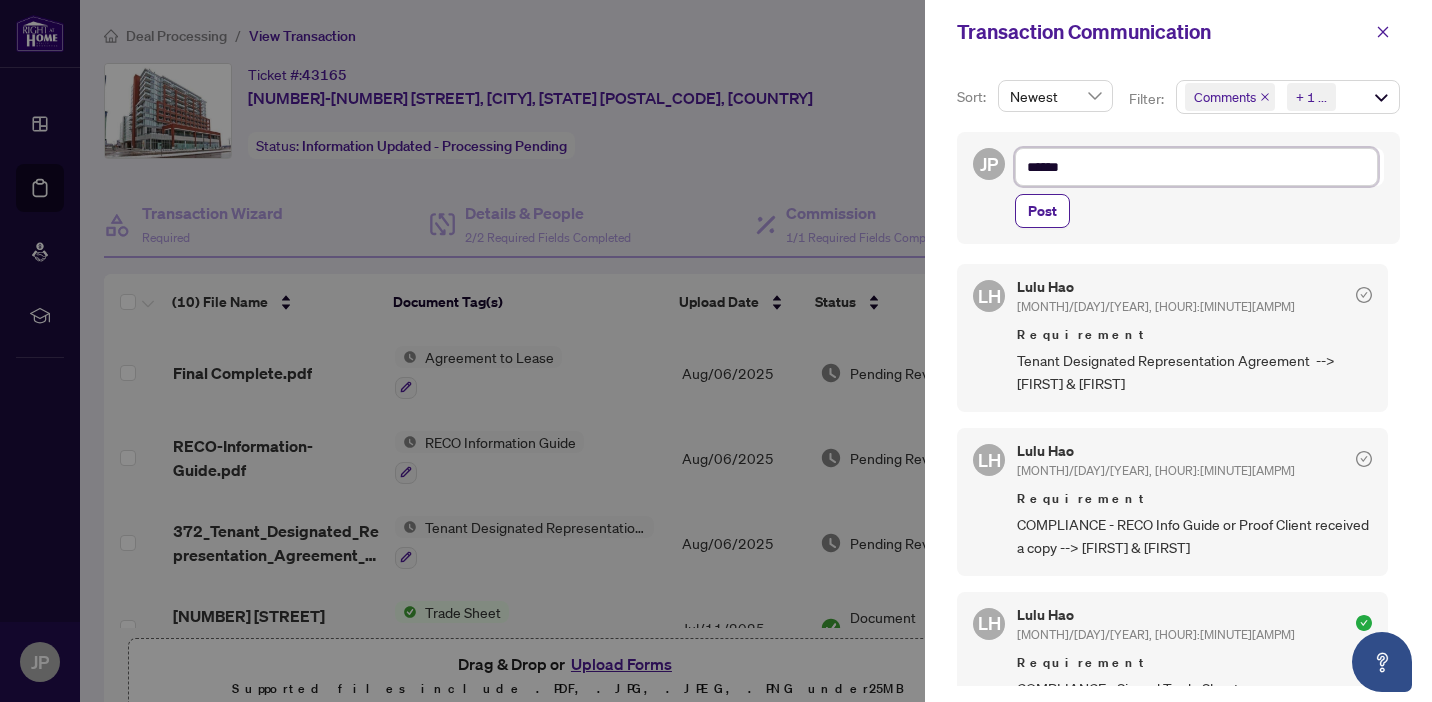 type on "****" 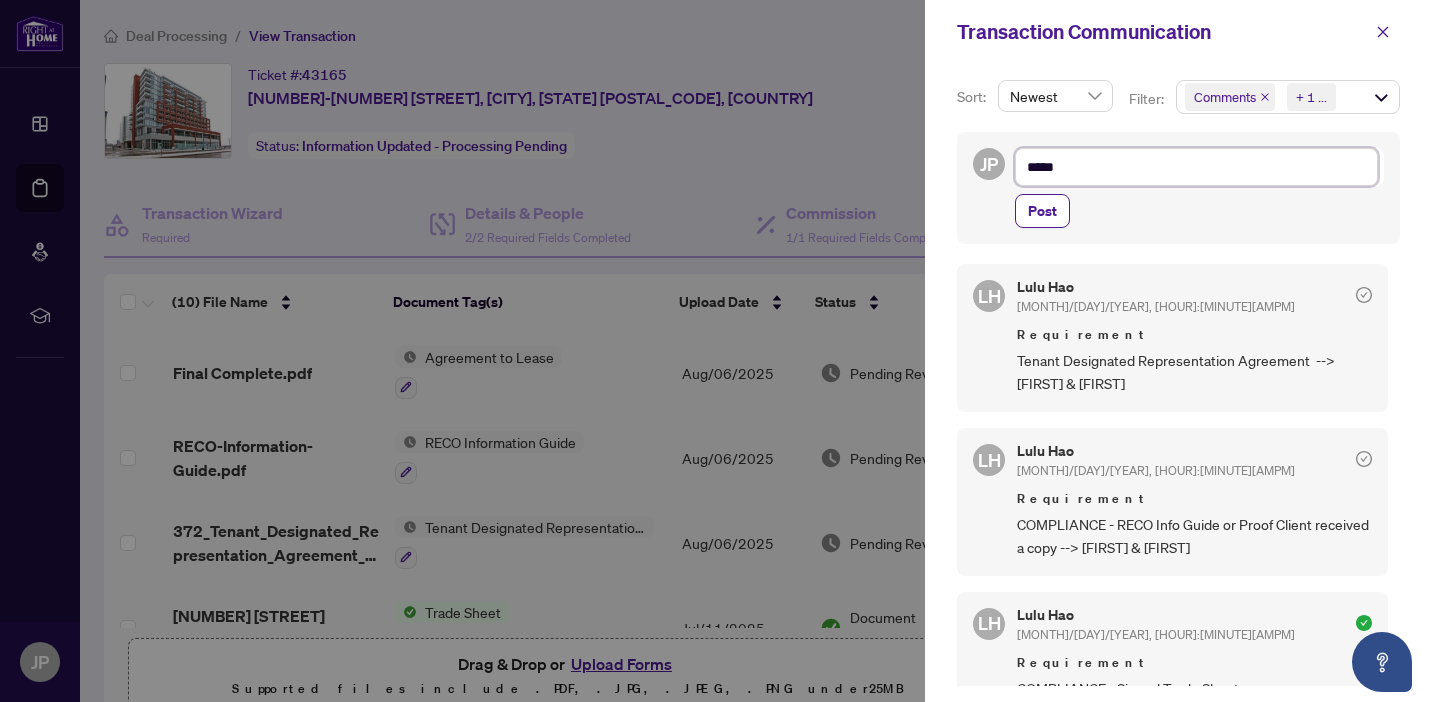 type on "****" 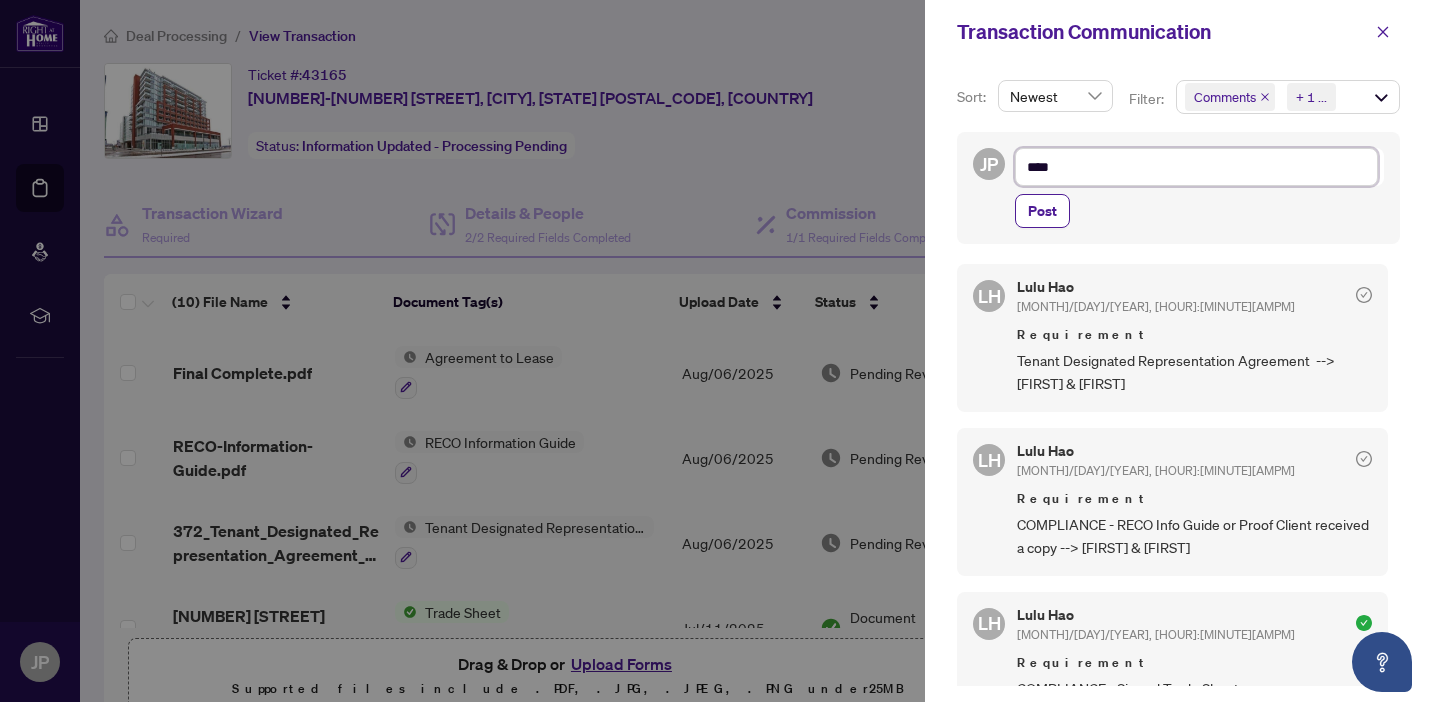 type on "***" 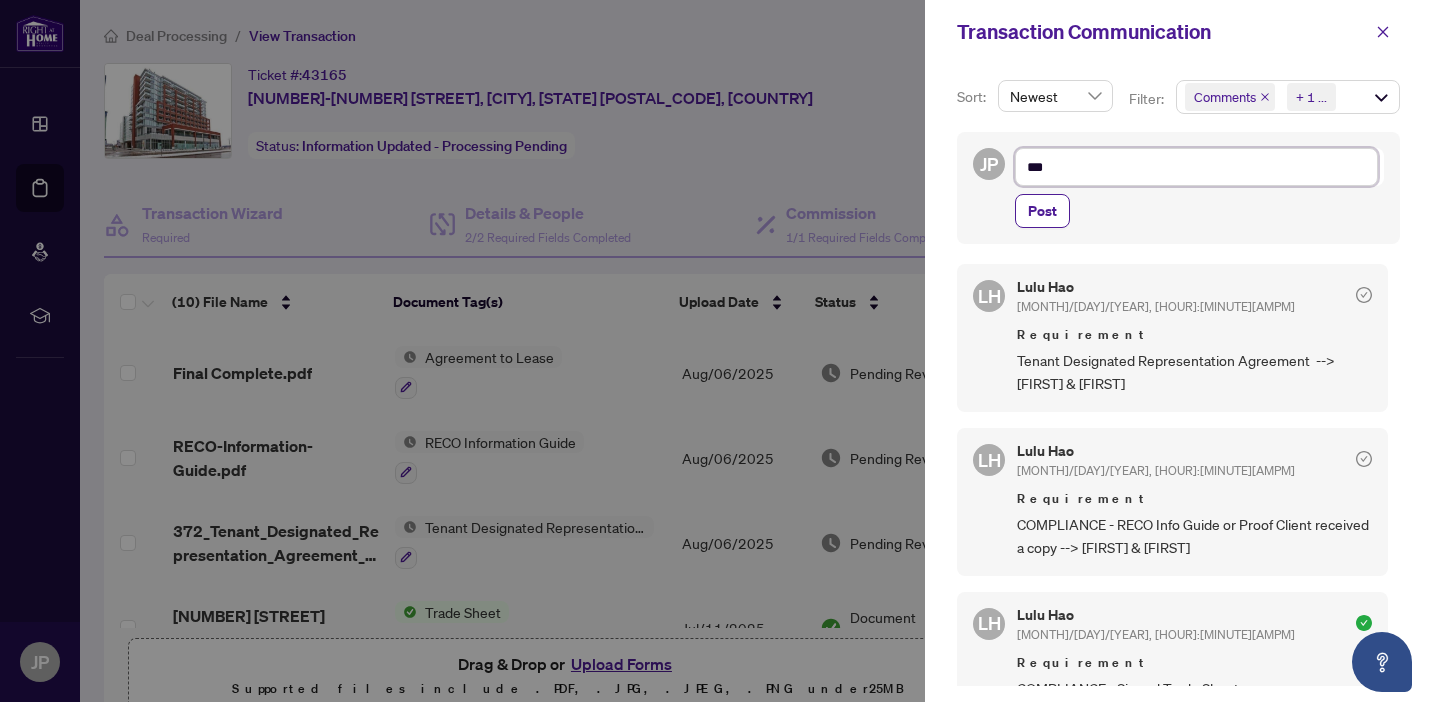 type on "**" 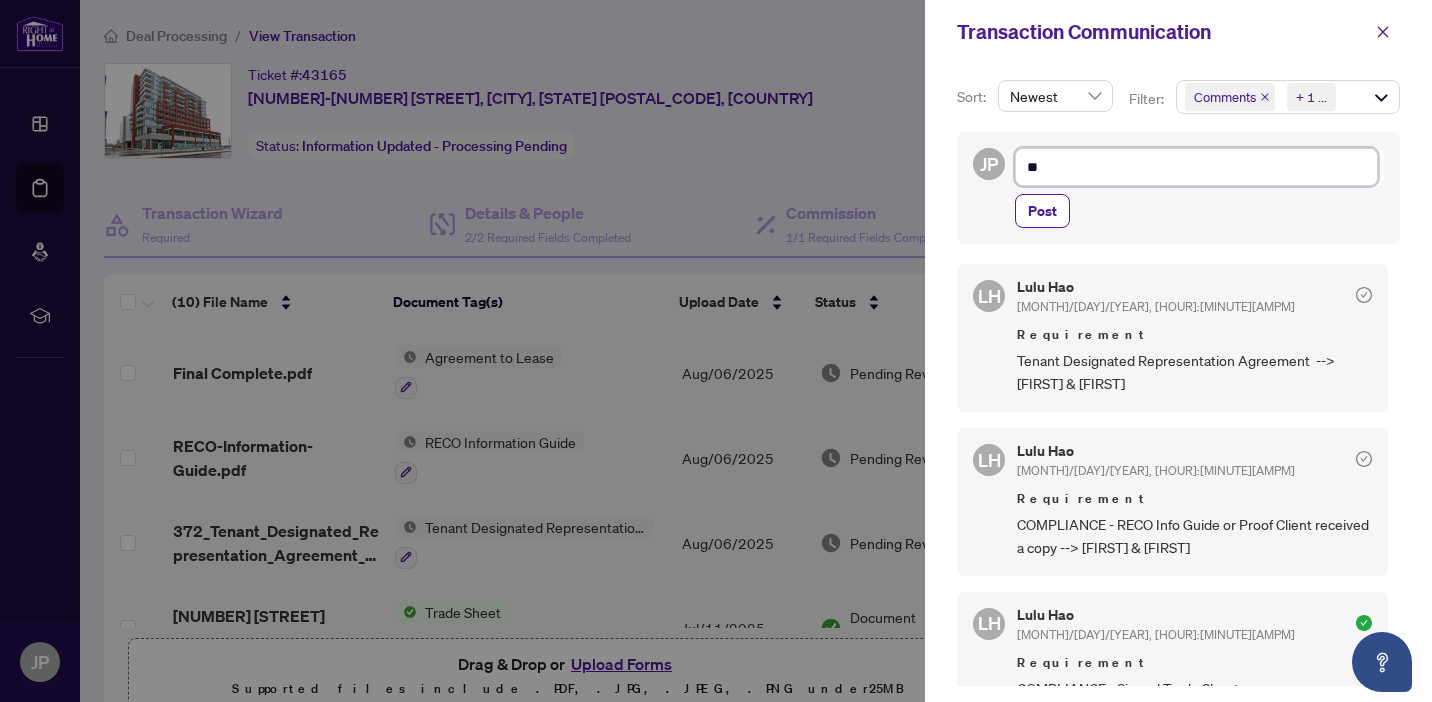 type on "*" 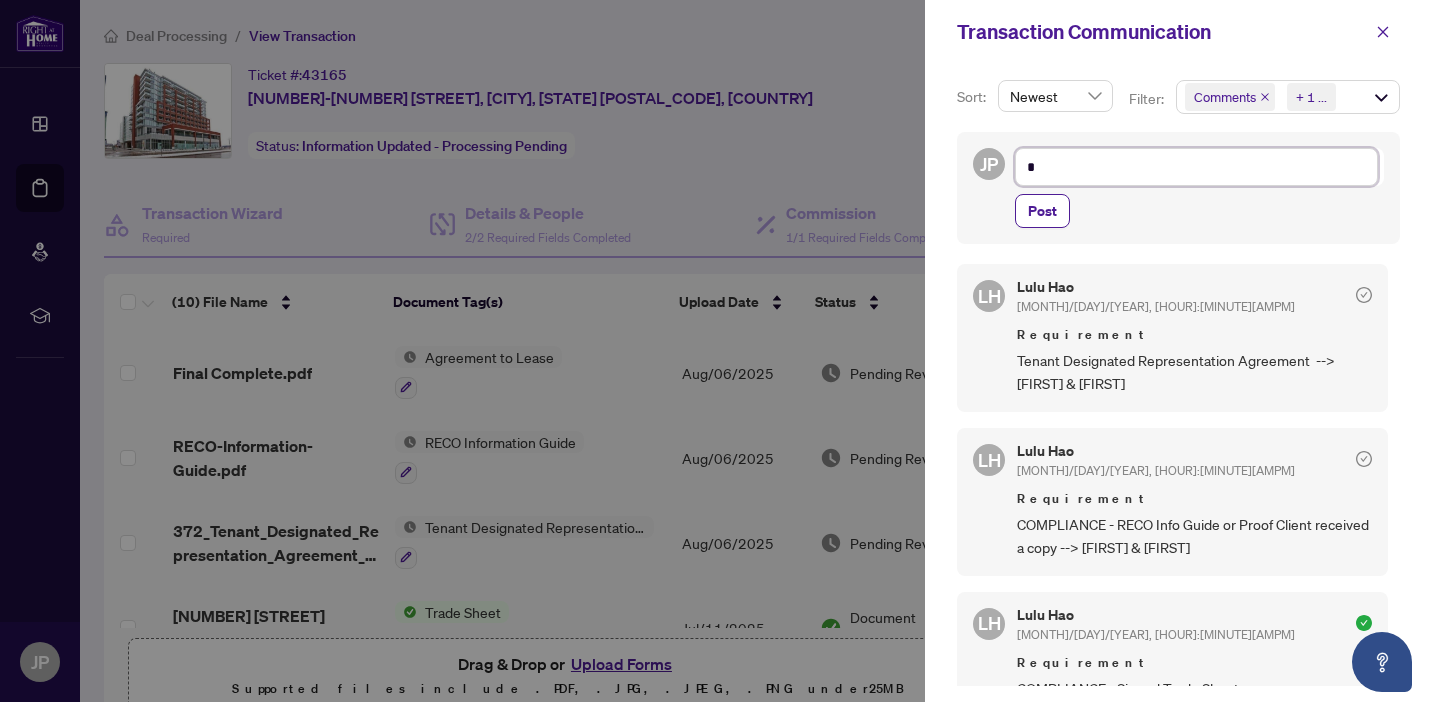 type on "**" 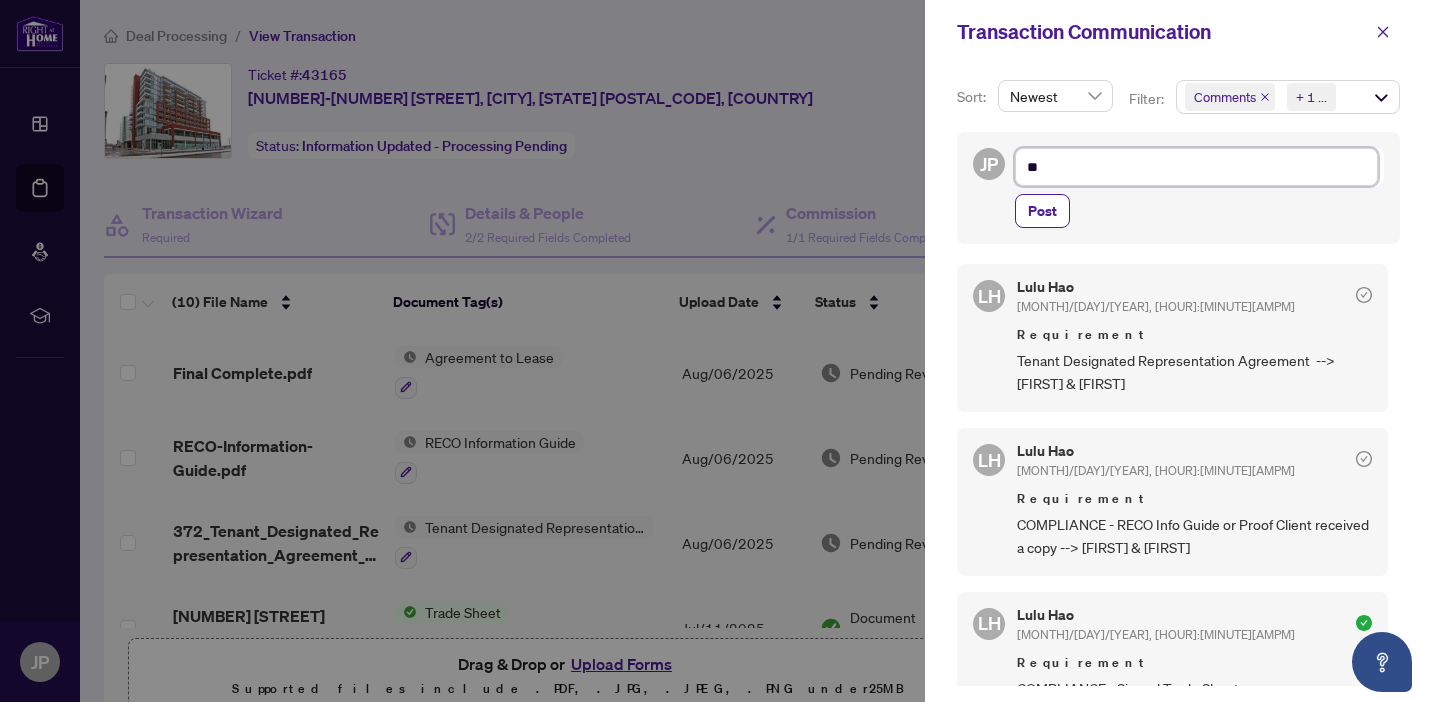 type on "***" 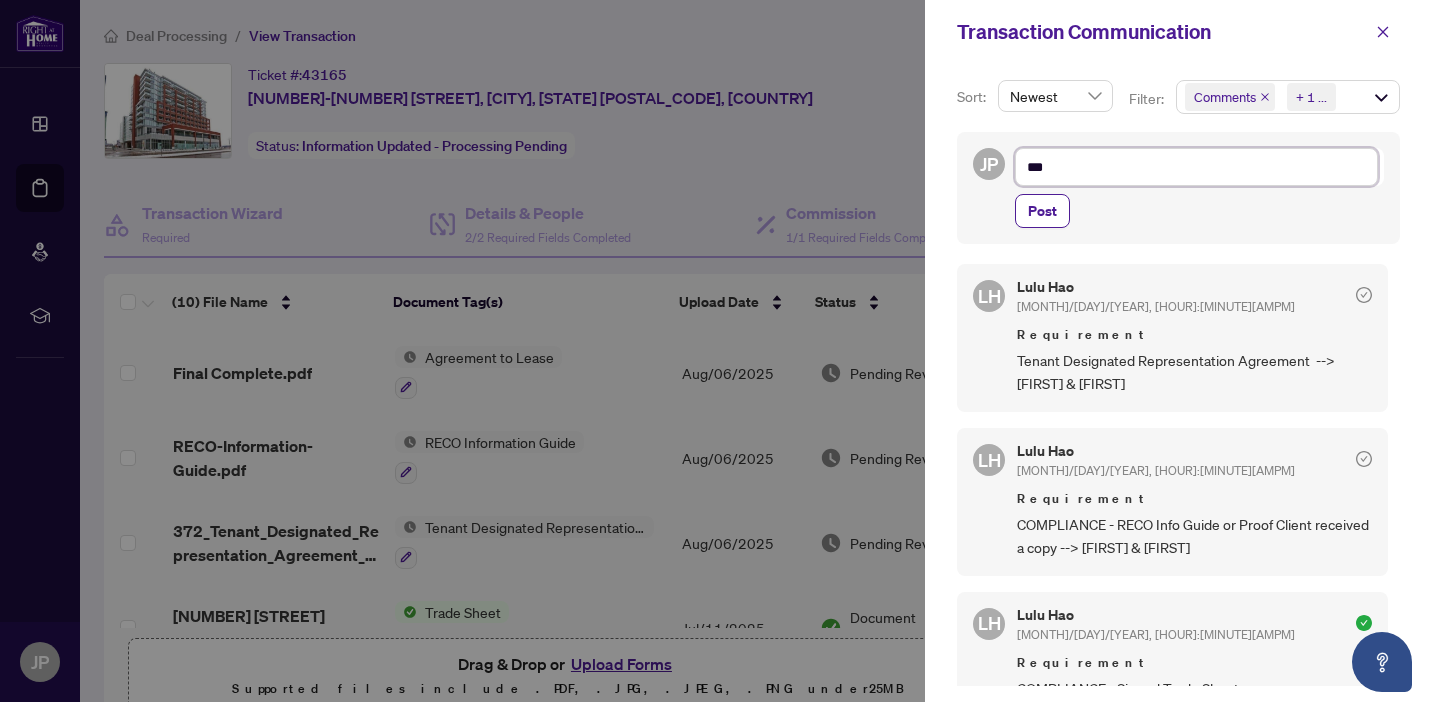 type on "****" 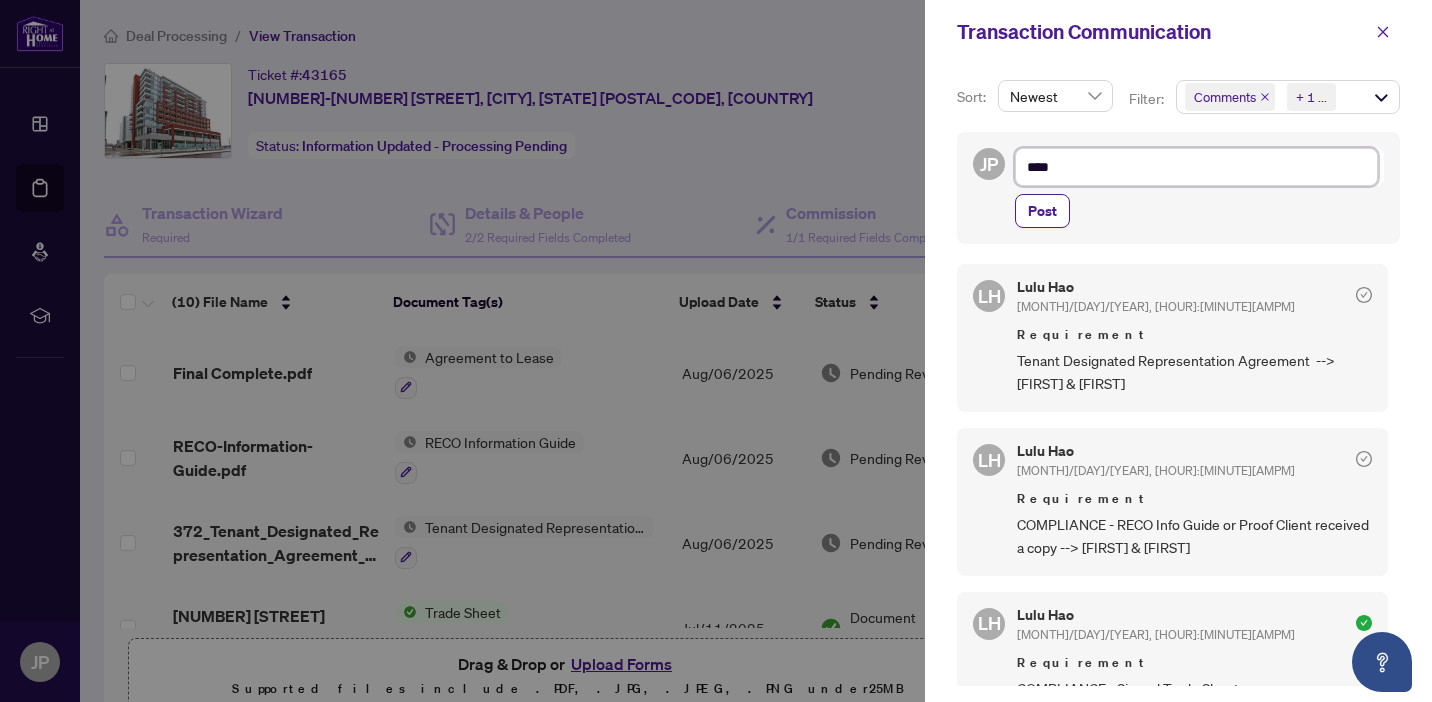 type on "****" 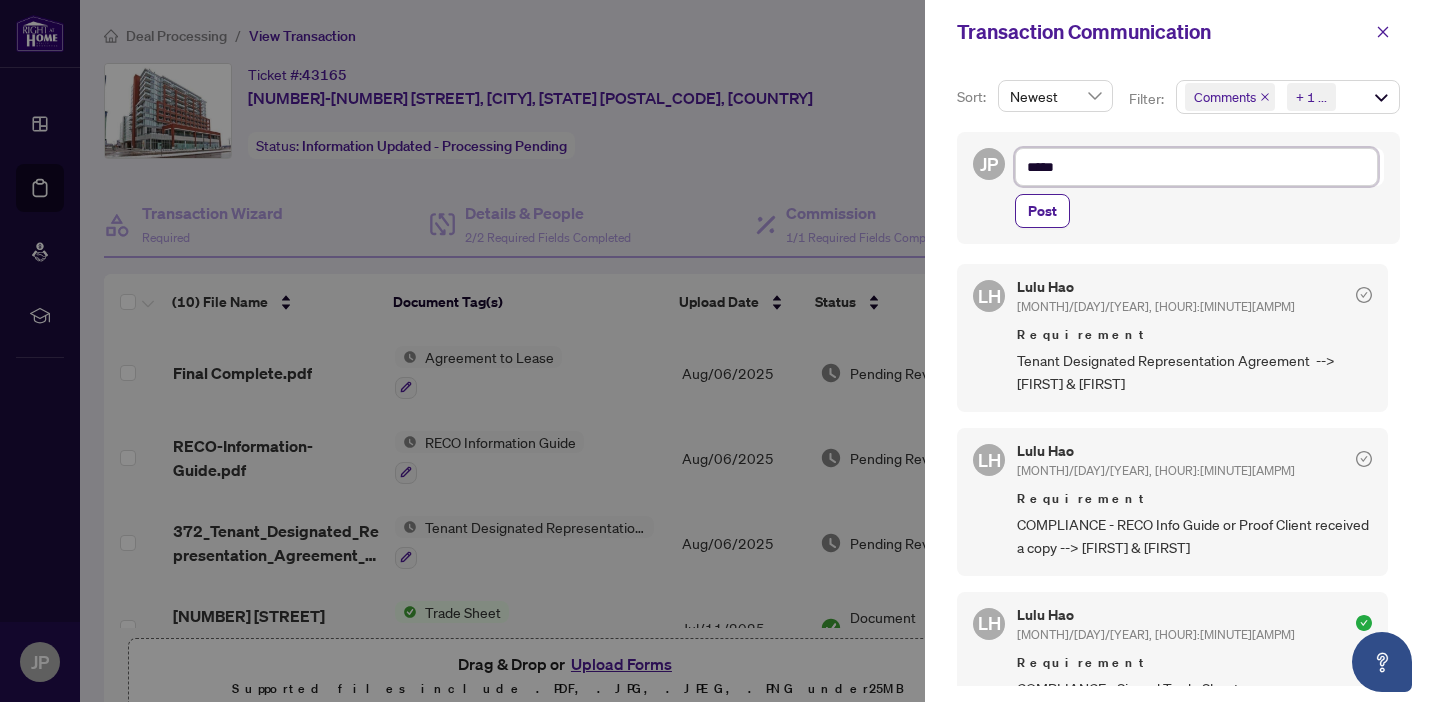 type on "******" 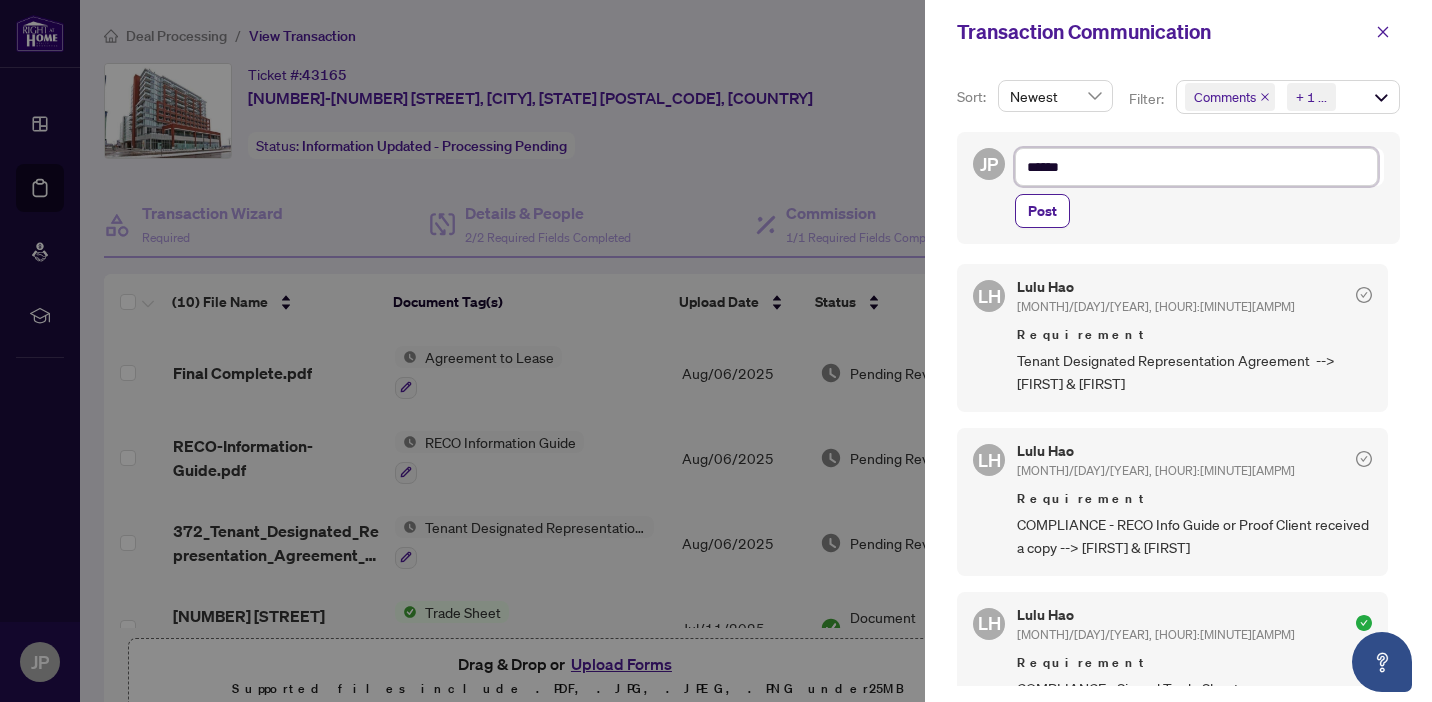 type on "*******" 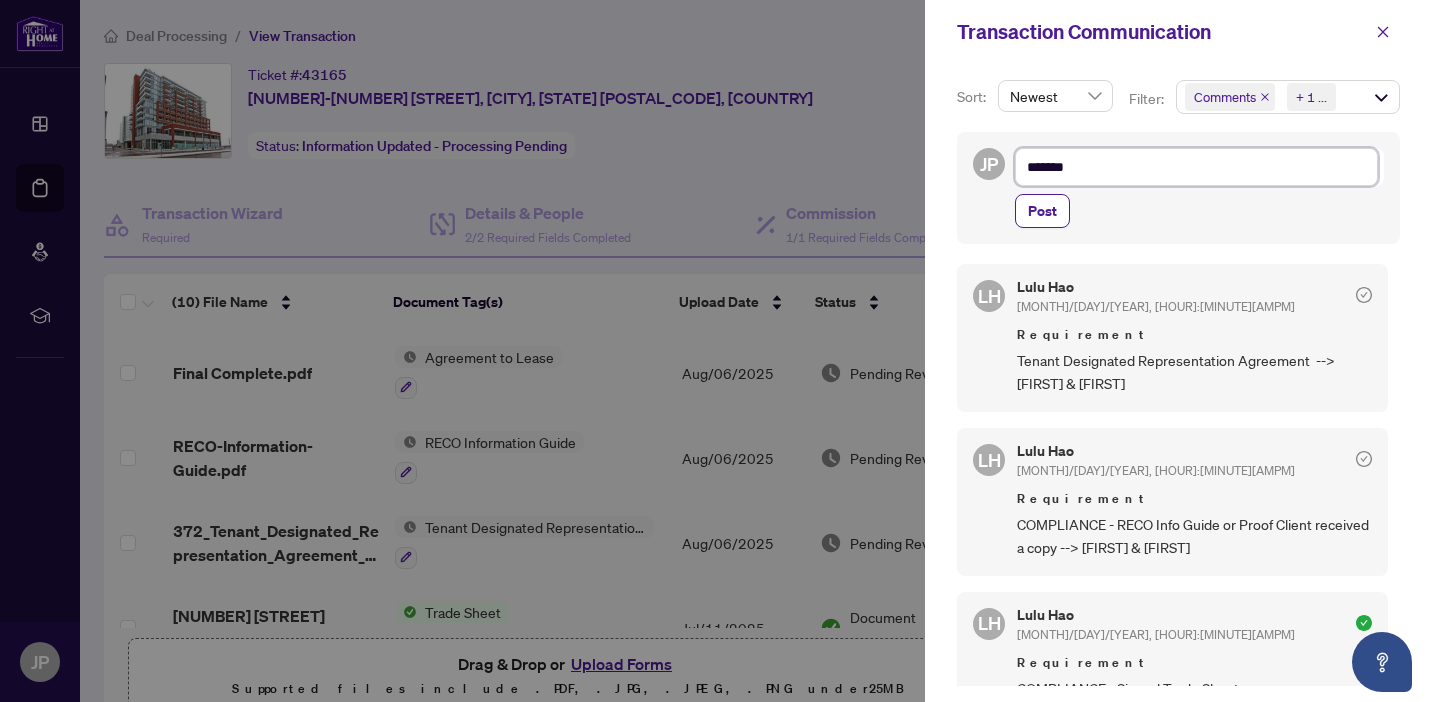 type on "********" 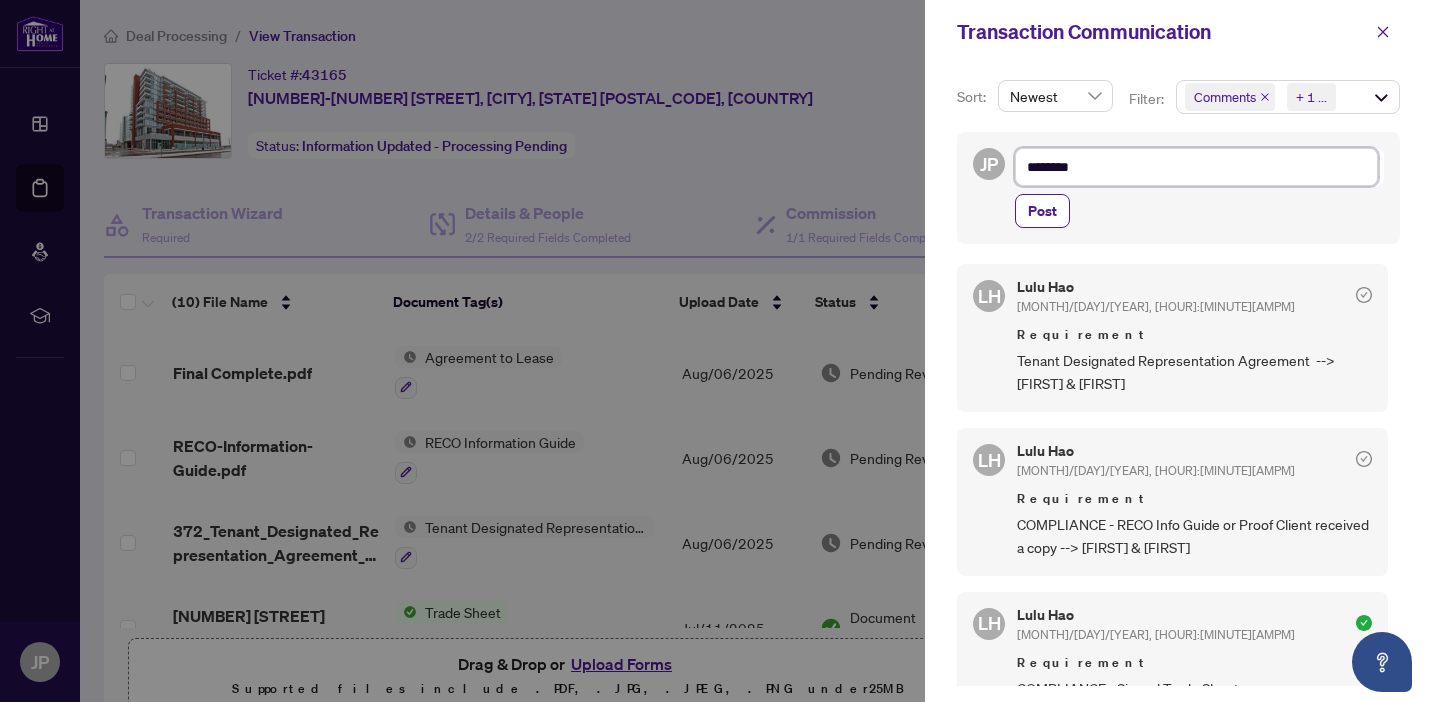 type on "*********" 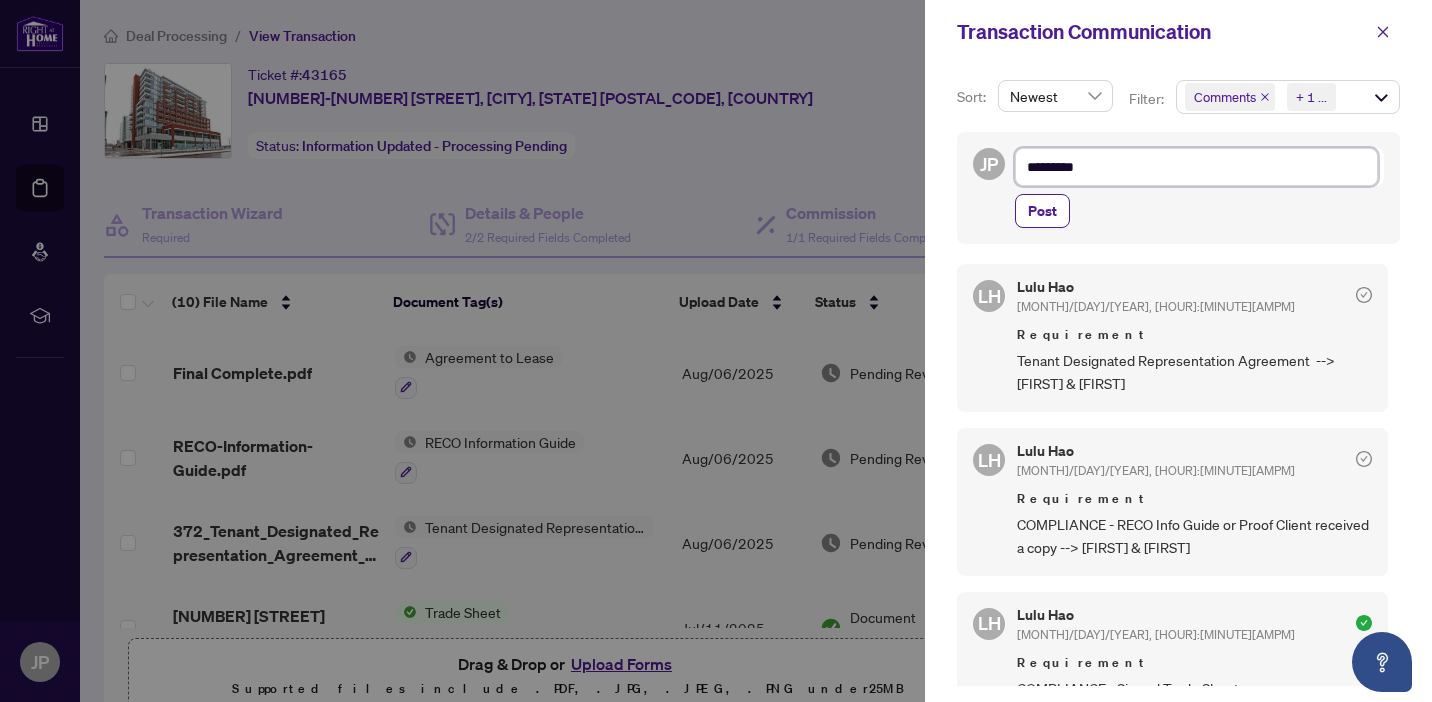 type on "**********" 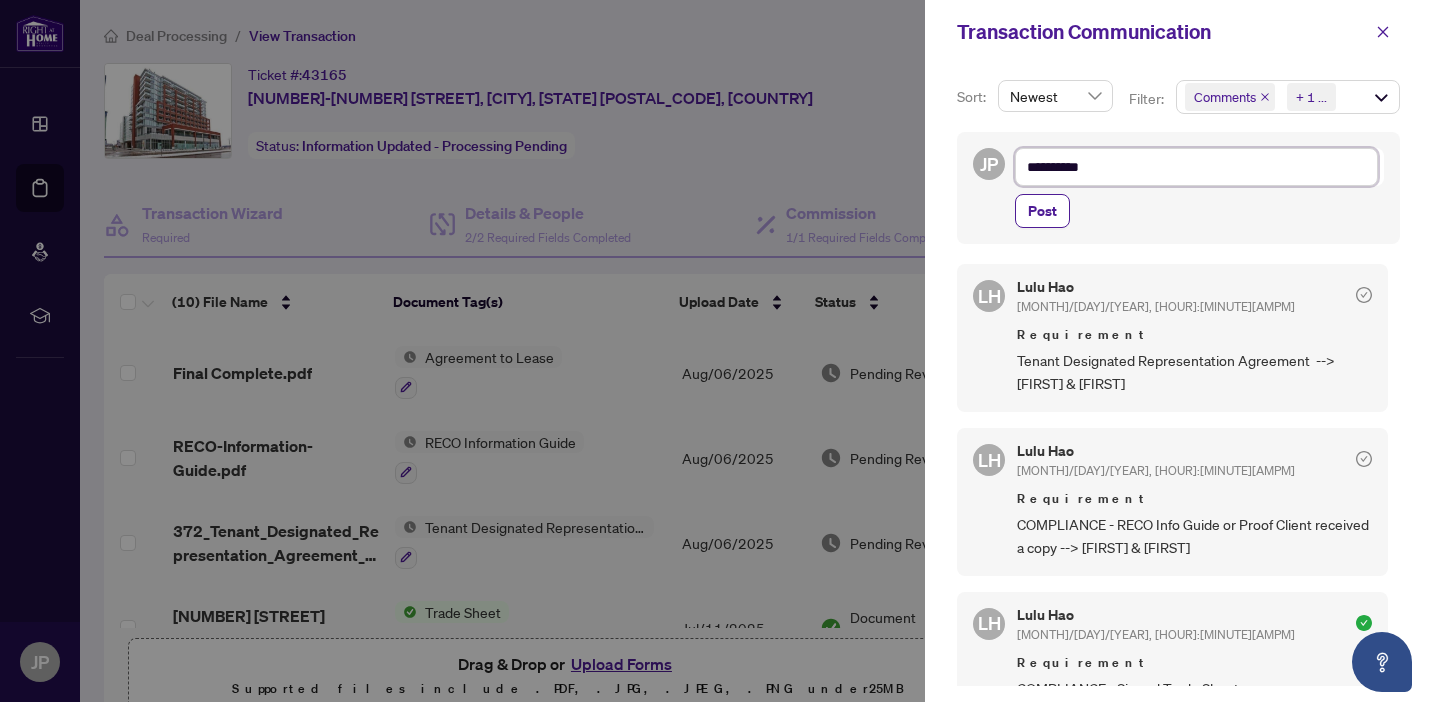 type on "**********" 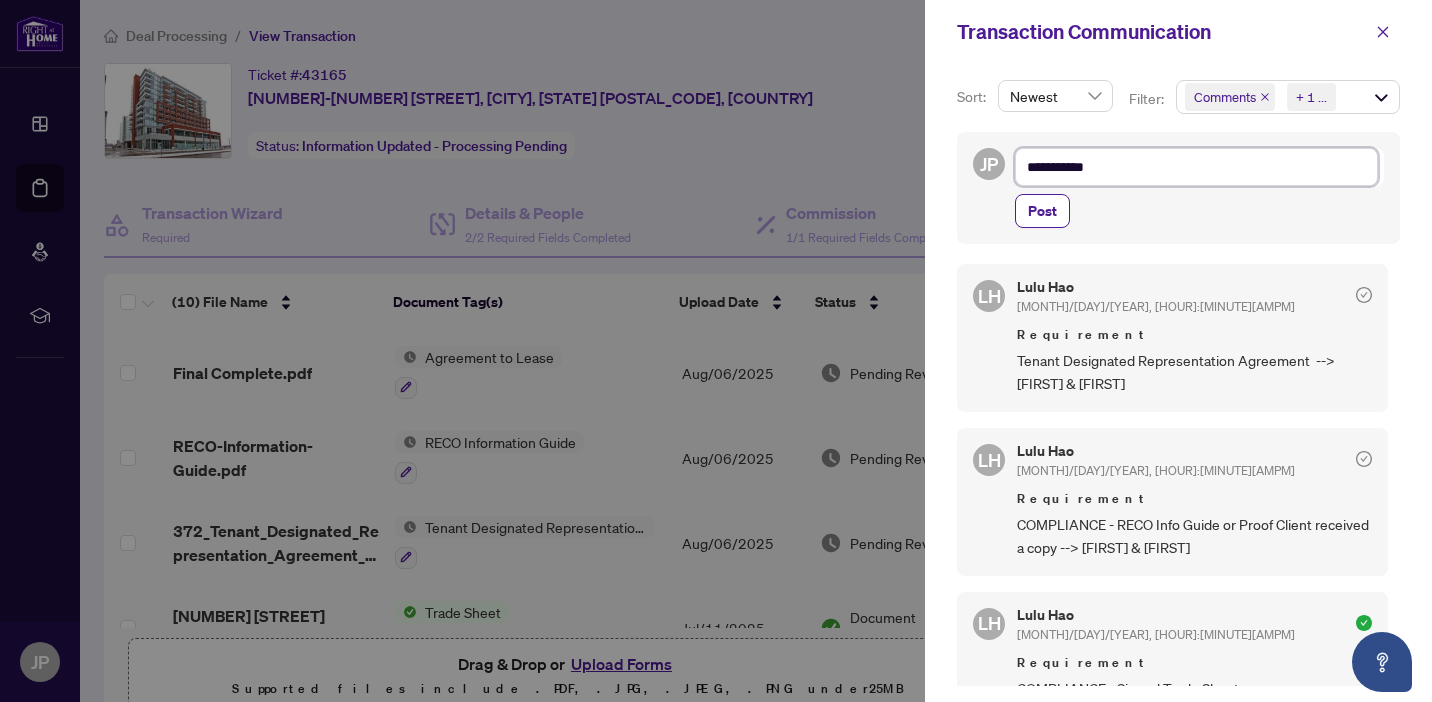type on "**********" 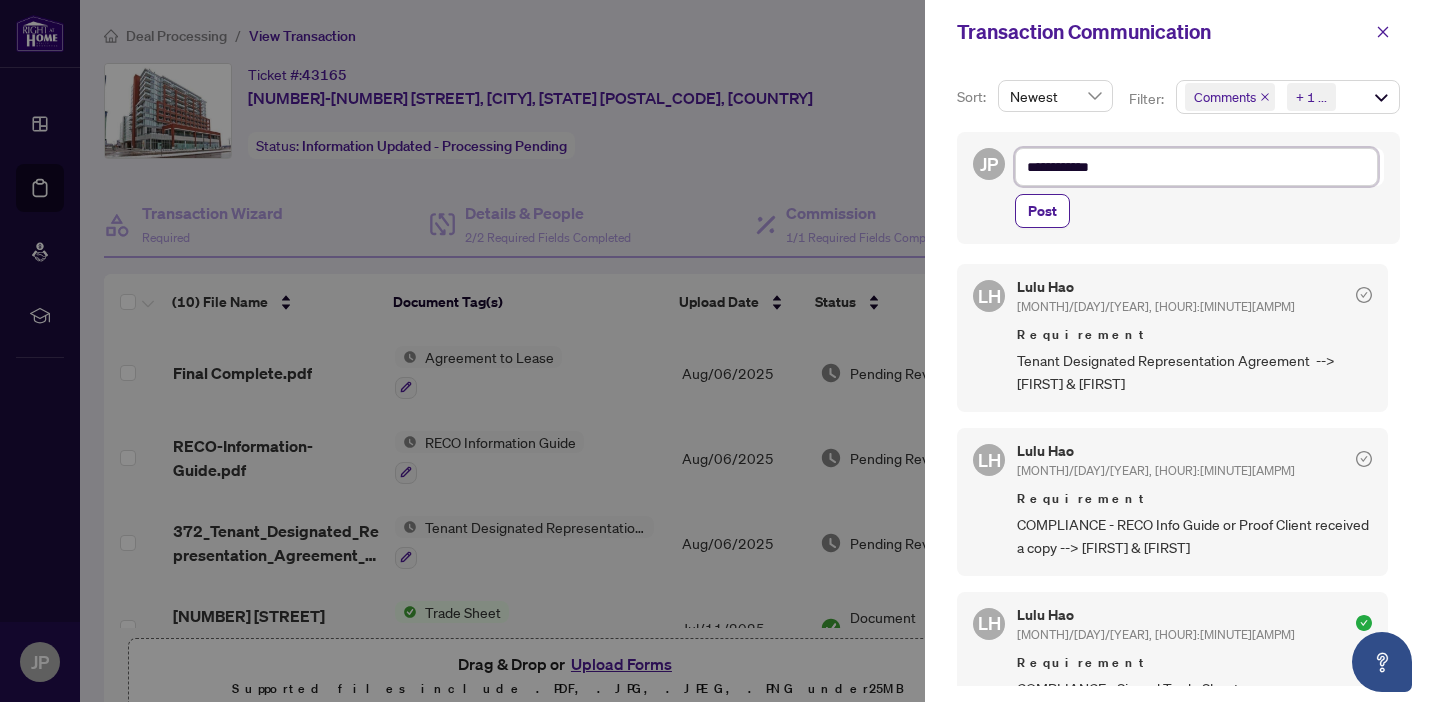type on "**********" 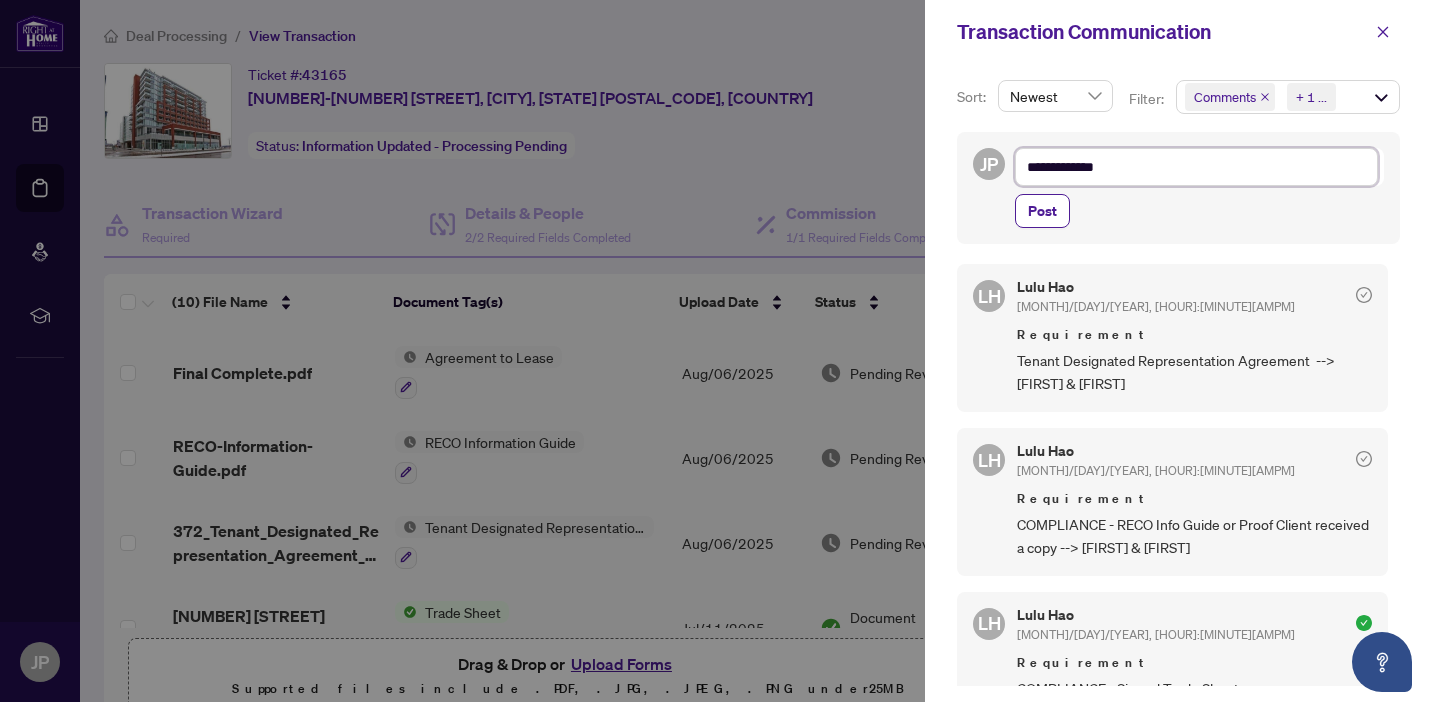 type on "**********" 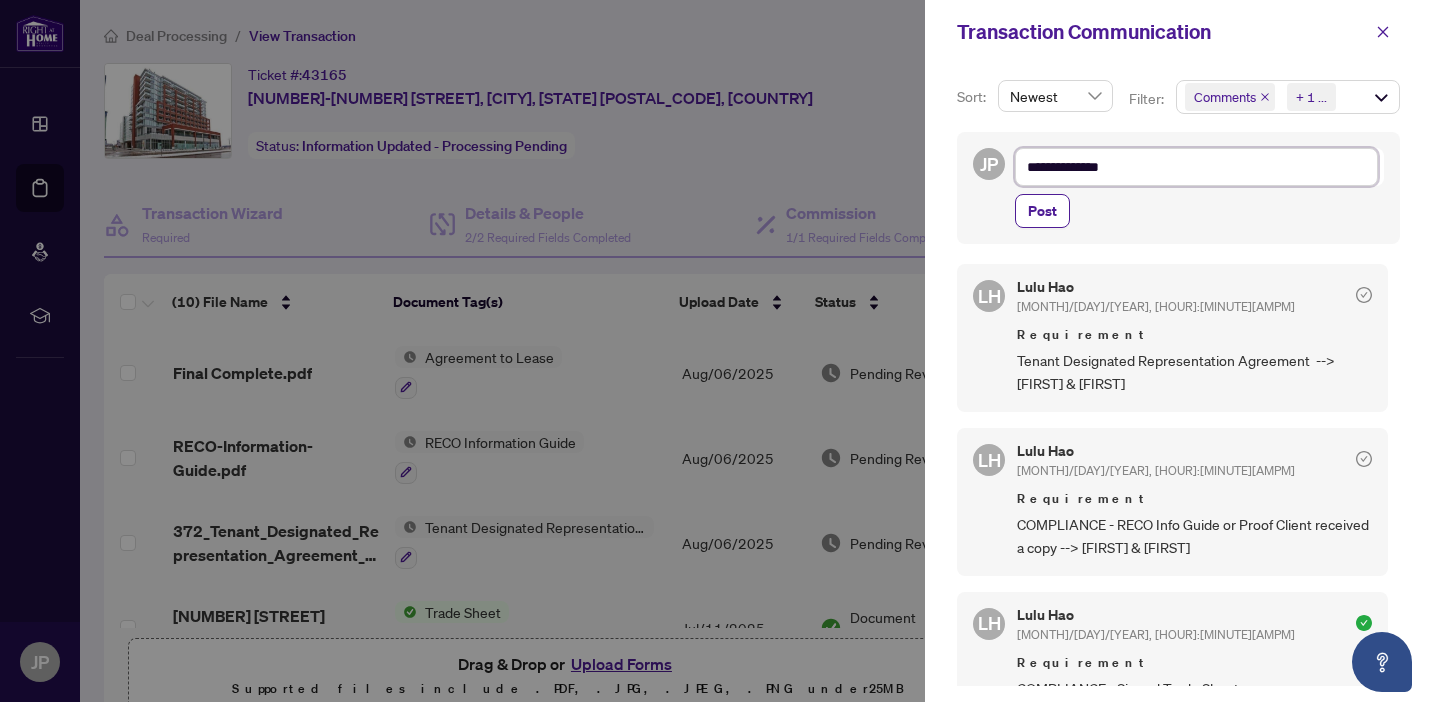 type on "**********" 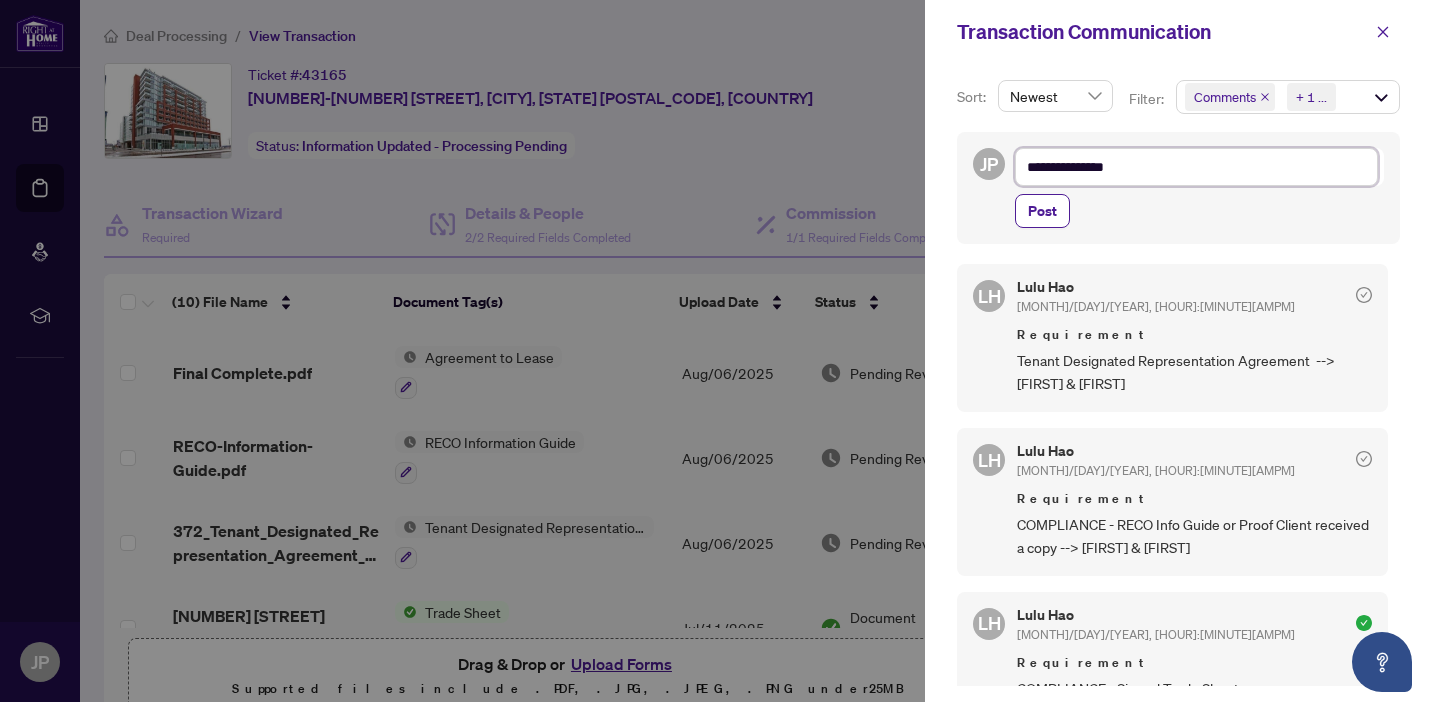 type on "**********" 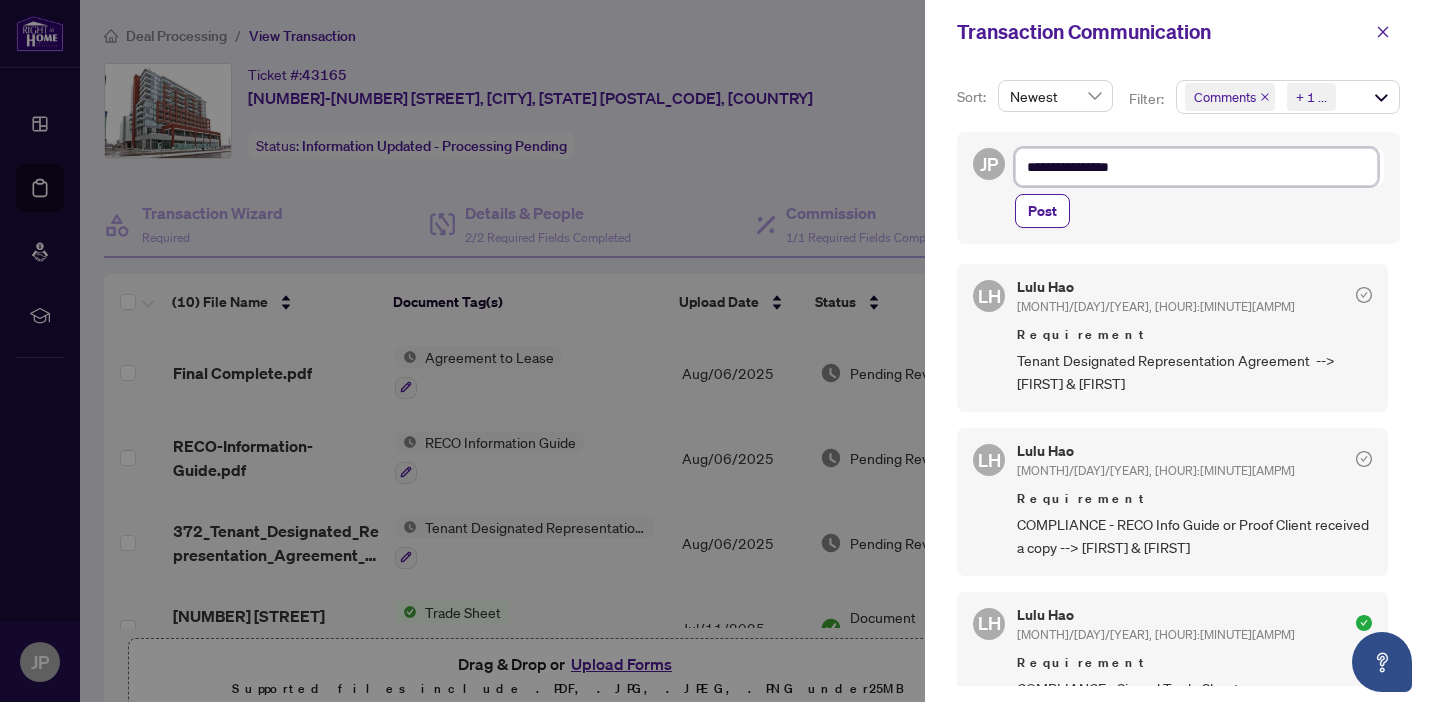 type on "**********" 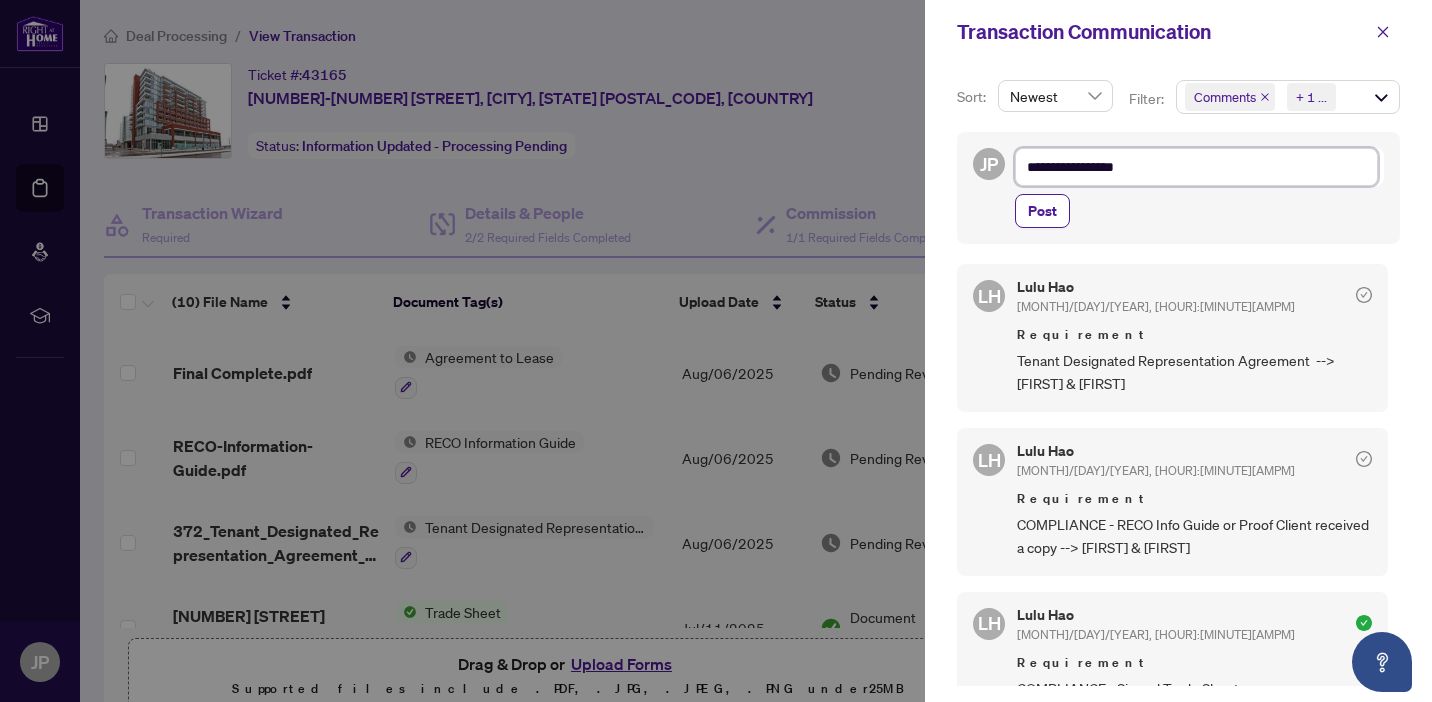 type on "**********" 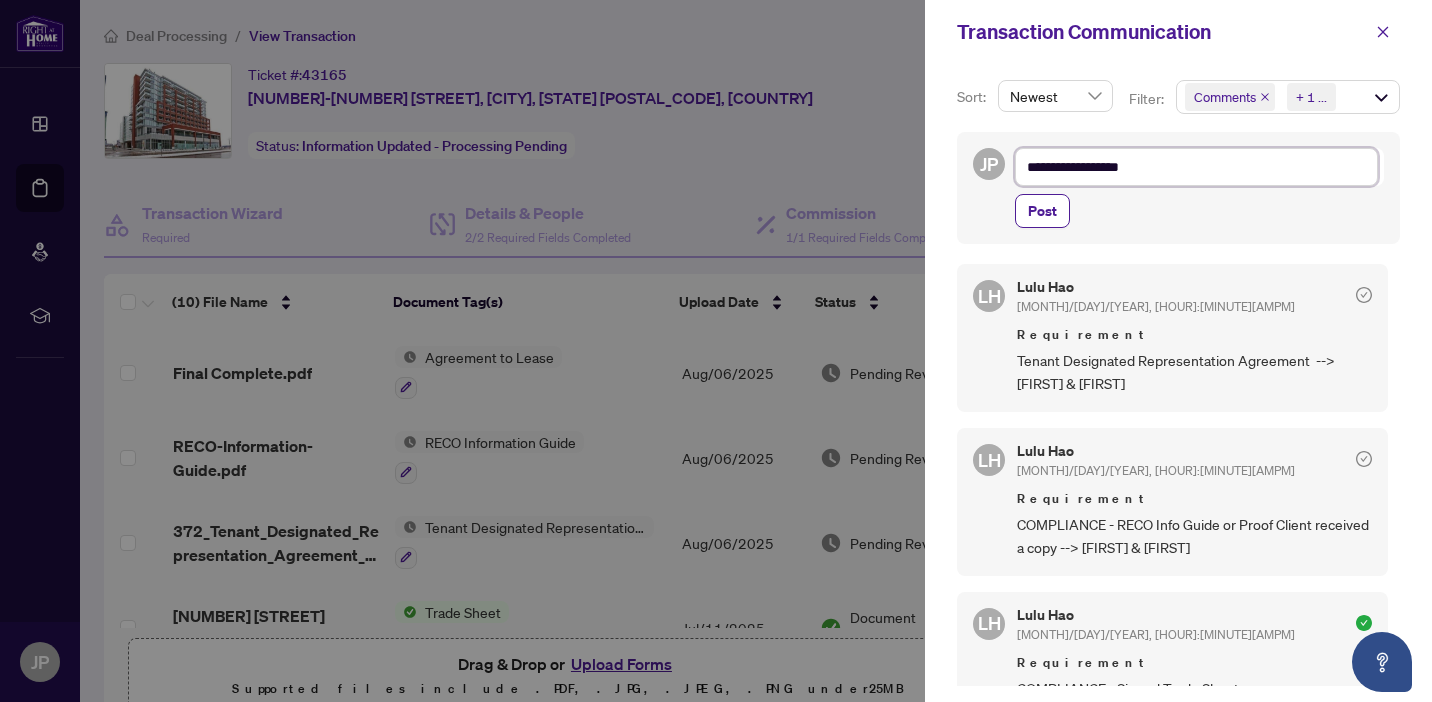type on "**********" 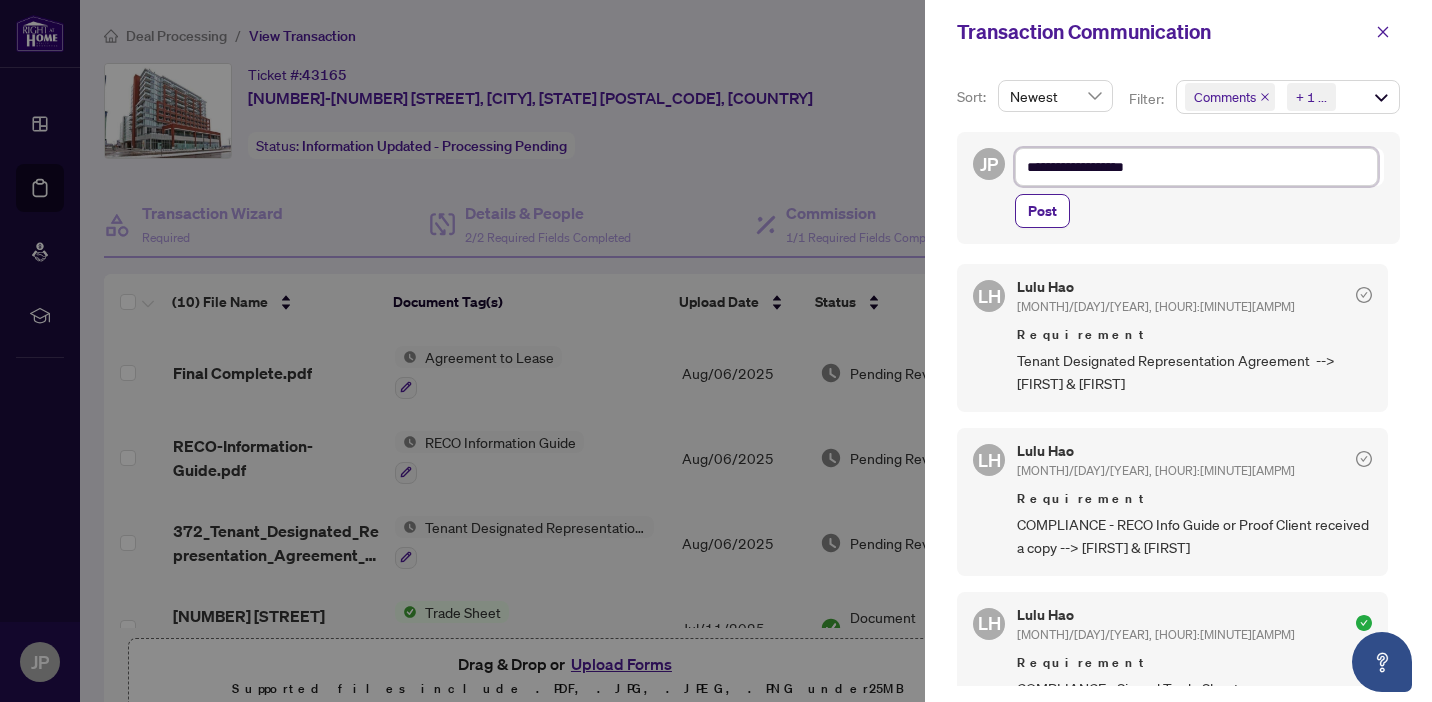 type on "**********" 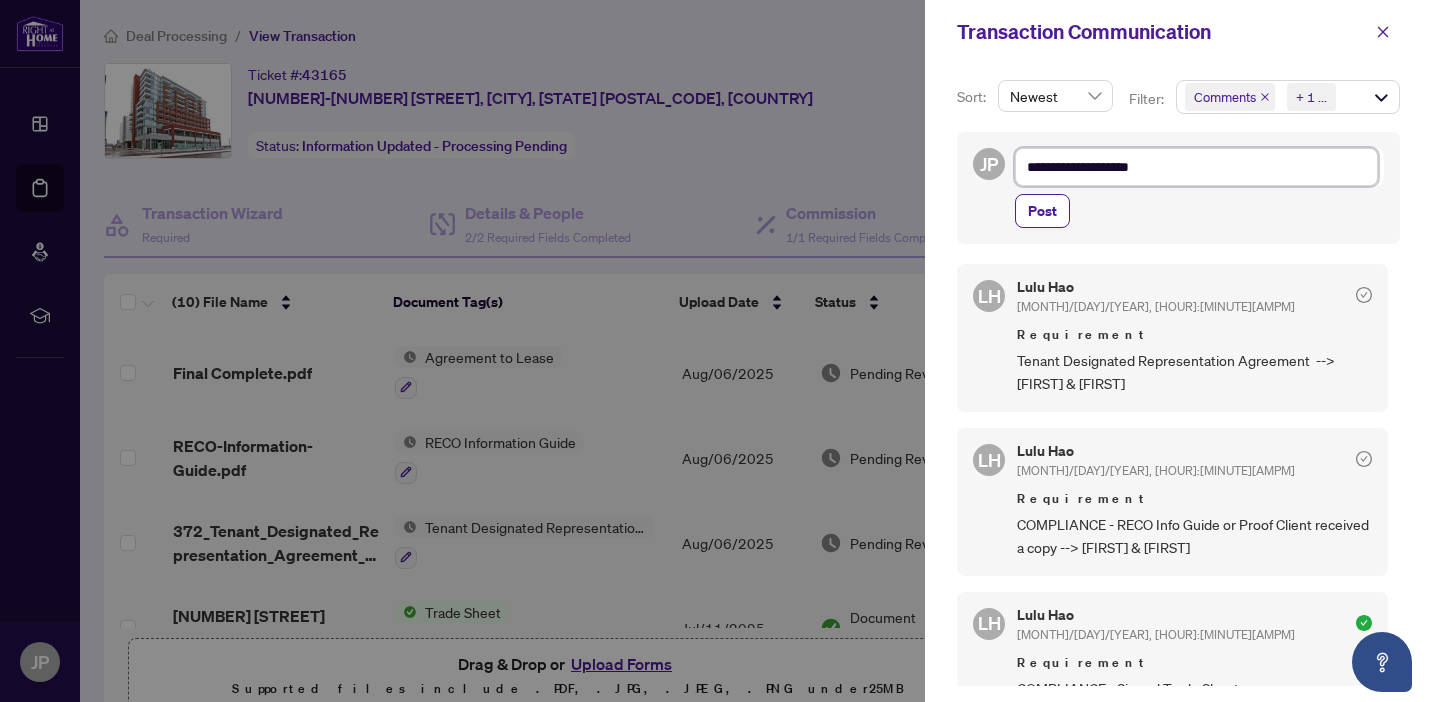 type on "**********" 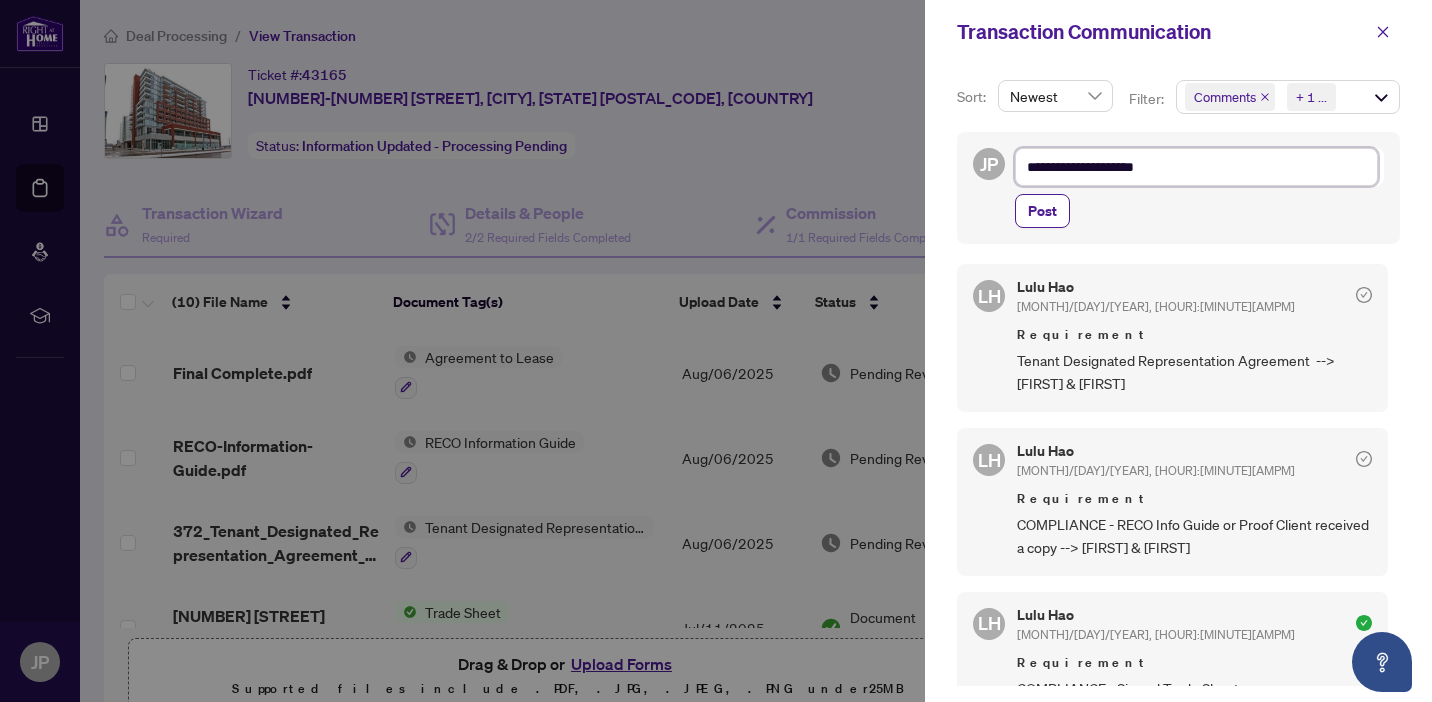 type on "**********" 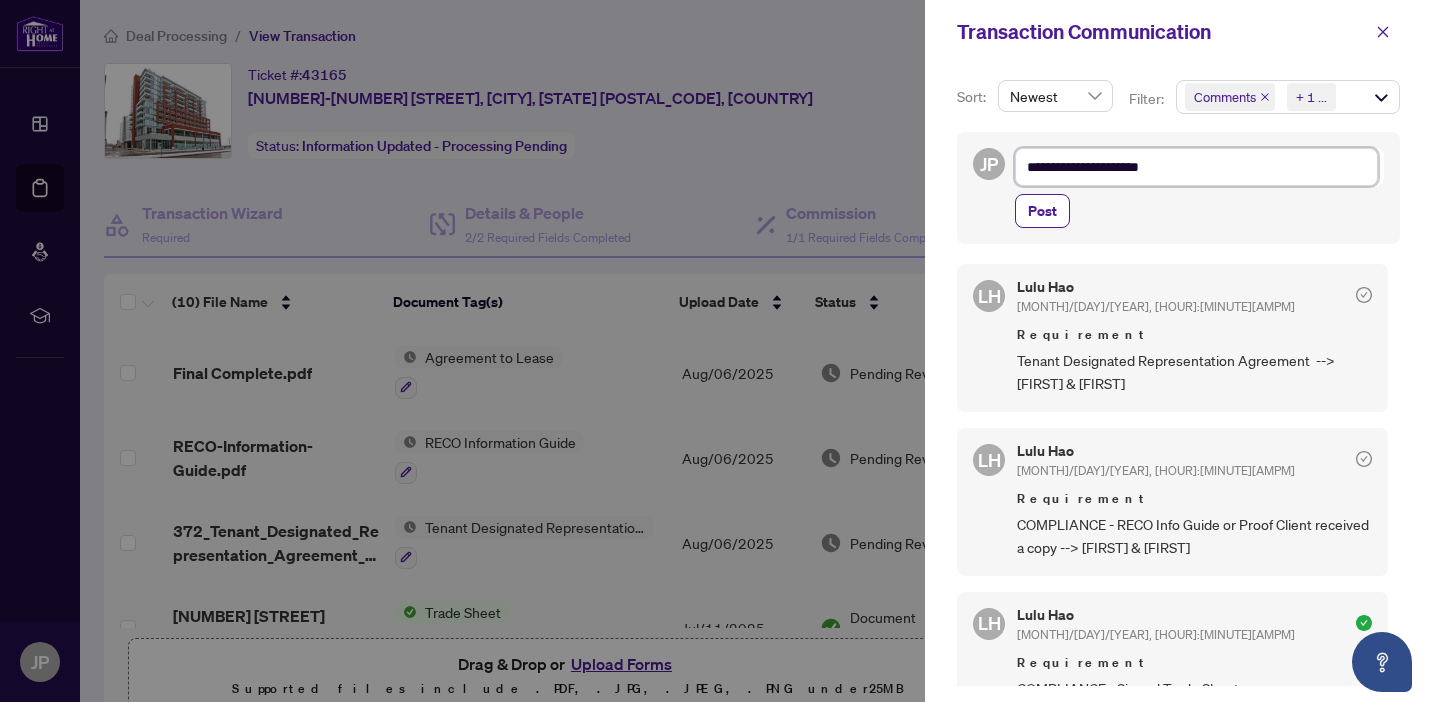 type on "**********" 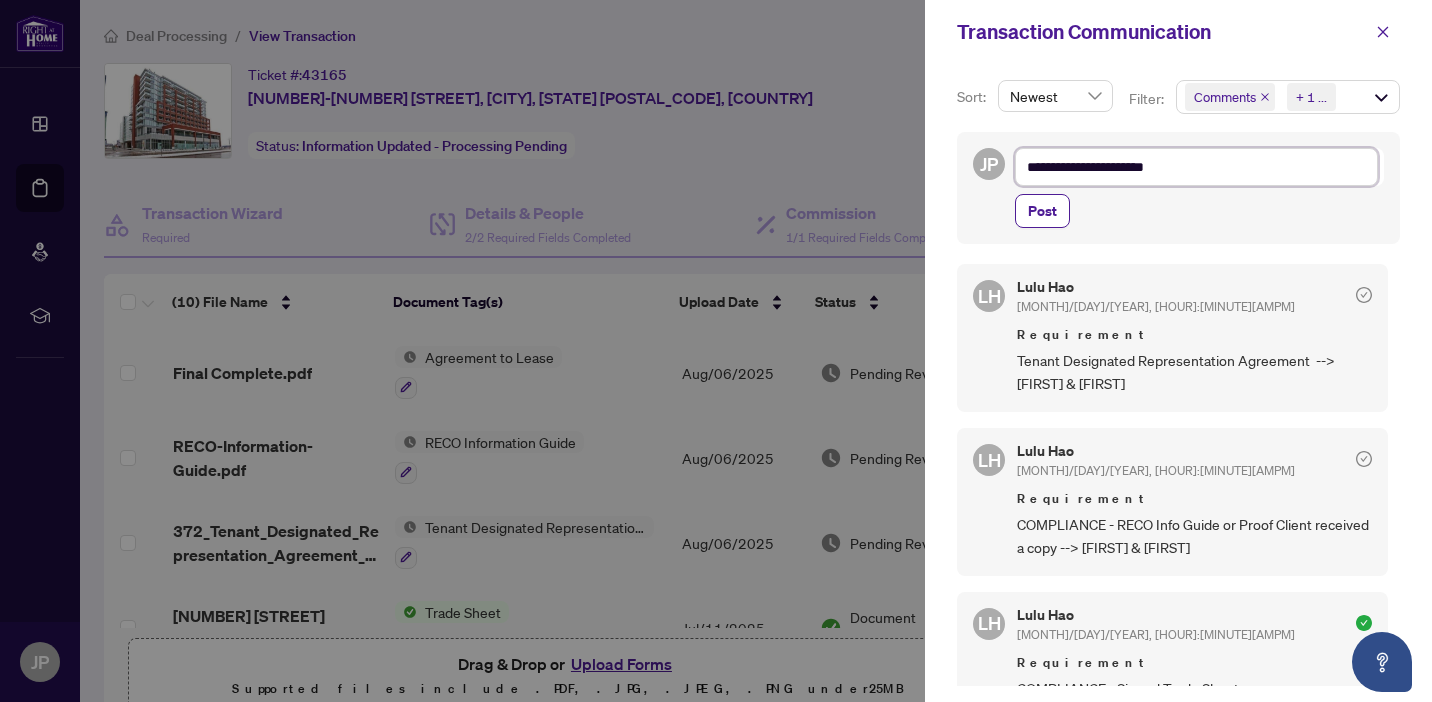 type on "**********" 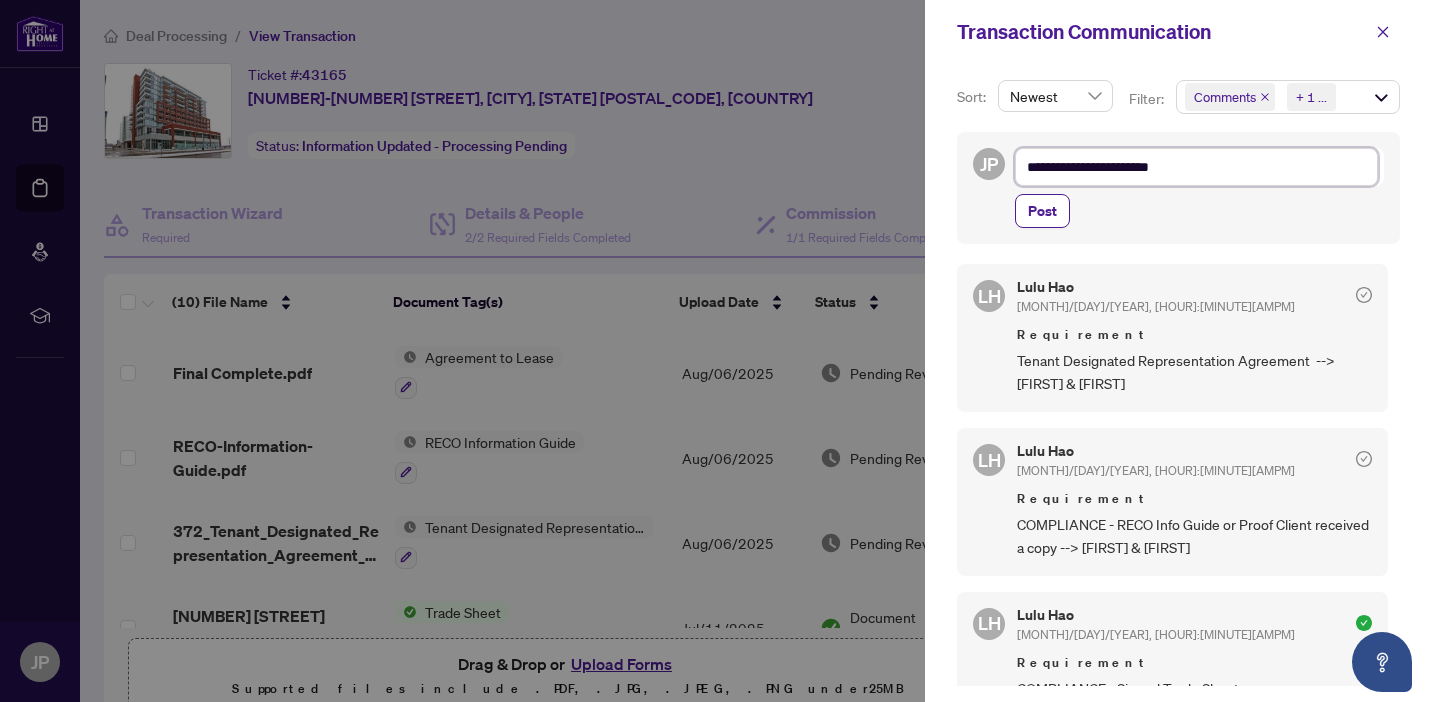 type on "**********" 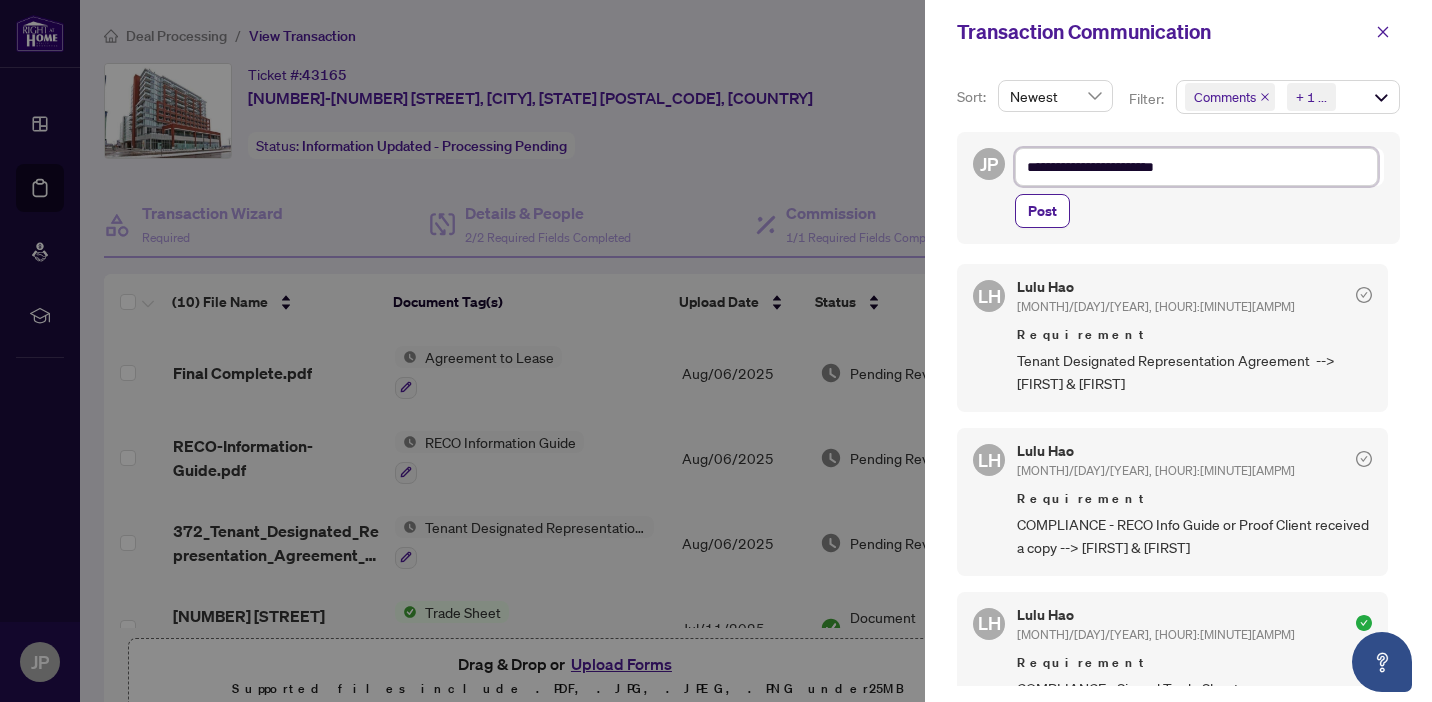 type on "**********" 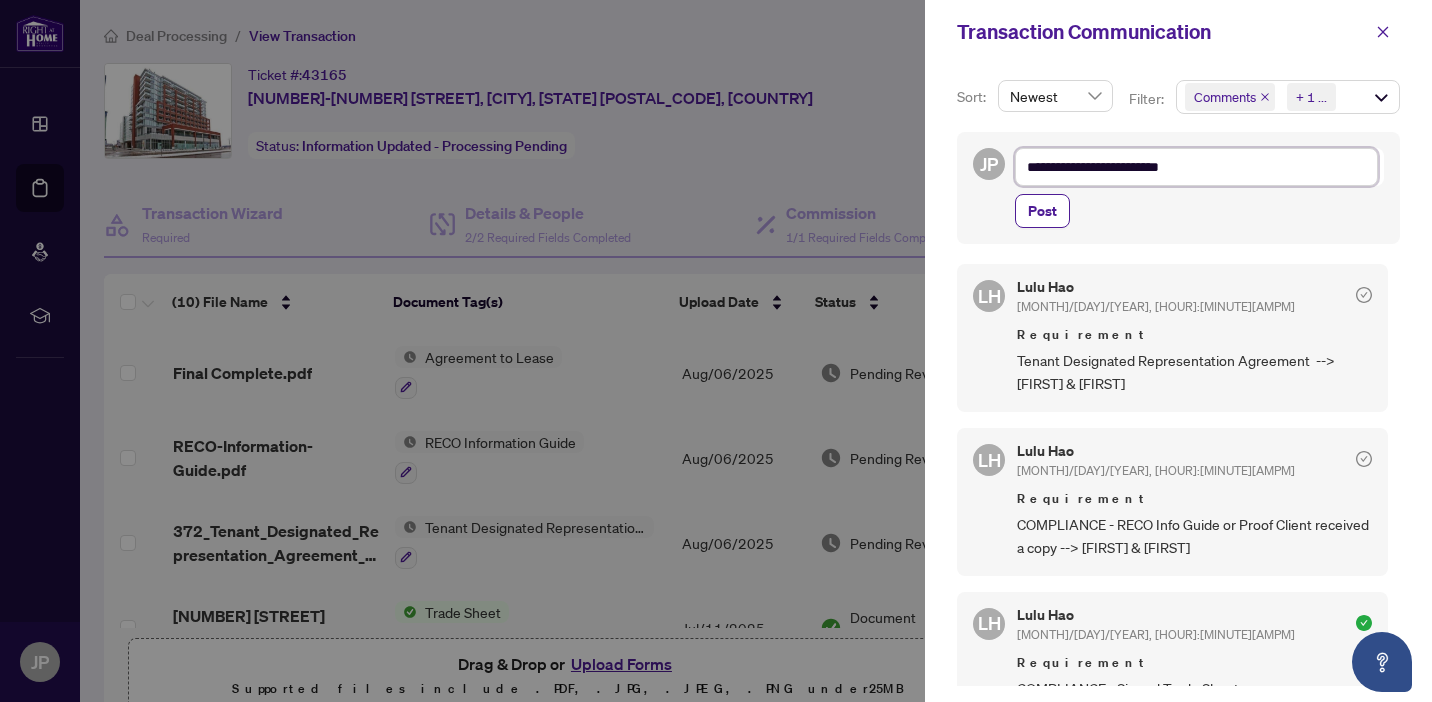 type on "**********" 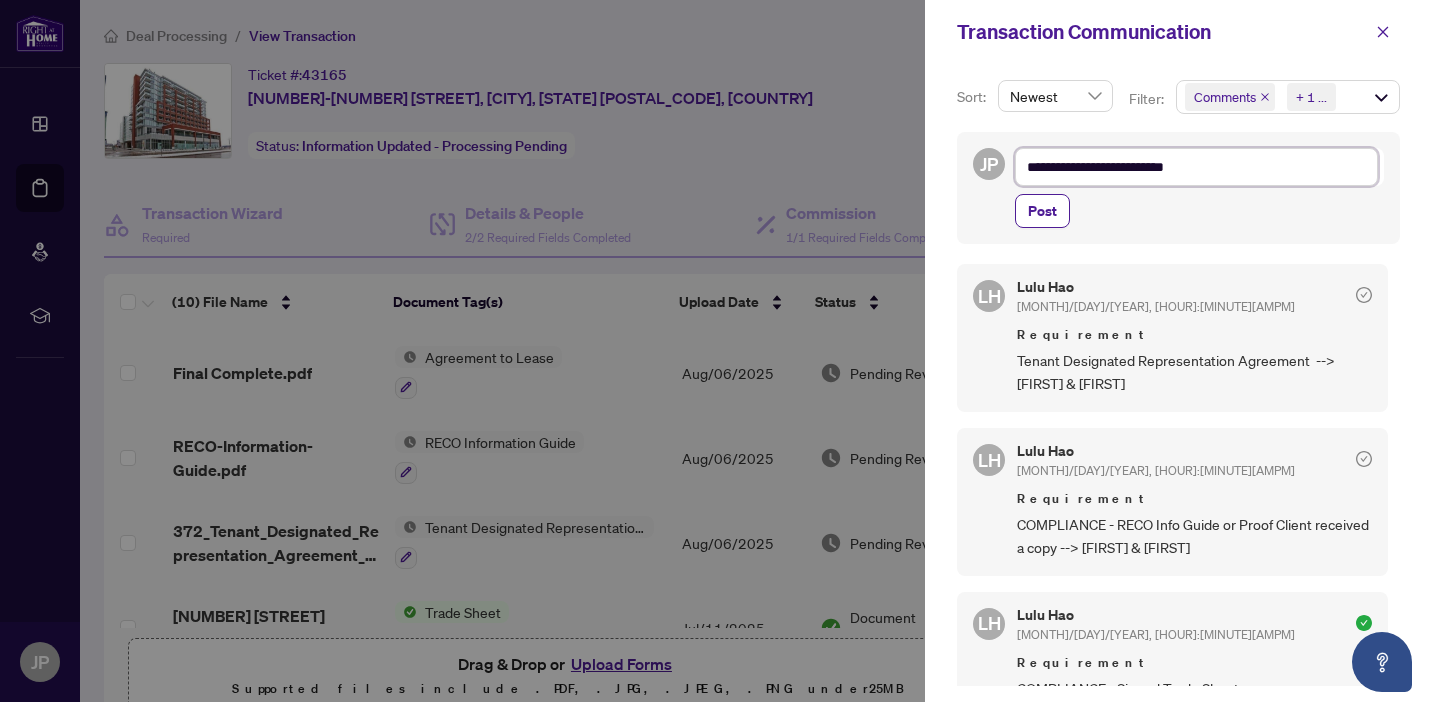 type on "**********" 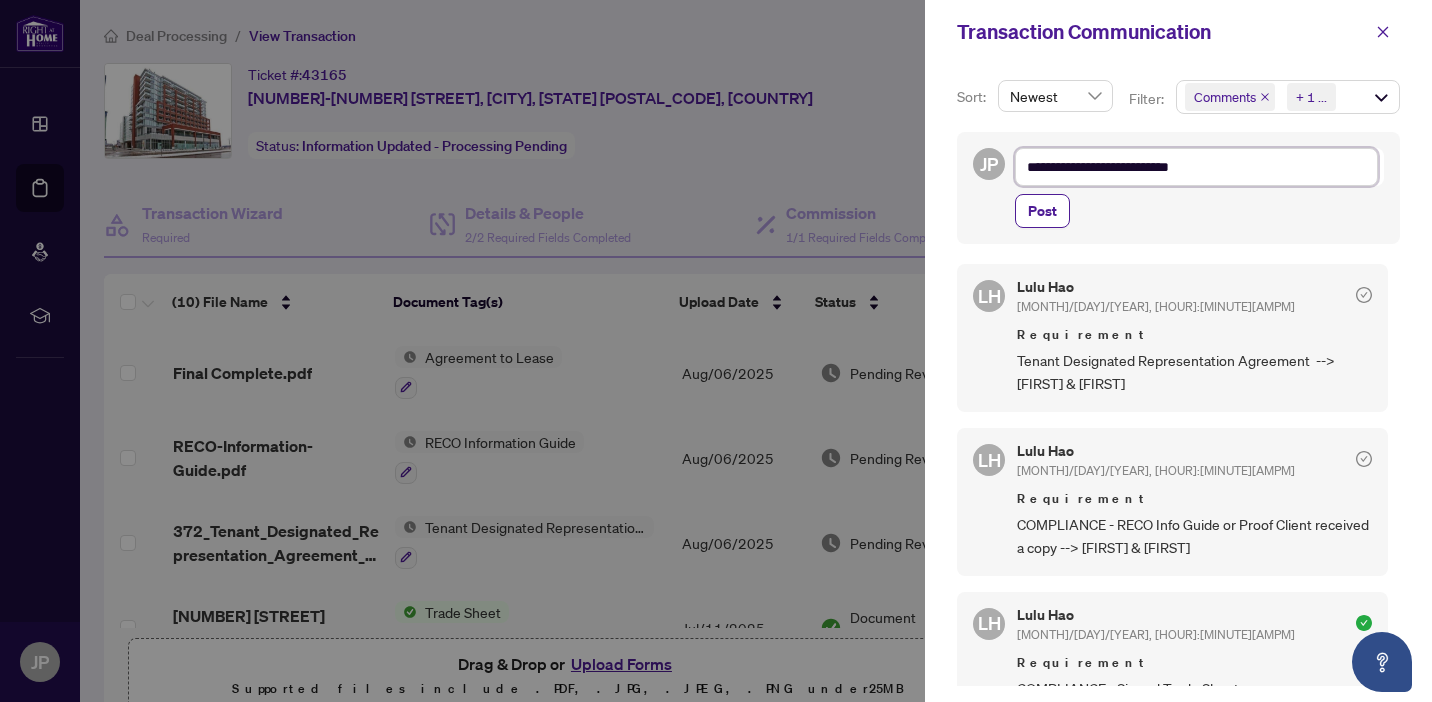 type on "**********" 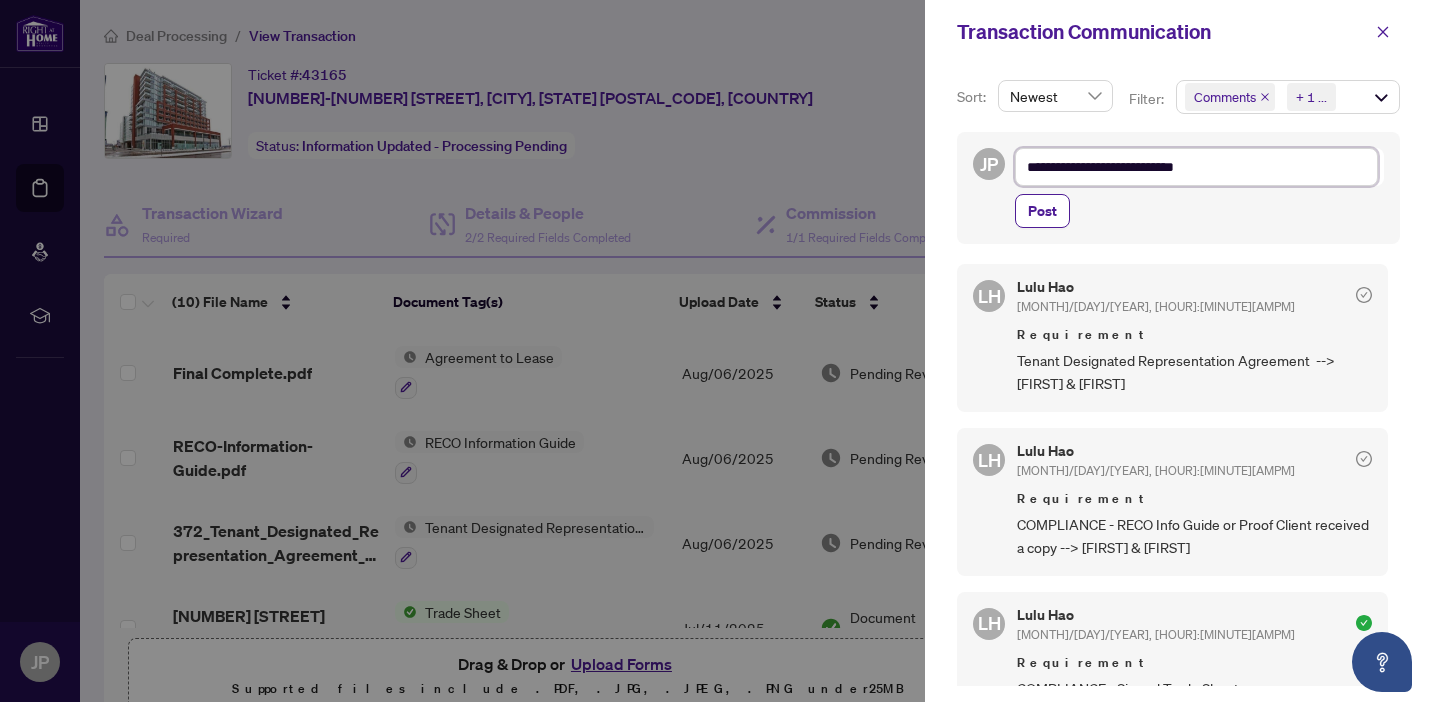 type on "**********" 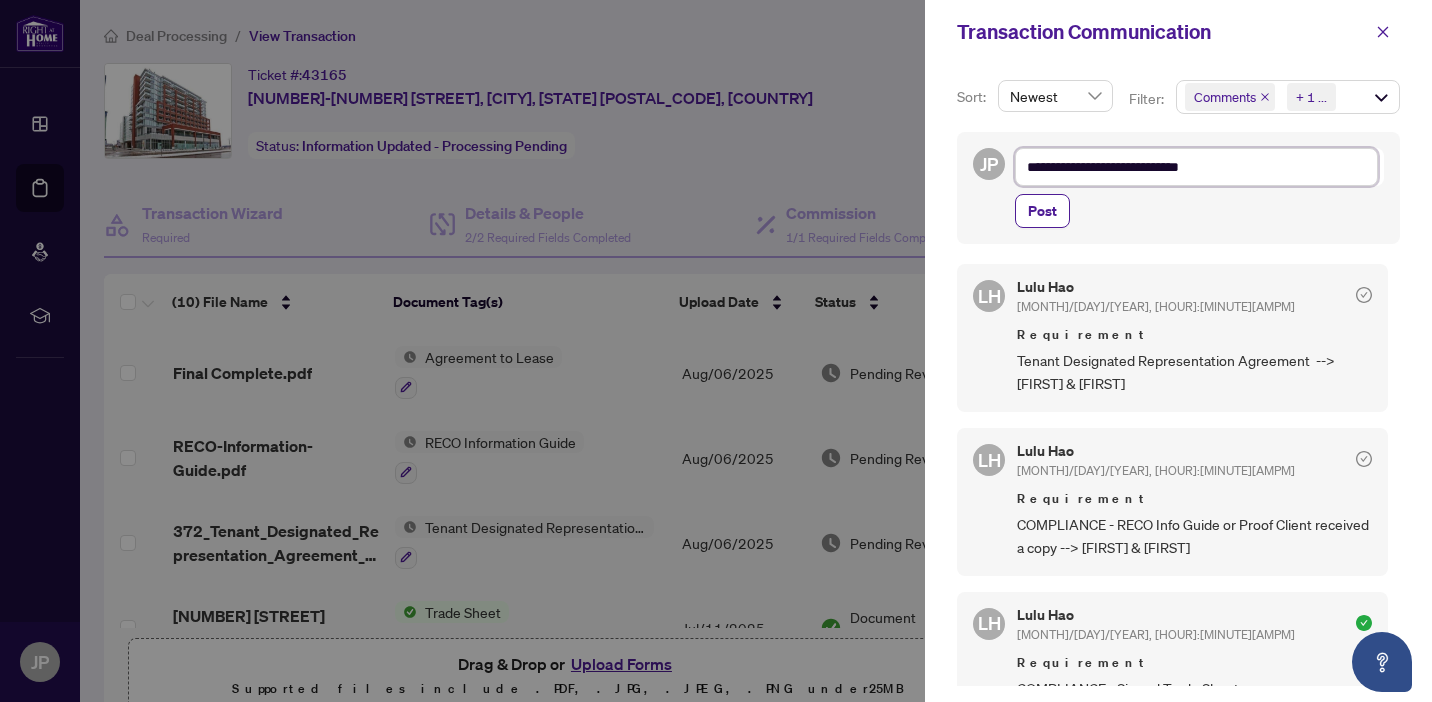 type on "**********" 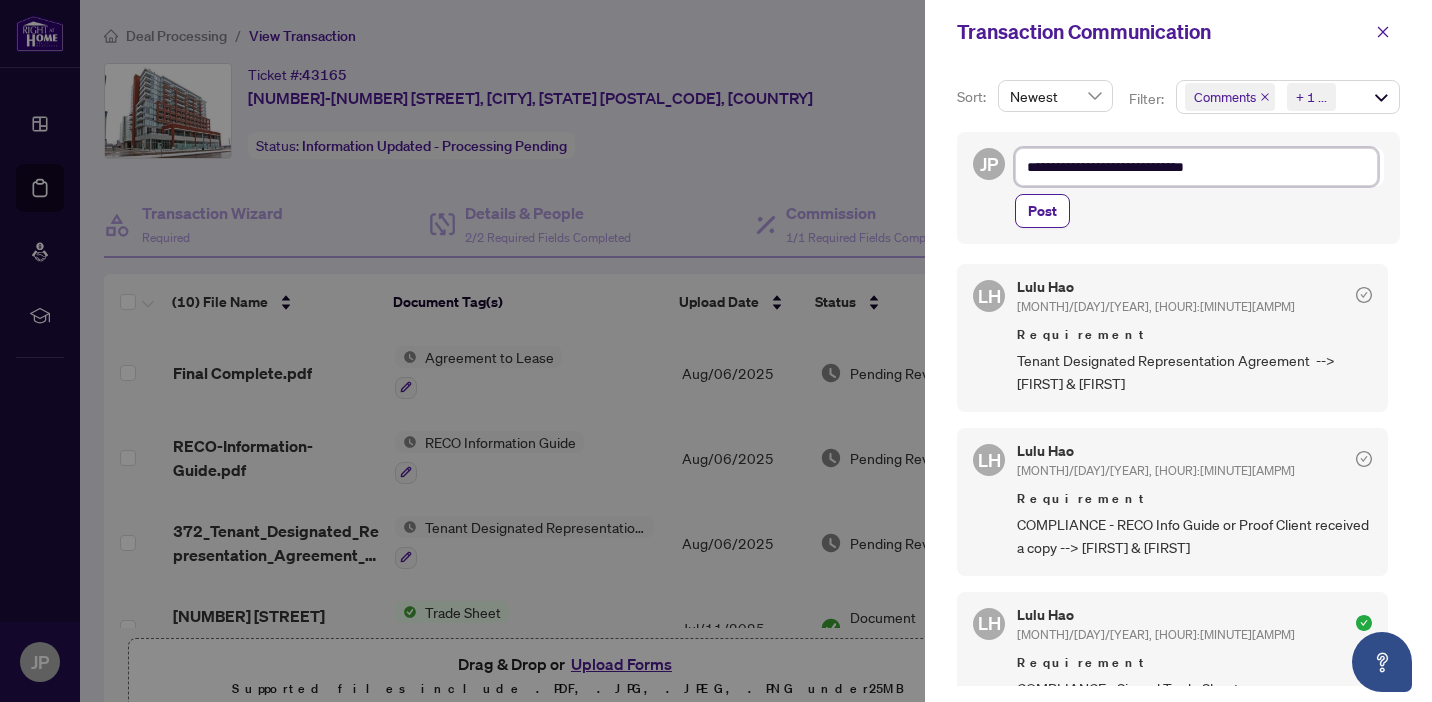 type on "**********" 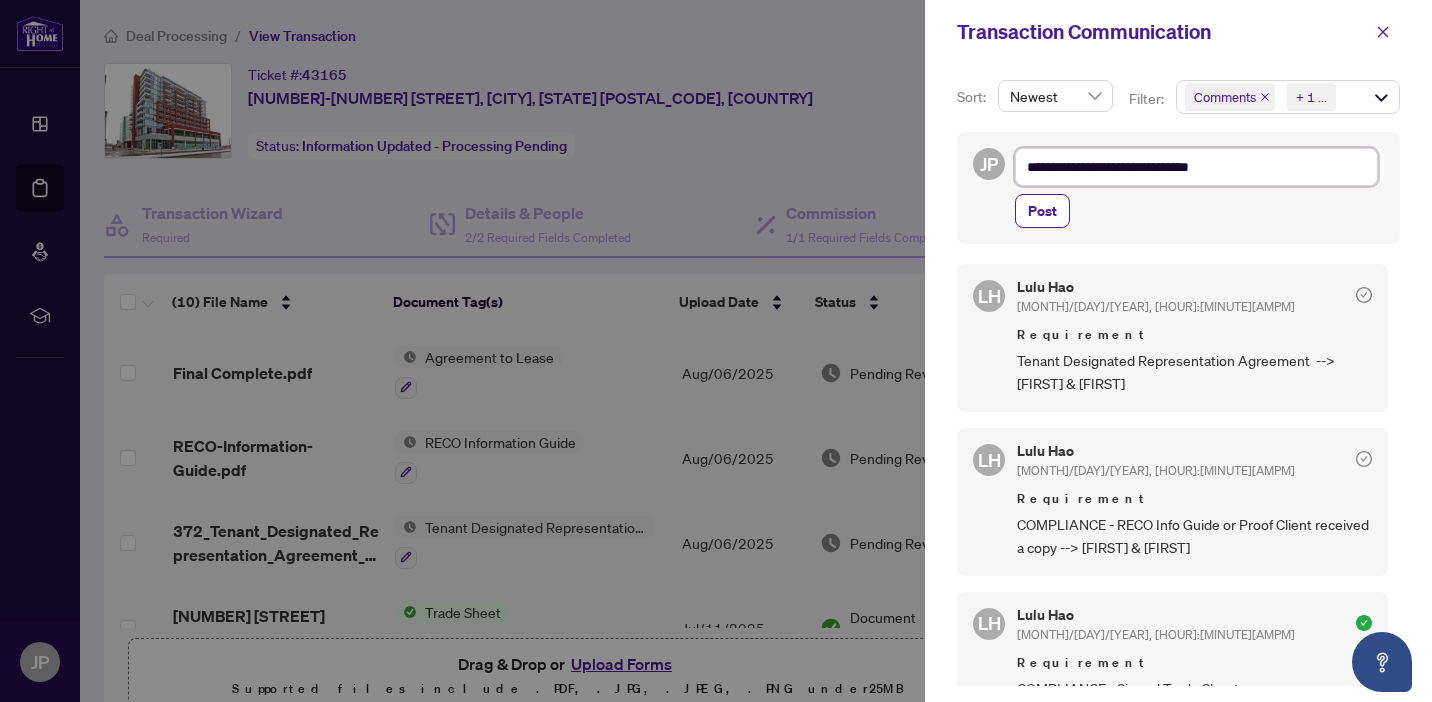 type on "**********" 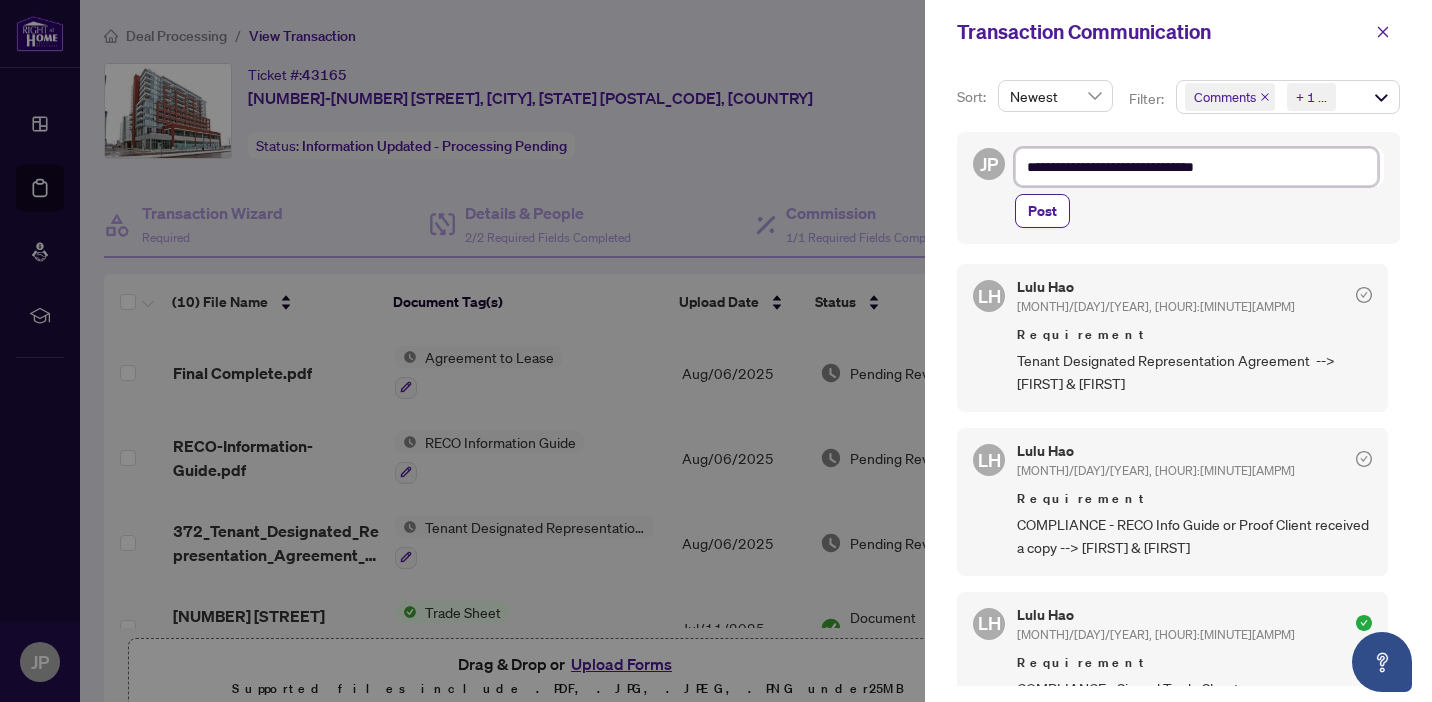 type on "**********" 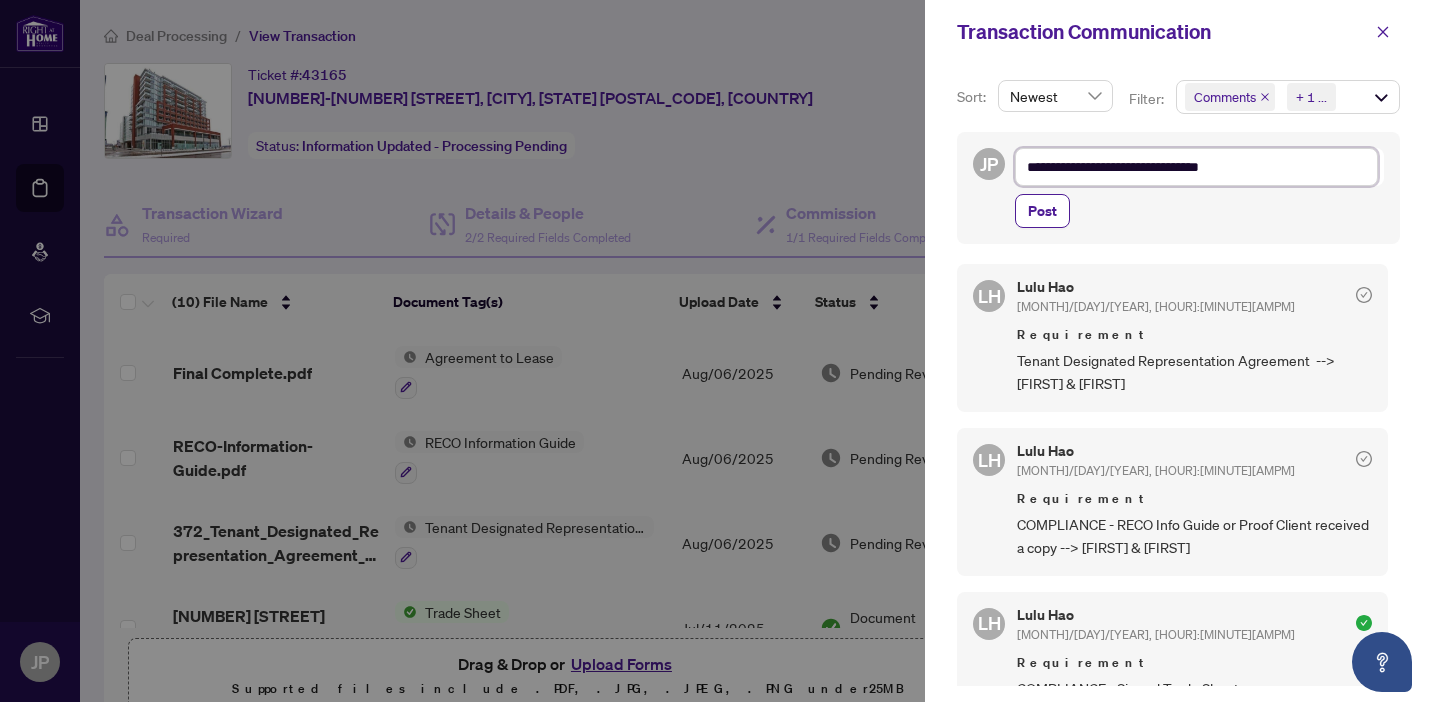 type on "**********" 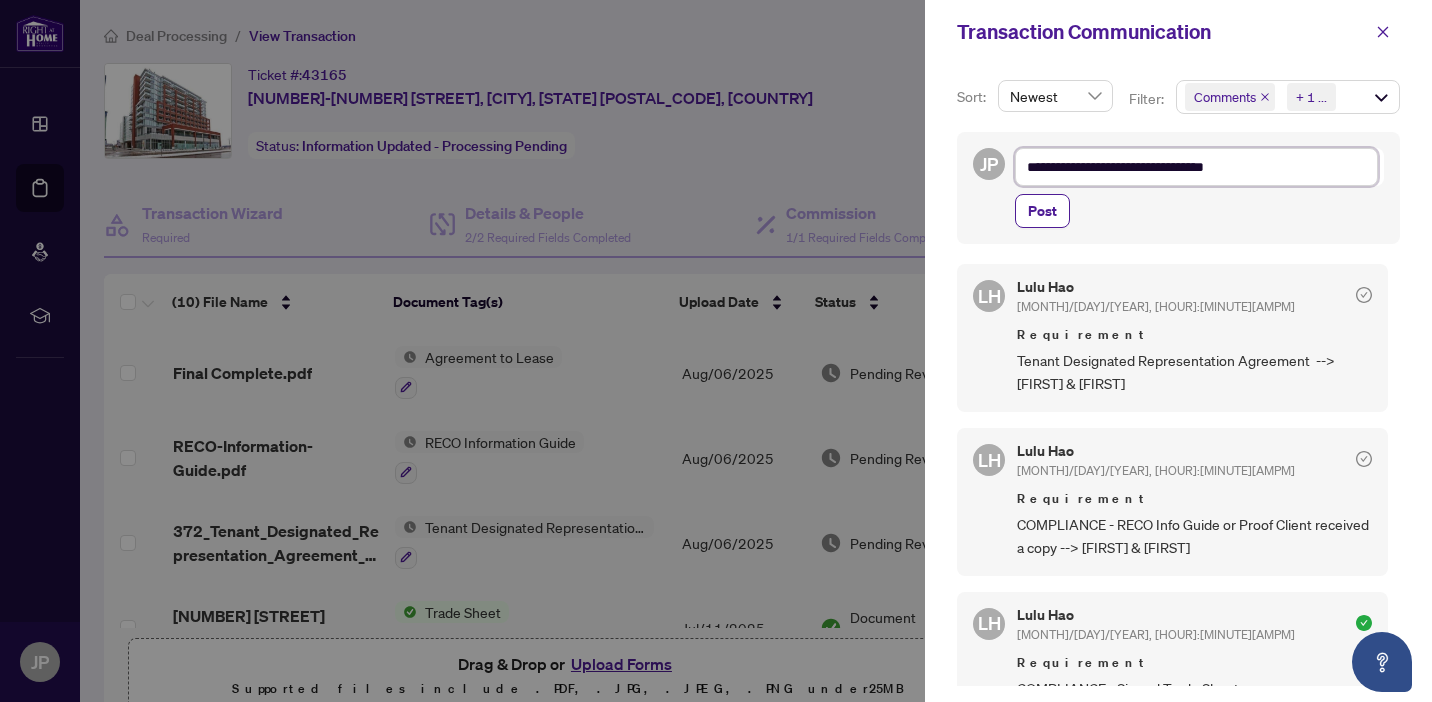 type on "**********" 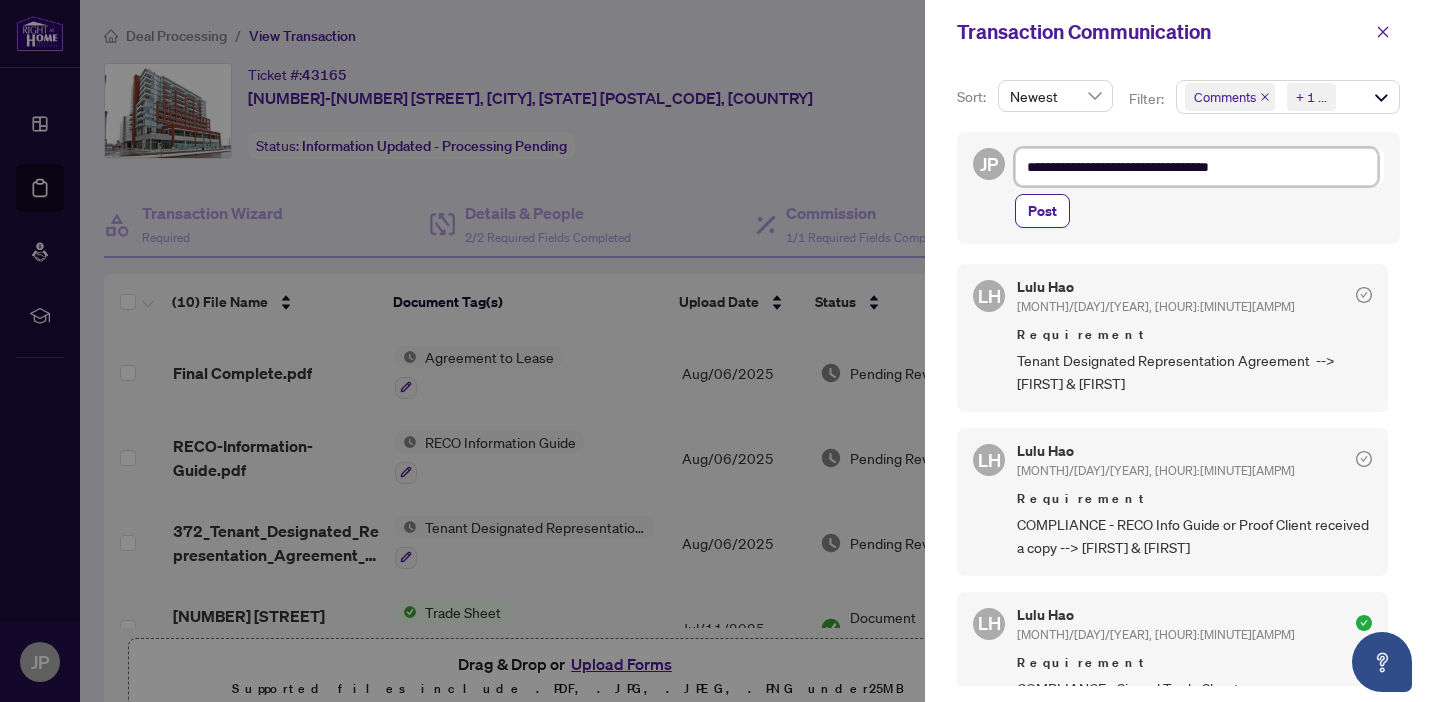 type on "**********" 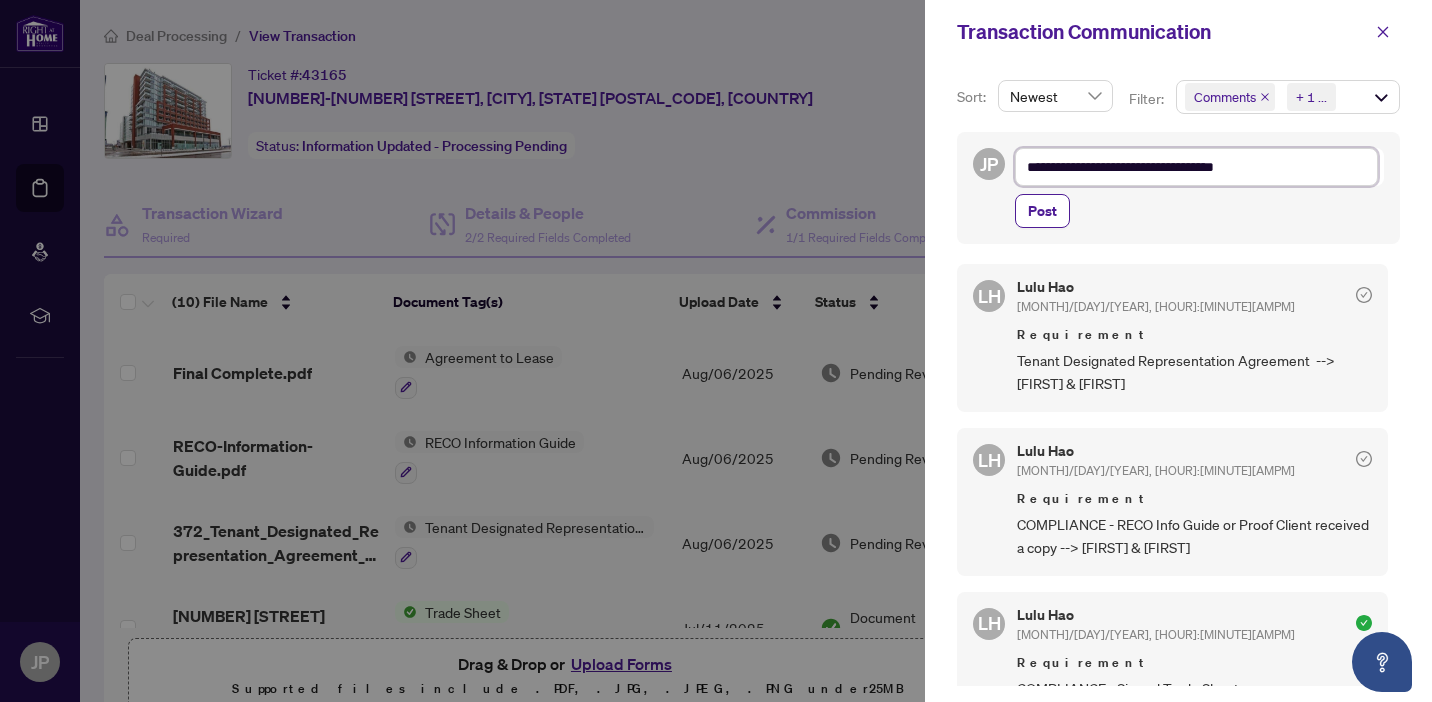type on "**********" 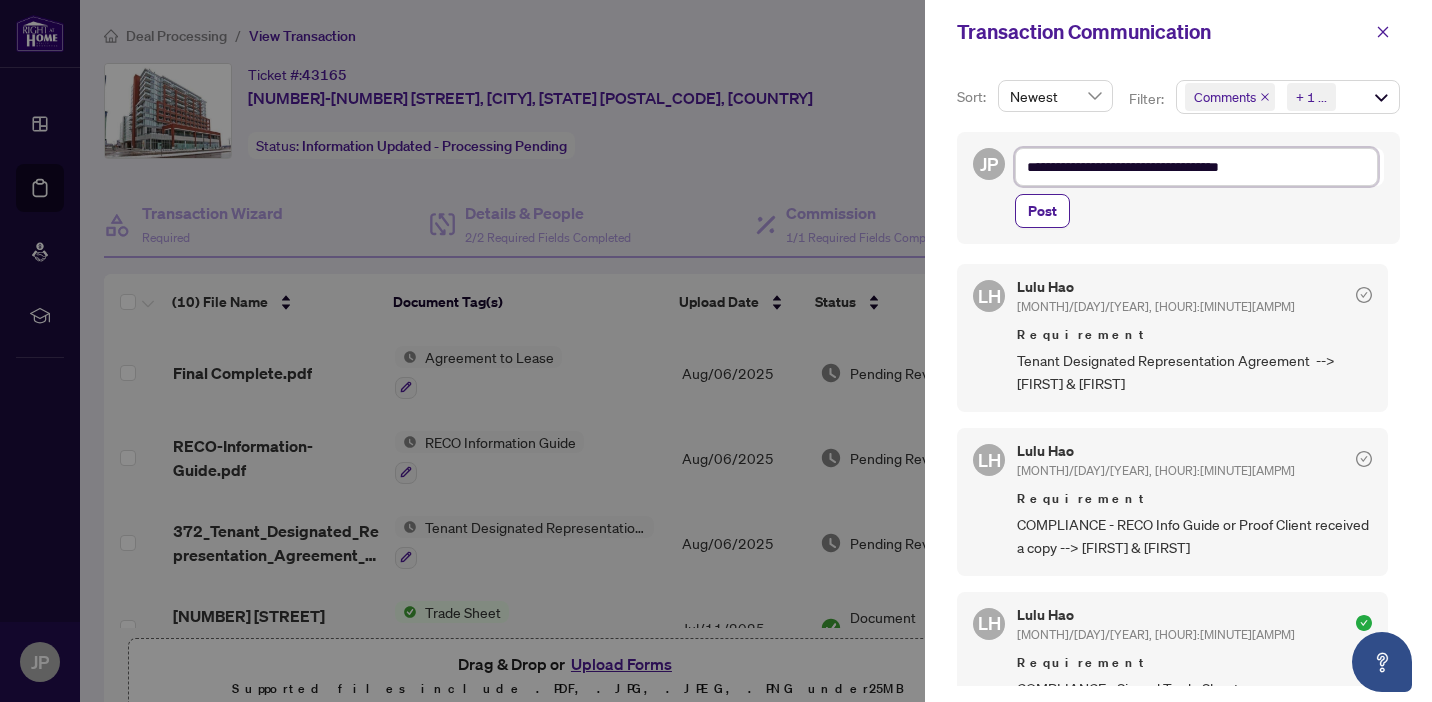 type on "**********" 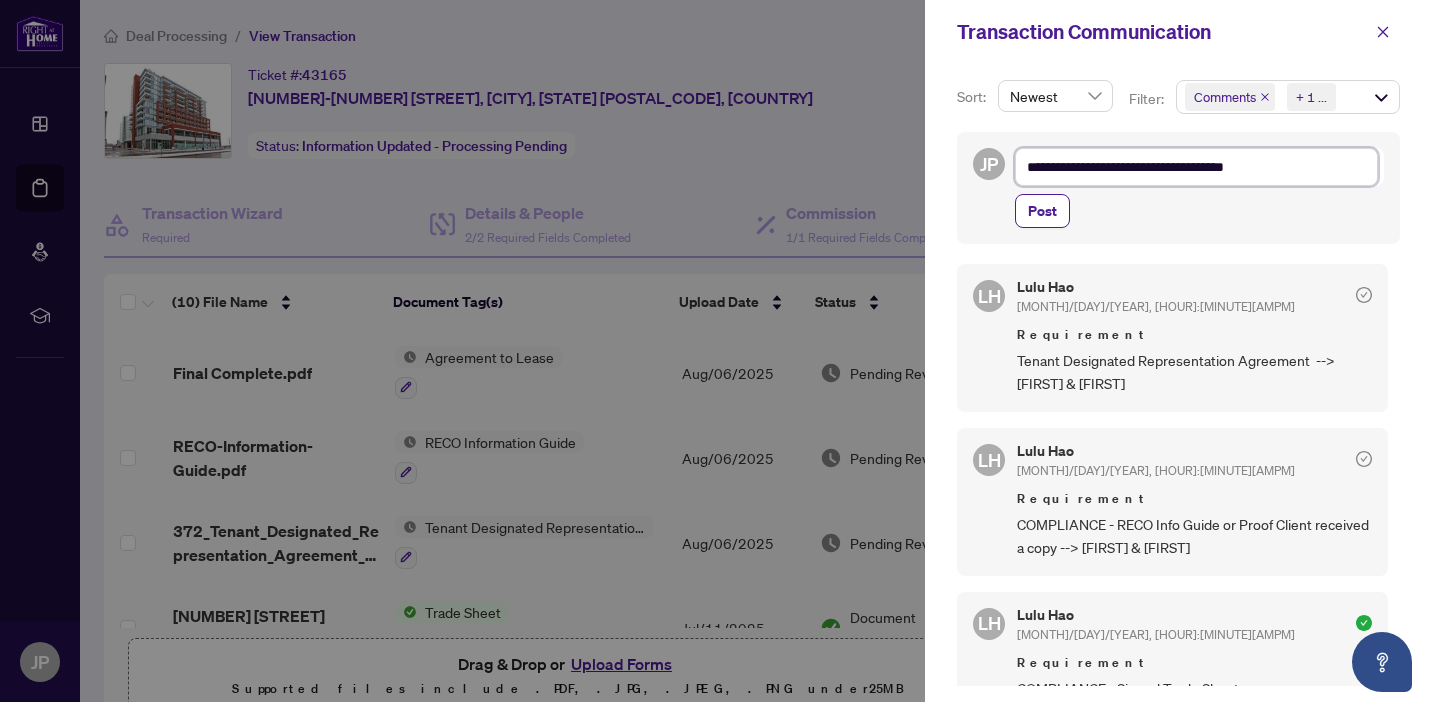 type on "**********" 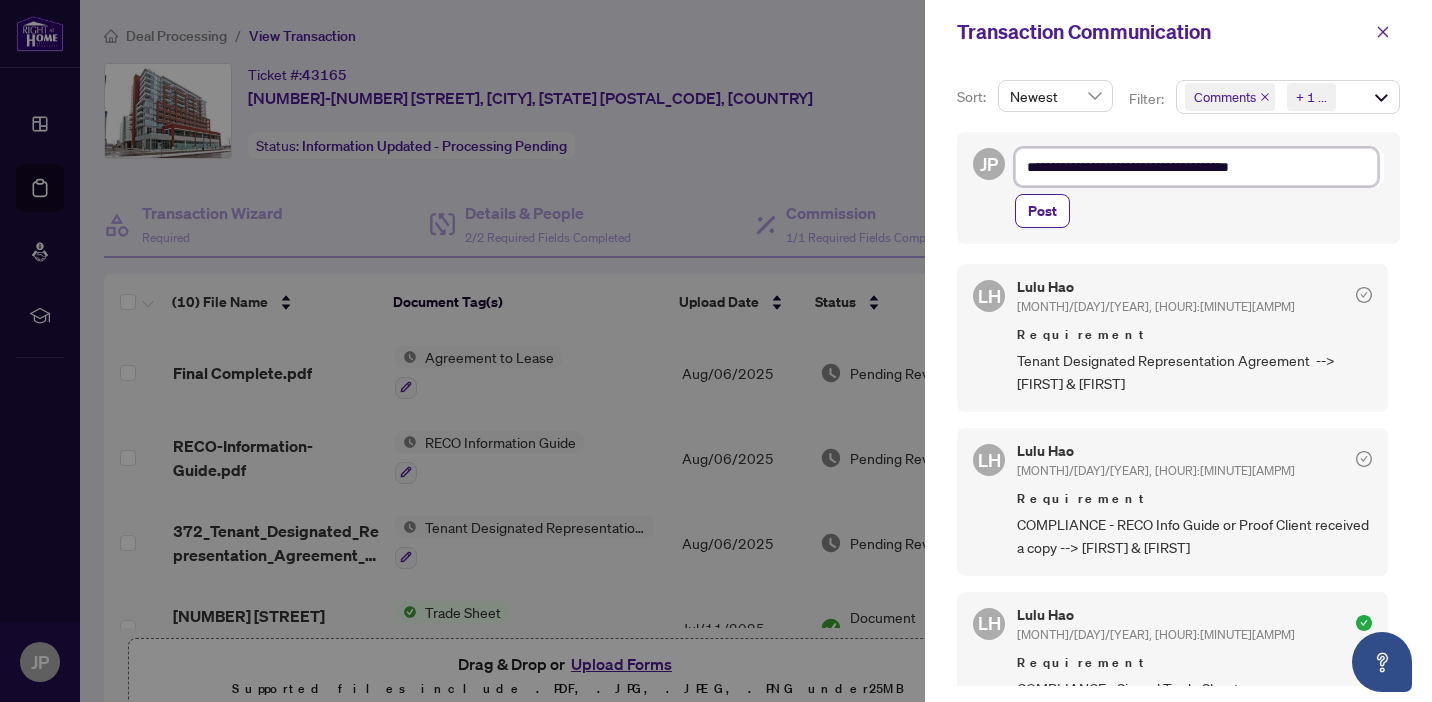 type on "**********" 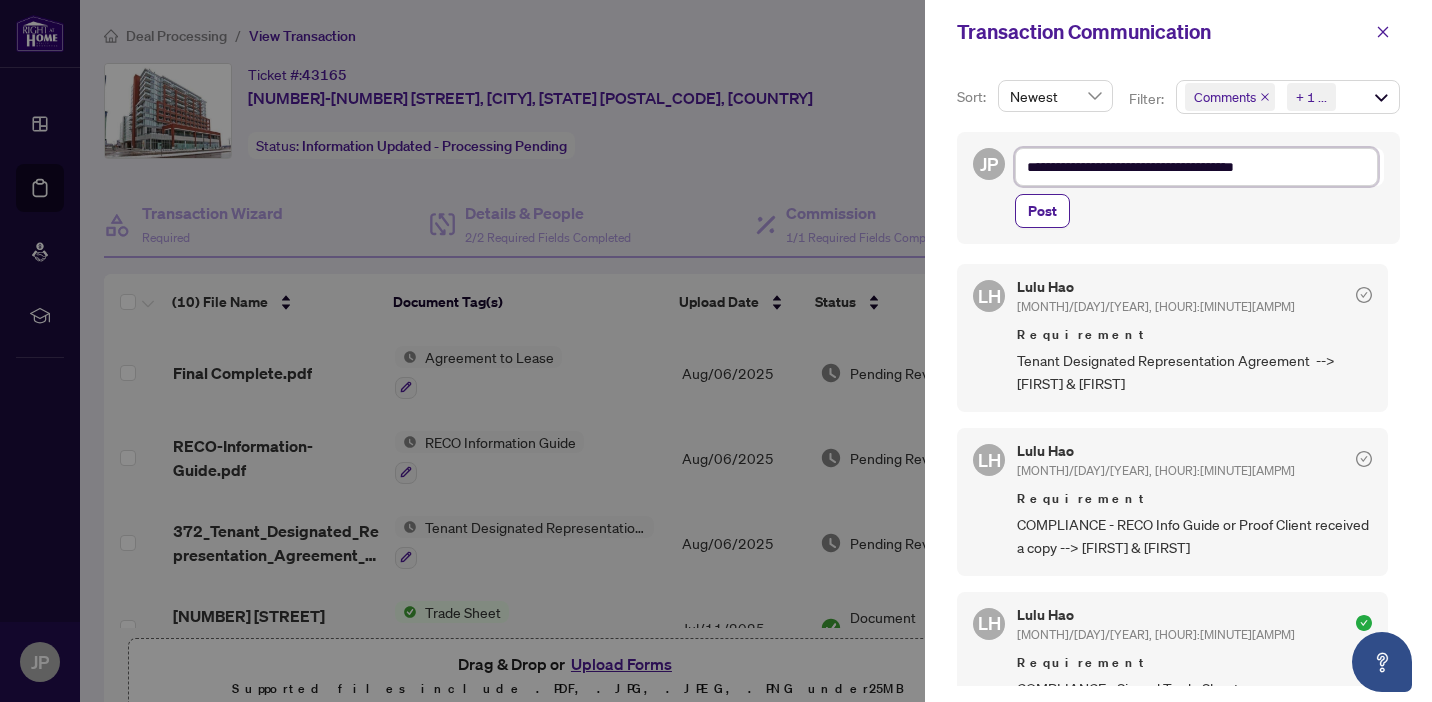 type on "**********" 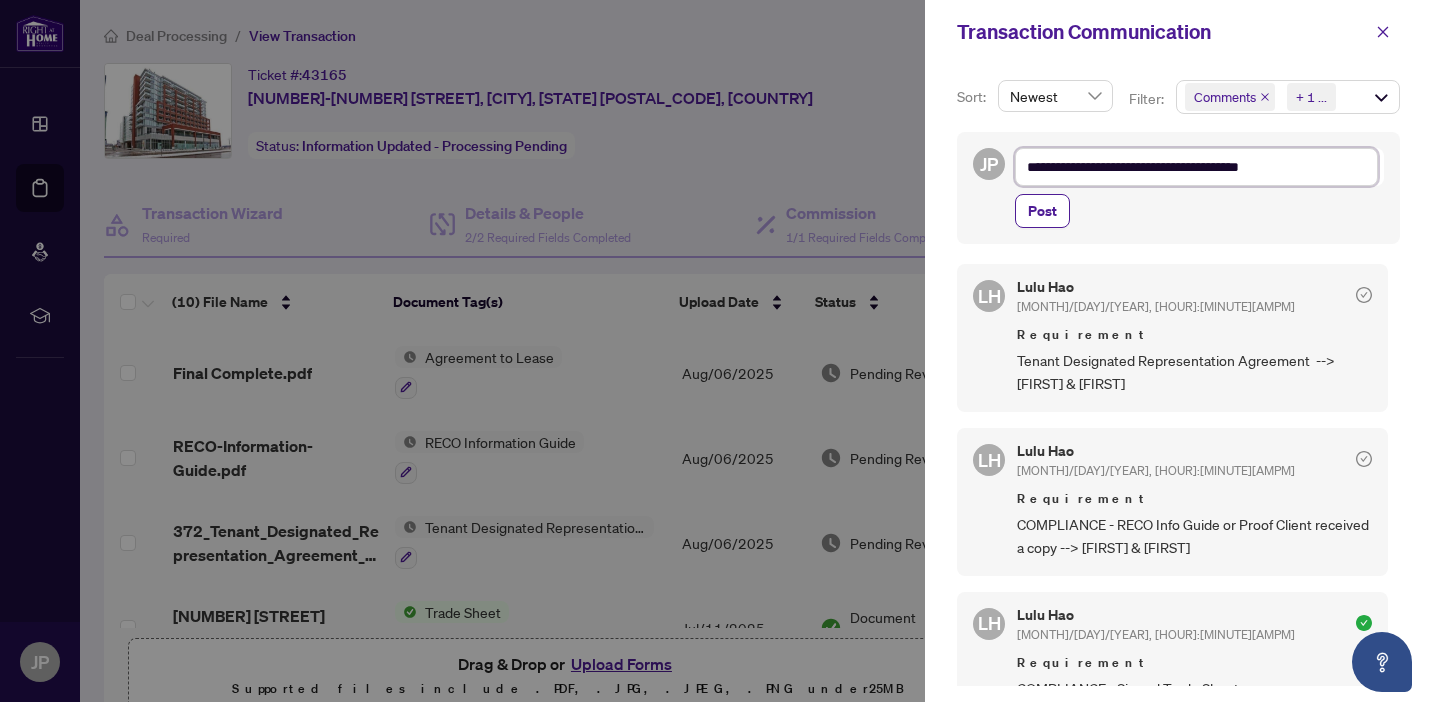 type on "**********" 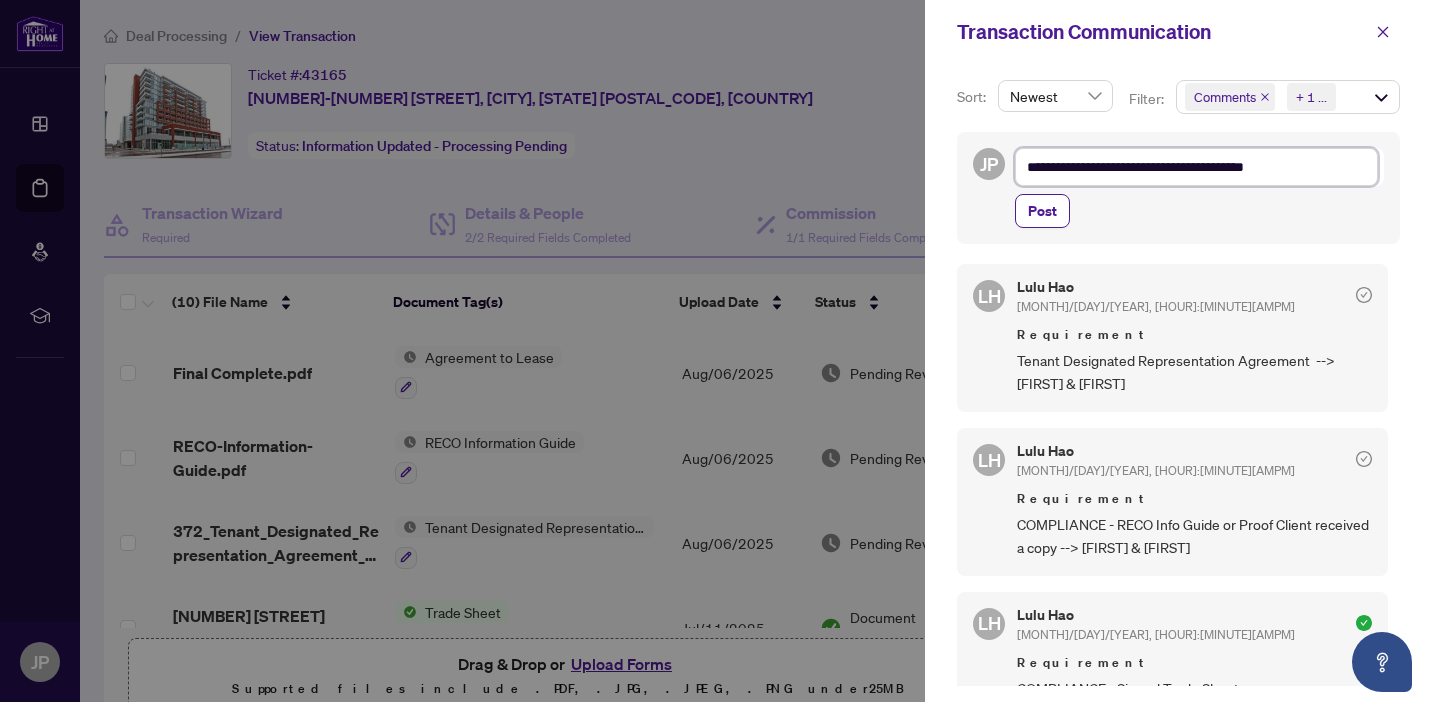 type on "**********" 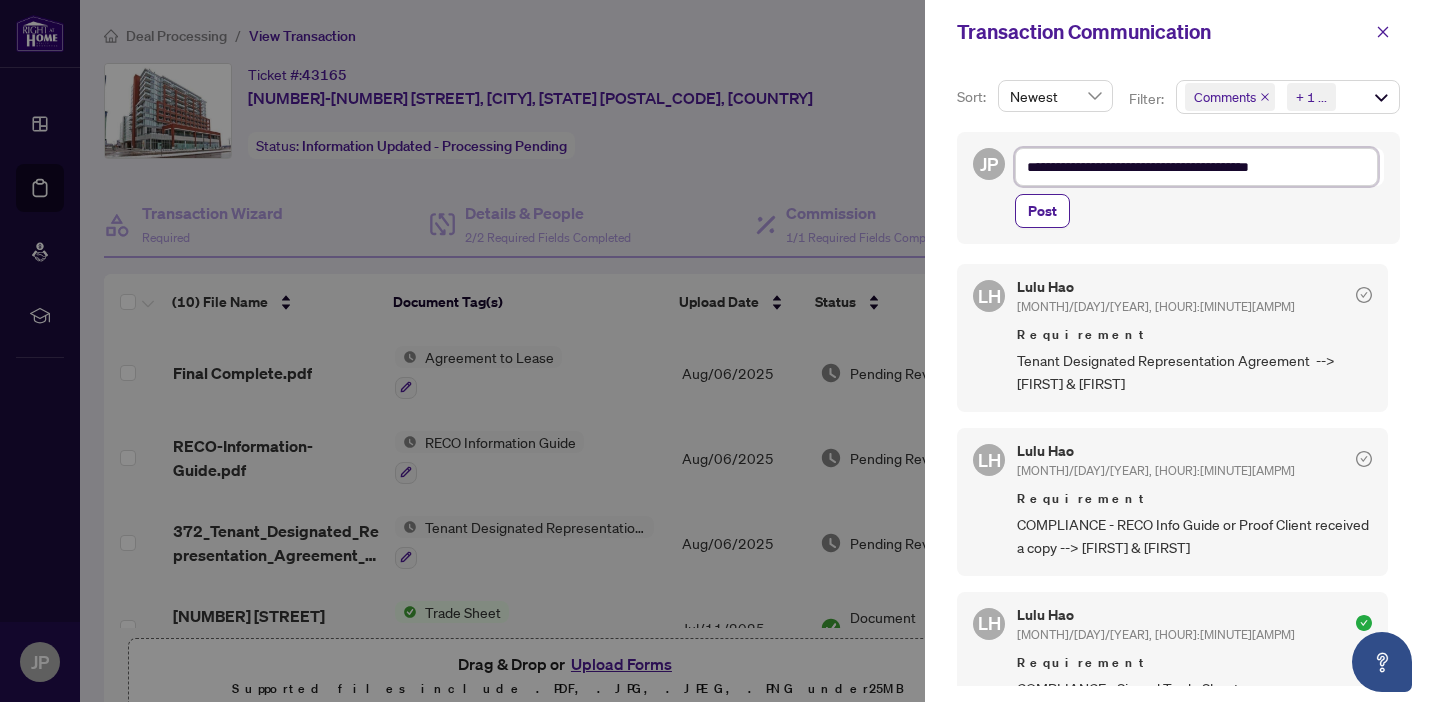 type on "**********" 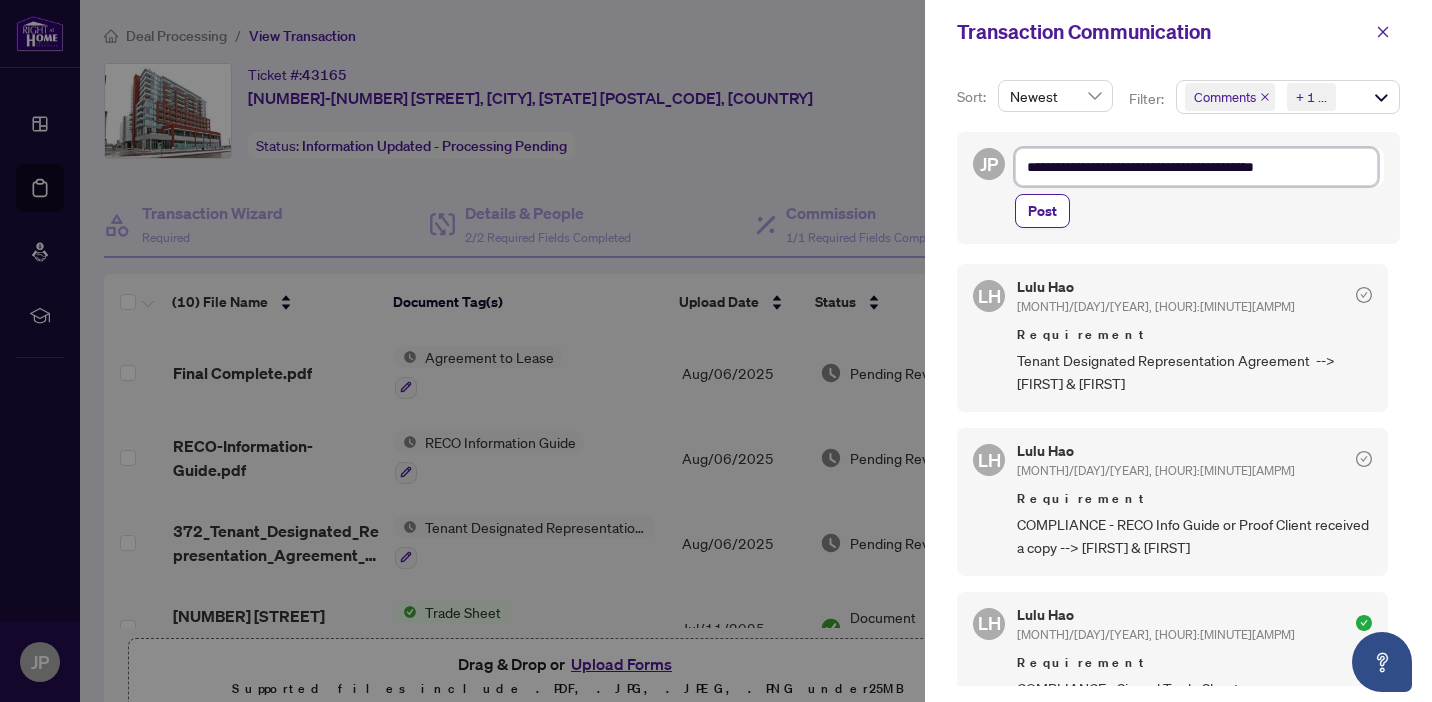 type on "**********" 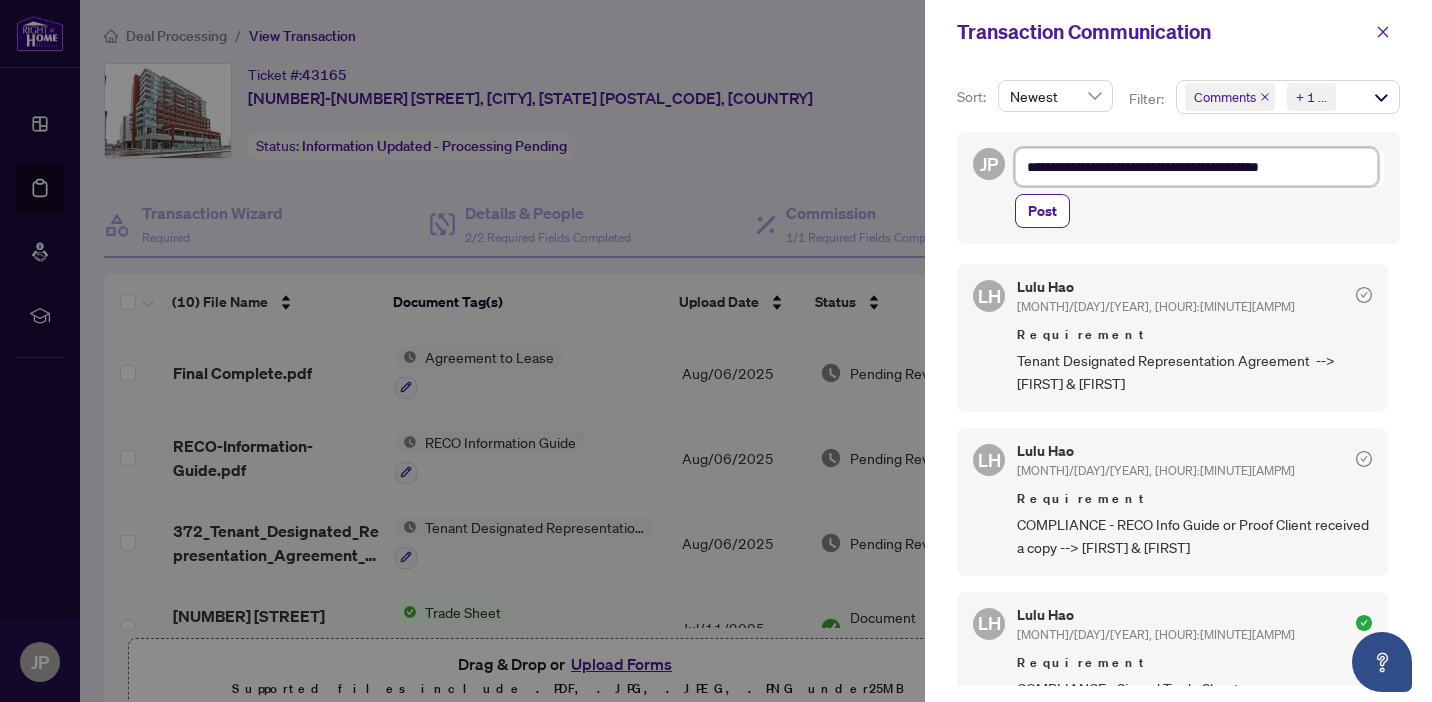 type on "**********" 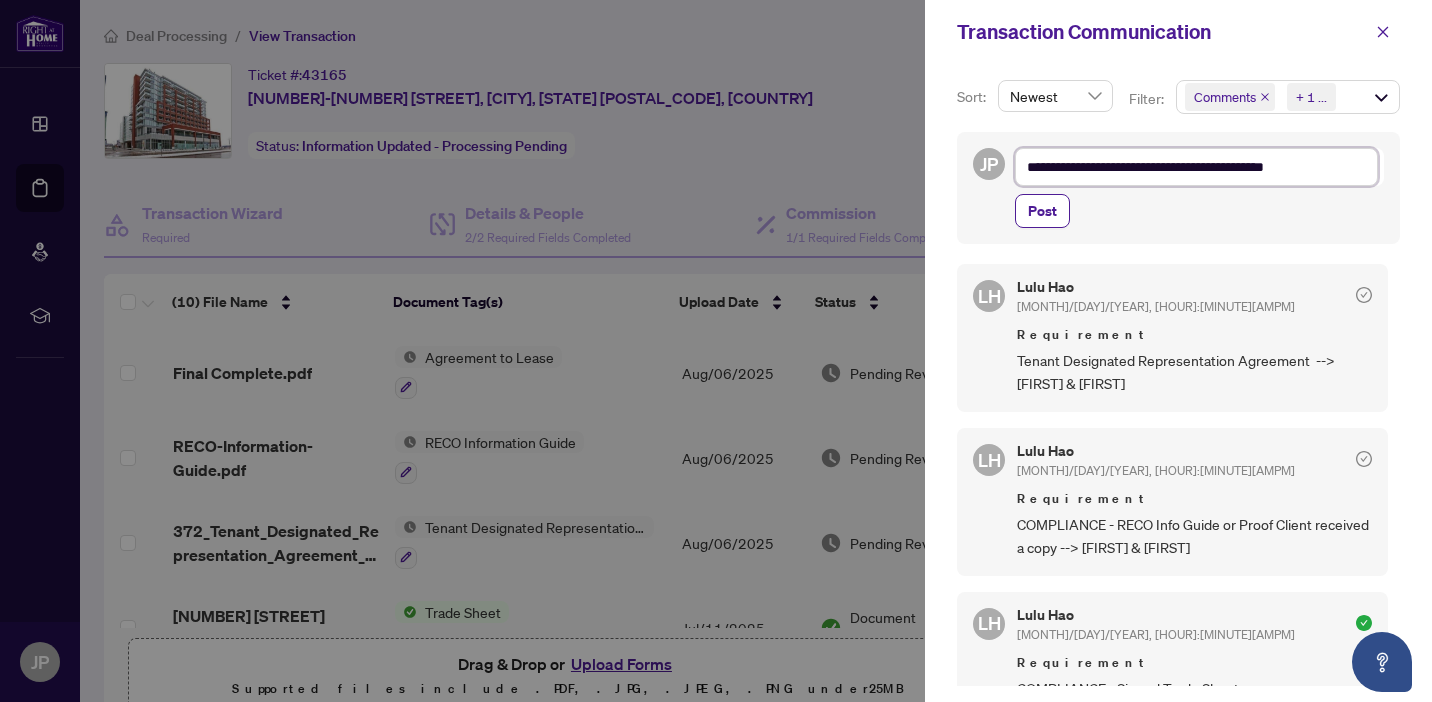 type on "**********" 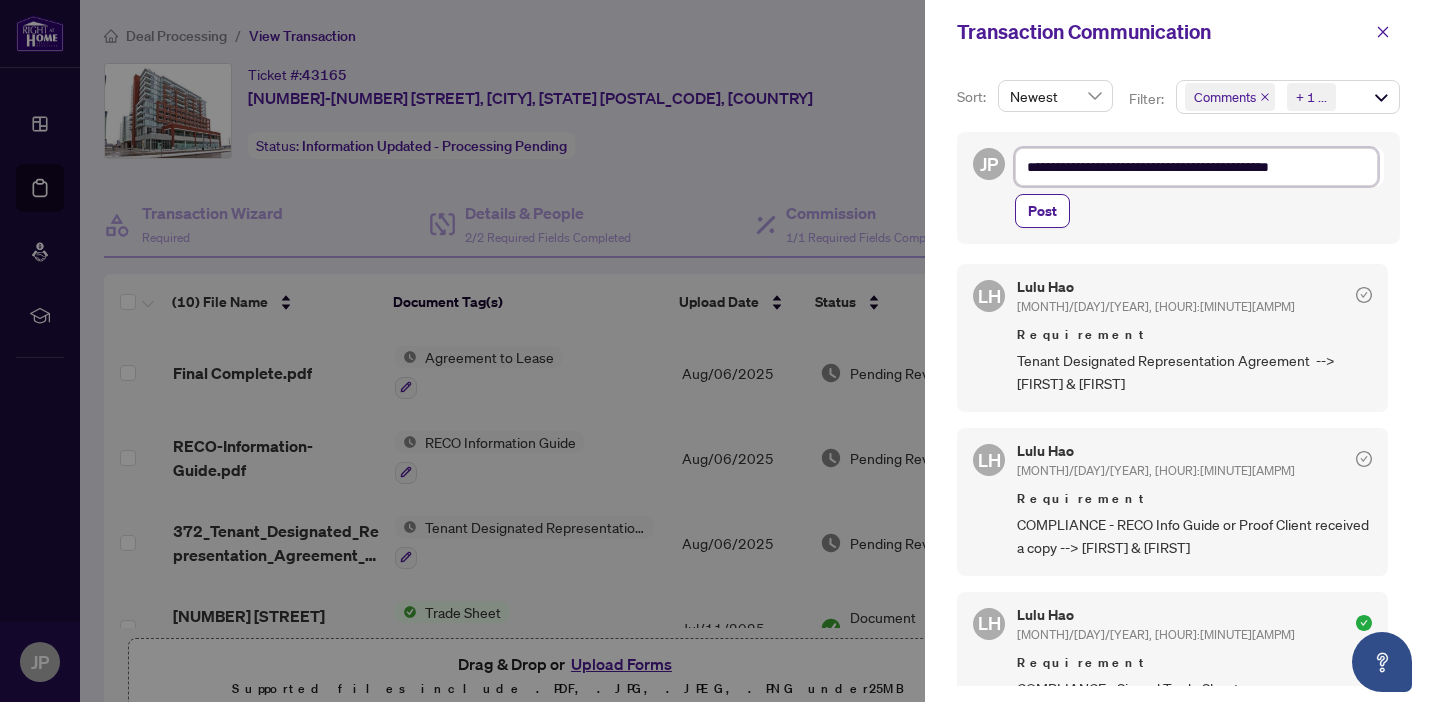 type on "**********" 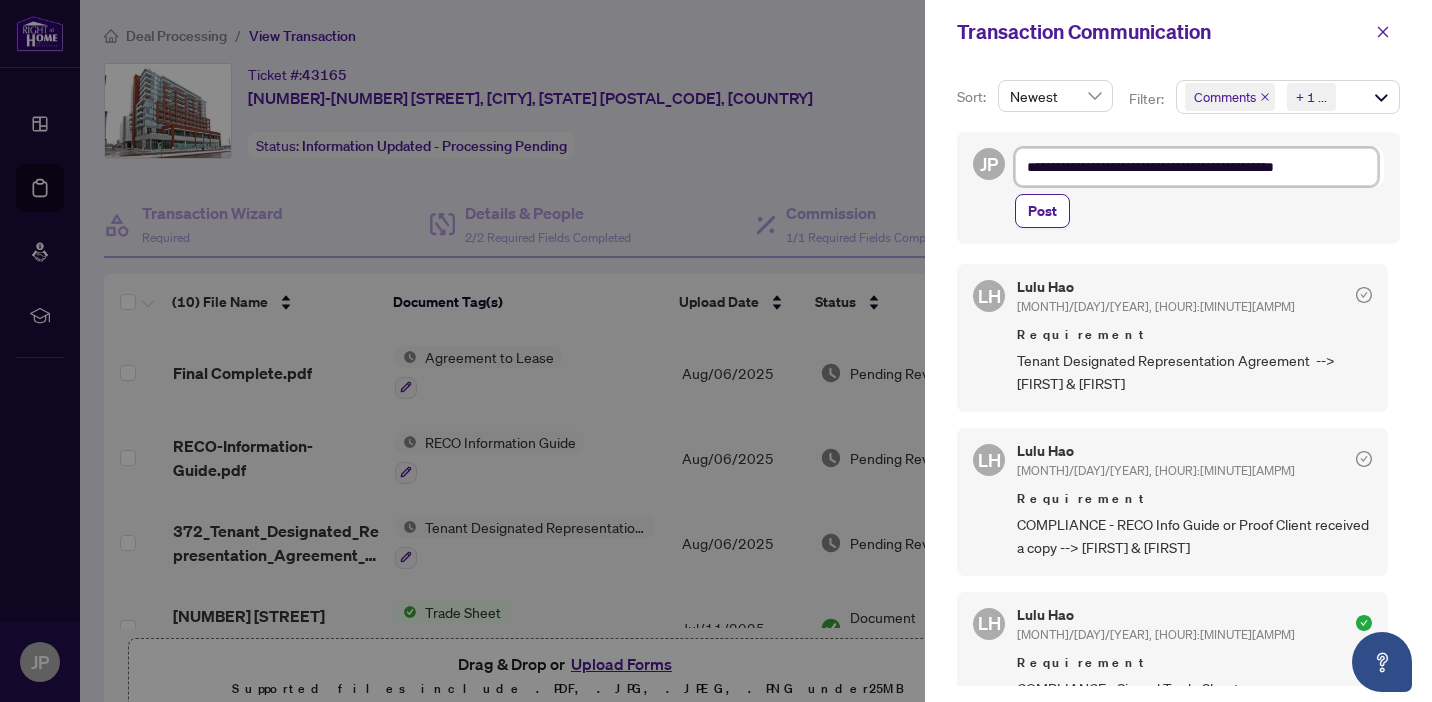 type on "**********" 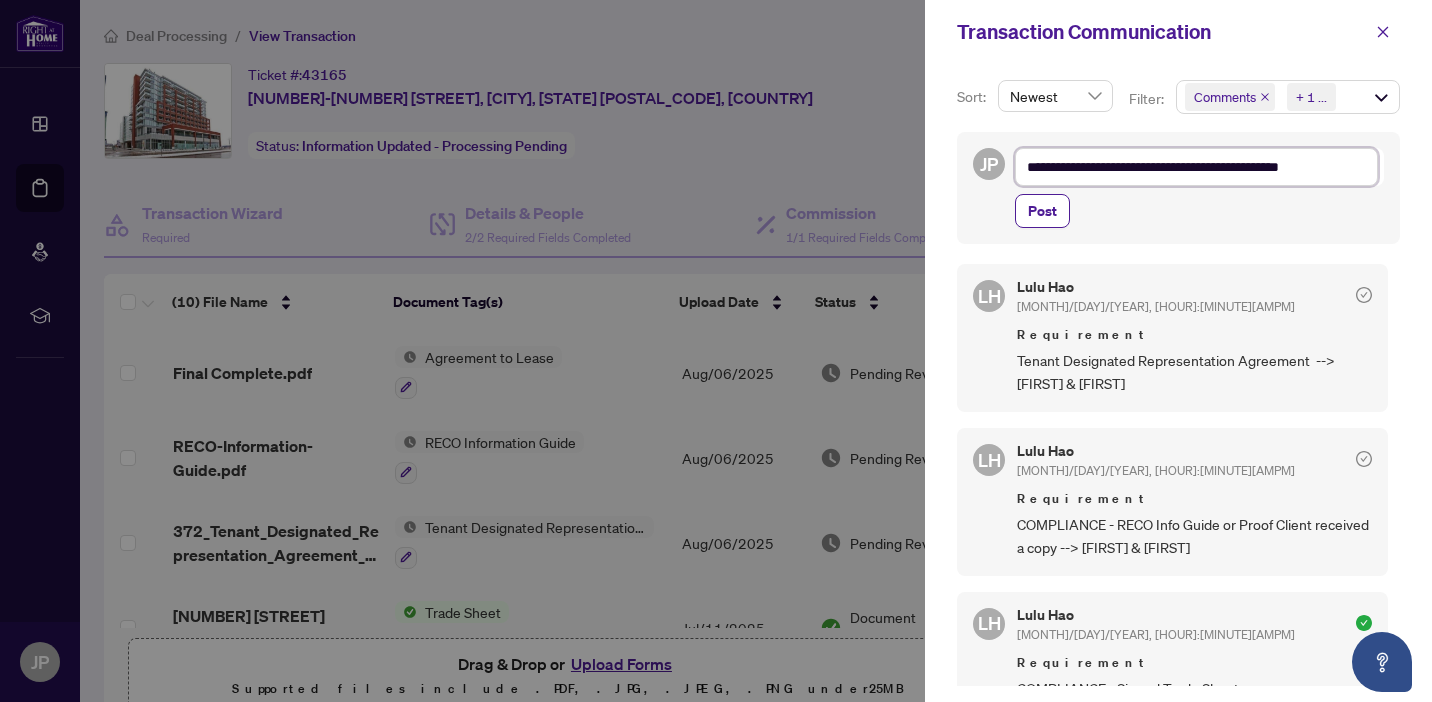 type on "**********" 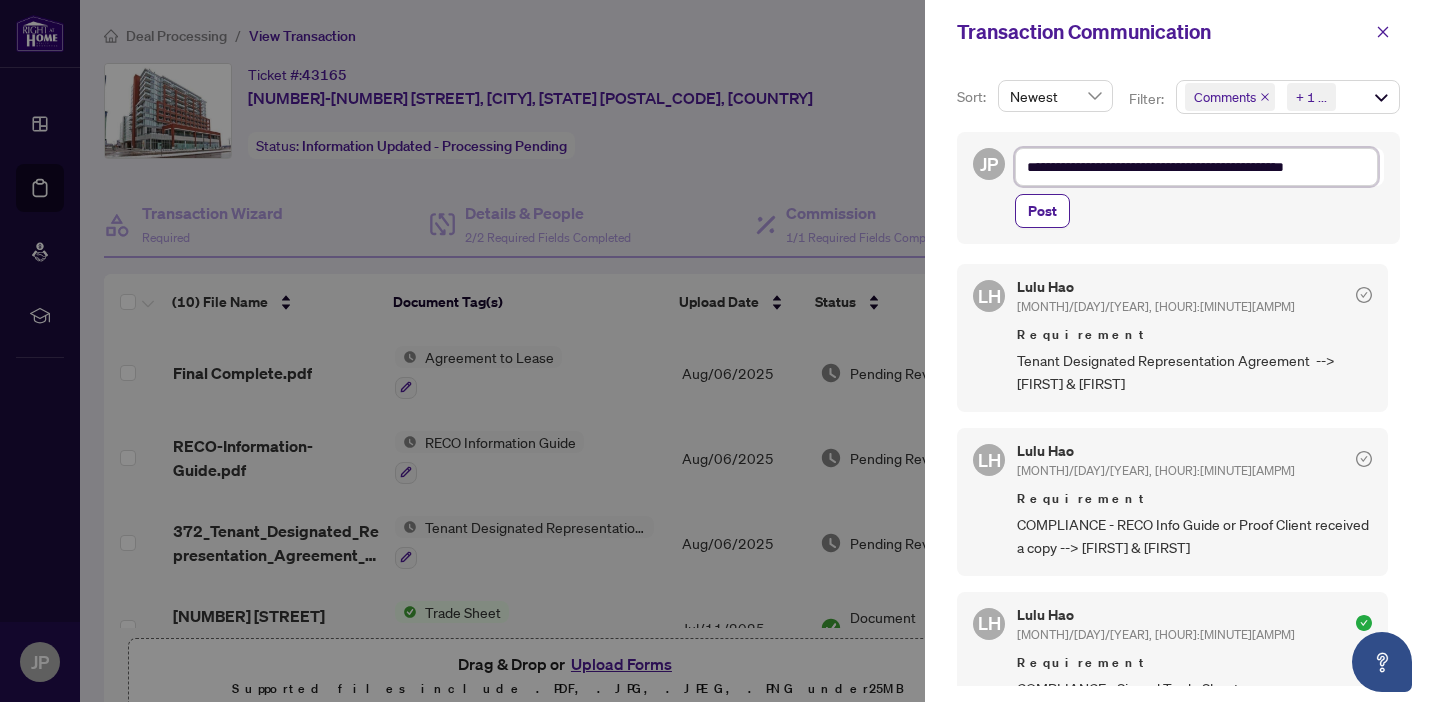 type on "**********" 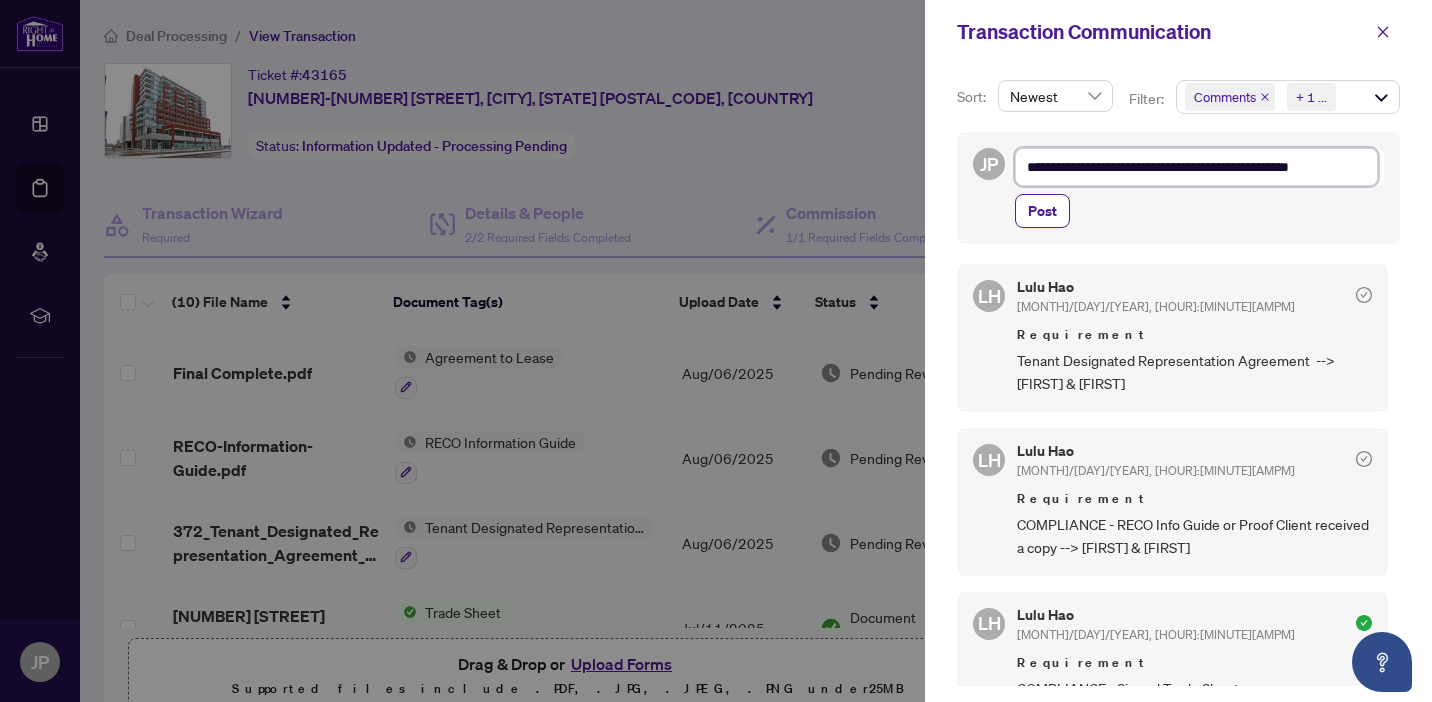 type on "**********" 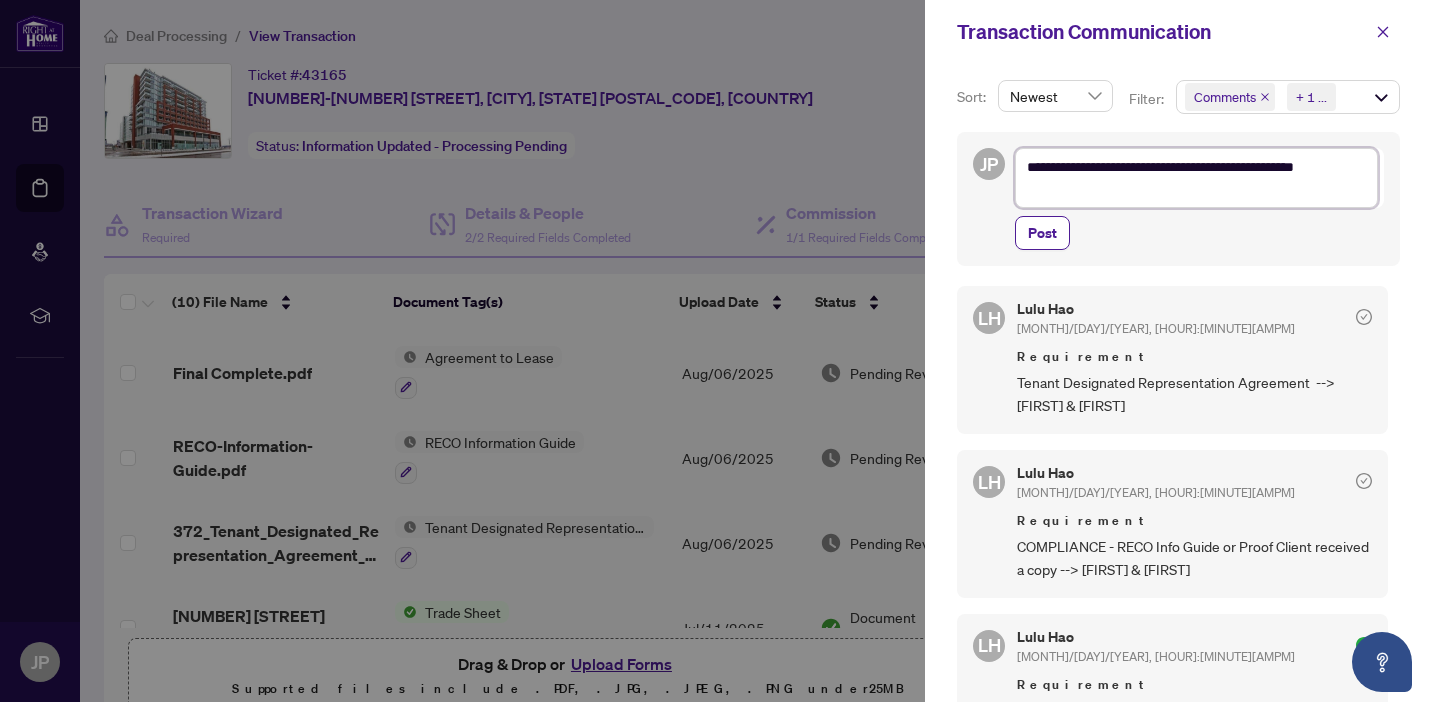 scroll, scrollTop: 26, scrollLeft: 0, axis: vertical 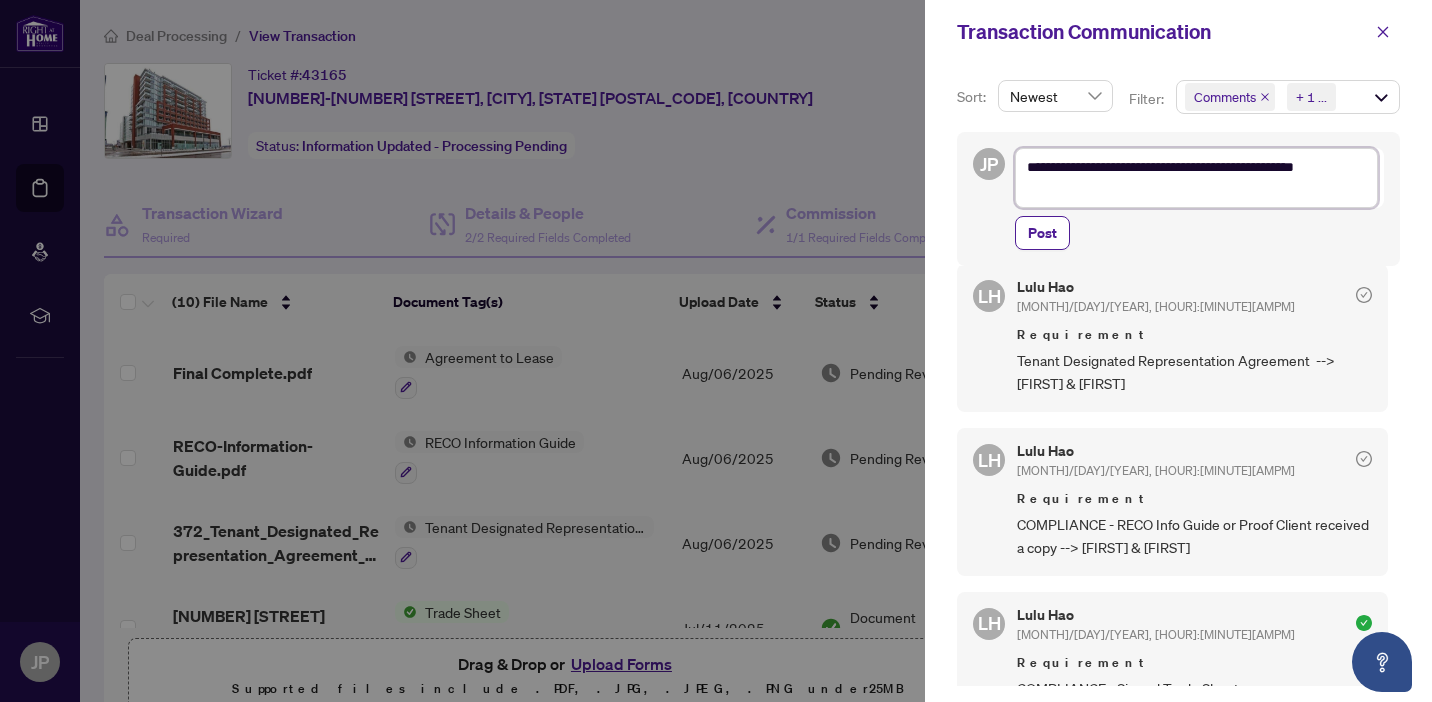 type on "**********" 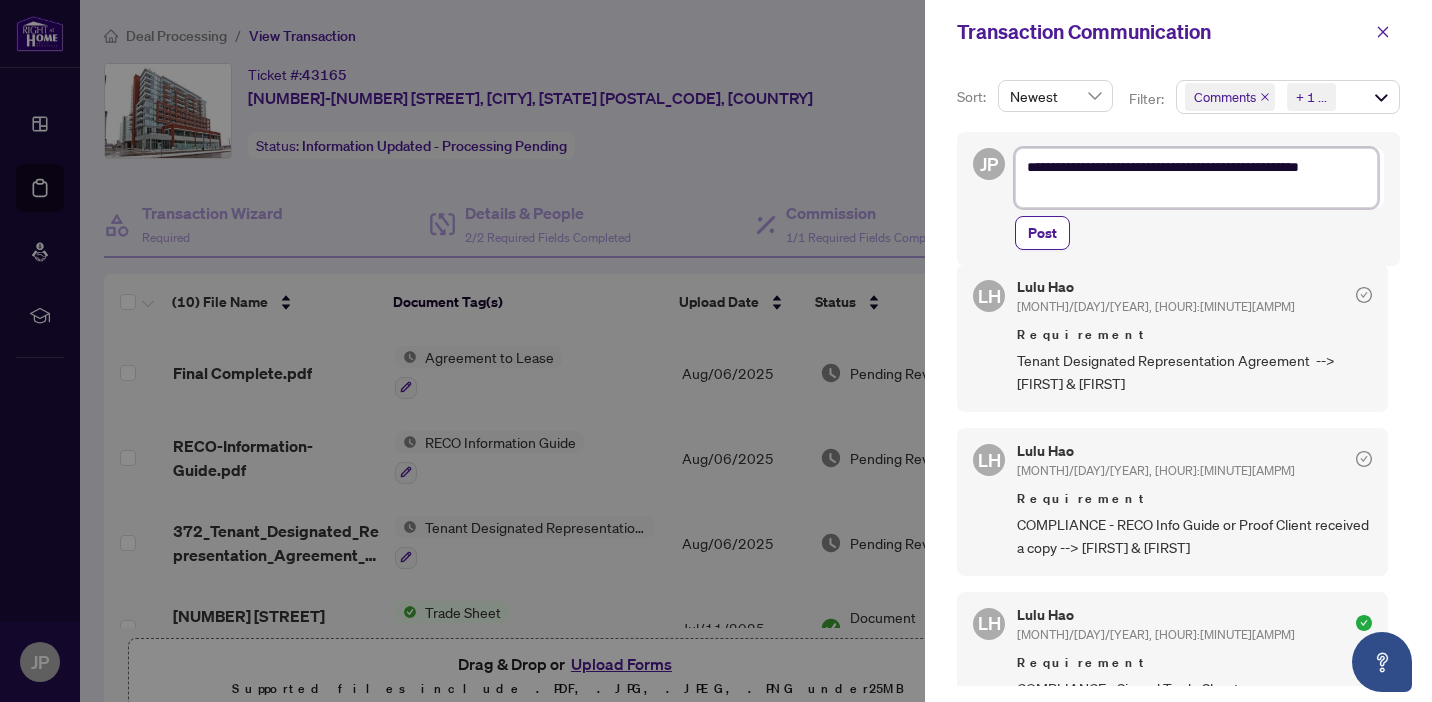 type on "**********" 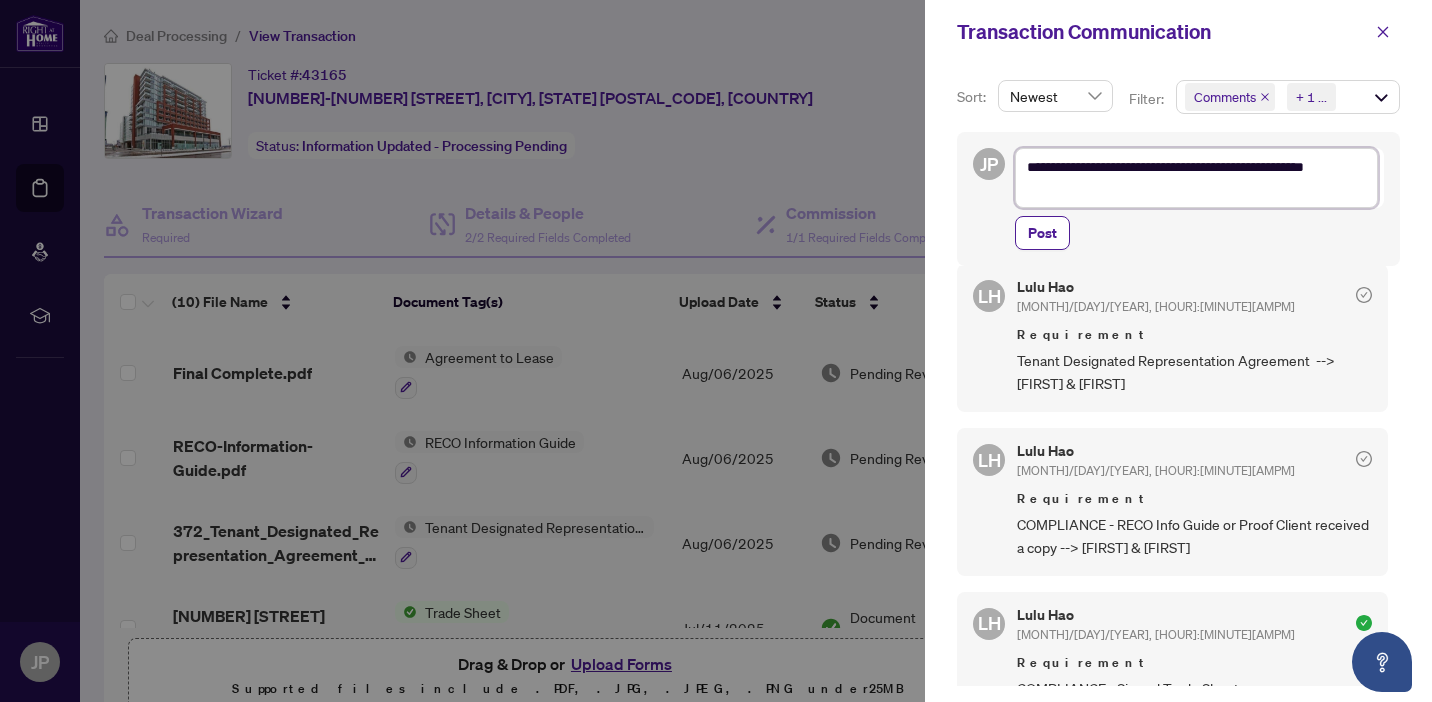 type on "**********" 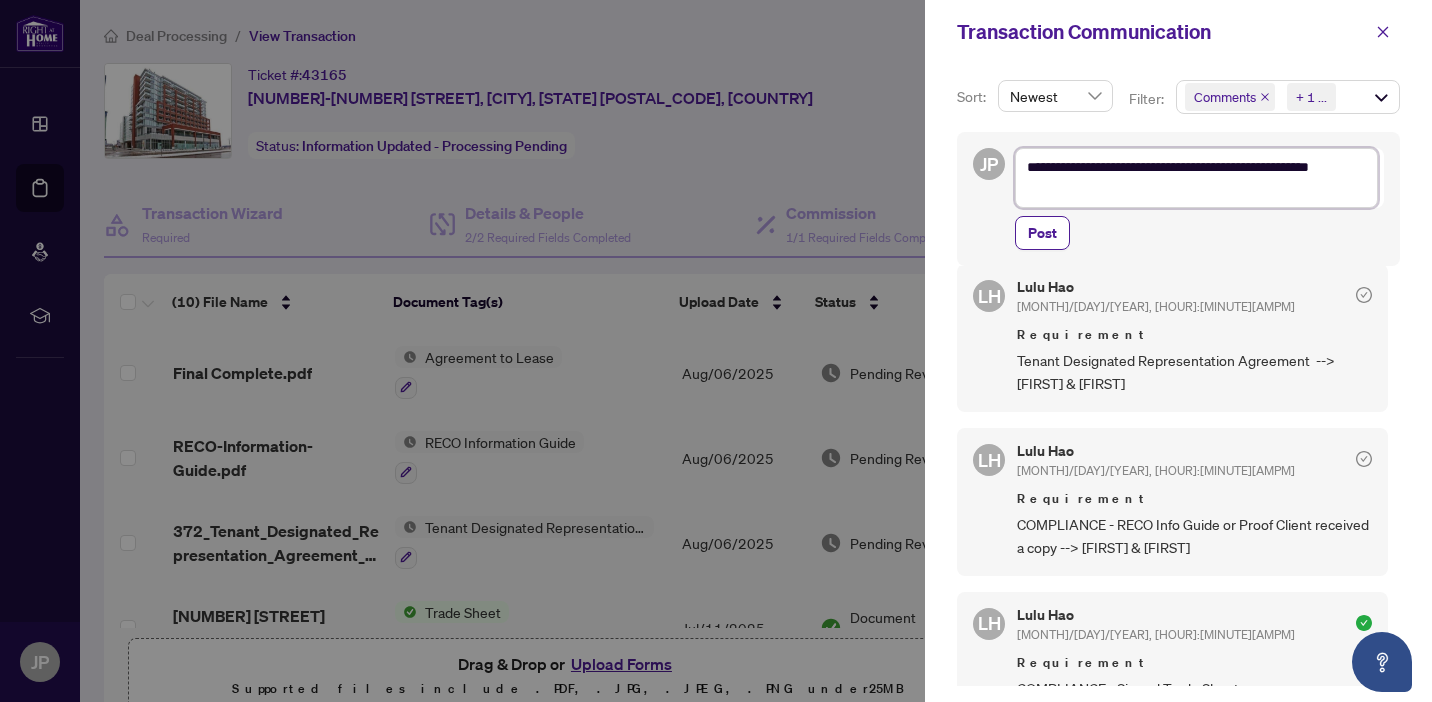 type on "**********" 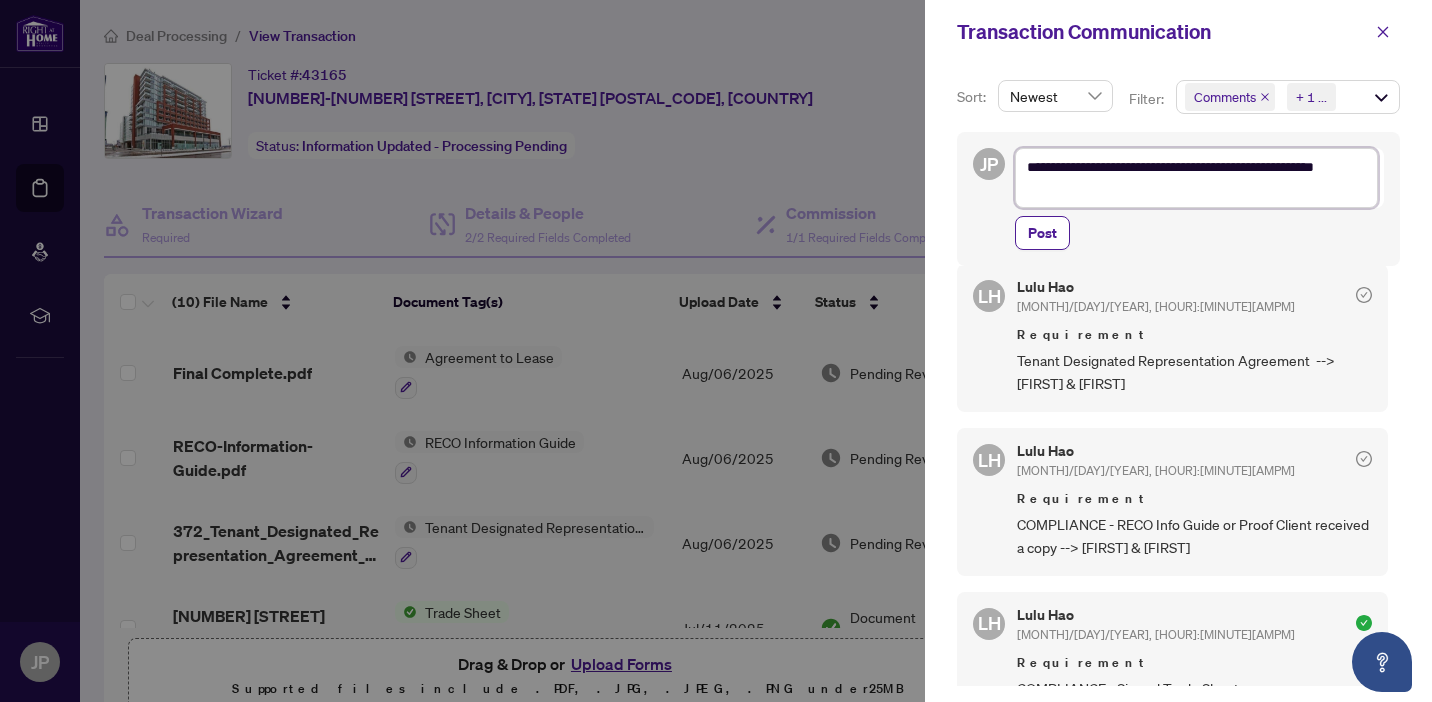 type on "**********" 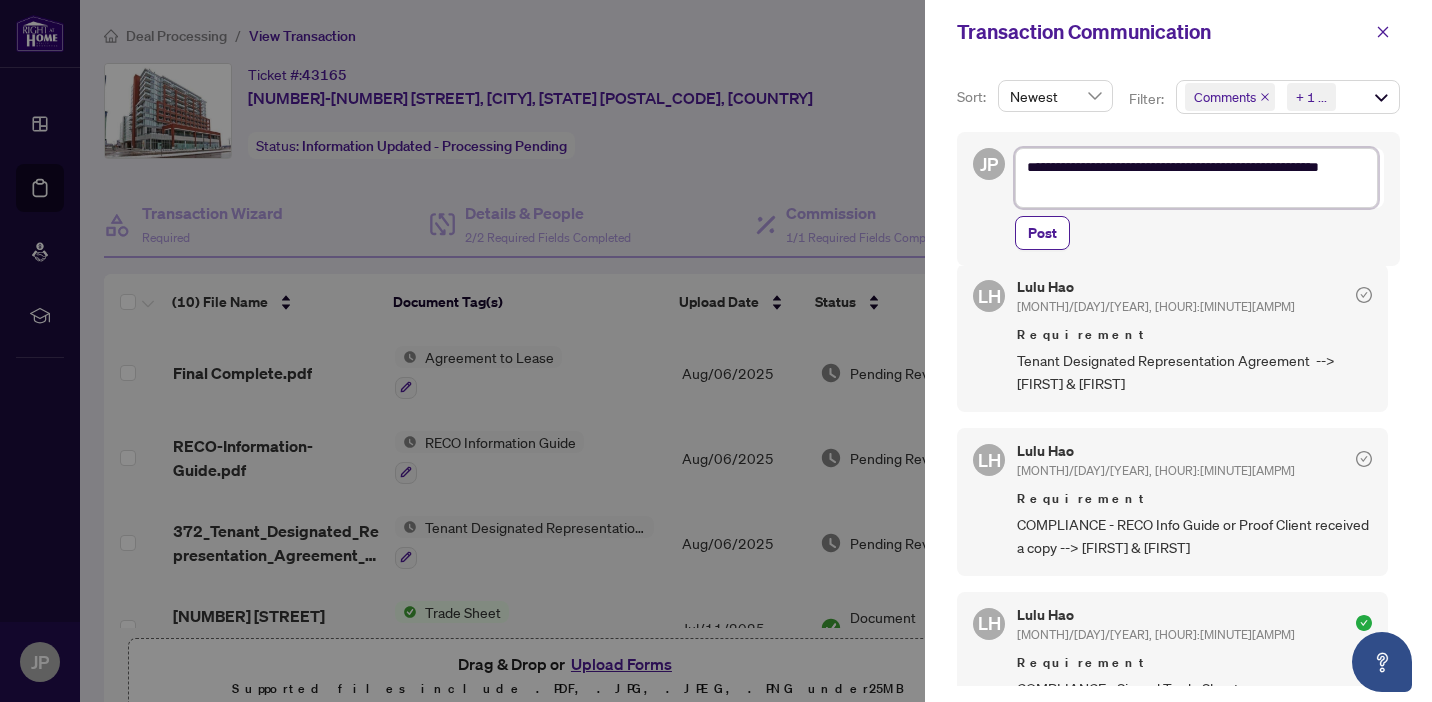 type on "**********" 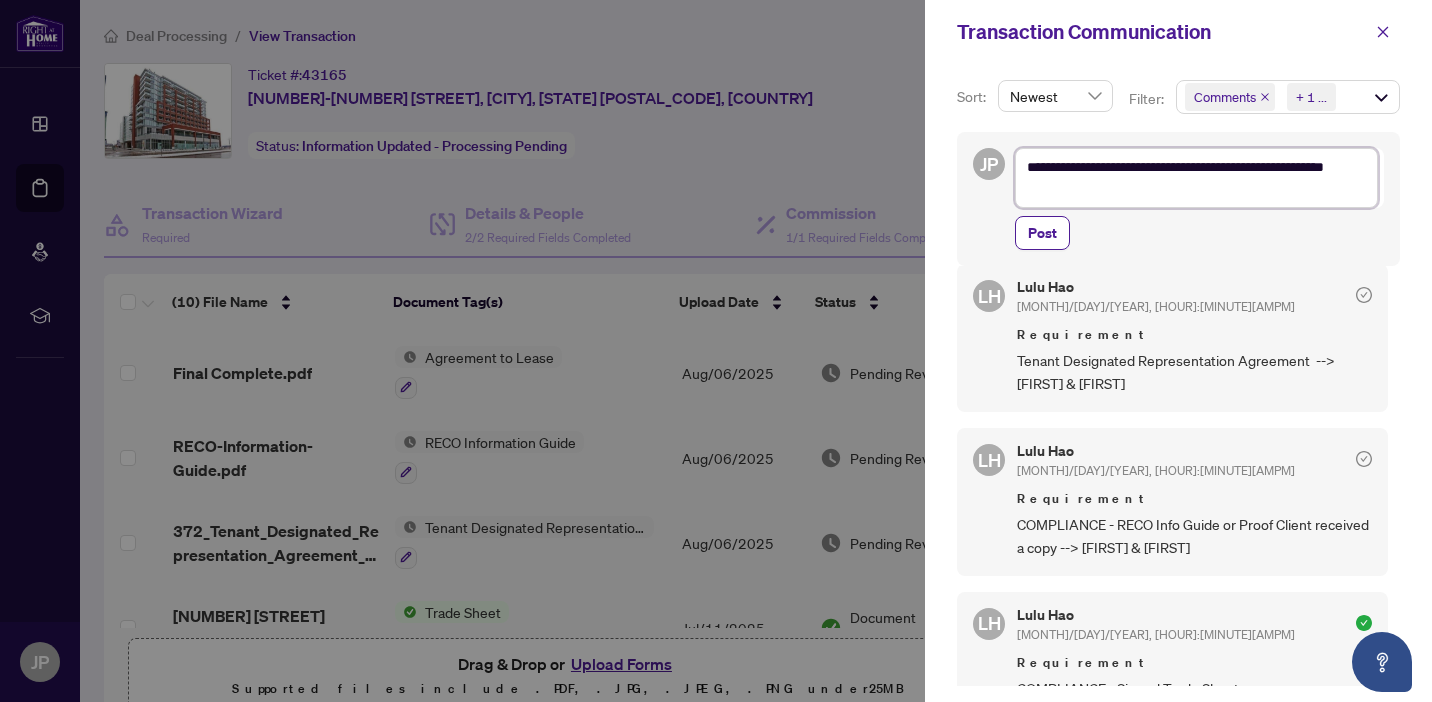 type on "**********" 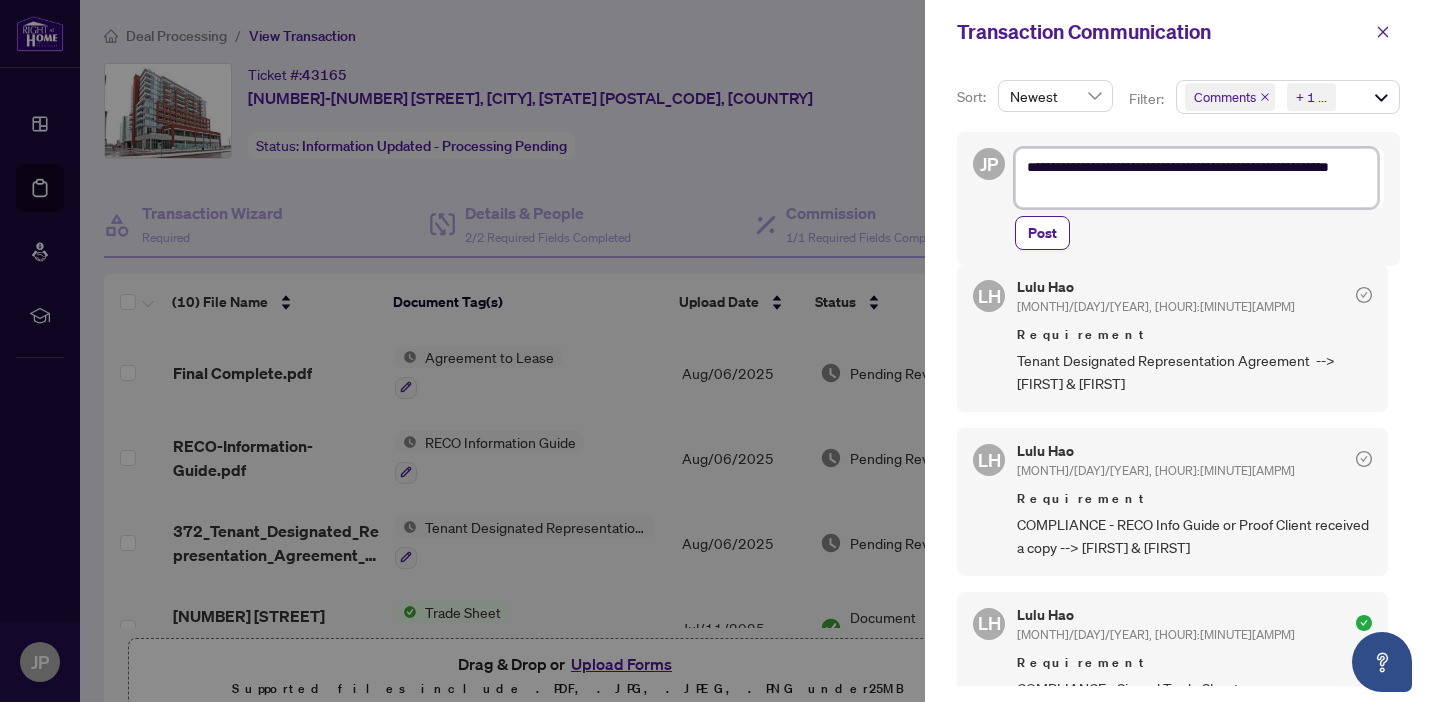 type on "**********" 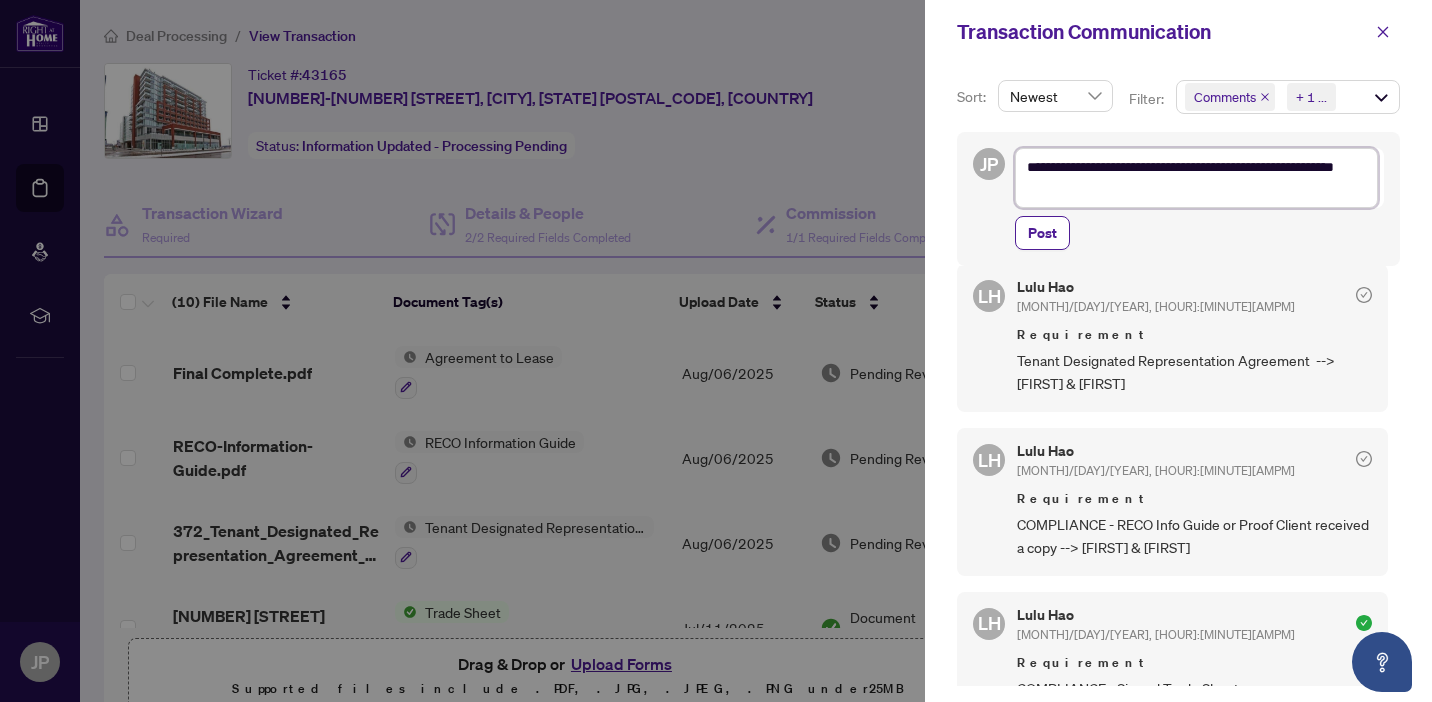 type on "**********" 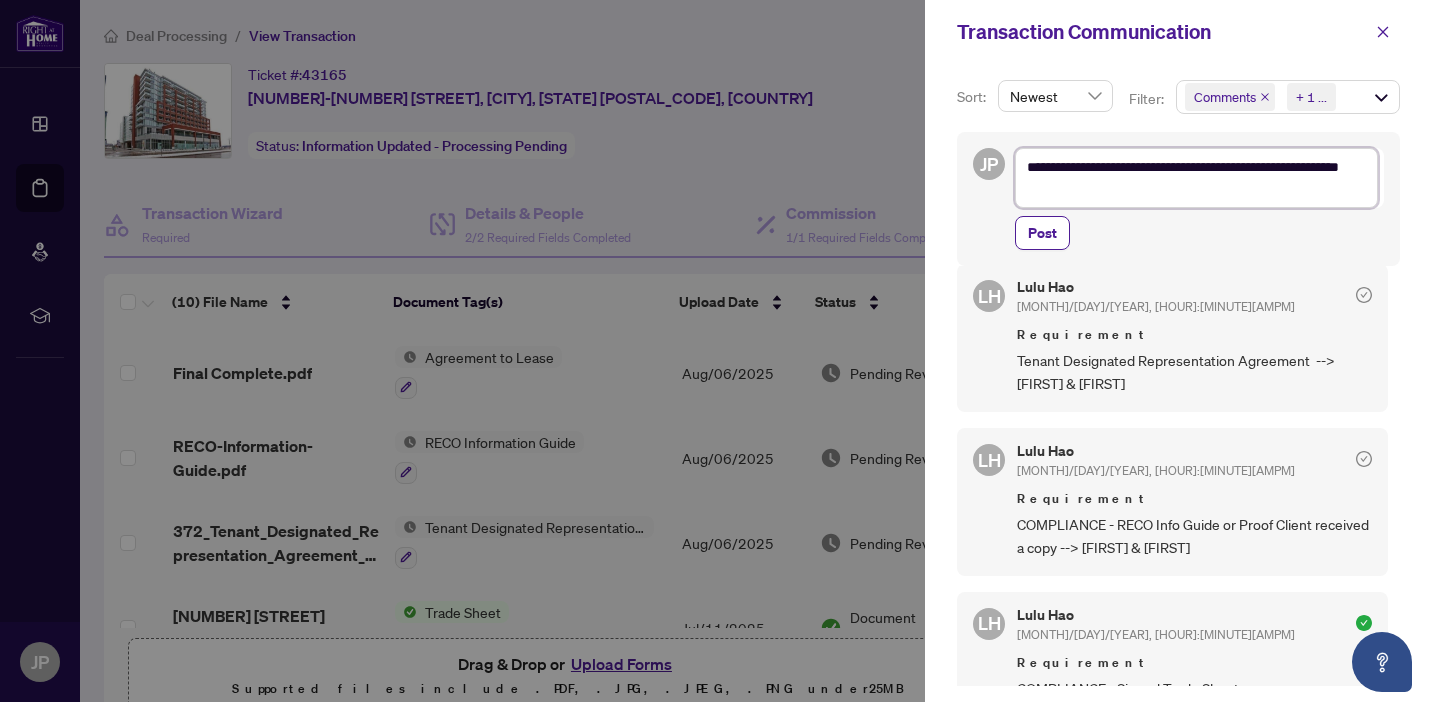 type on "**********" 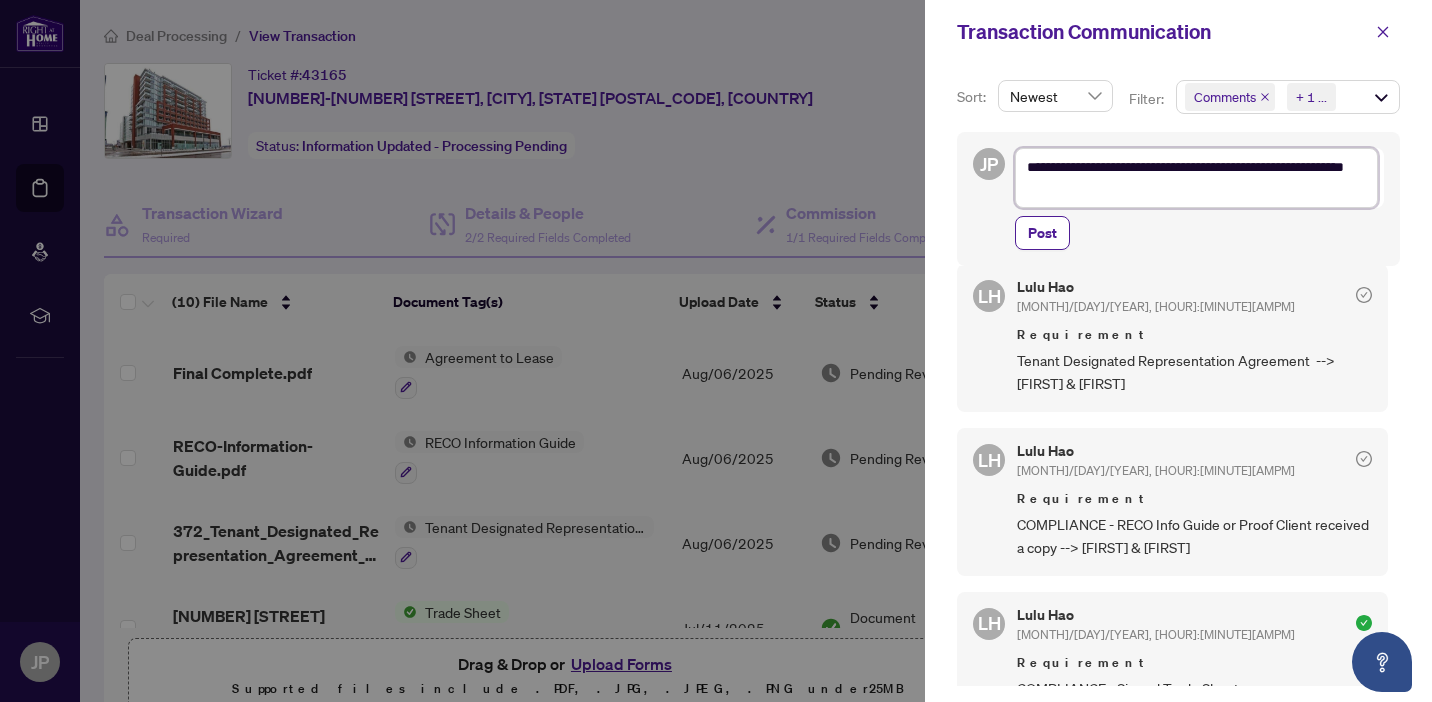 type on "**********" 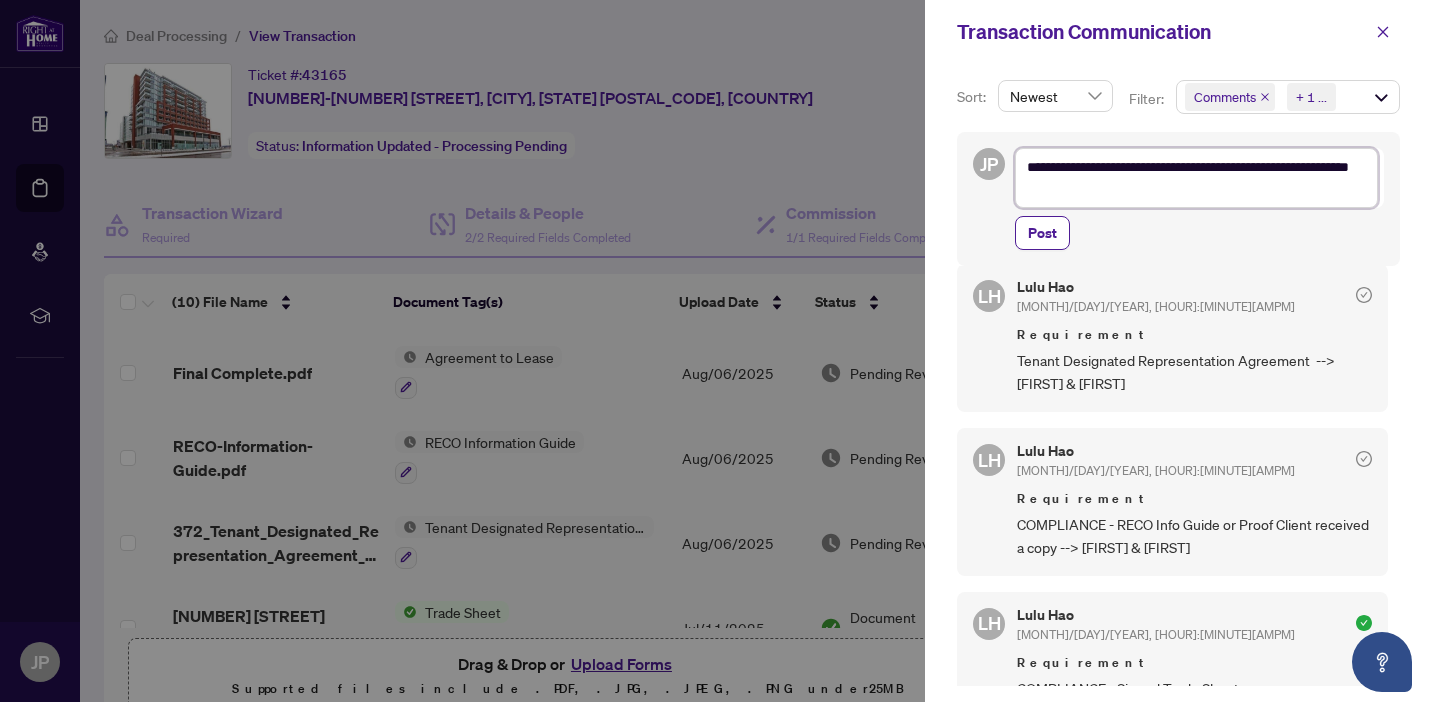 type on "**********" 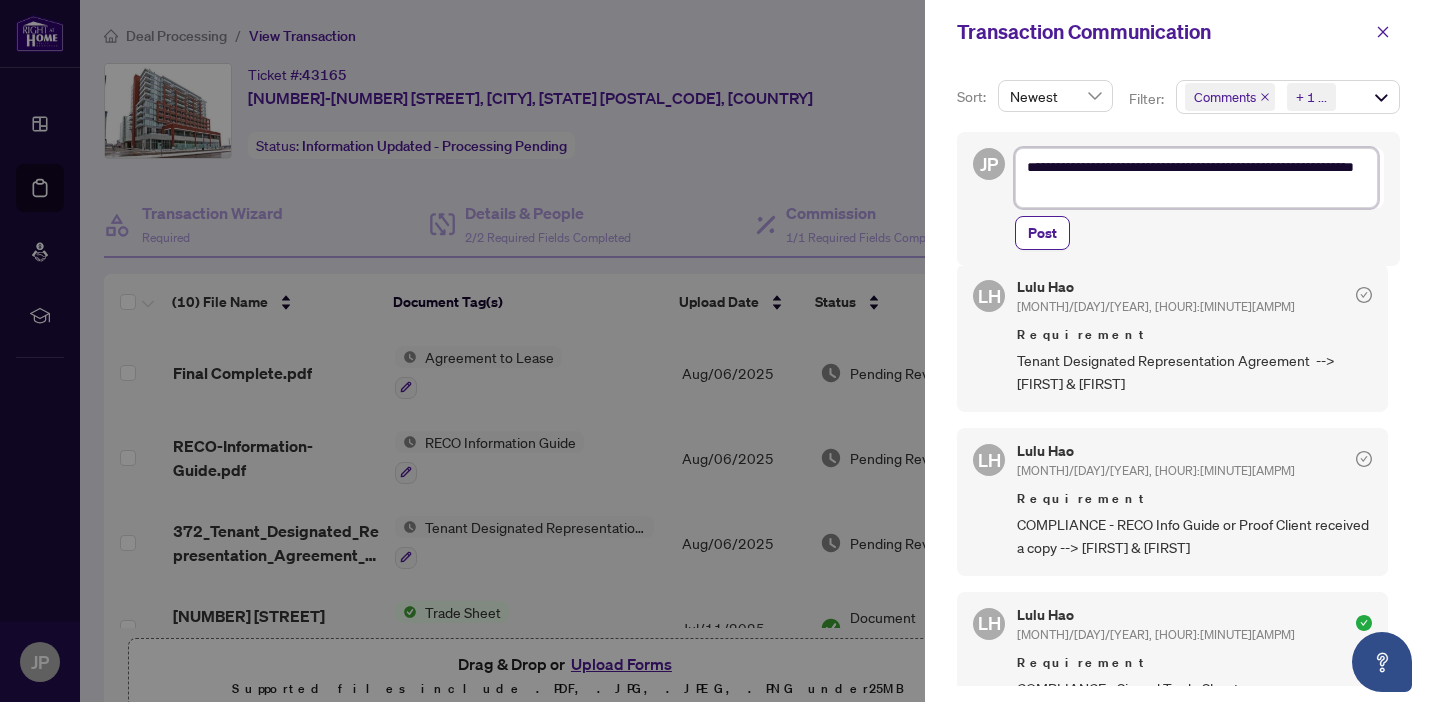 type on "**********" 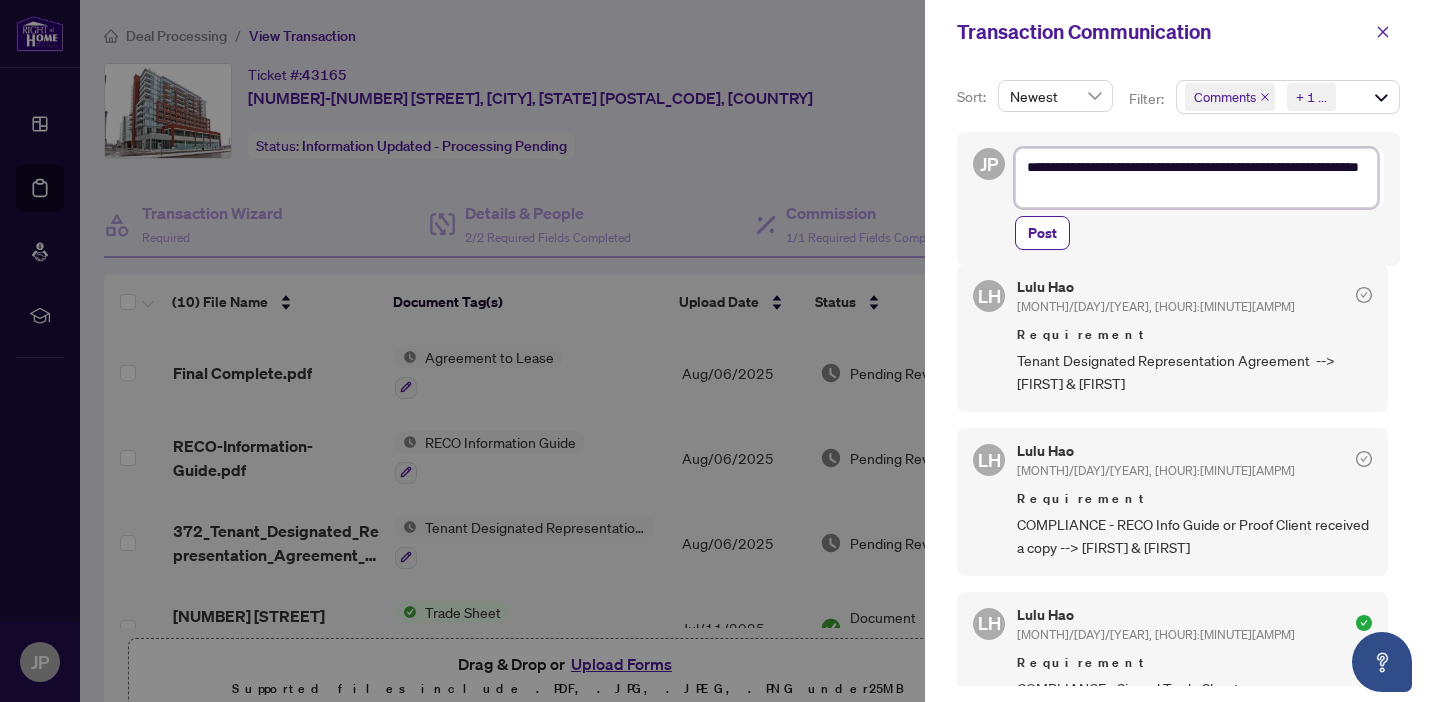 type on "**********" 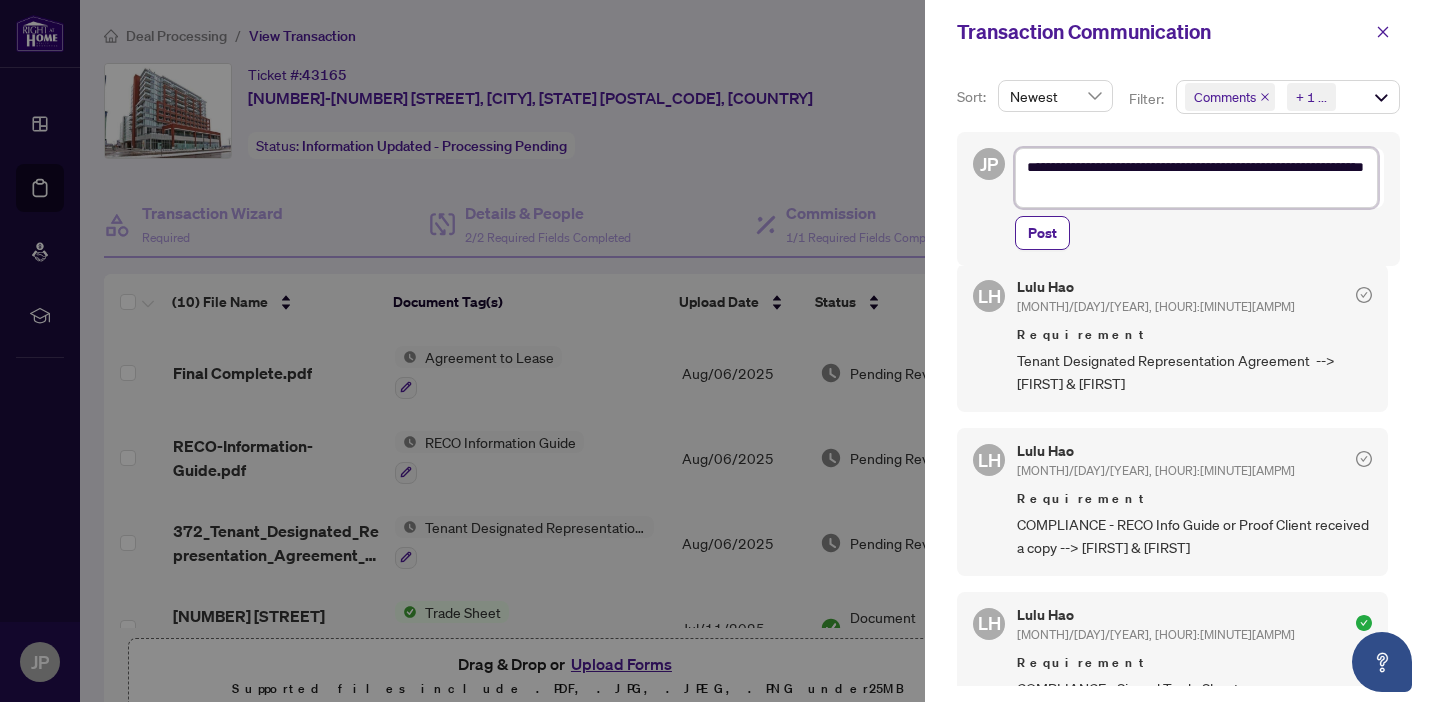 type on "**********" 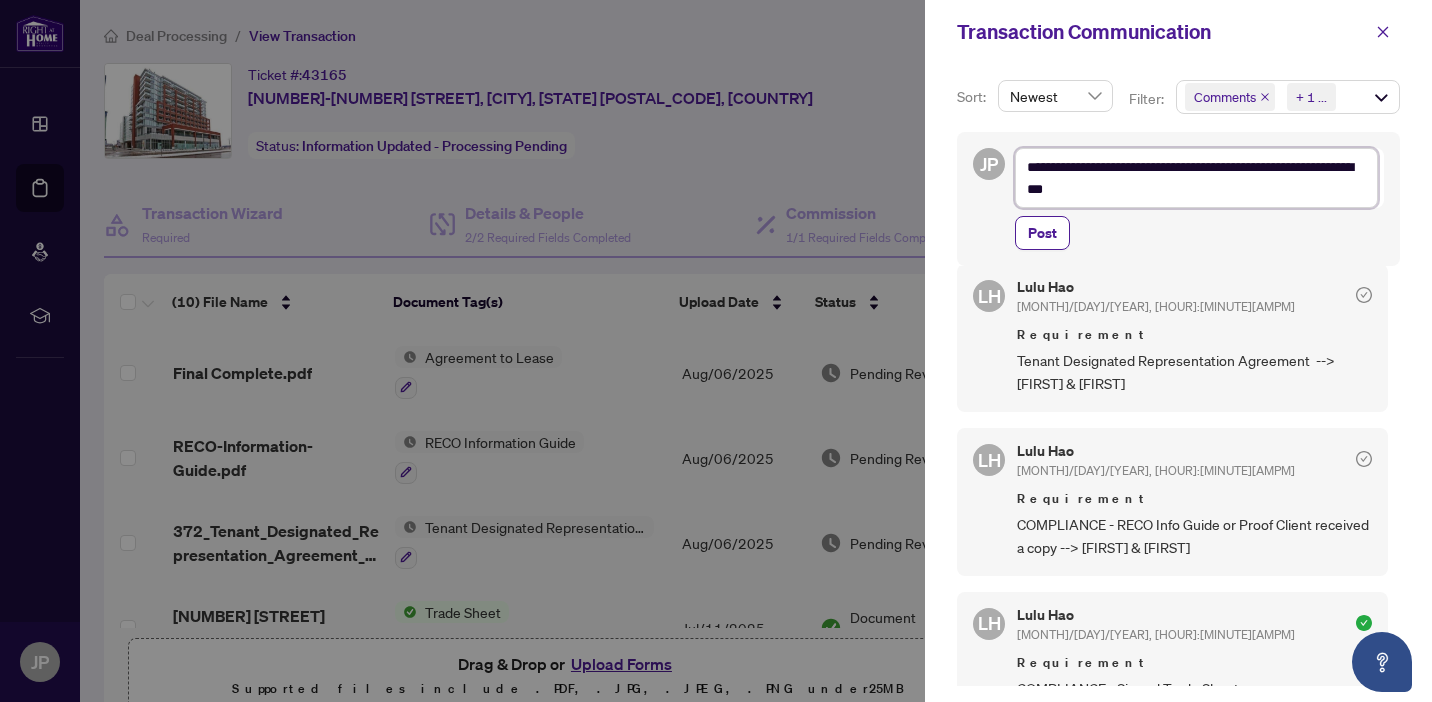 type on "**********" 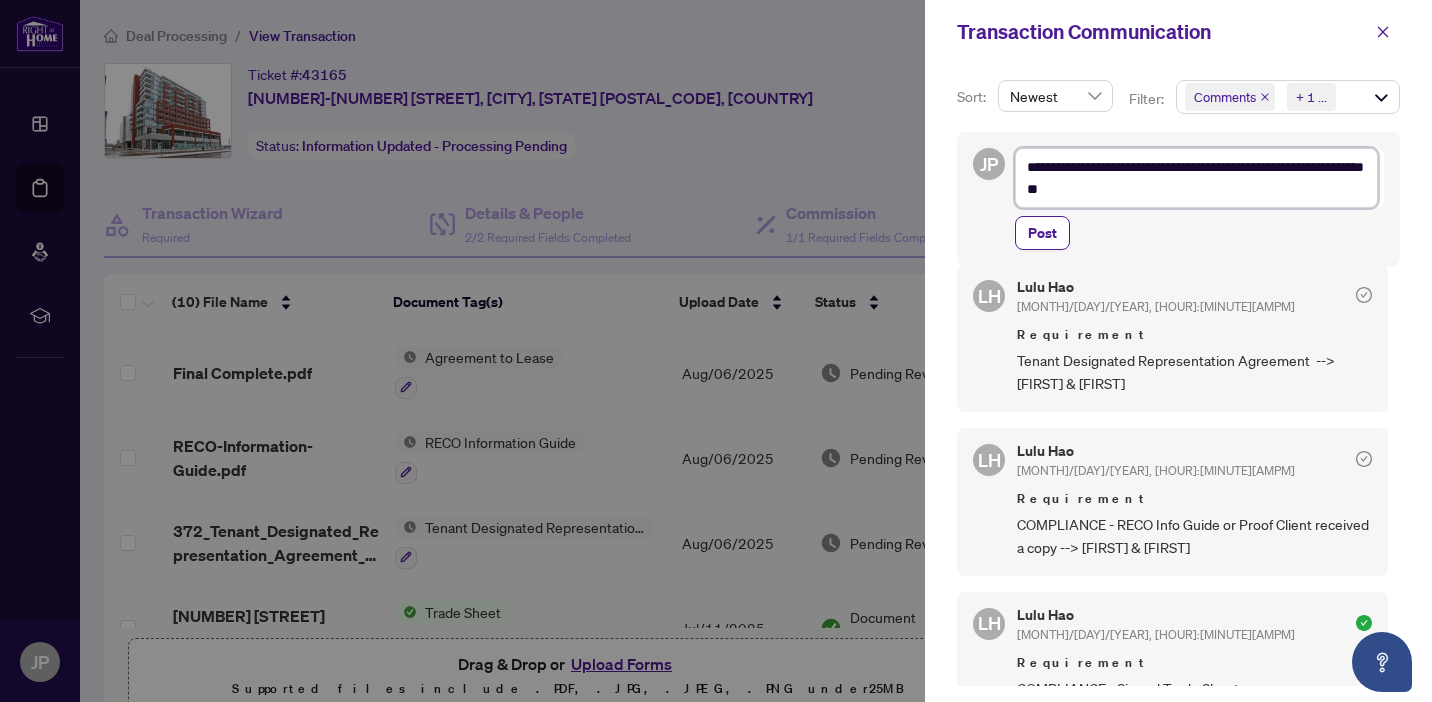 type on "**********" 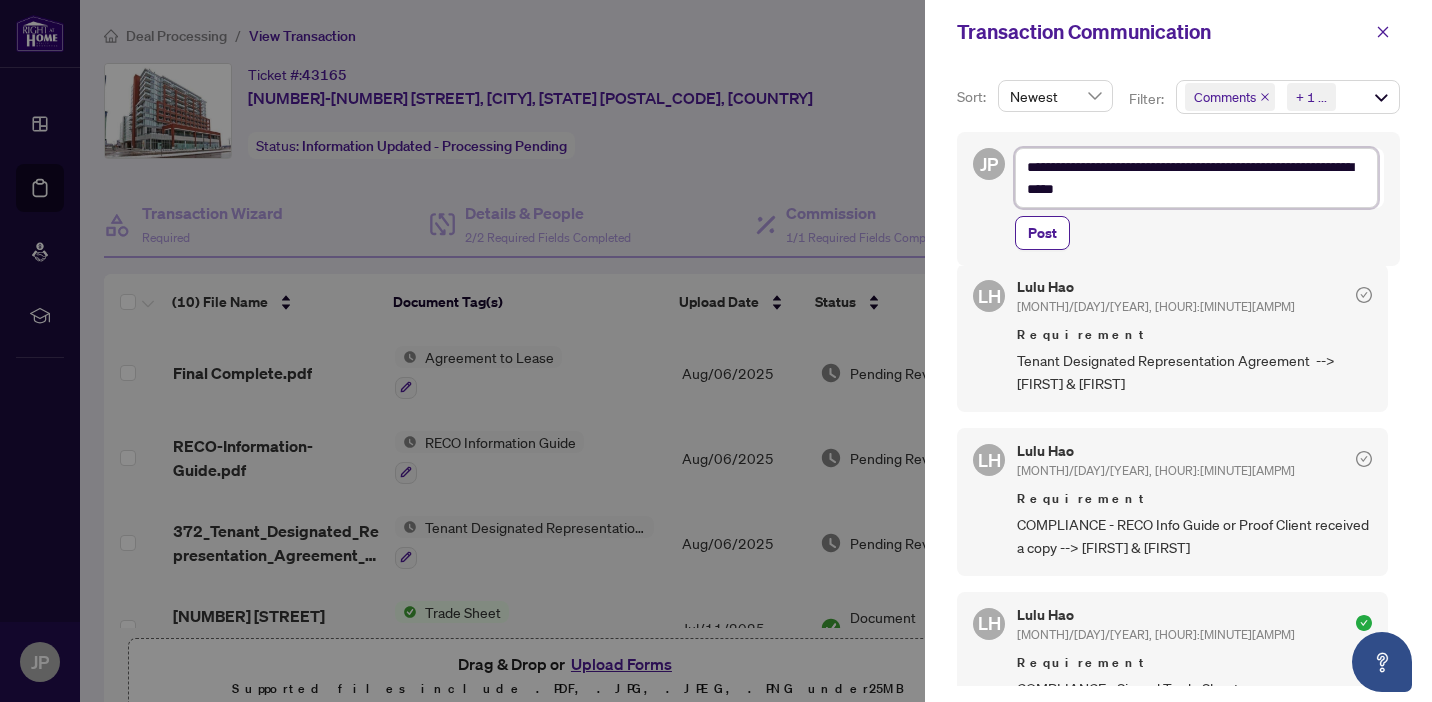 type on "**********" 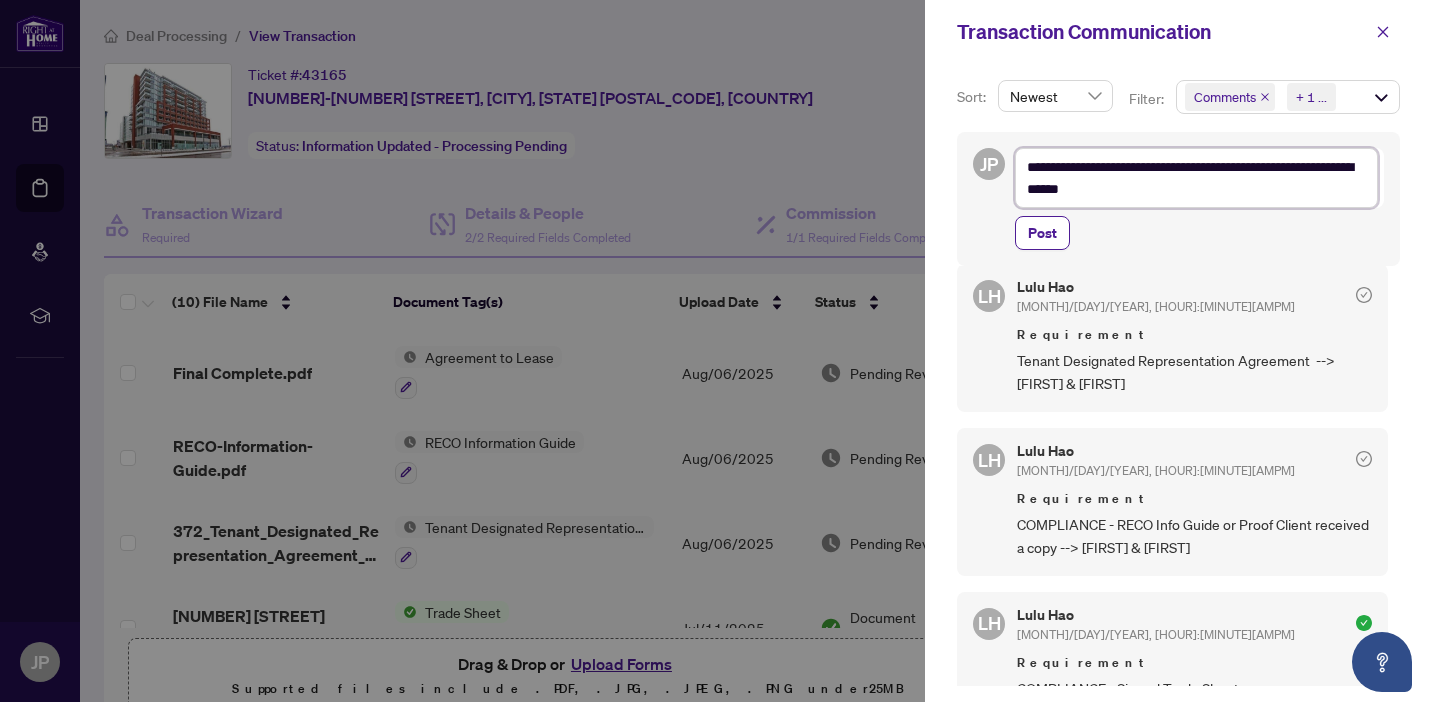 type on "**********" 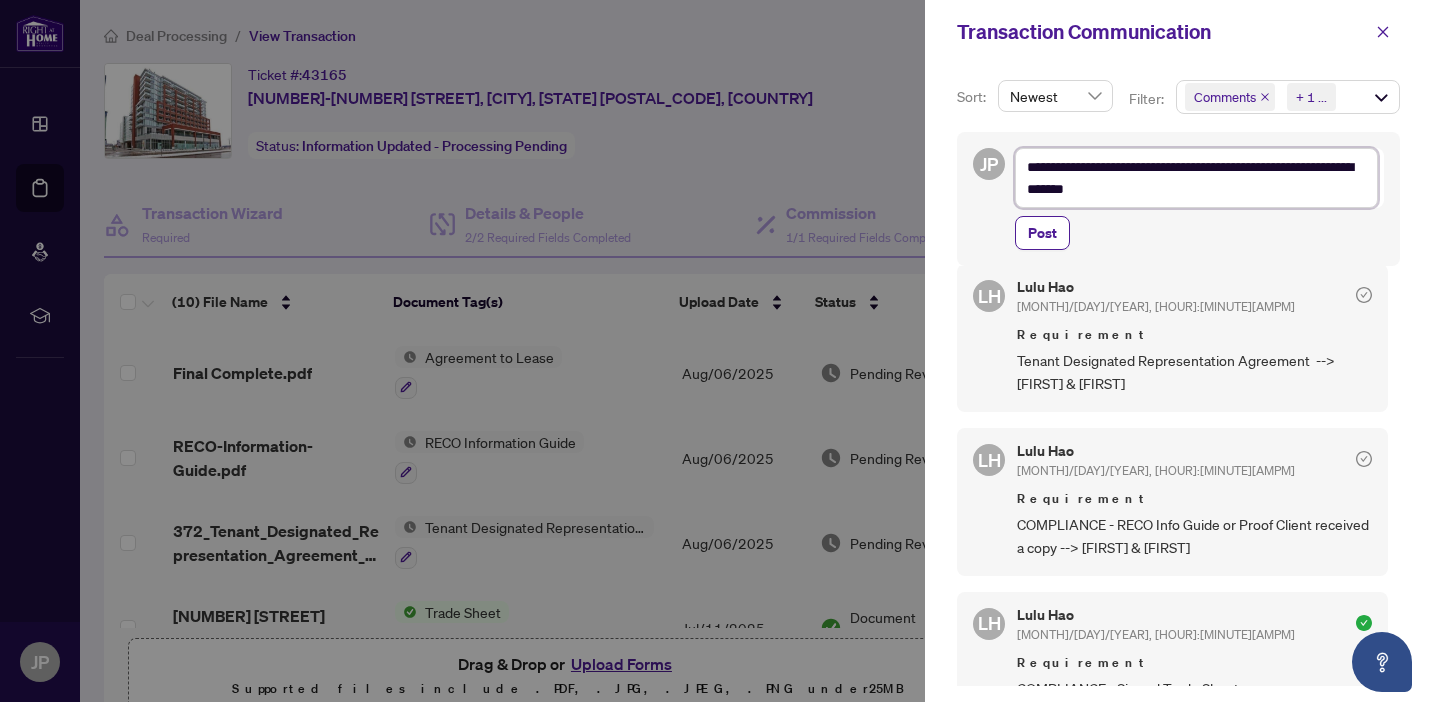 type on "**********" 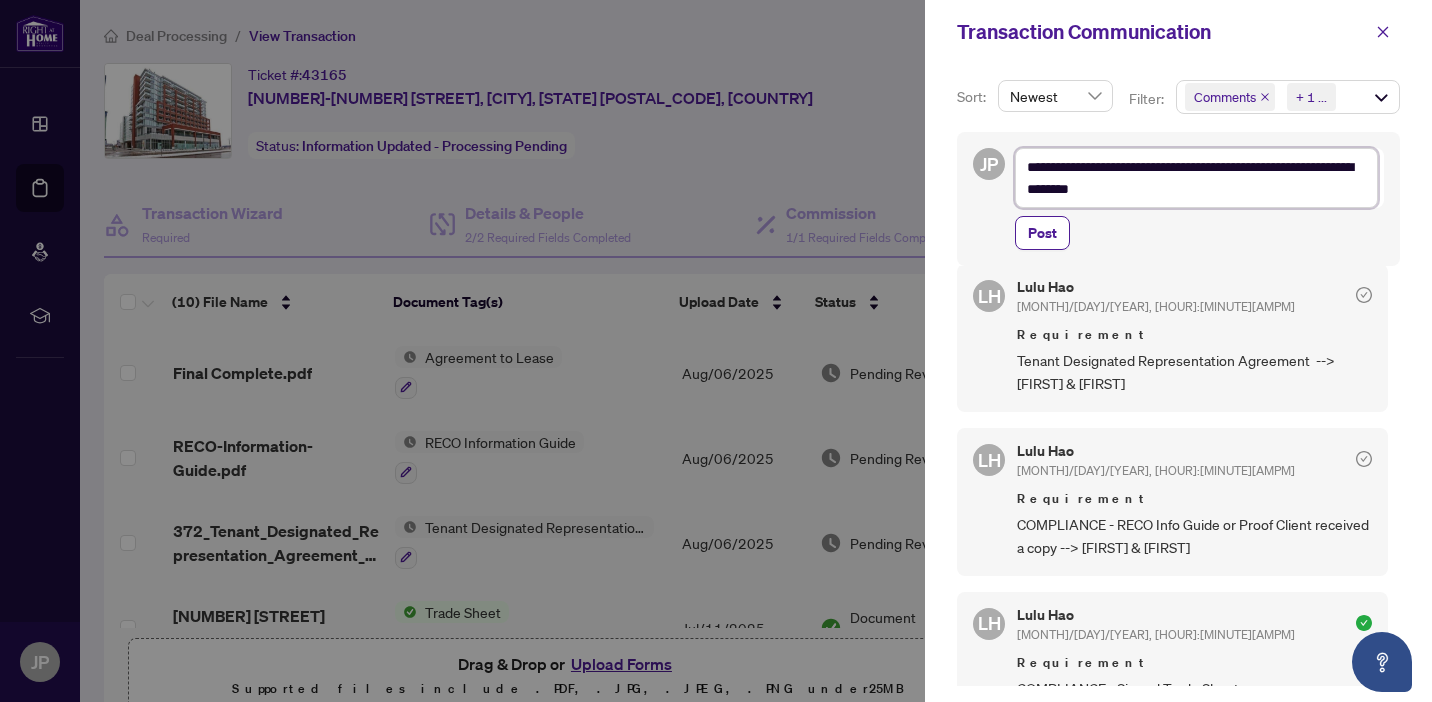 type on "**********" 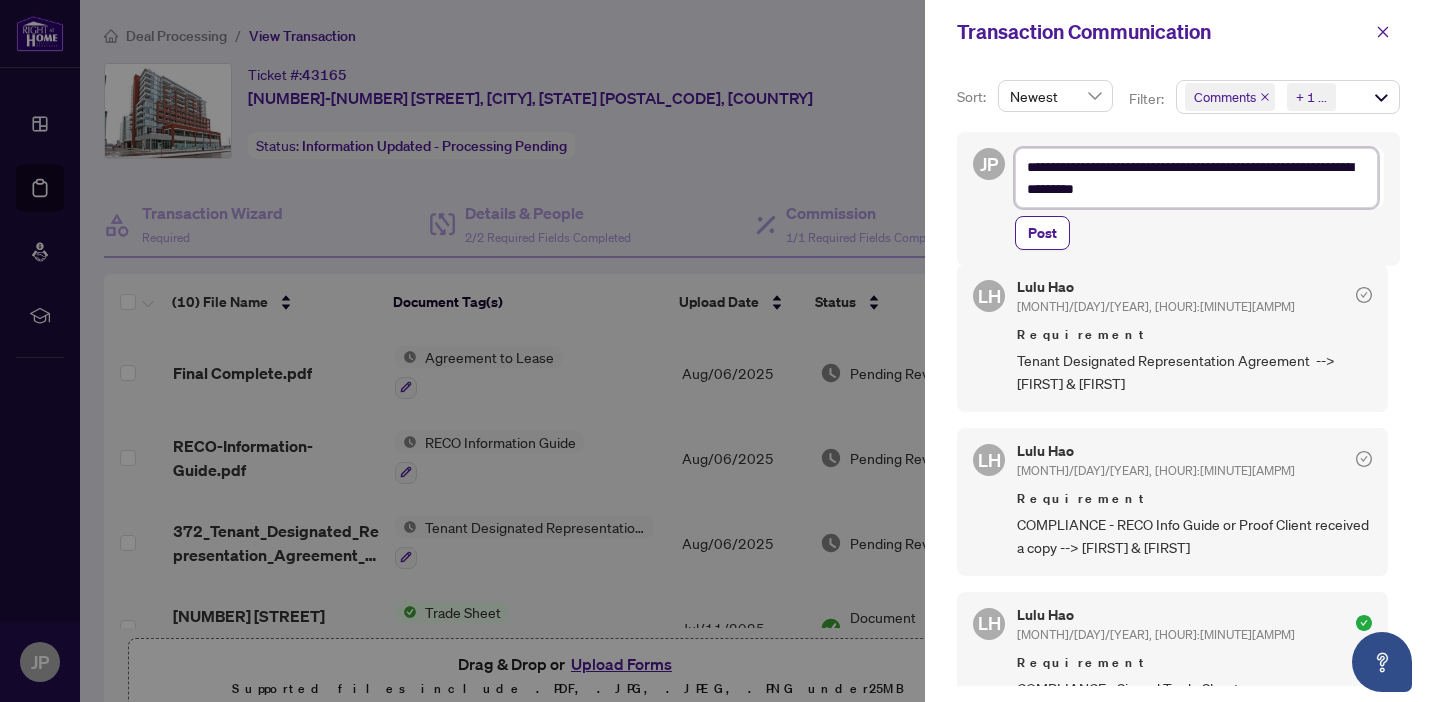 type on "**********" 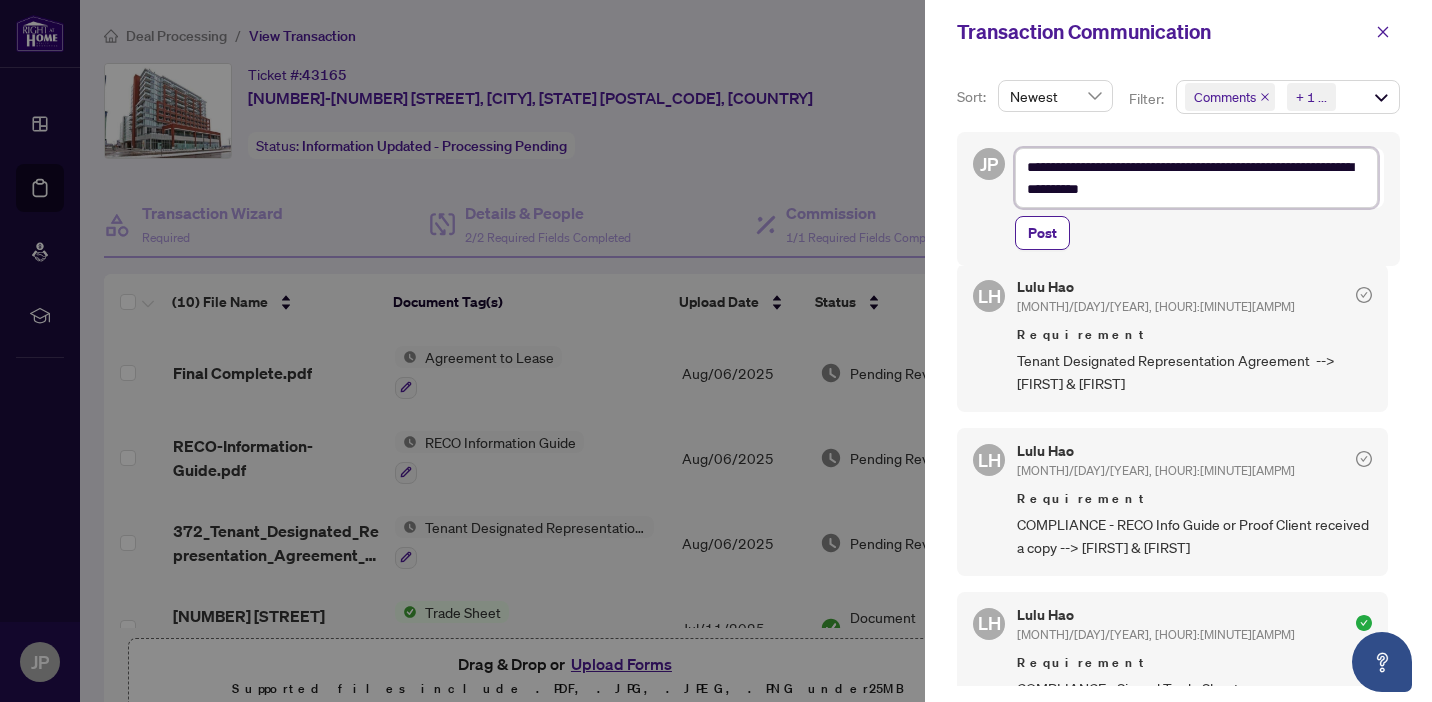 type on "**********" 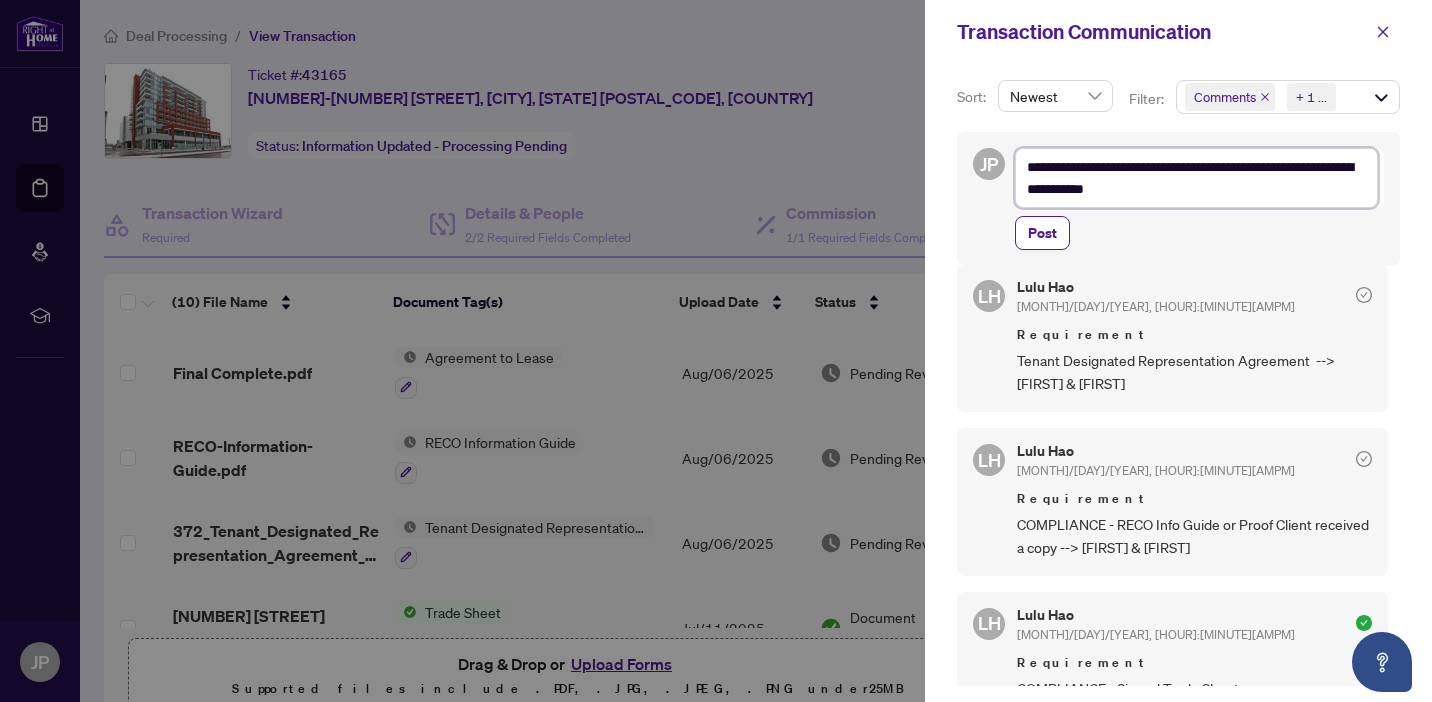 type on "**********" 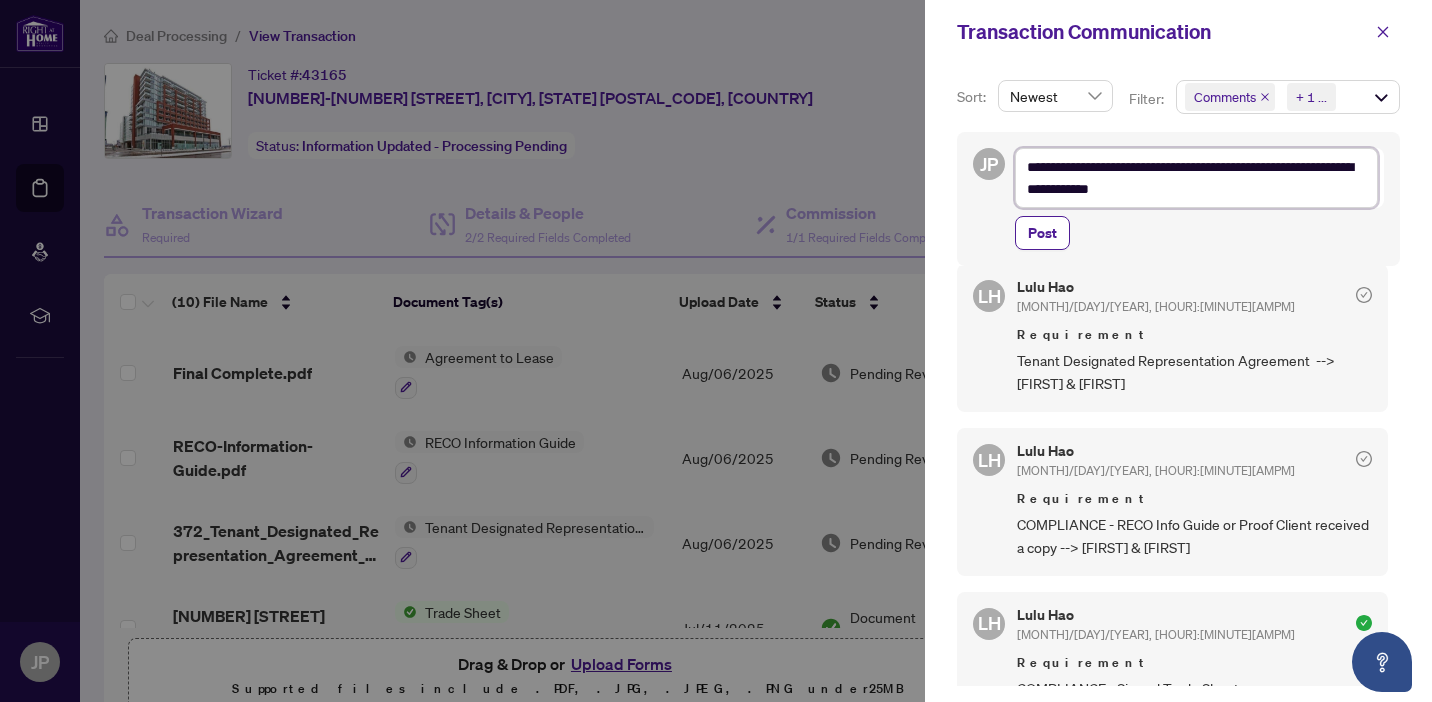 type on "**********" 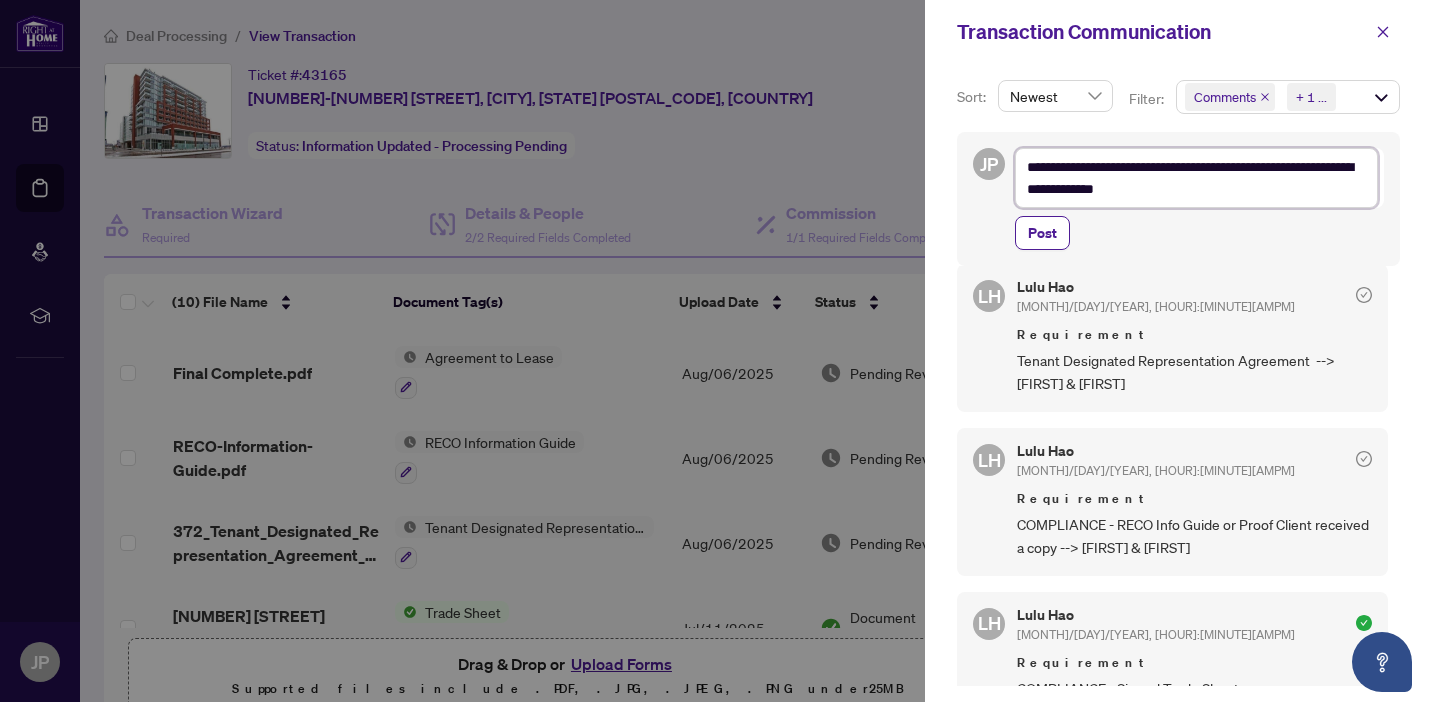 type on "**********" 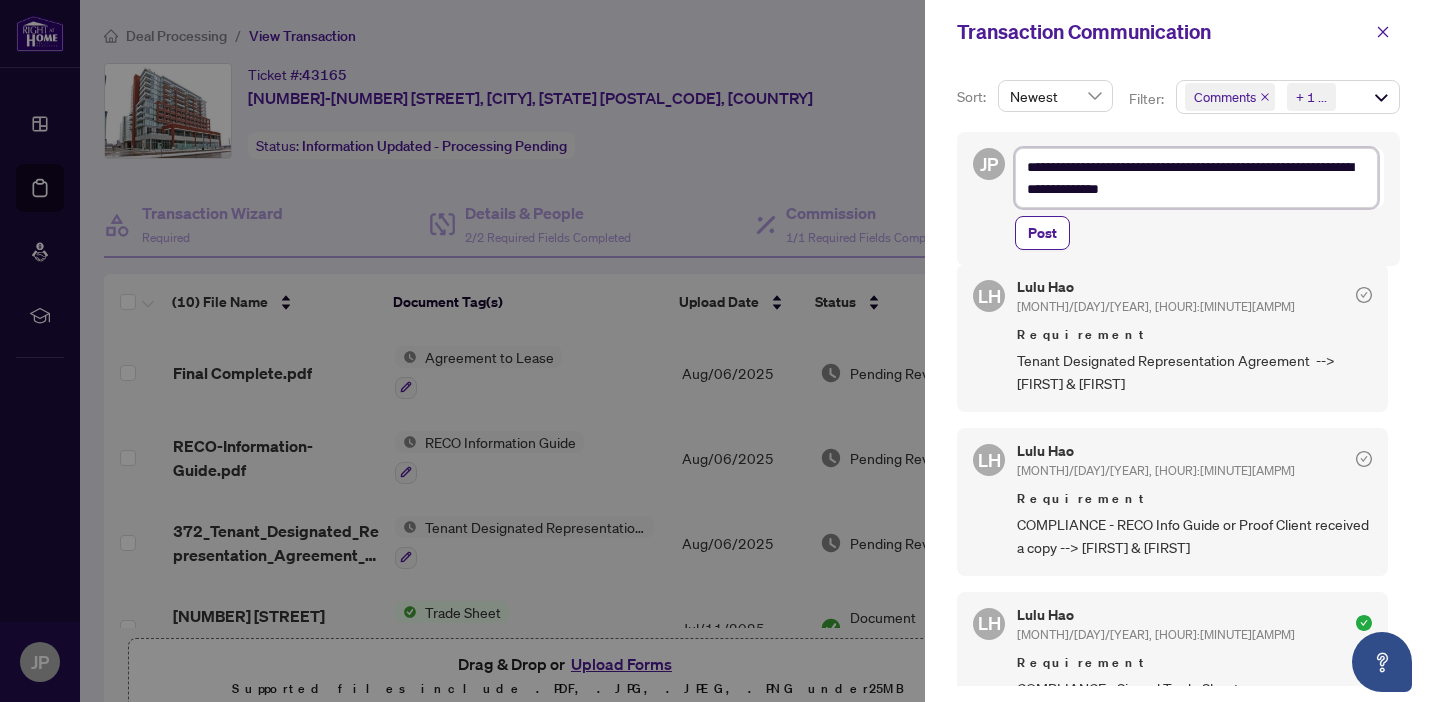 type on "**********" 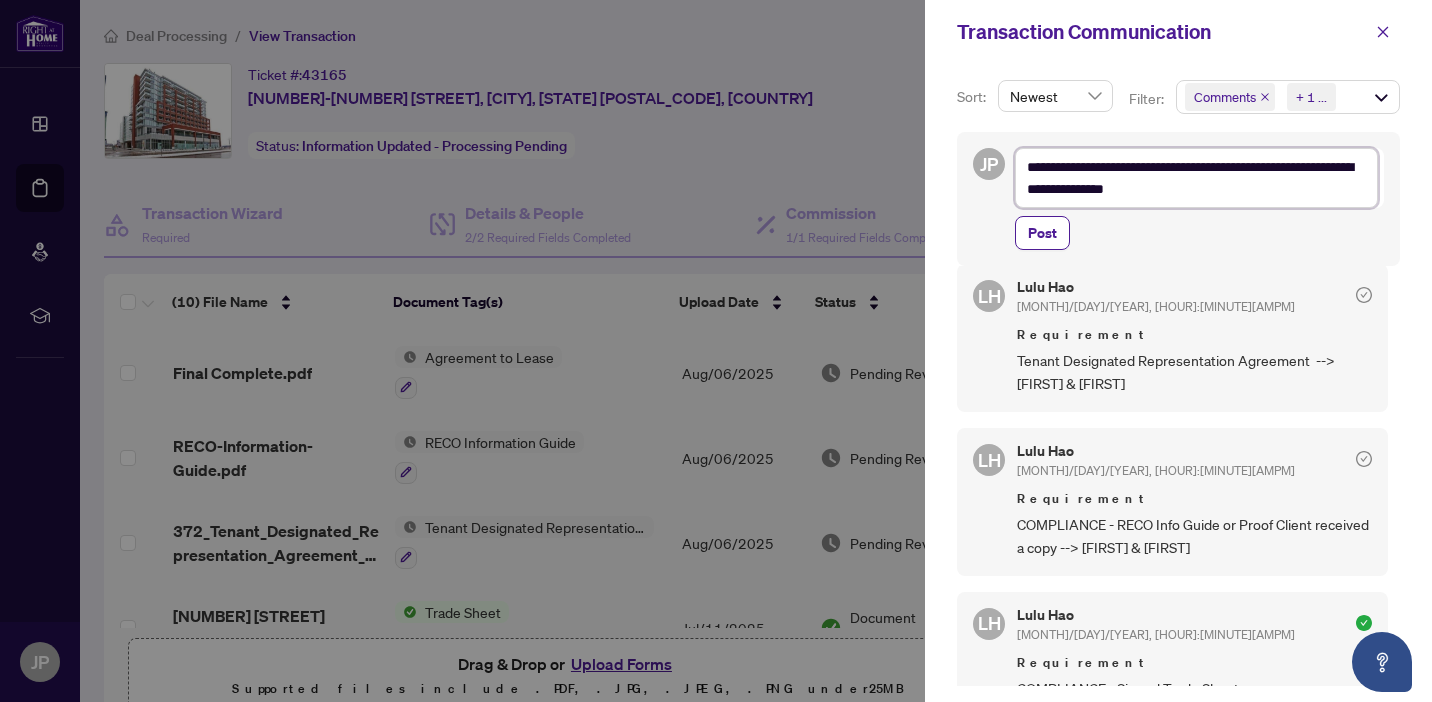 type on "**********" 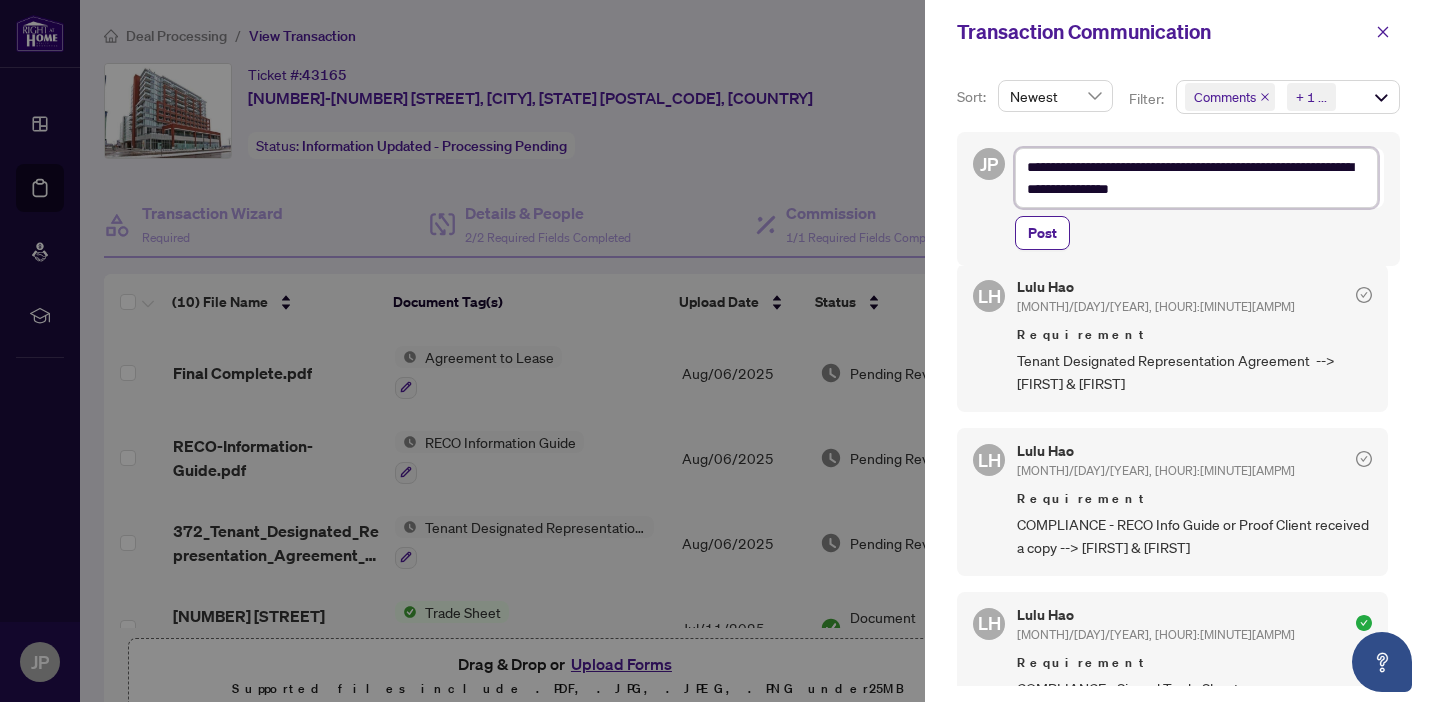 type on "**********" 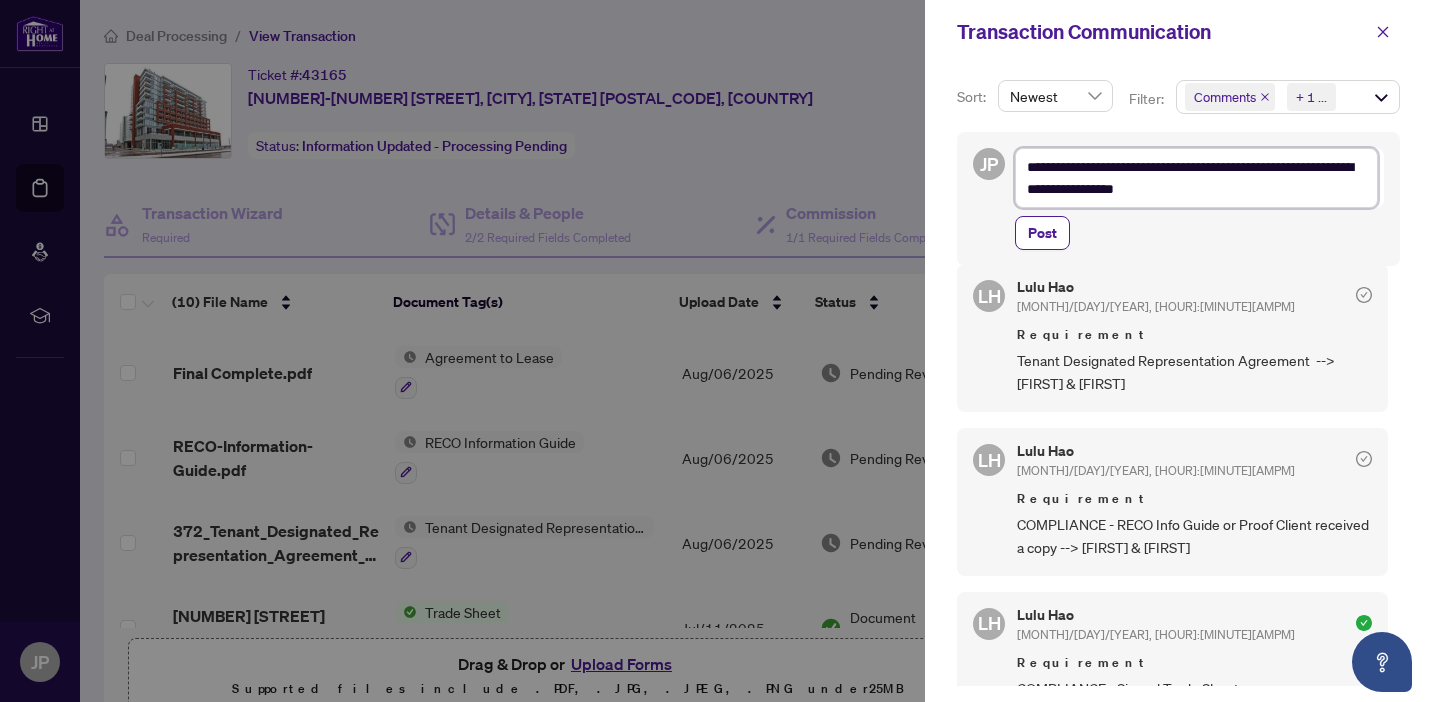 type on "**********" 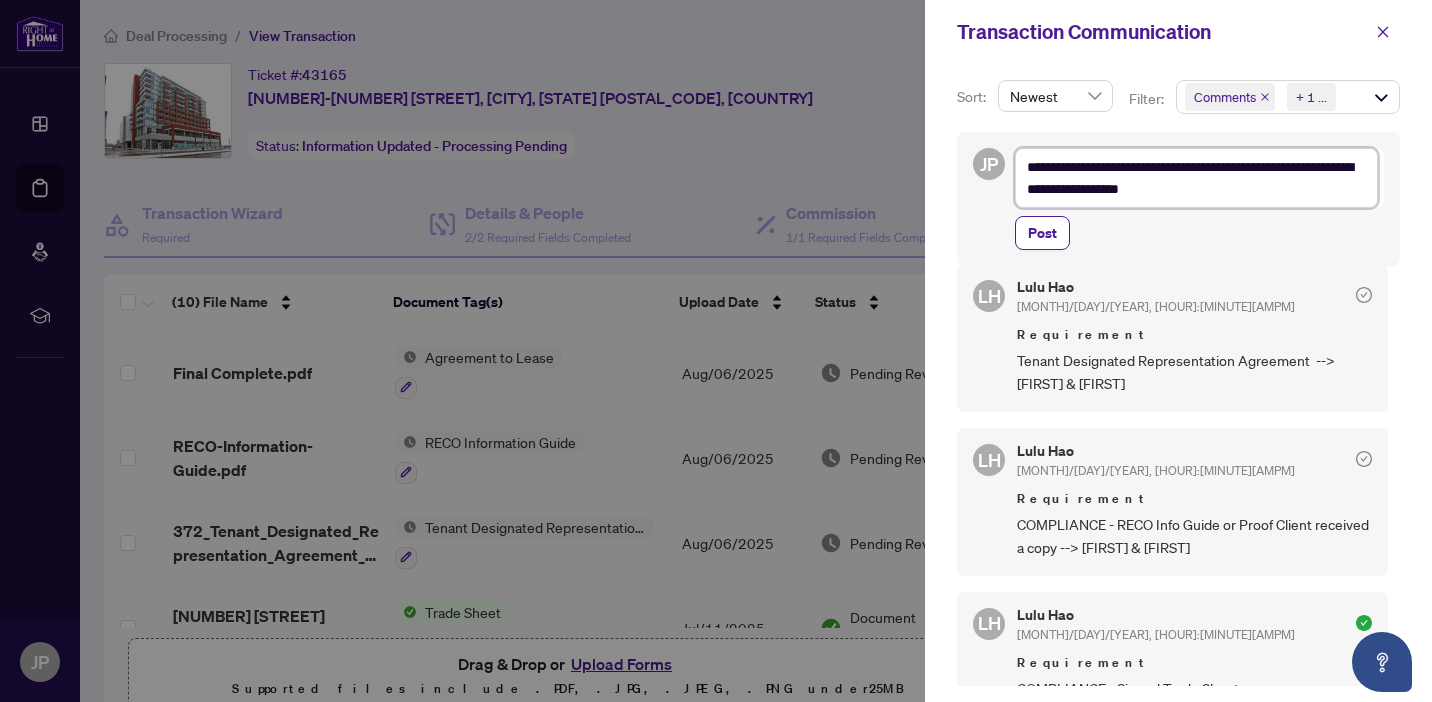 type on "**********" 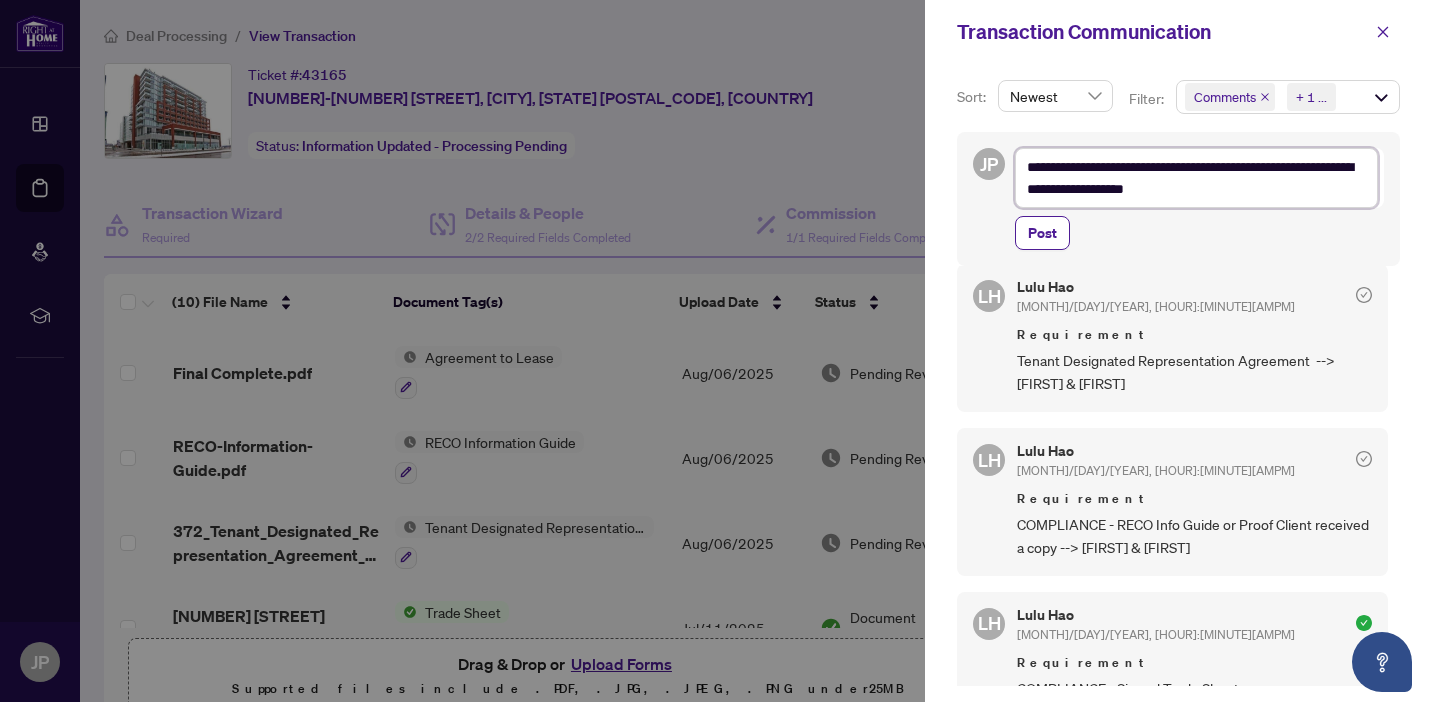 type on "**********" 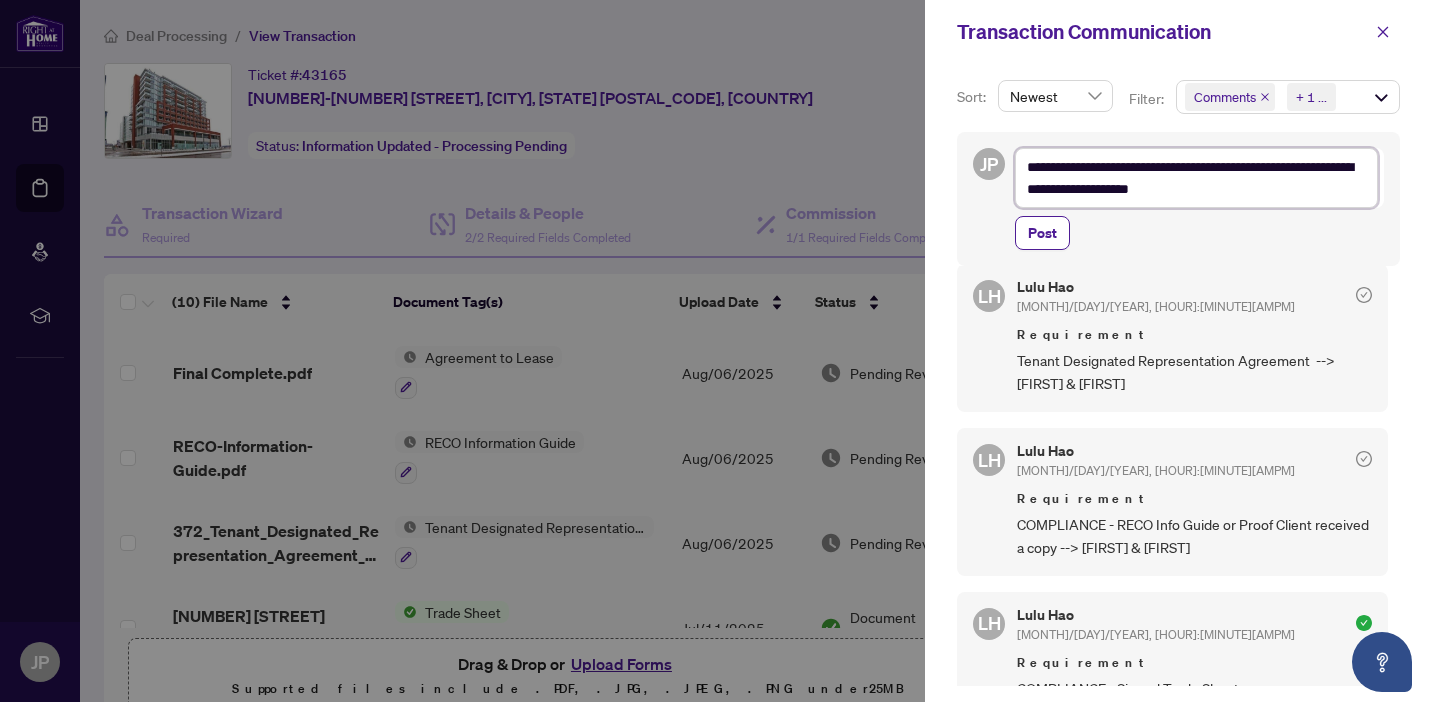 type on "**********" 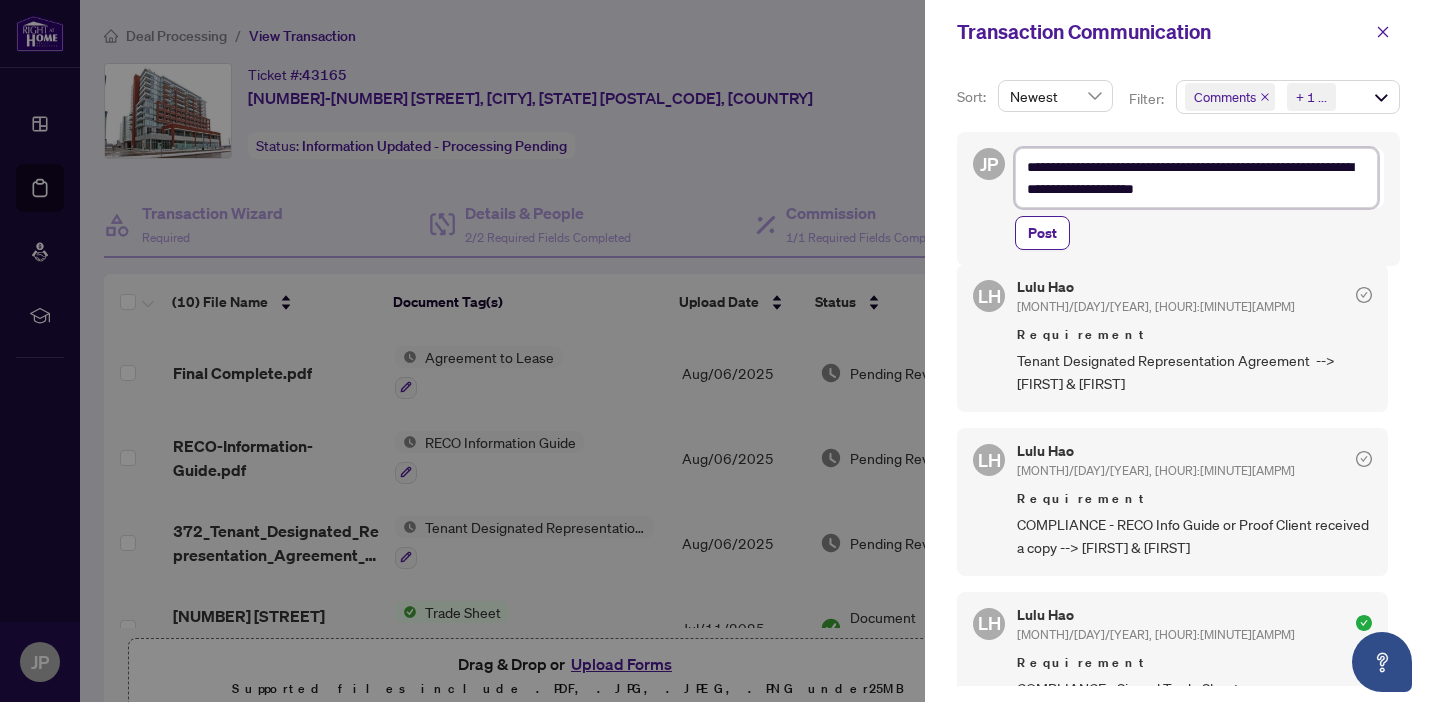 type on "**********" 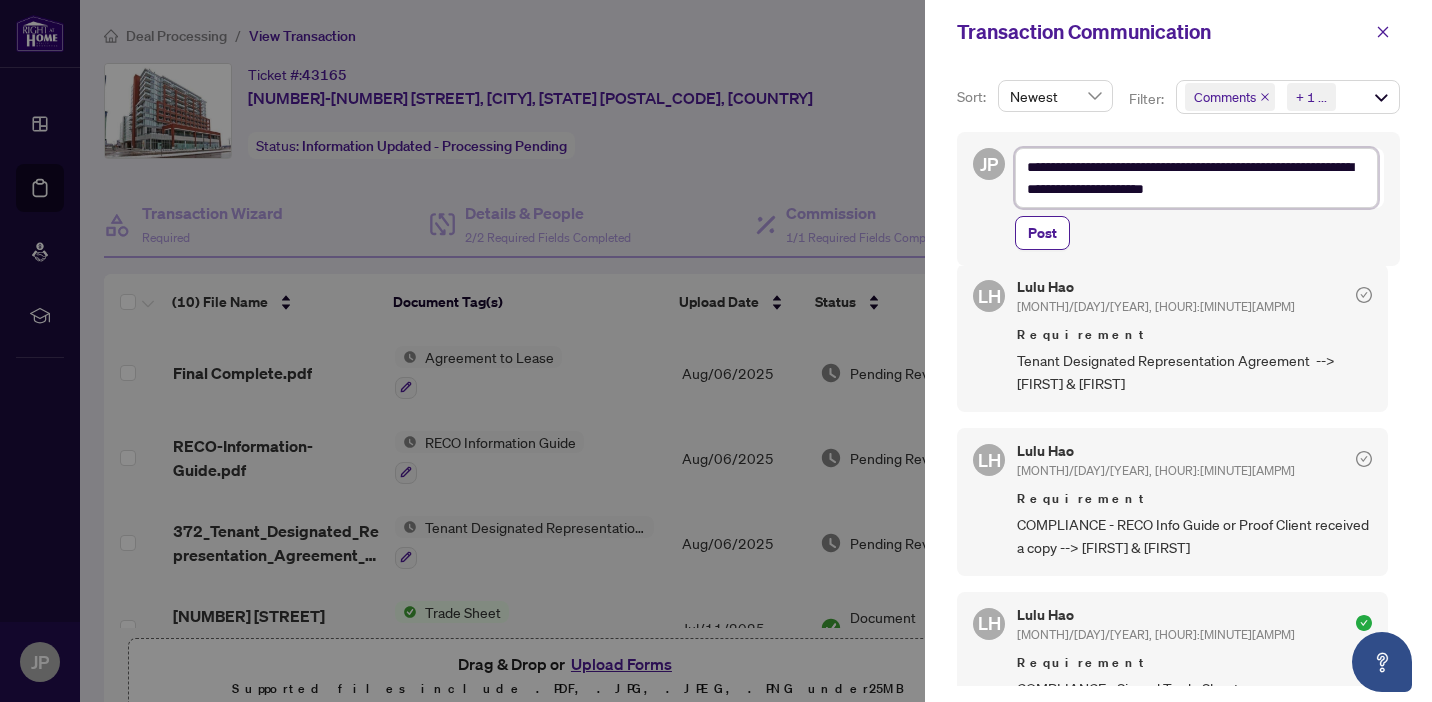 type on "**********" 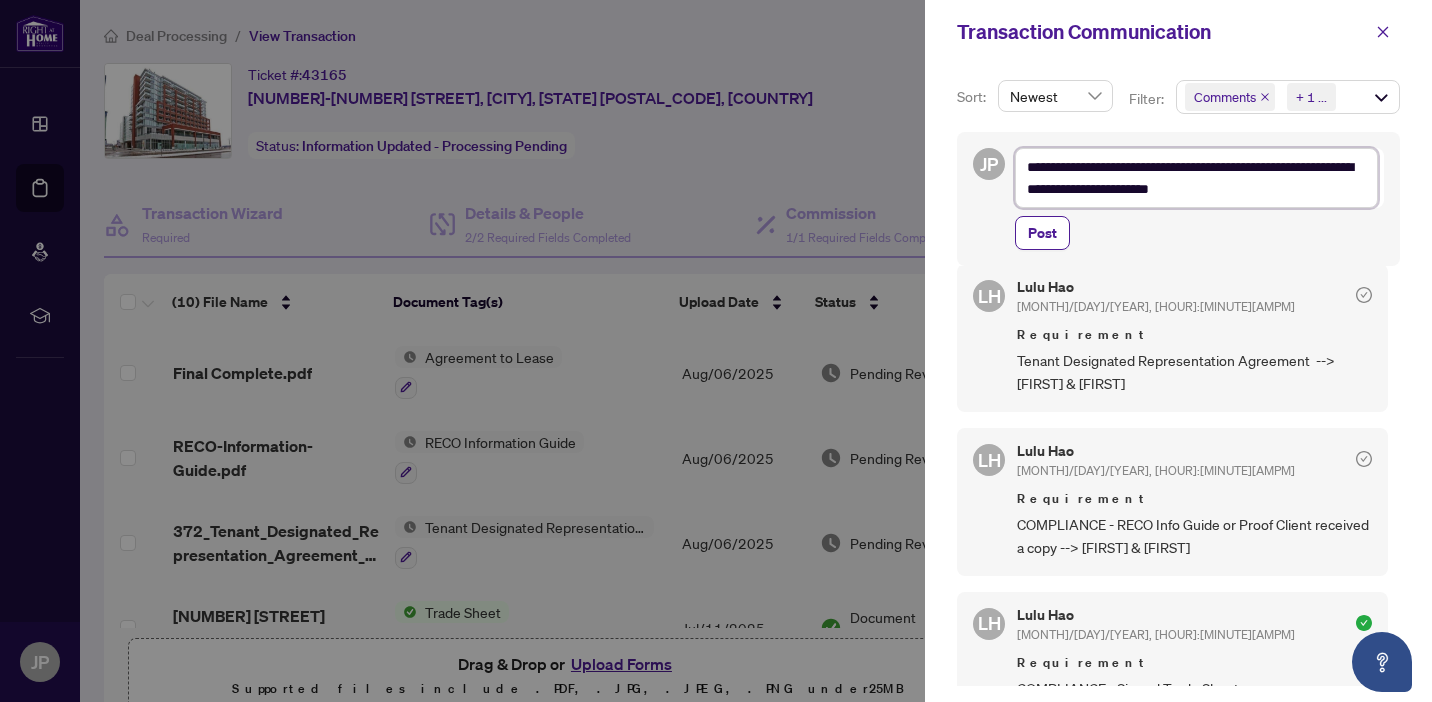 type on "**********" 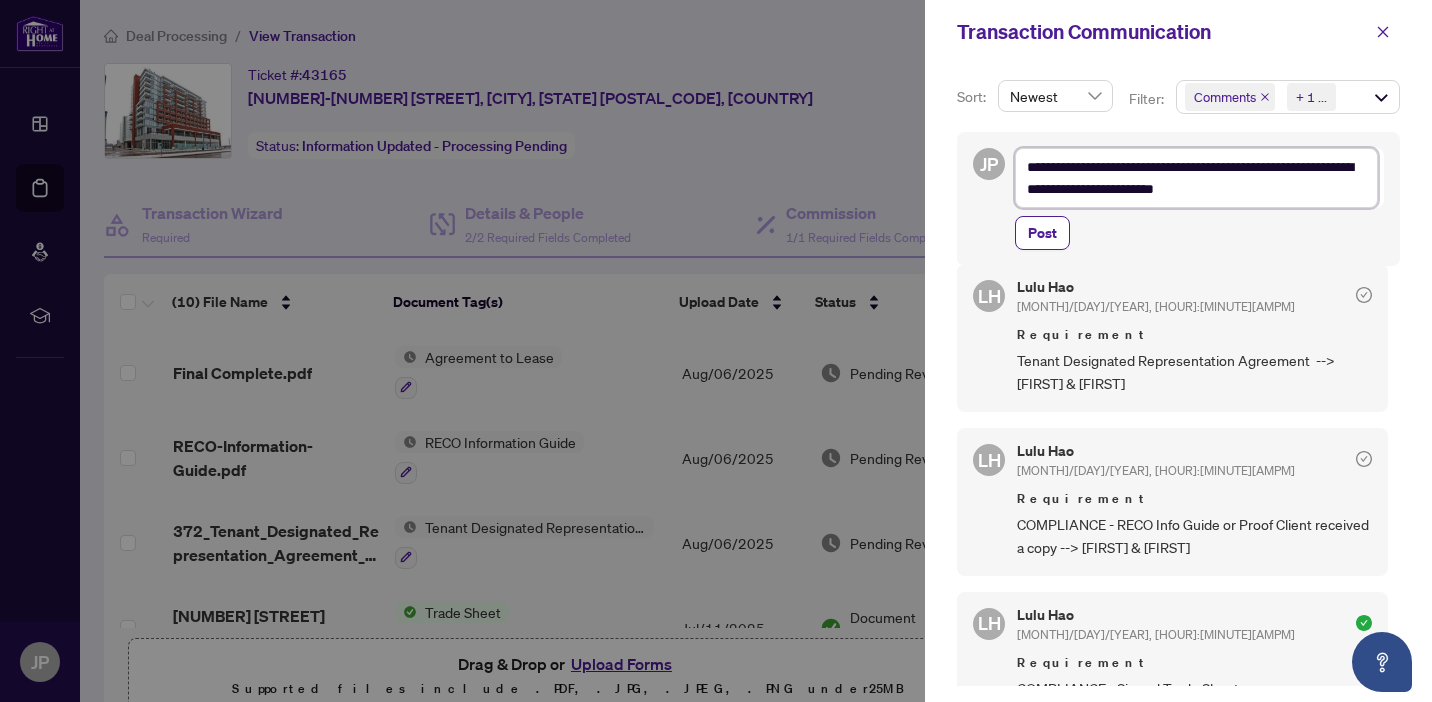 type on "**********" 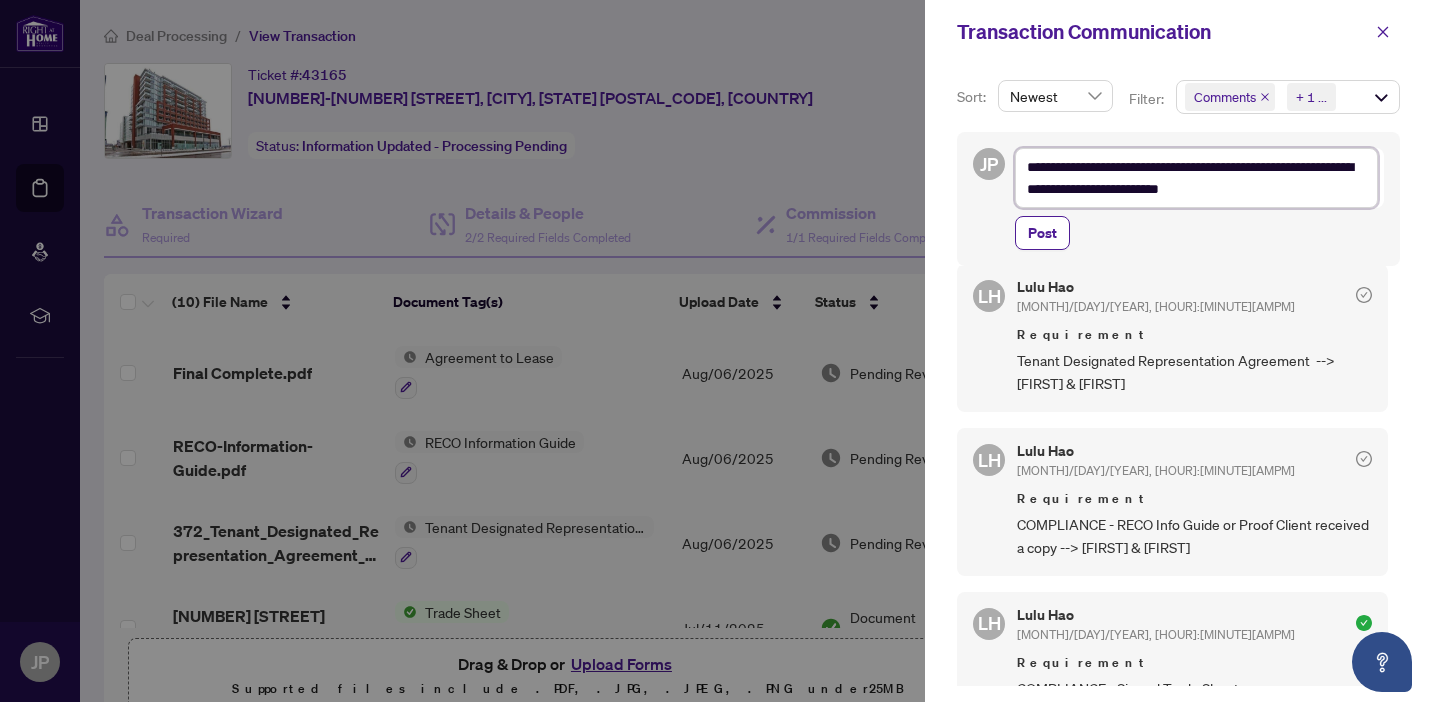 type on "**********" 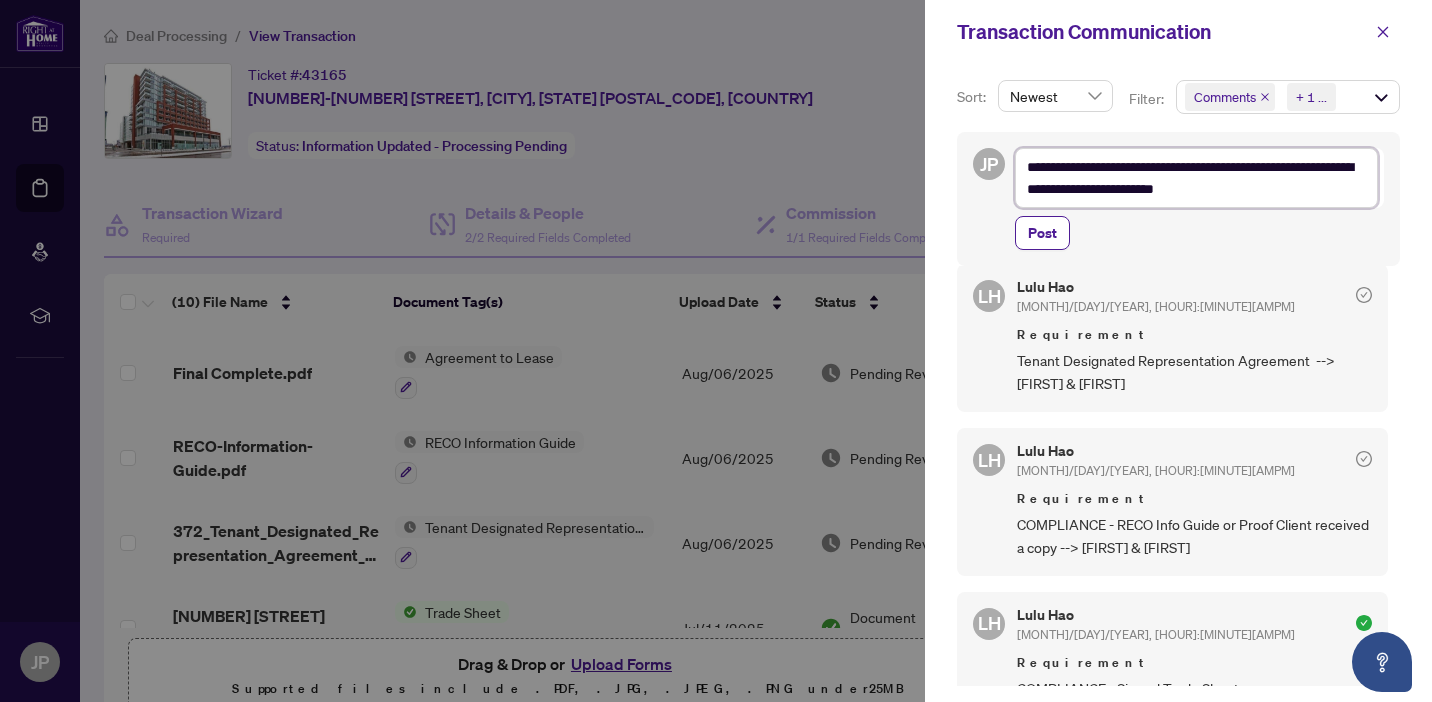 type on "**********" 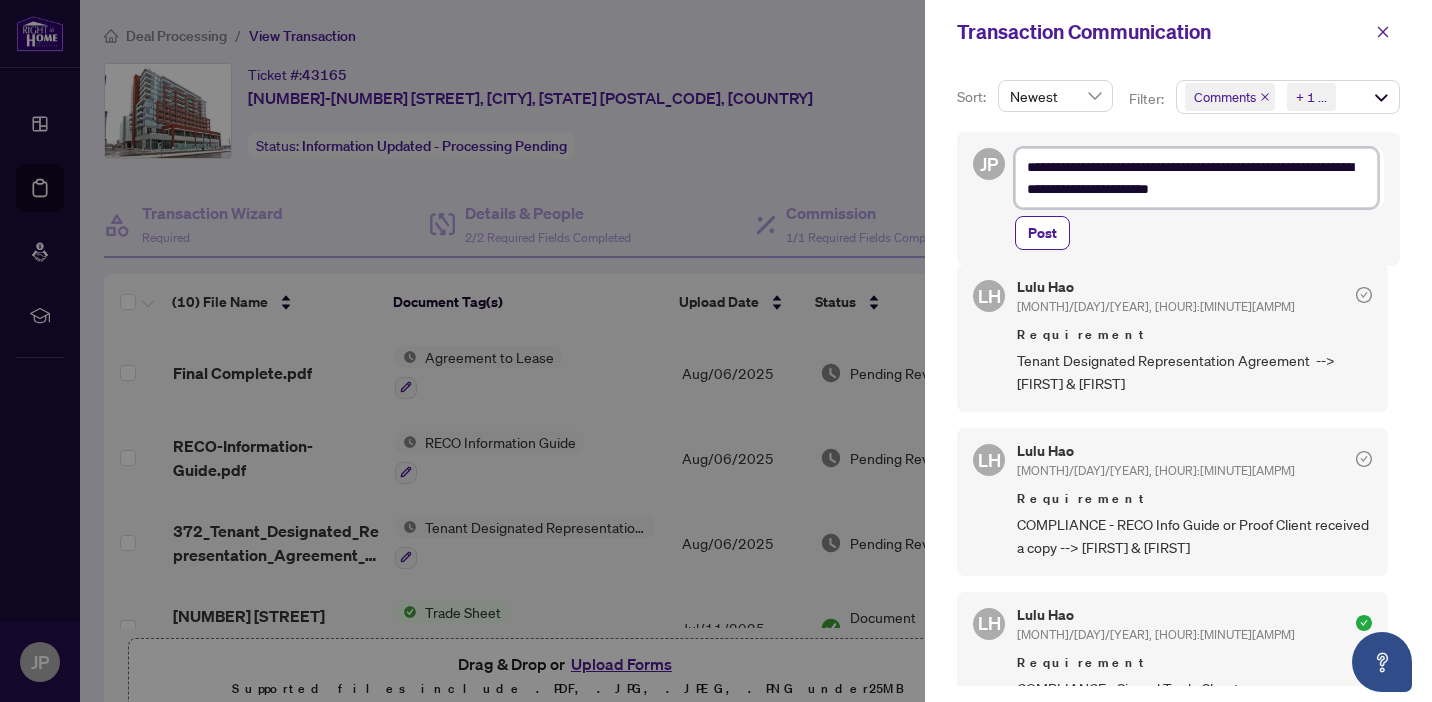 type on "**********" 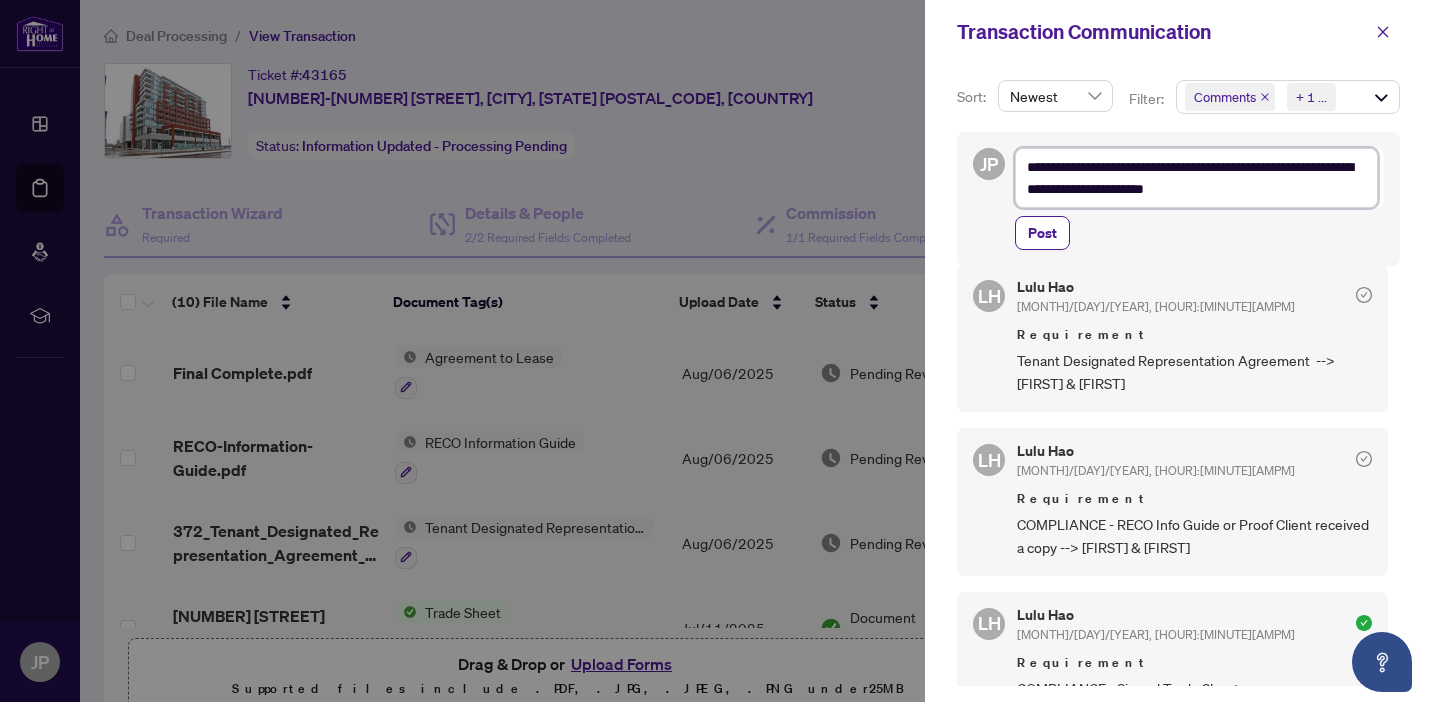 type on "**********" 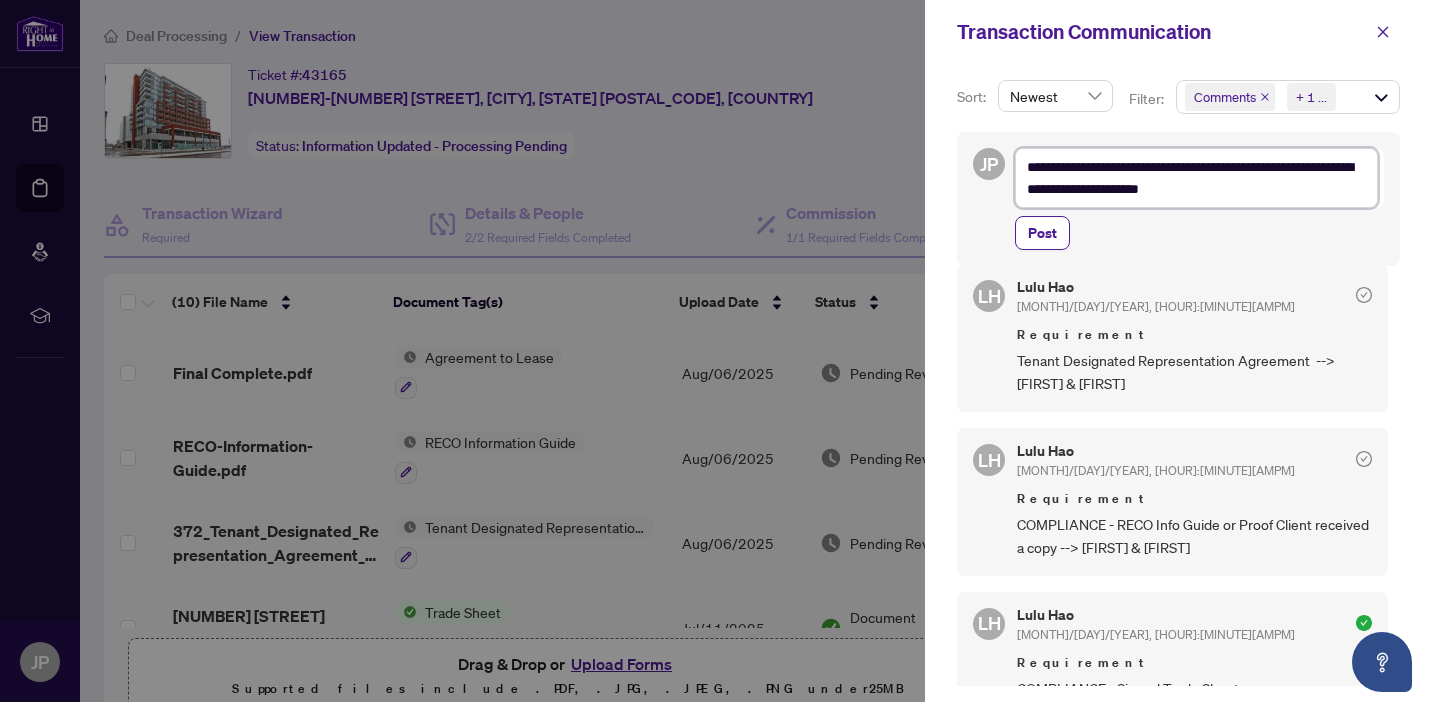 type 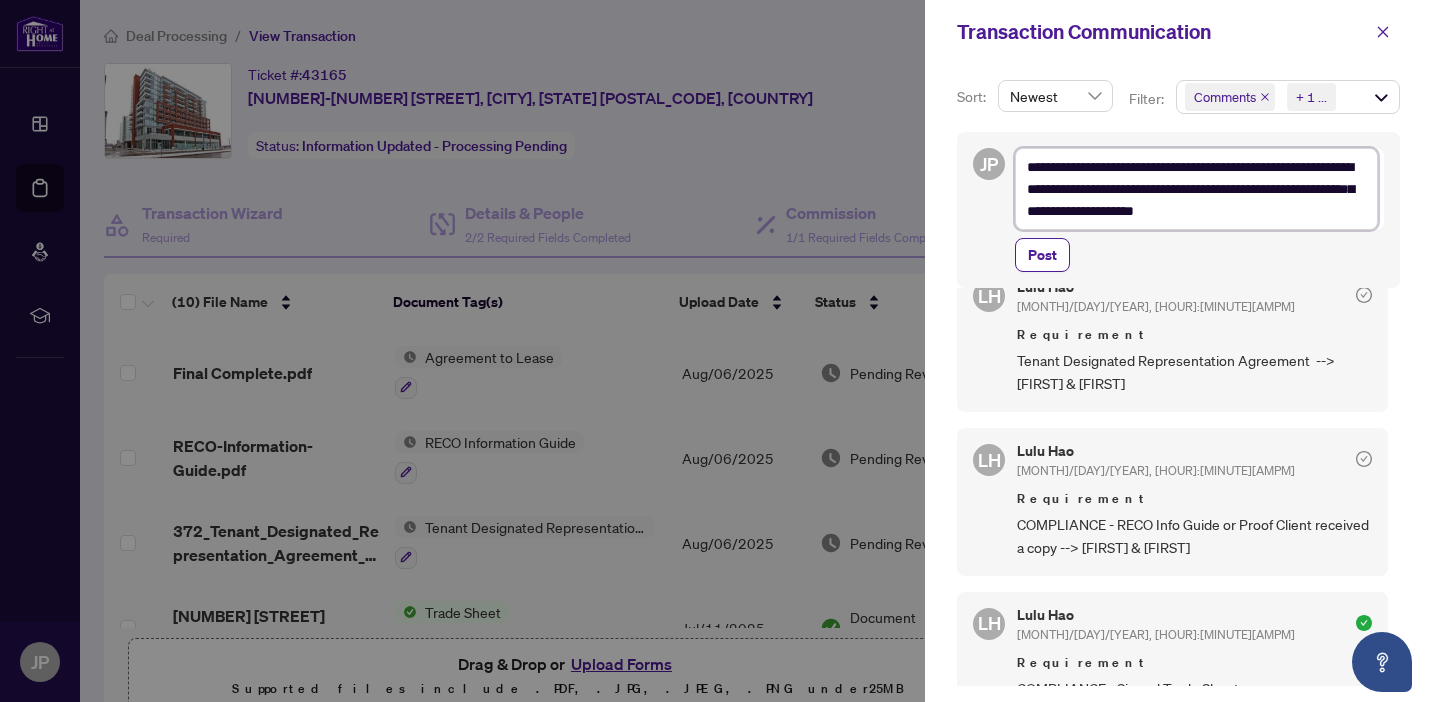 scroll, scrollTop: 70, scrollLeft: 0, axis: vertical 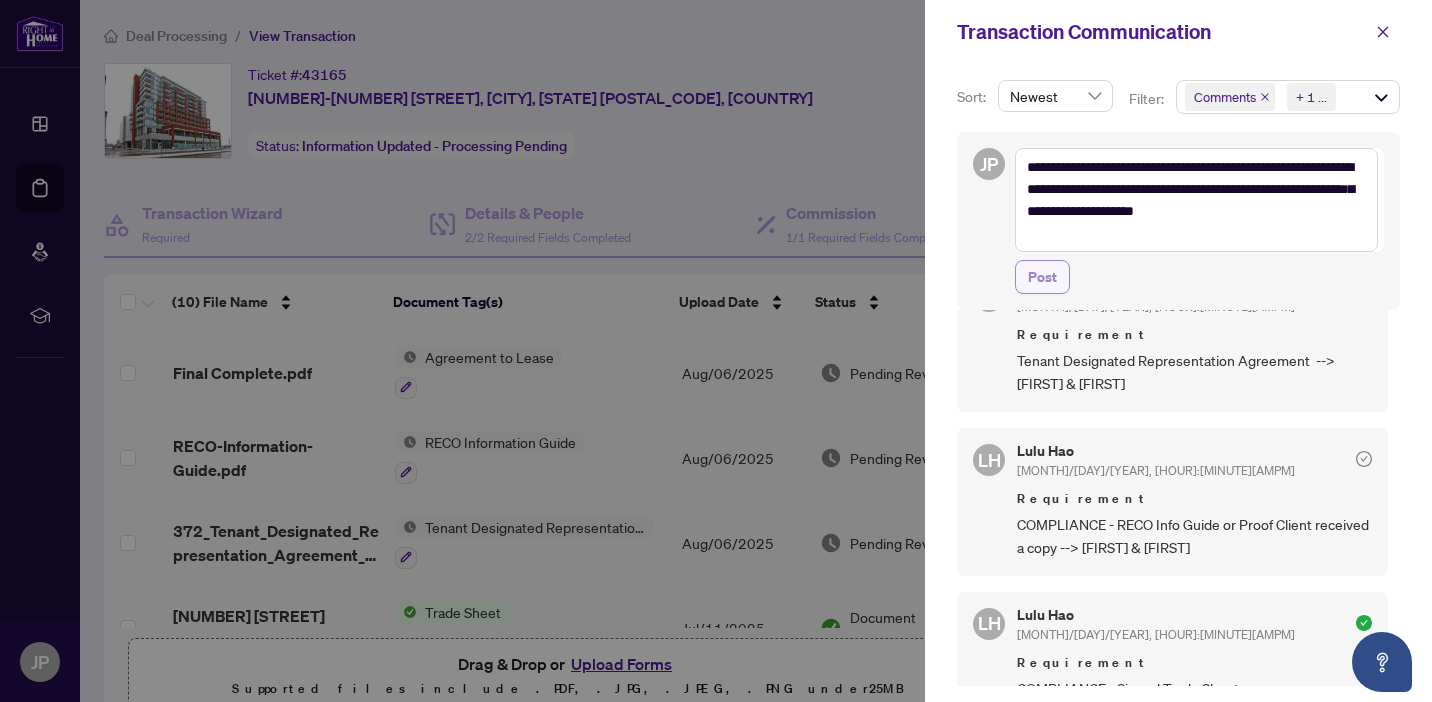 click on "Post" at bounding box center (1042, 277) 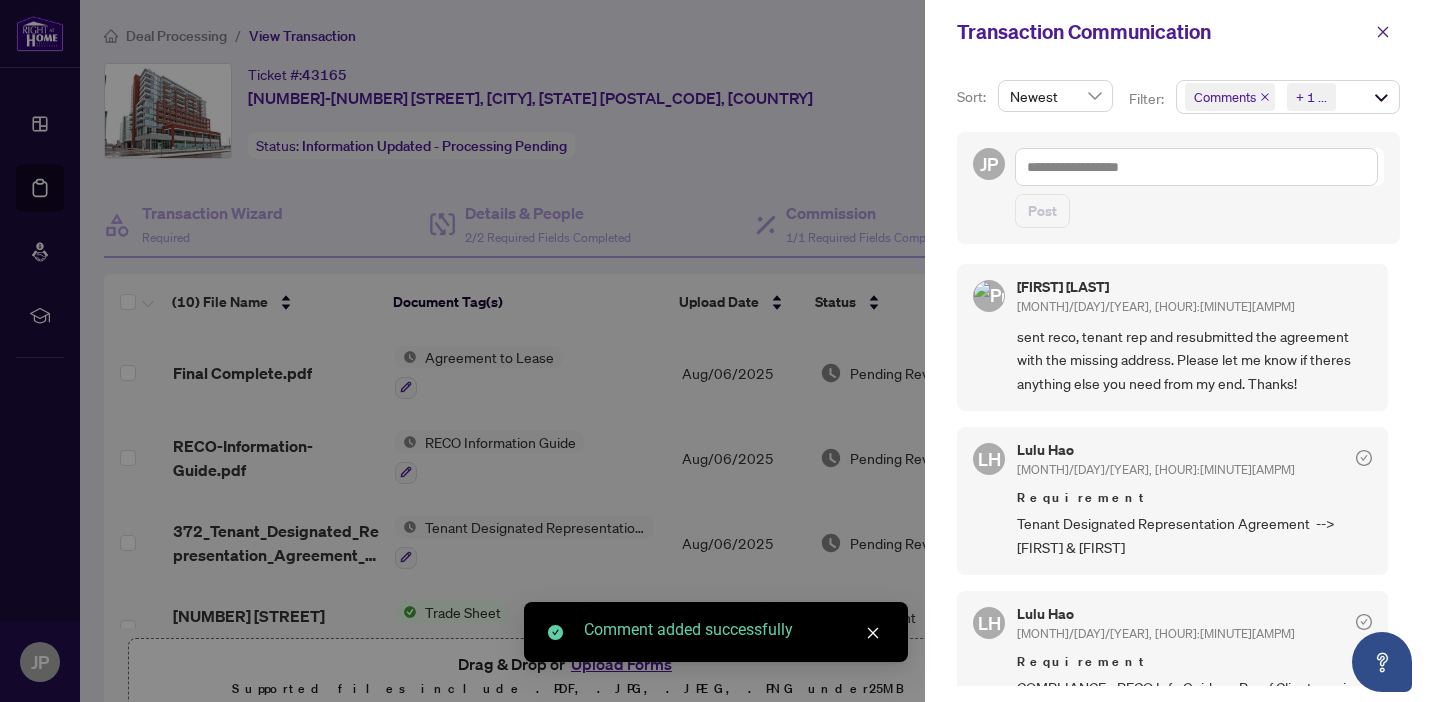 scroll, scrollTop: 4, scrollLeft: 0, axis: vertical 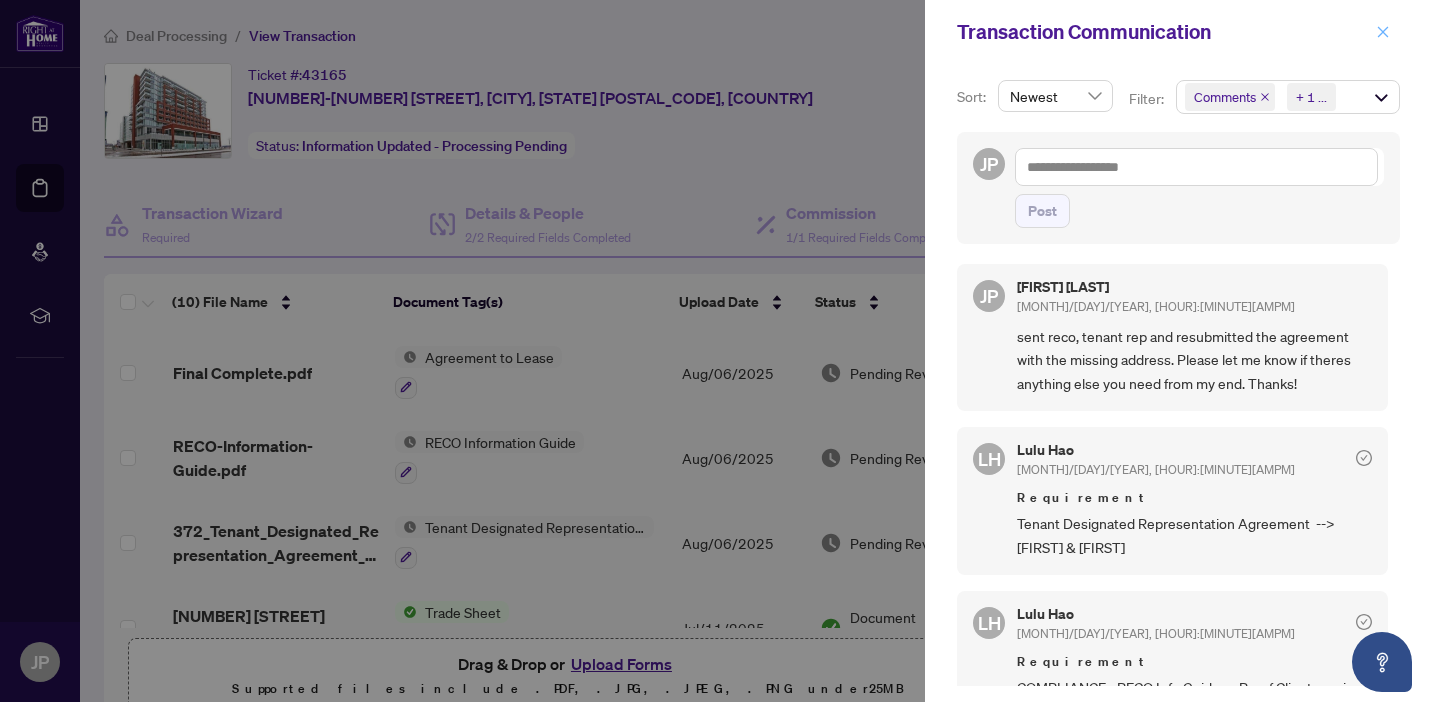 click at bounding box center [1383, 32] 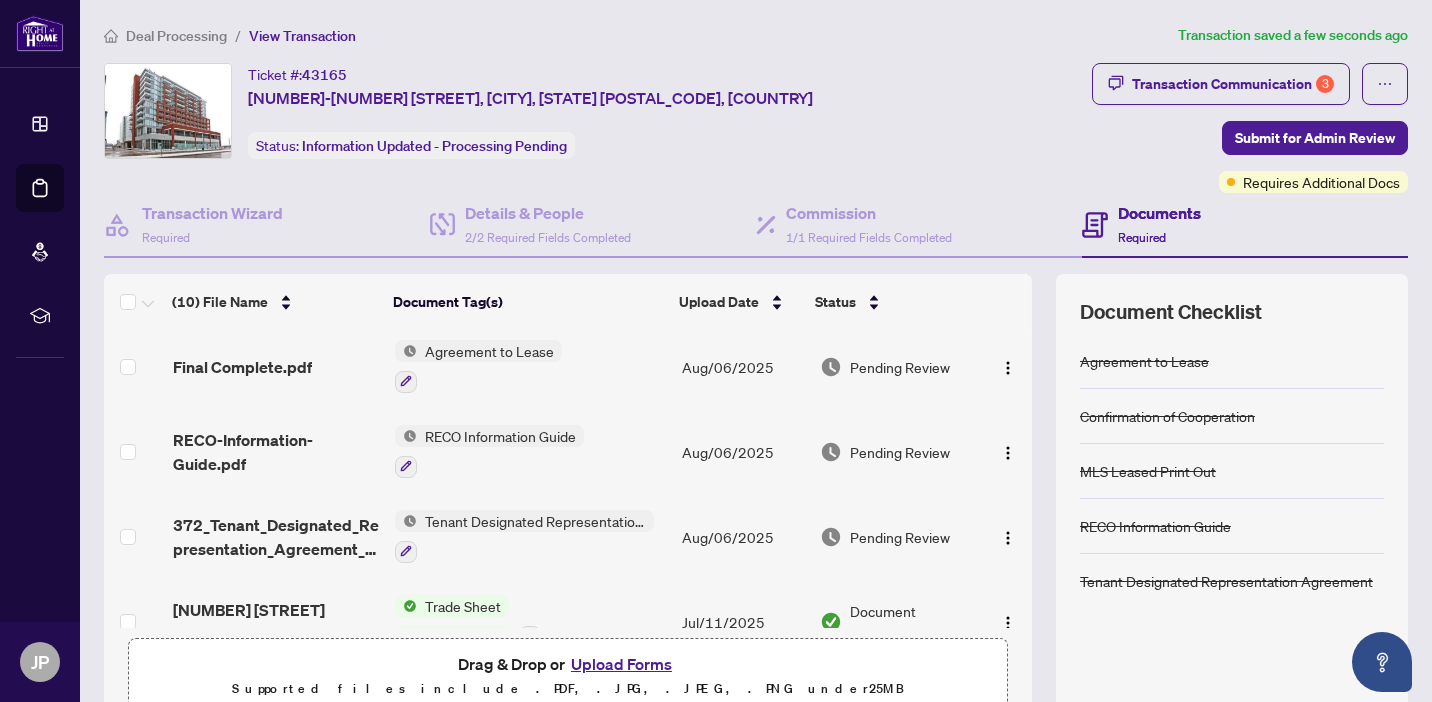 scroll, scrollTop: 0, scrollLeft: 0, axis: both 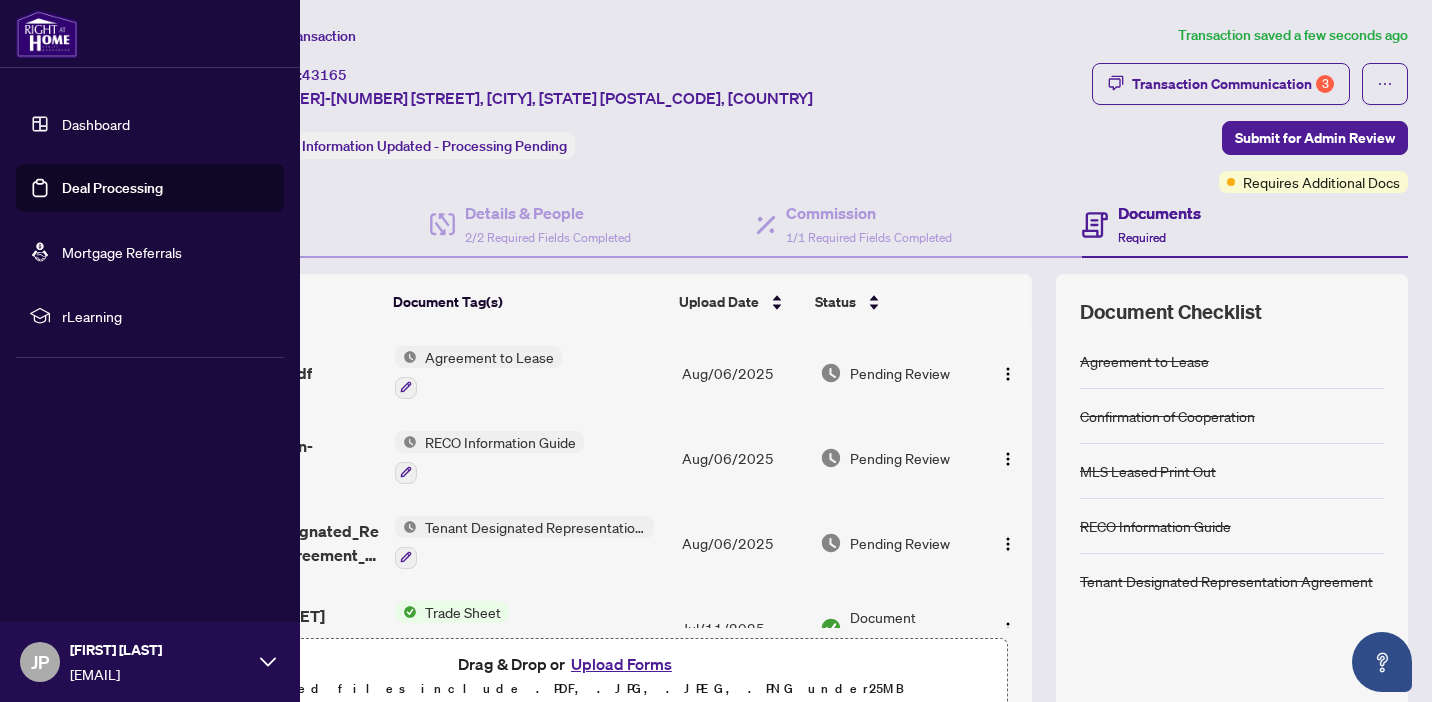 click on "Deal Processing" at bounding box center [112, 188] 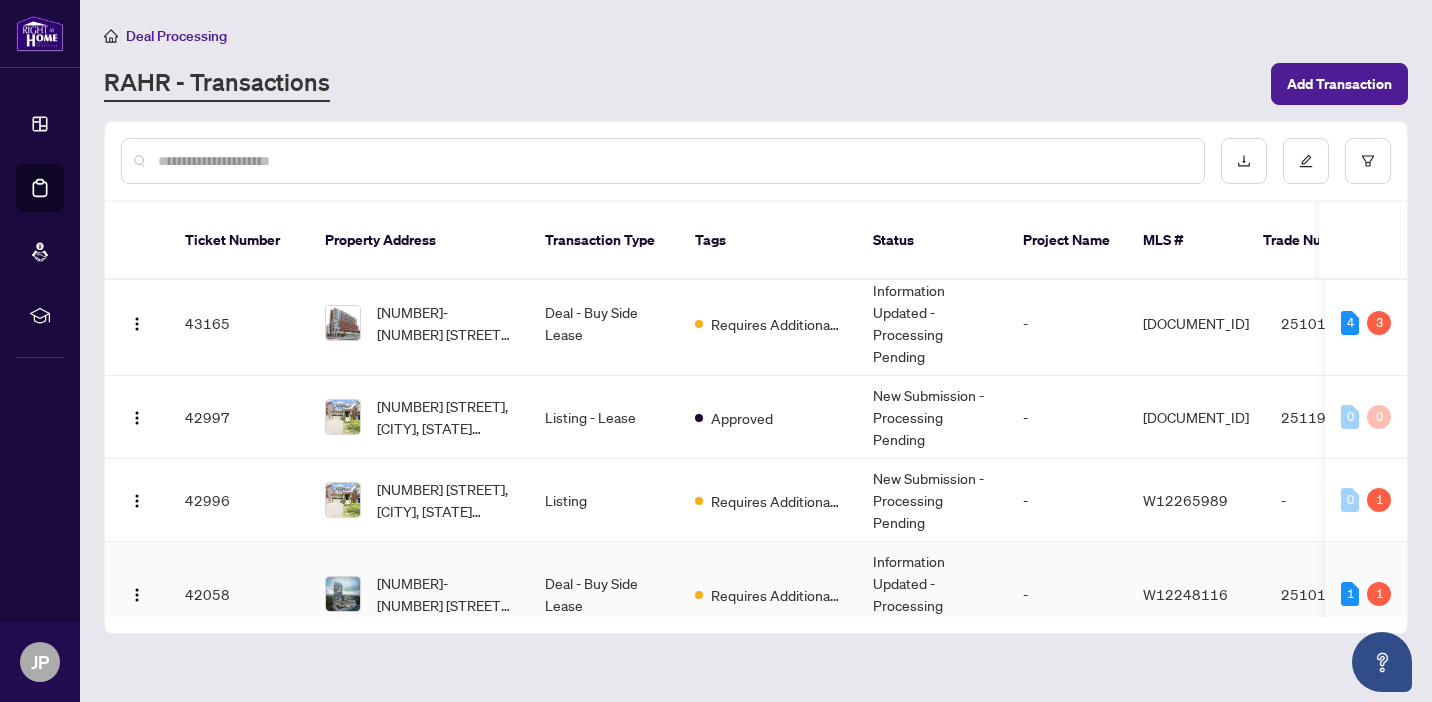 scroll, scrollTop: 304, scrollLeft: 0, axis: vertical 